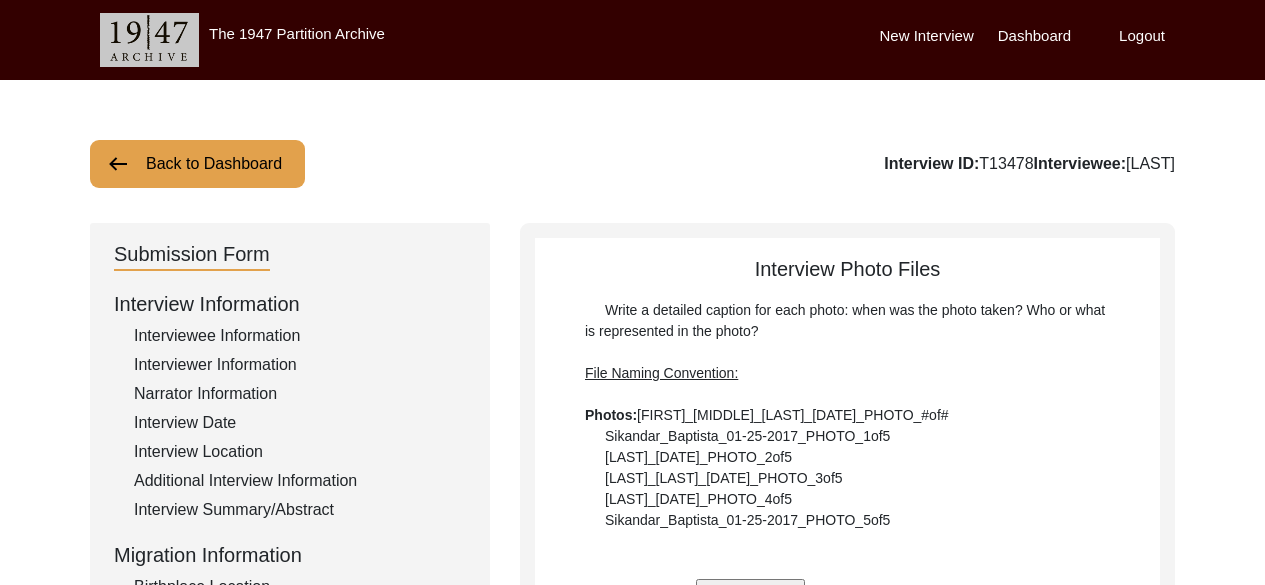 scroll, scrollTop: 226, scrollLeft: 0, axis: vertical 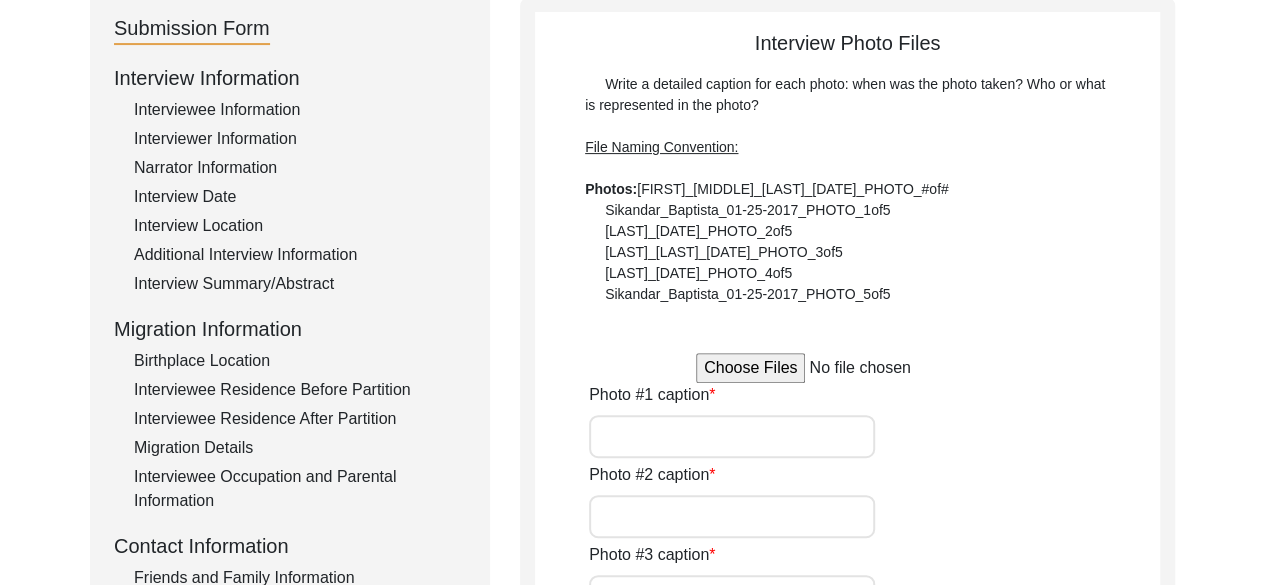 click on "Photo #1 caption" at bounding box center [732, 436] 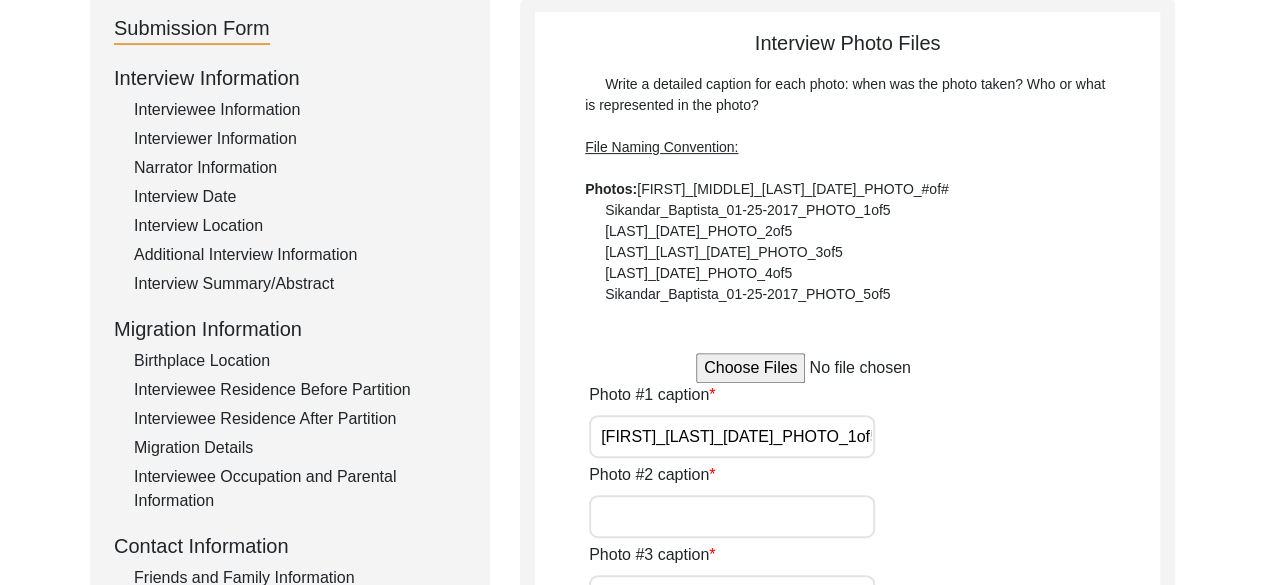 scroll, scrollTop: 0, scrollLeft: 2, axis: horizontal 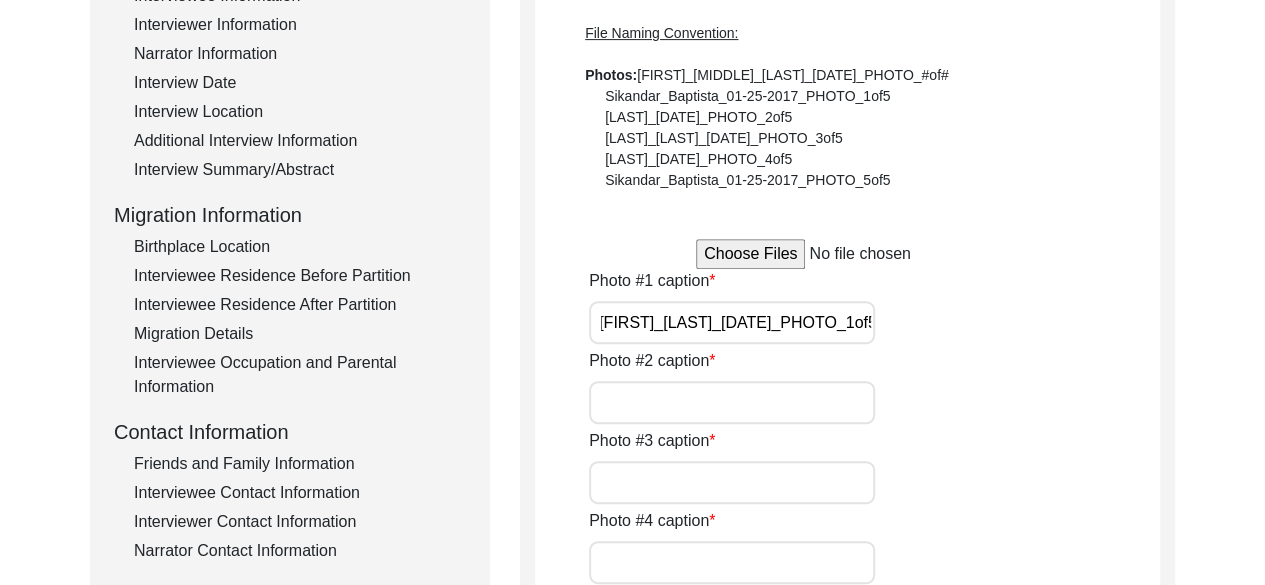 type on "[FIRST]_[LAST]_[DATE]_PHOTO_1of5" 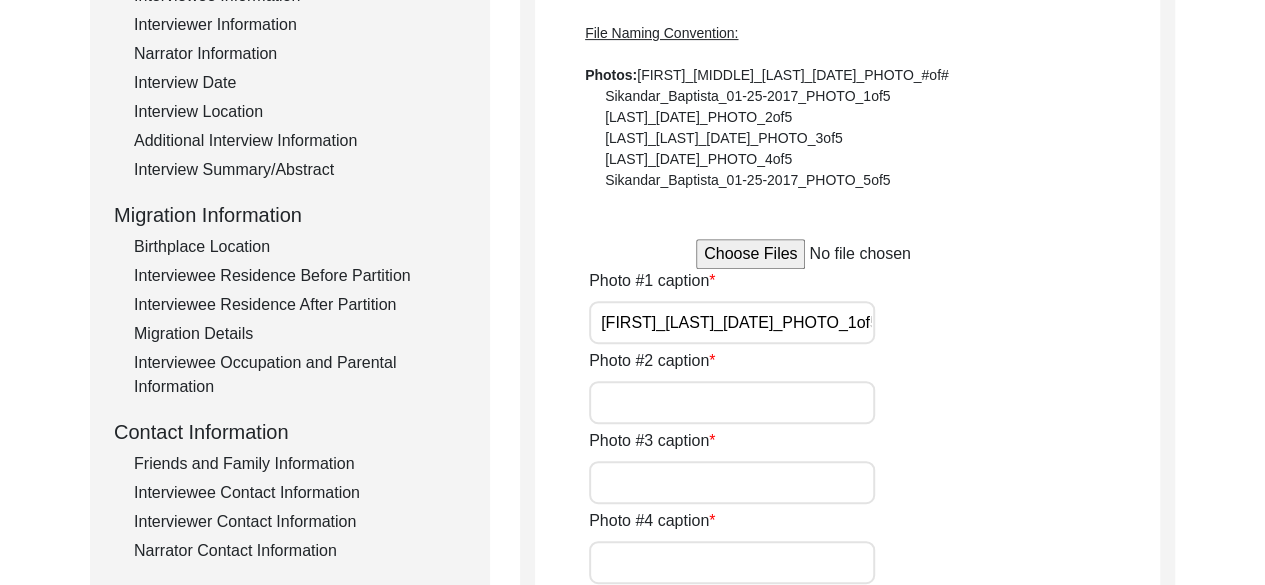 click at bounding box center [847, 254] 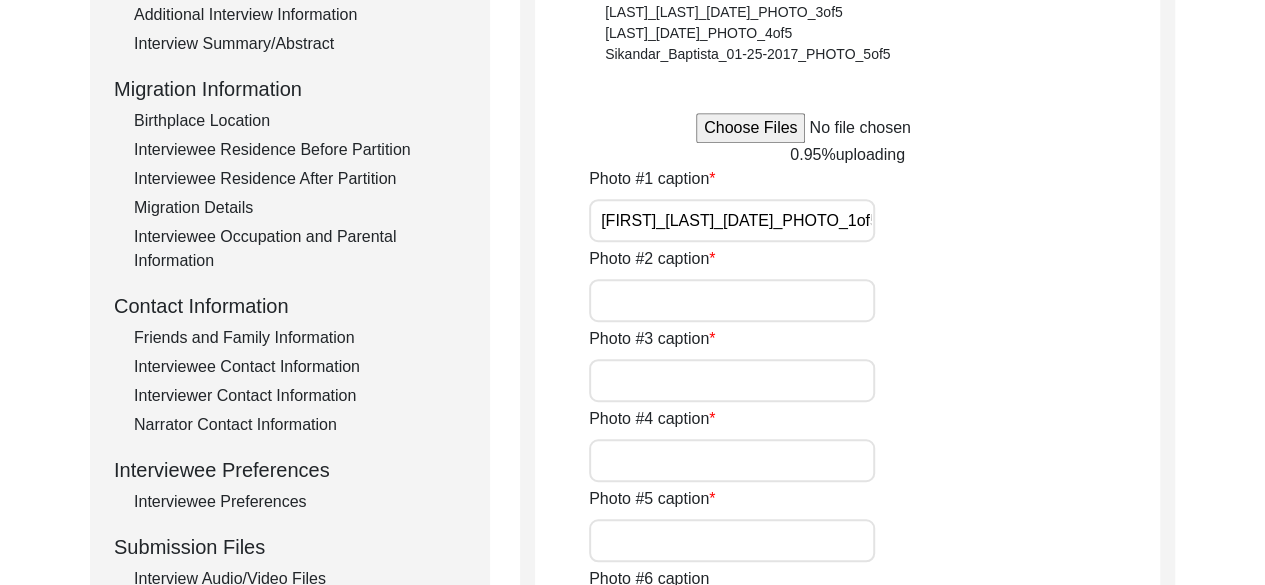 scroll, scrollTop: 482, scrollLeft: 0, axis: vertical 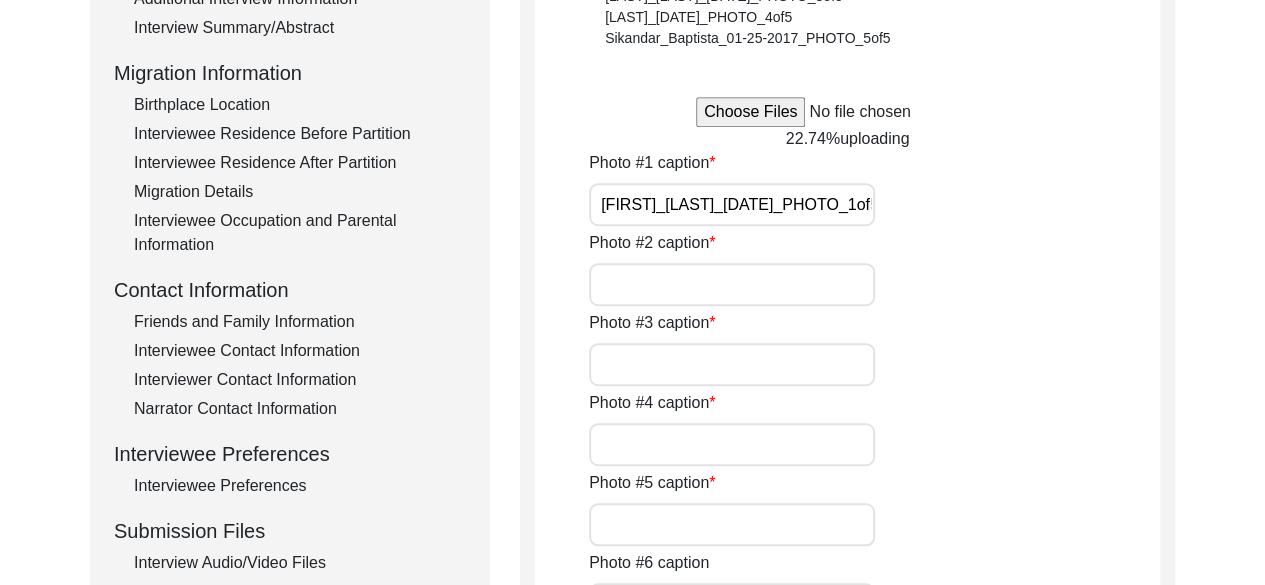 click on "Photo #2 caption" at bounding box center [732, 284] 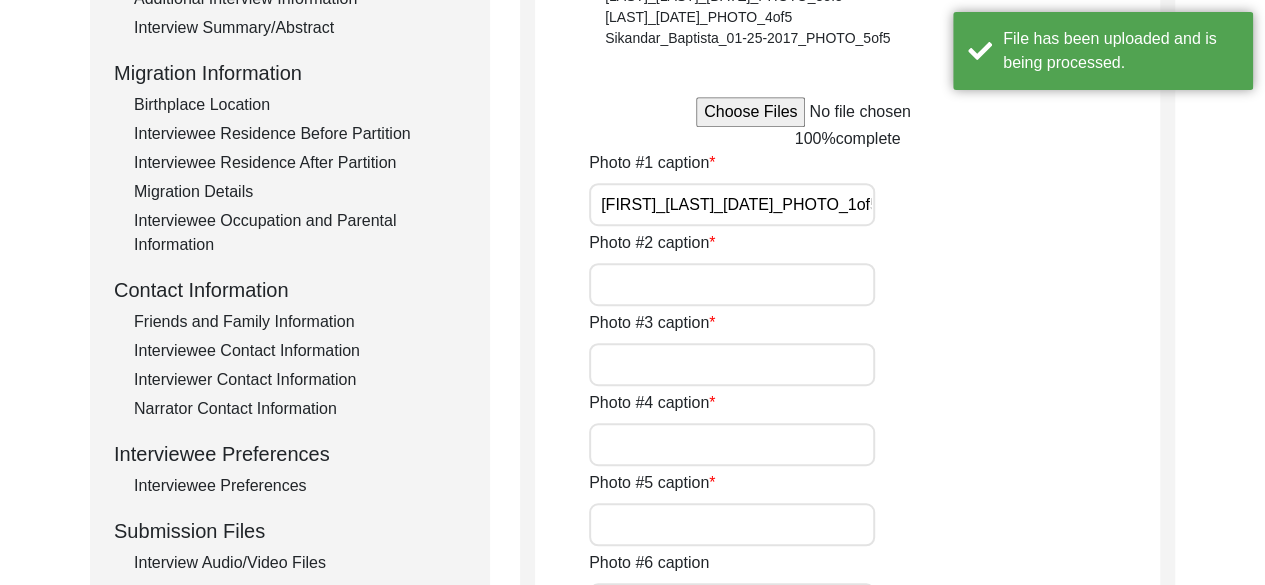 type 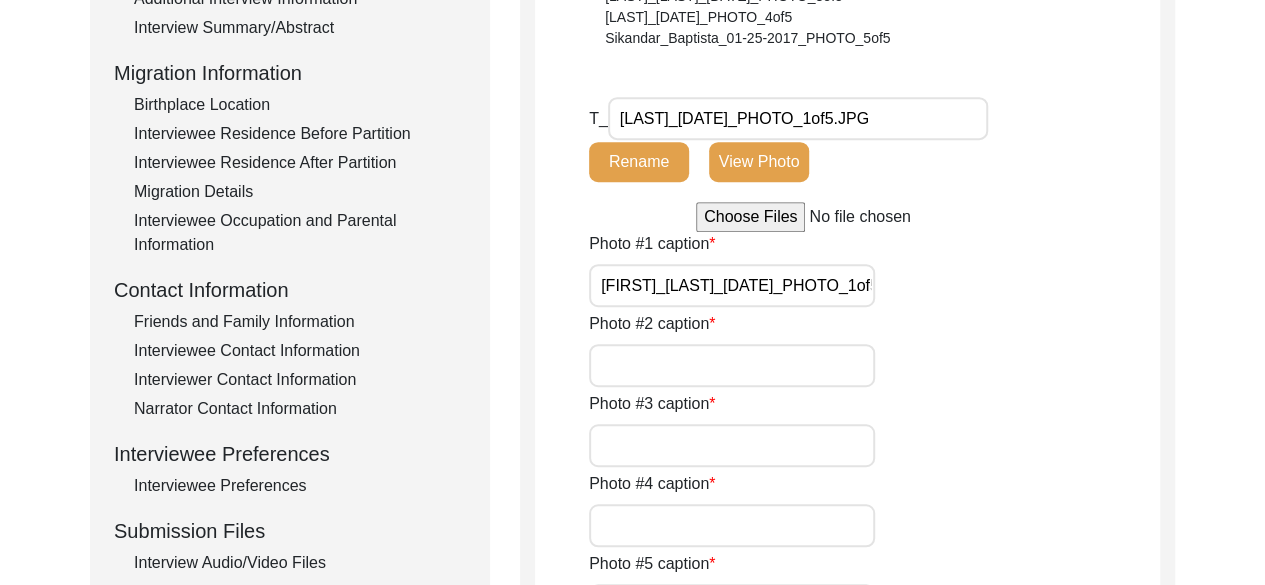 paste on "[LAST]_[DATE]_PHOTO_2of5" 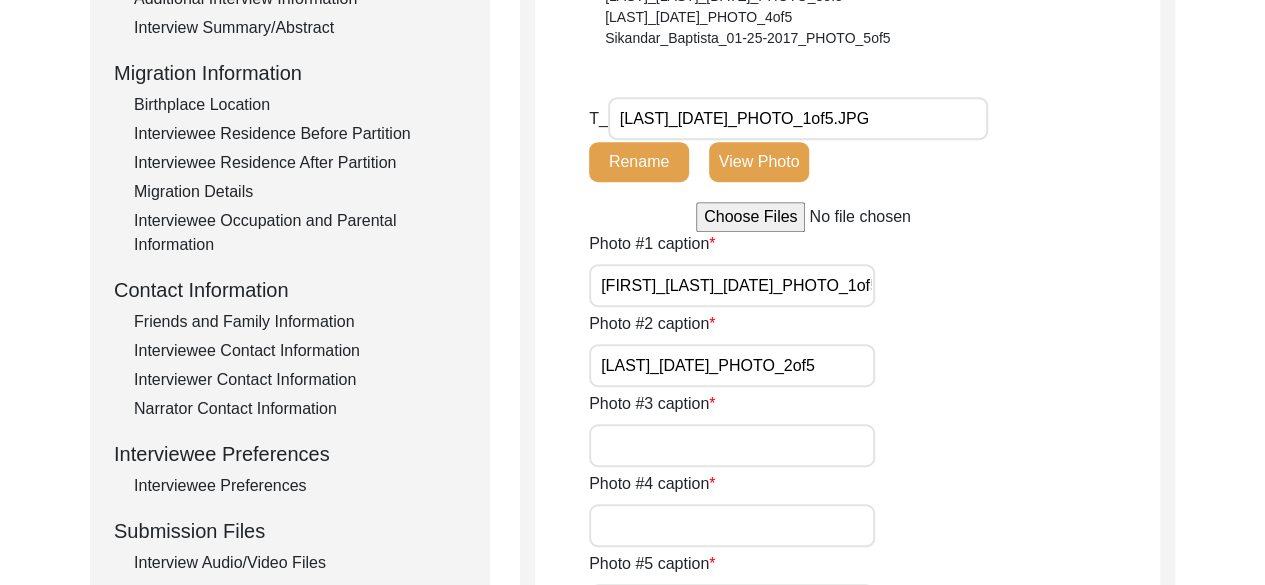 scroll, scrollTop: 0, scrollLeft: 2, axis: horizontal 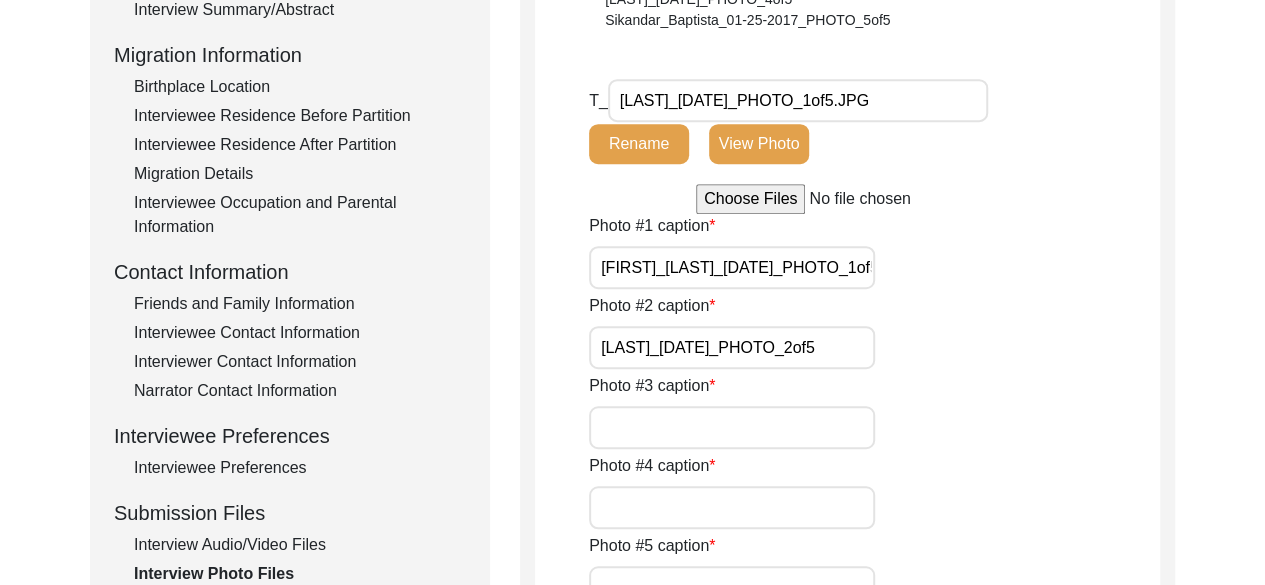 type on "[LAST]_[DATE]_PHOTO_2of5" 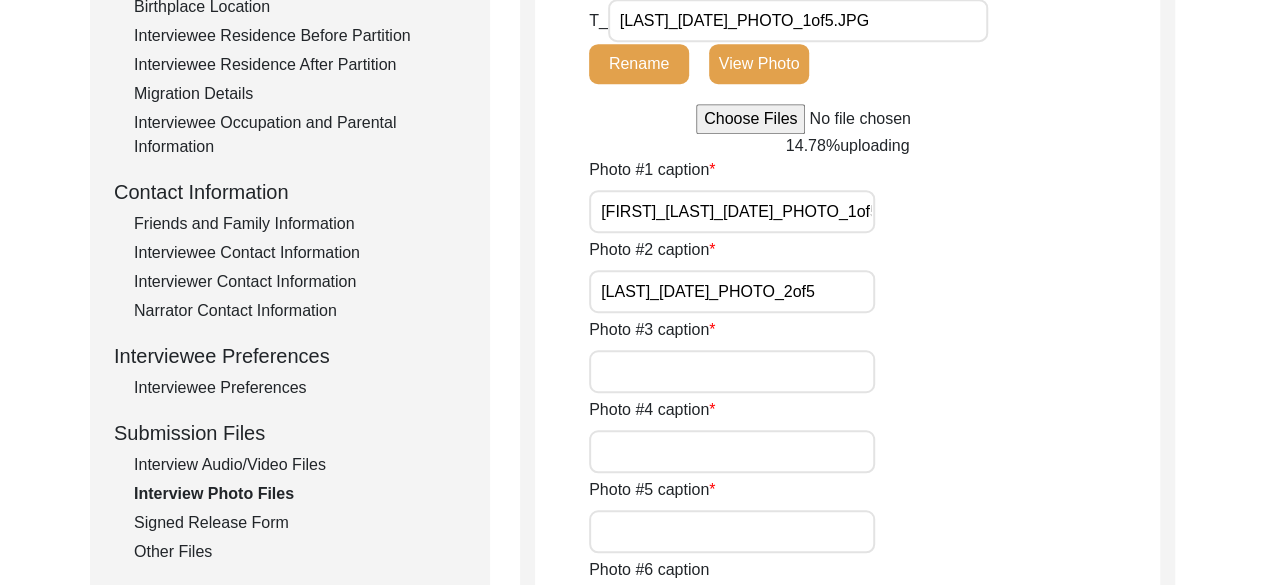 scroll, scrollTop: 594, scrollLeft: 0, axis: vertical 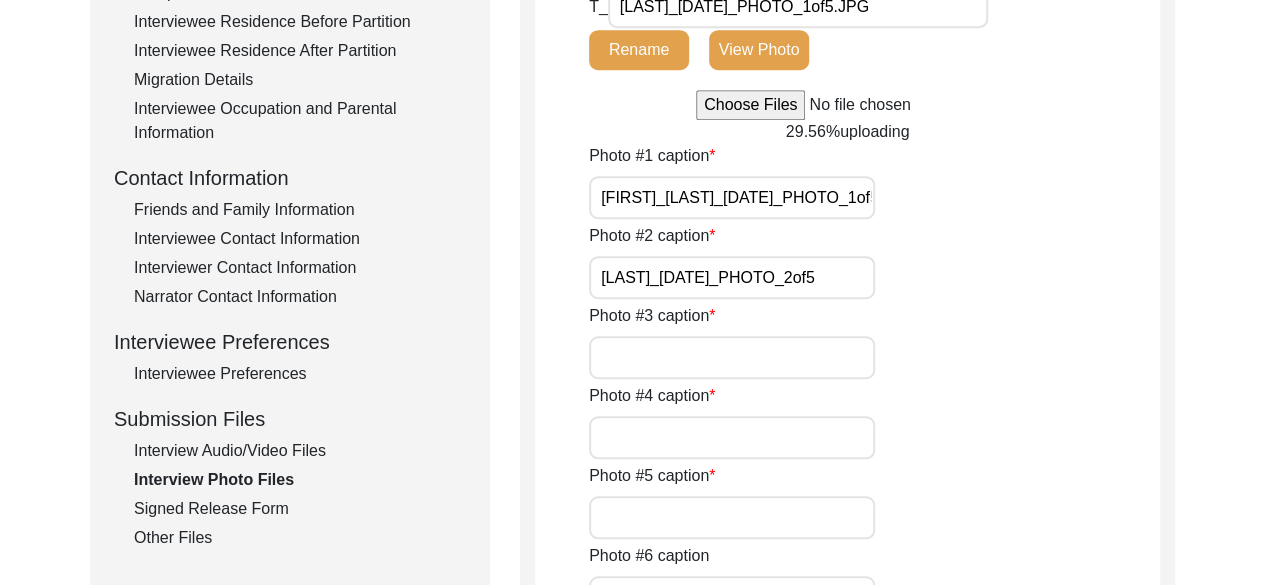 click on "Photo #3 caption" at bounding box center (732, 357) 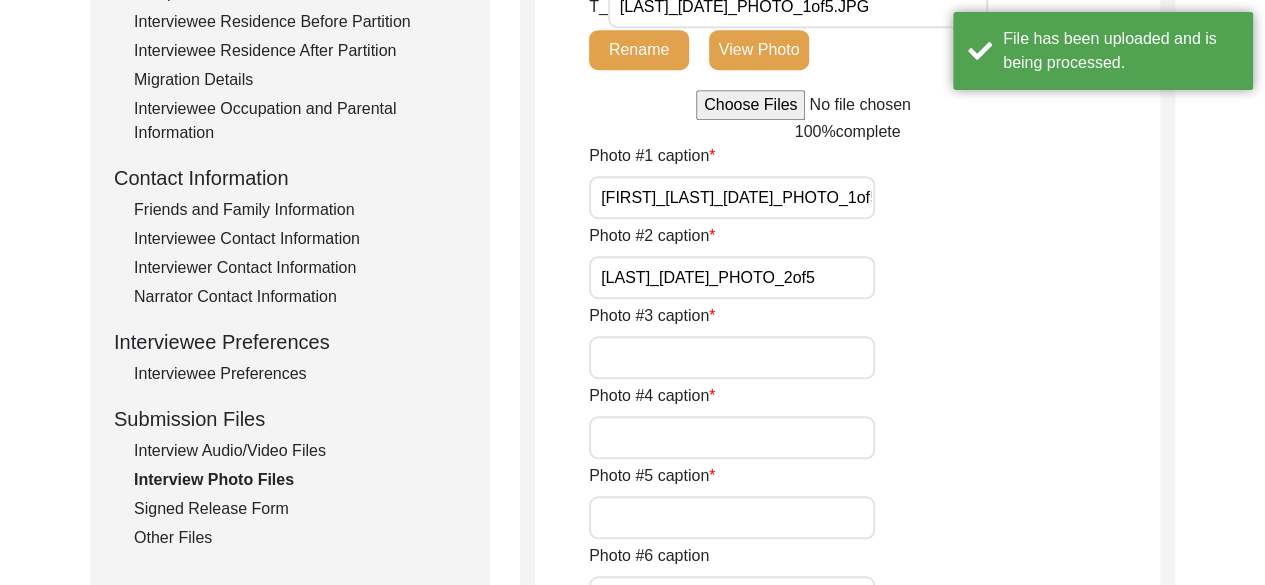 type 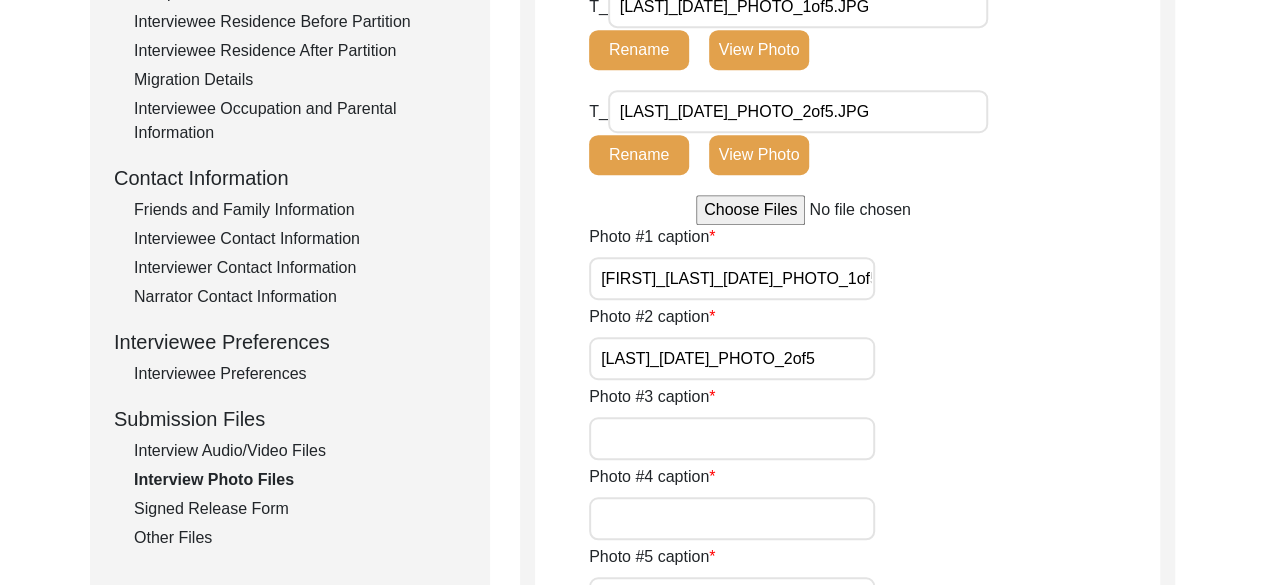 paste on "[LAST]_[DATE]_PHOTO_3of5" 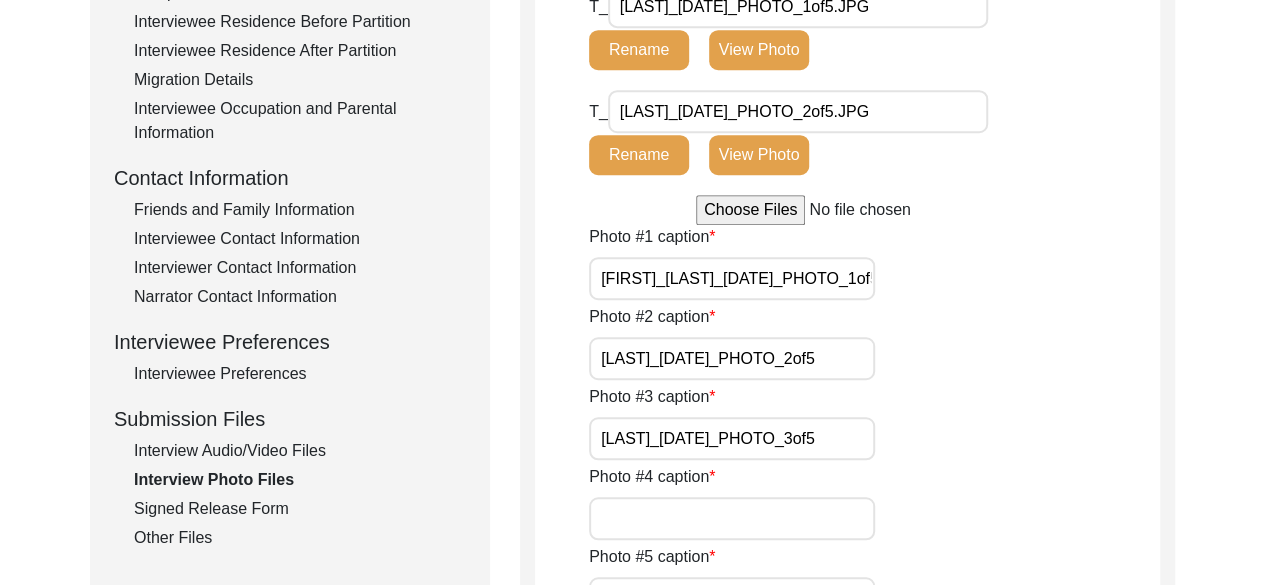 scroll, scrollTop: 0, scrollLeft: 2, axis: horizontal 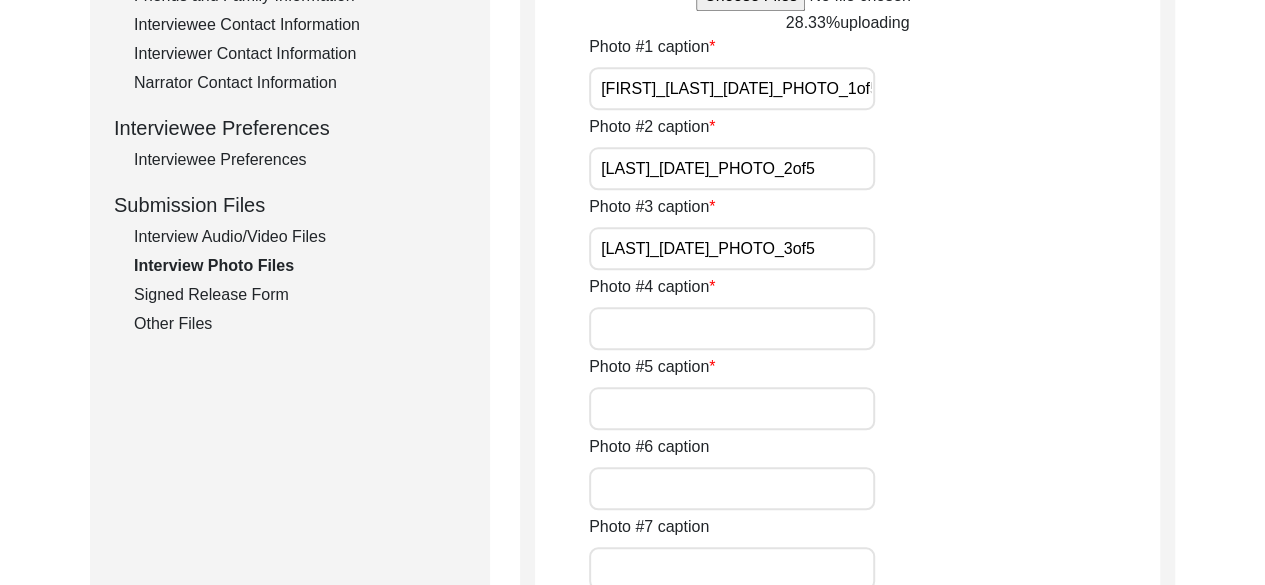 click on "Photo #4 caption" at bounding box center [732, 328] 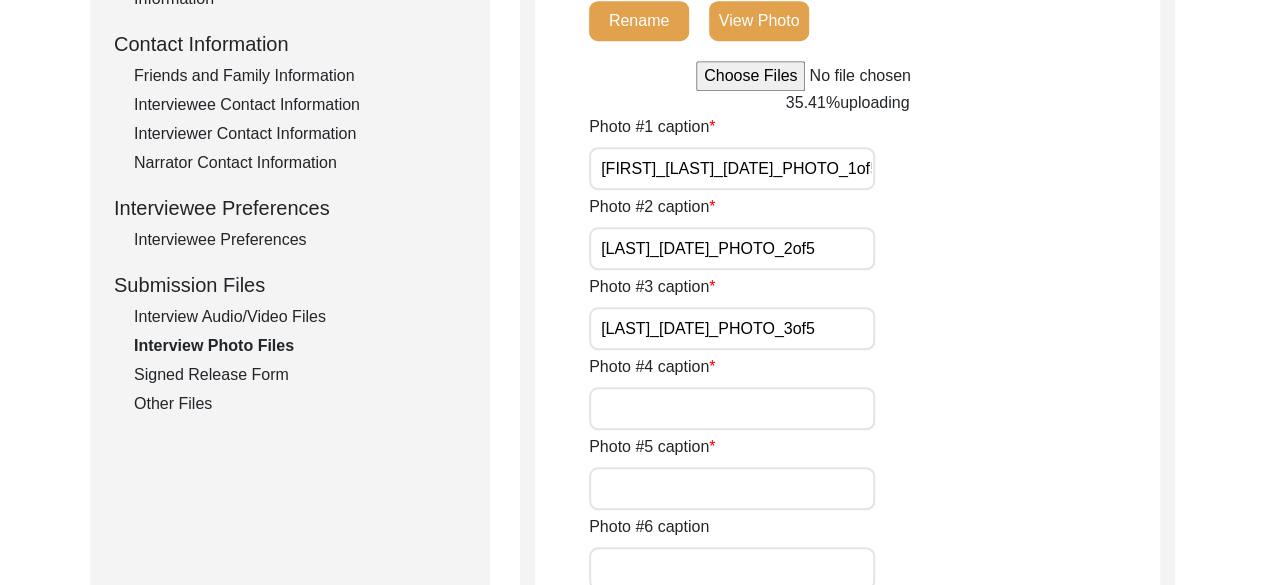 scroll, scrollTop: 726, scrollLeft: 0, axis: vertical 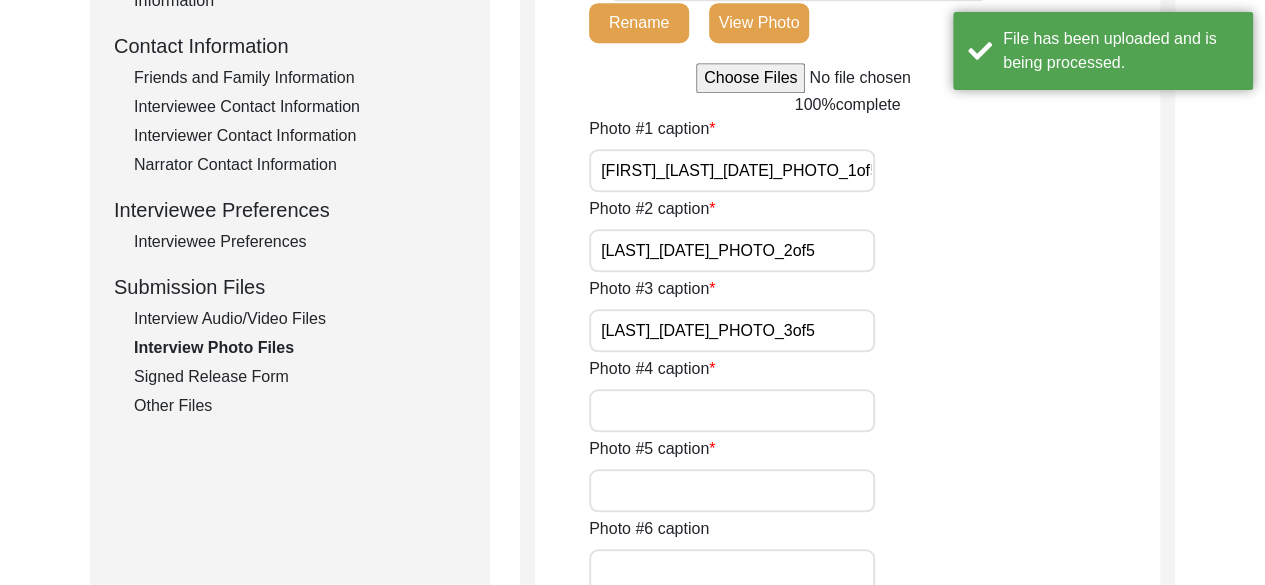 type 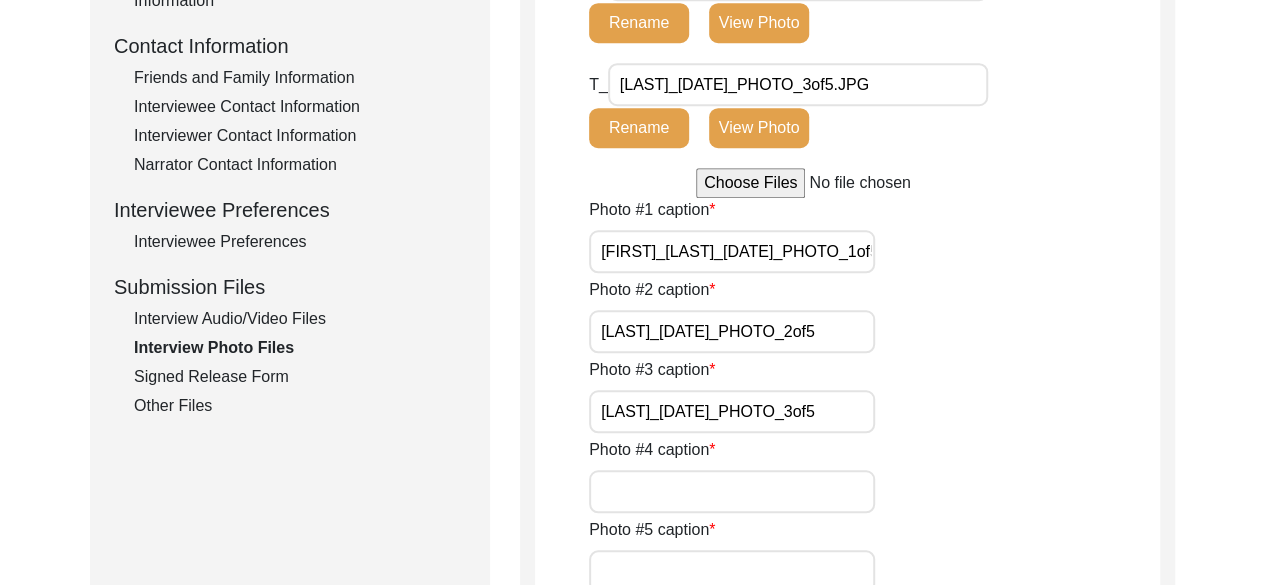 paste on "[LAST]_[DATE]_PHOTO_4of5" 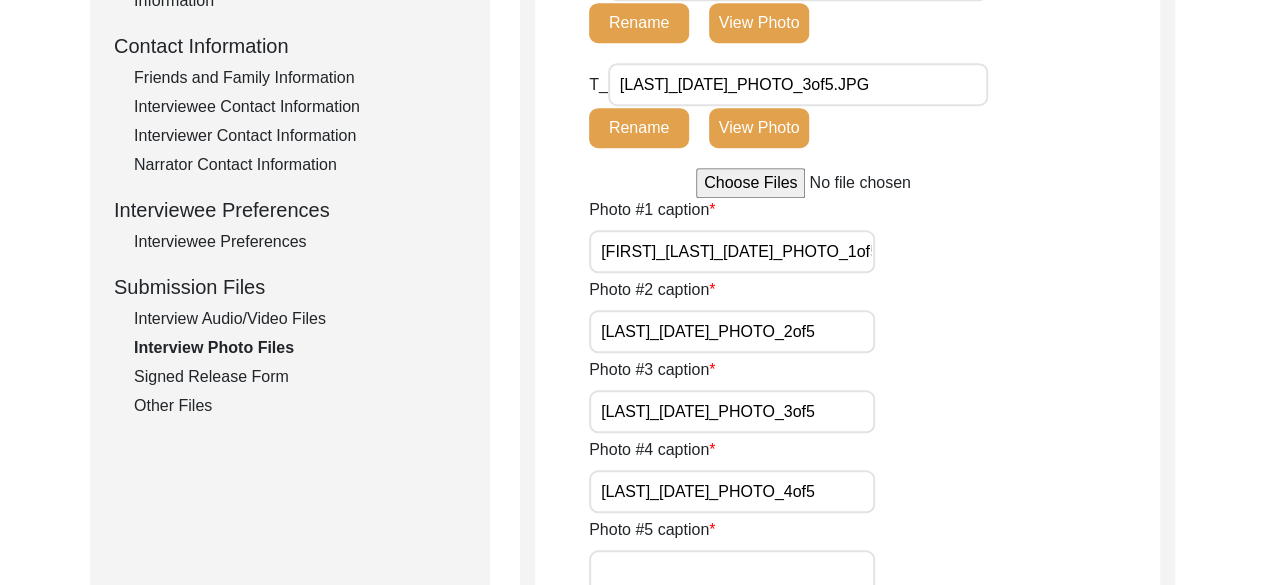 scroll, scrollTop: 0, scrollLeft: 2, axis: horizontal 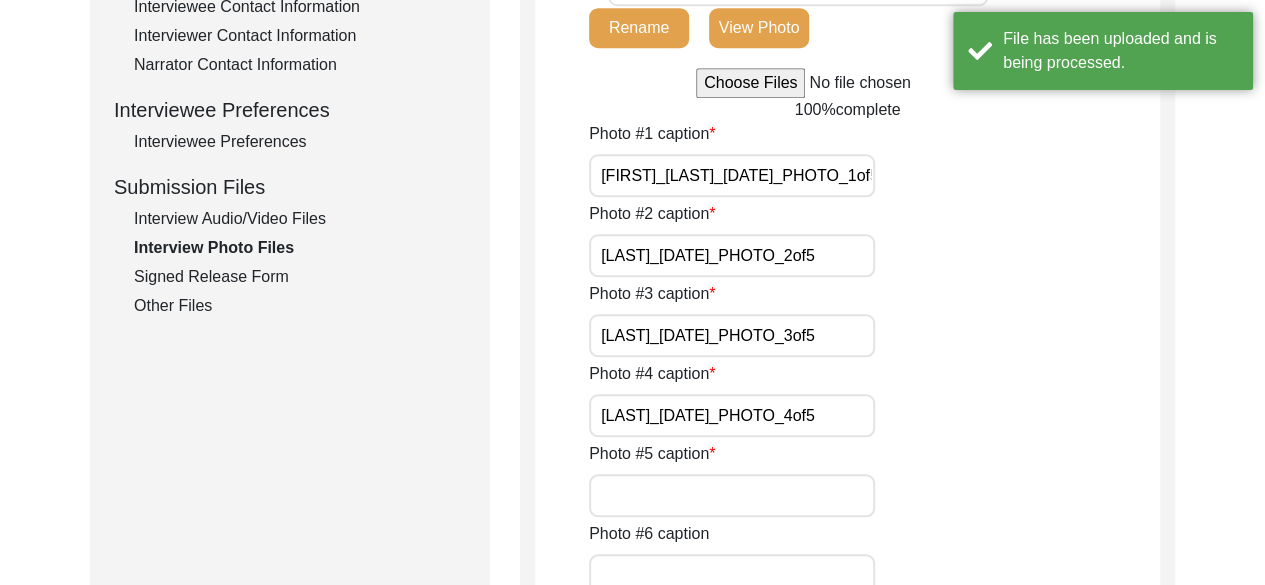 type 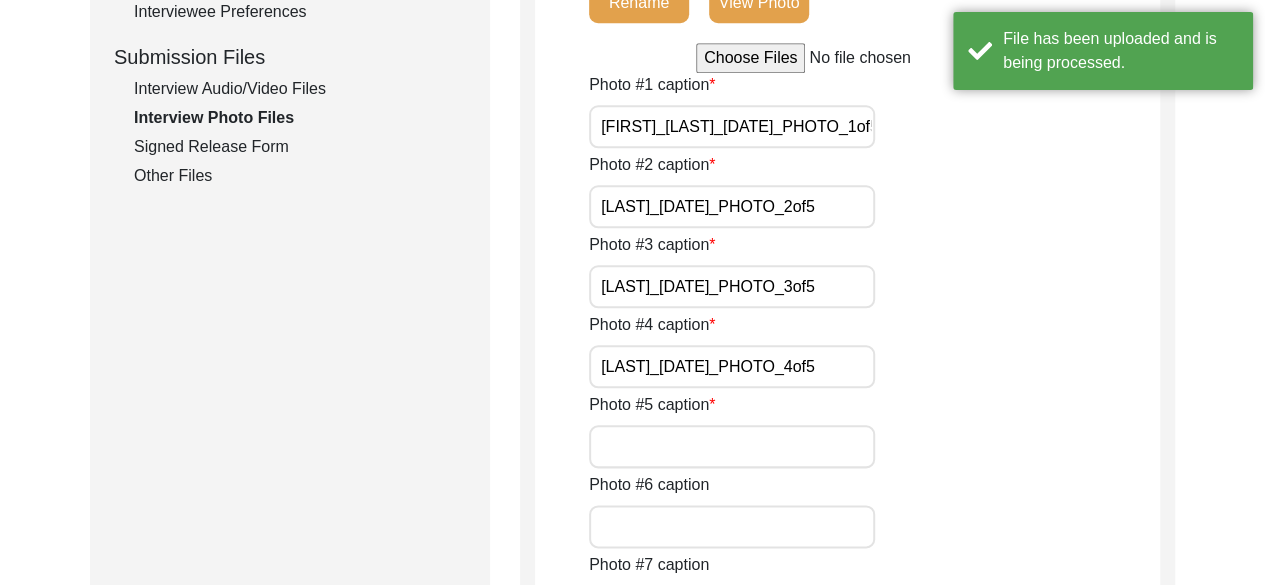 scroll, scrollTop: 956, scrollLeft: 0, axis: vertical 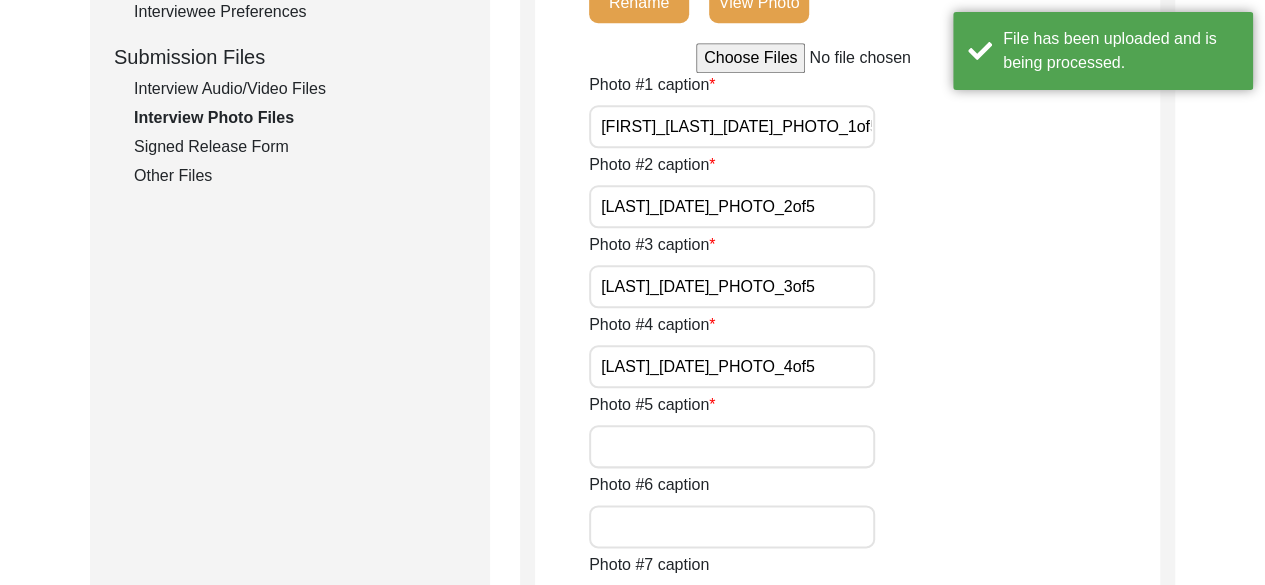 click on "Photo #5 caption" at bounding box center (732, 446) 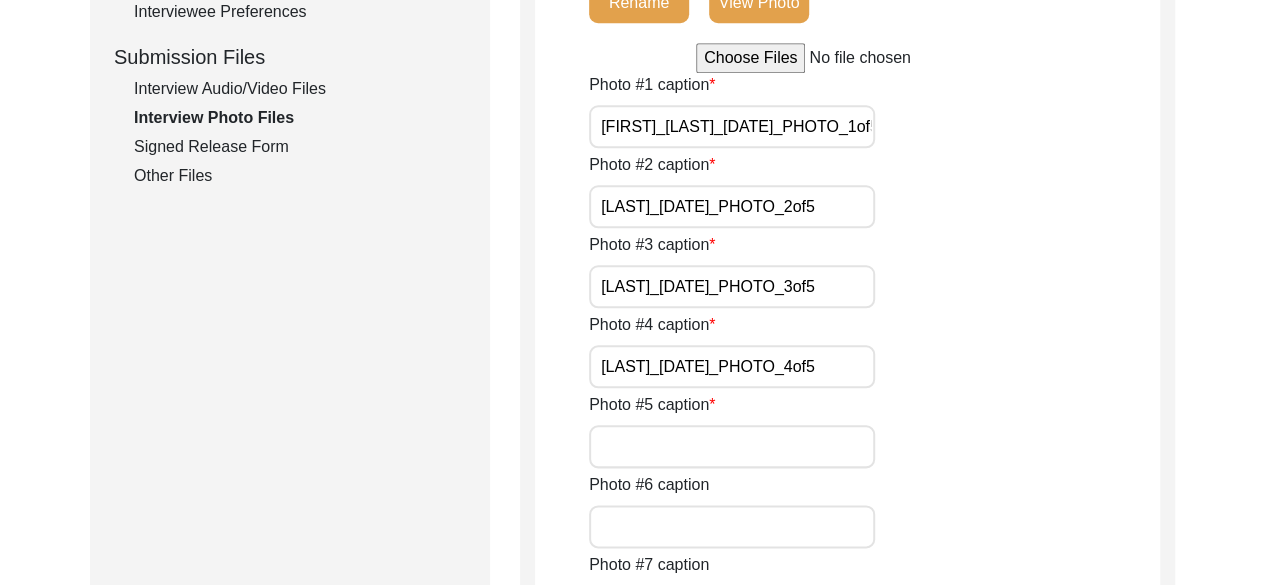 paste on "[LAST]_[DATE]_PHOTO_5of5" 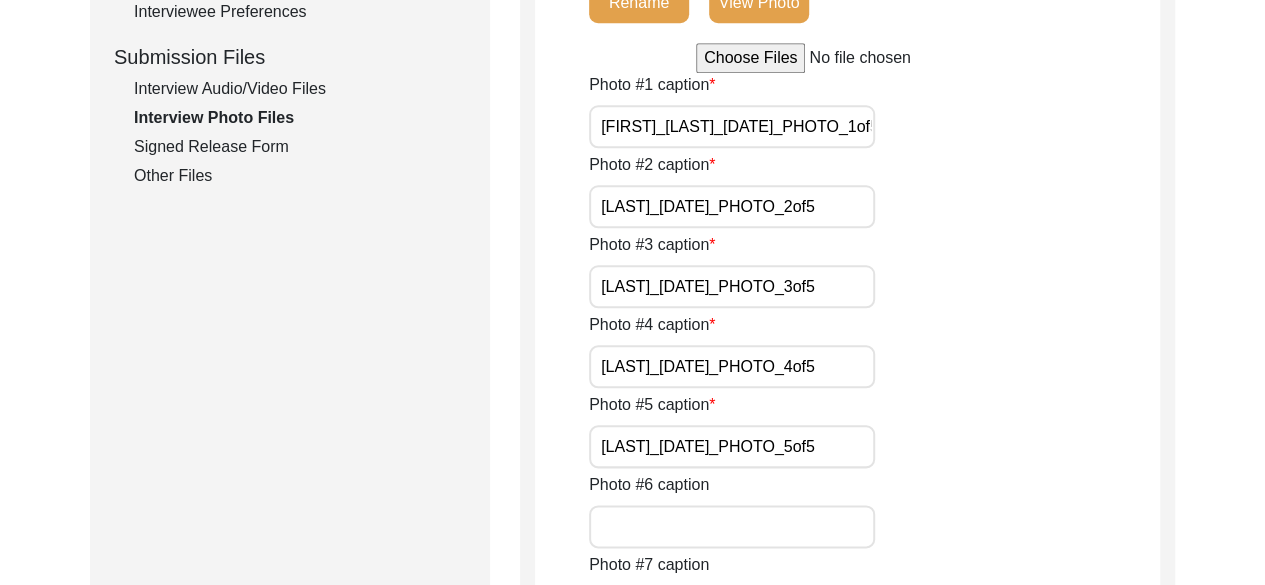 scroll, scrollTop: 0, scrollLeft: 2, axis: horizontal 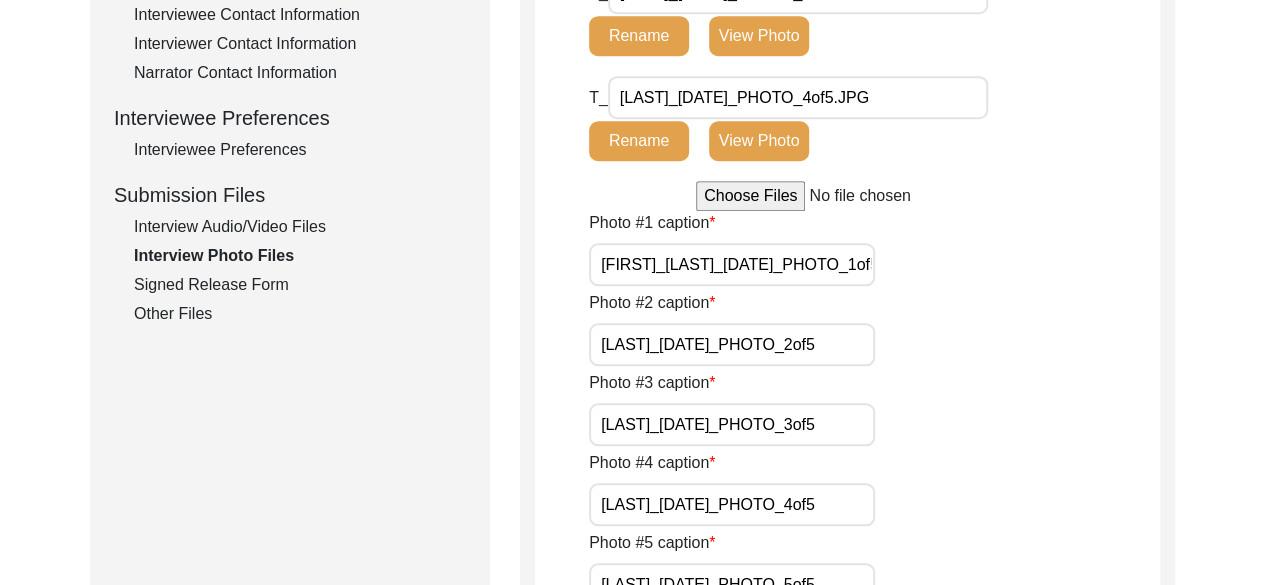 type on "[LAST]_[DATE]_PHOTO_5of5" 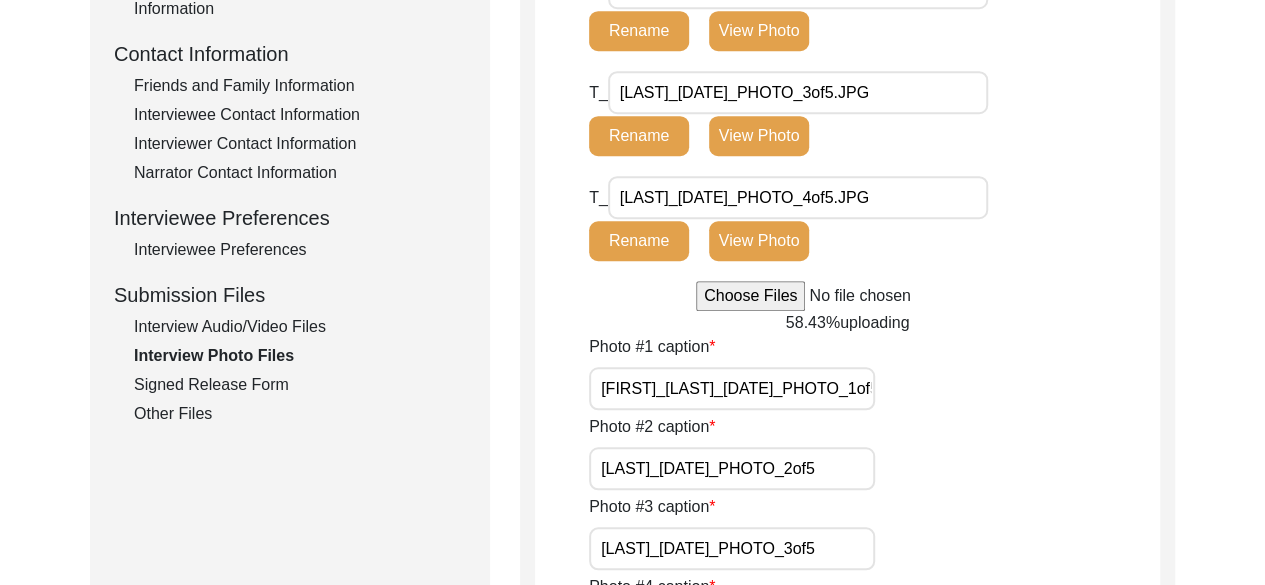 scroll, scrollTop: 724, scrollLeft: 0, axis: vertical 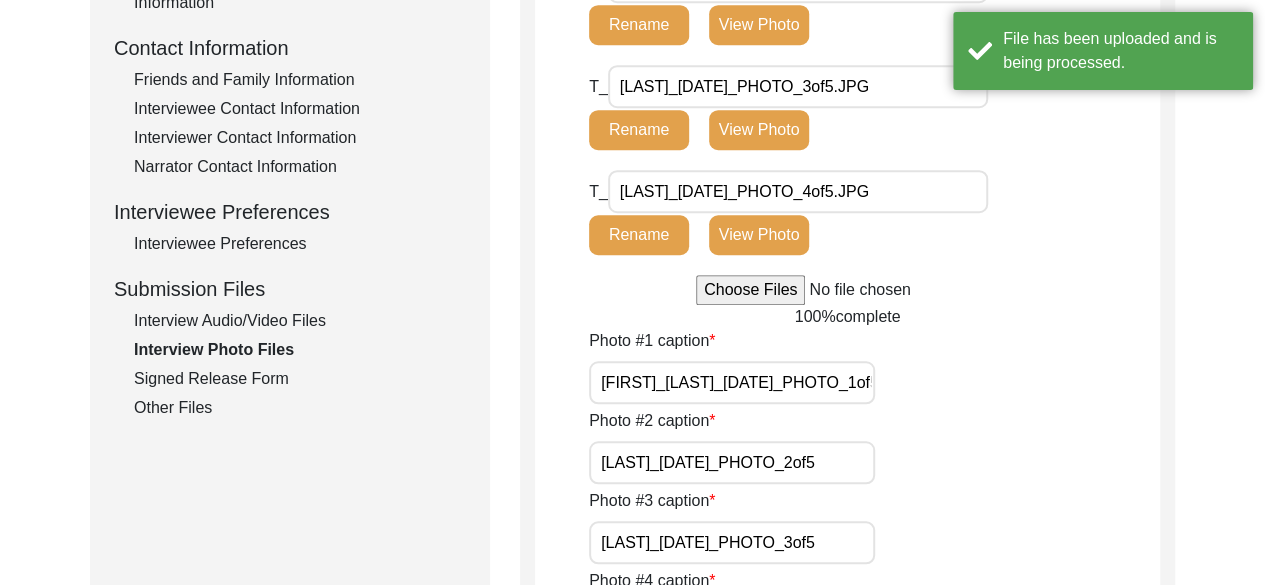 type 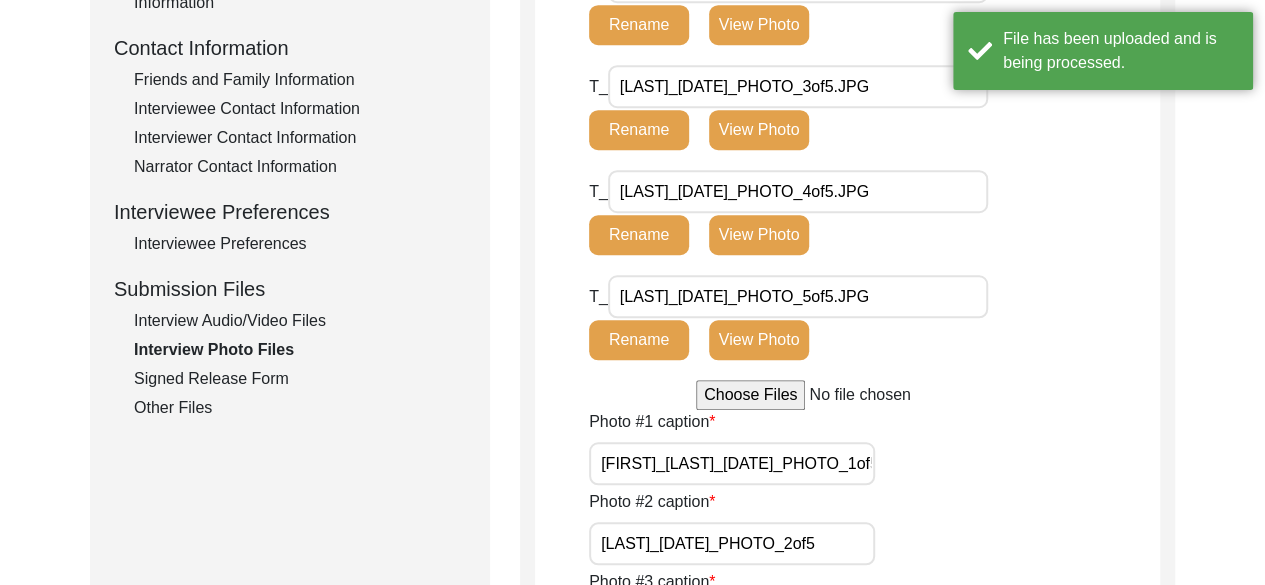 click on "Signed Release Form" 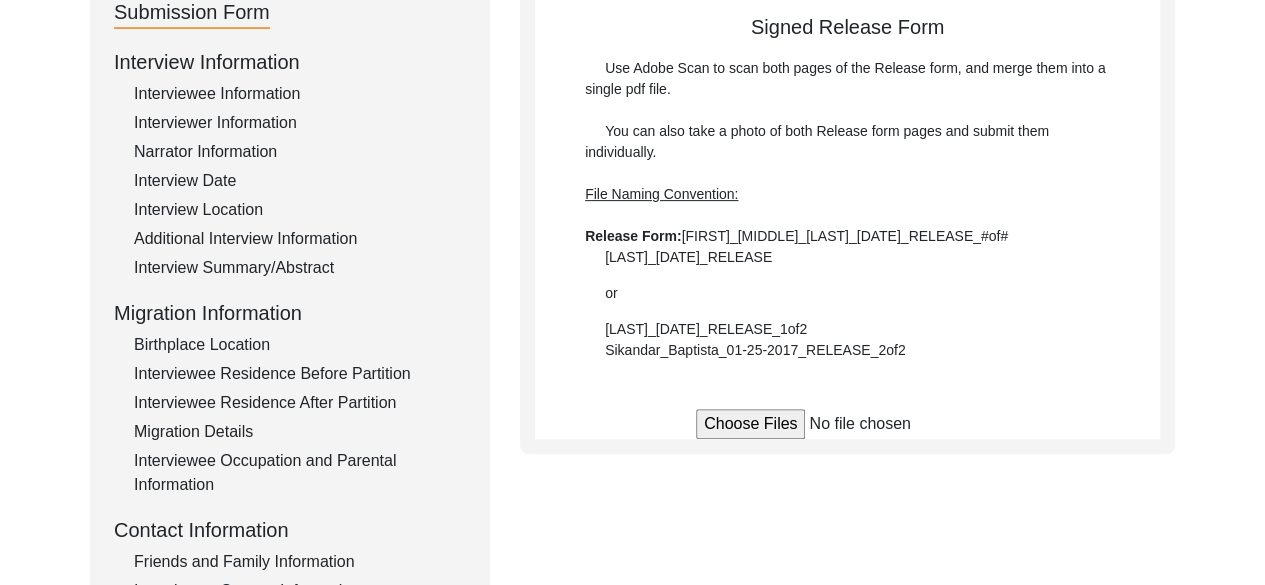 scroll, scrollTop: 156, scrollLeft: 0, axis: vertical 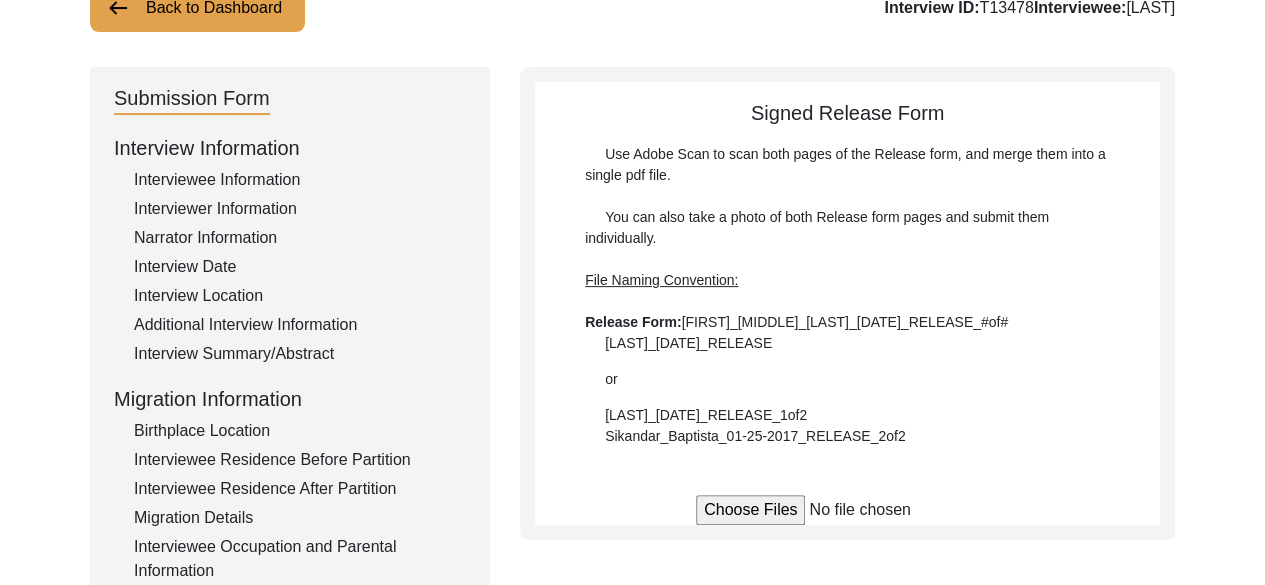click at bounding box center (847, 510) 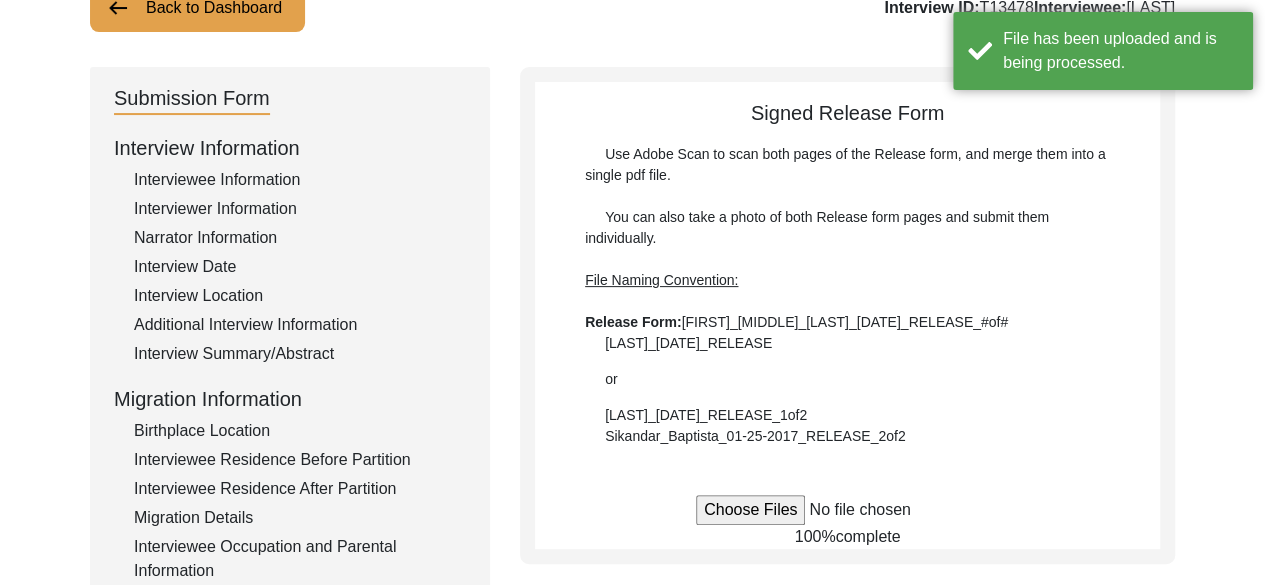 type 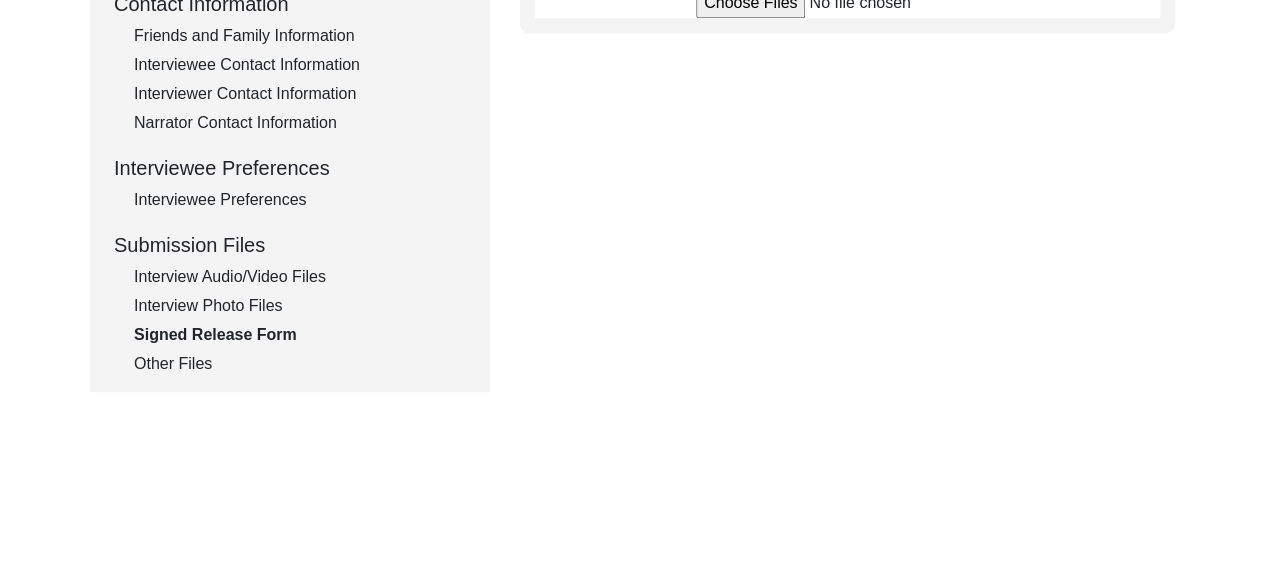 scroll, scrollTop: 774, scrollLeft: 0, axis: vertical 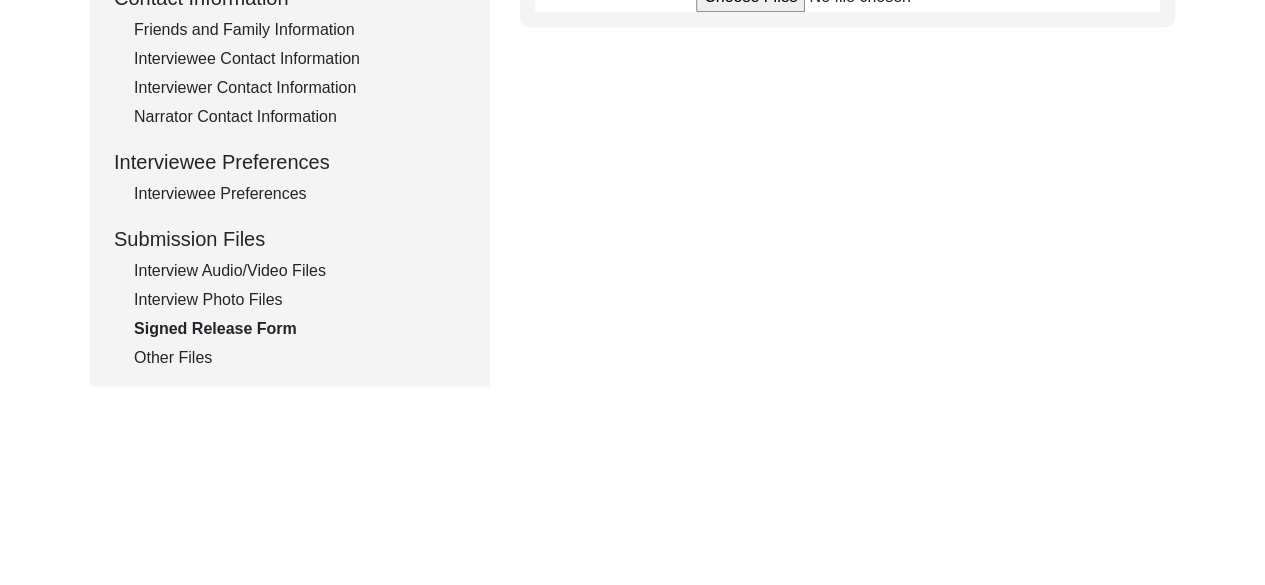 click on "Other Files" 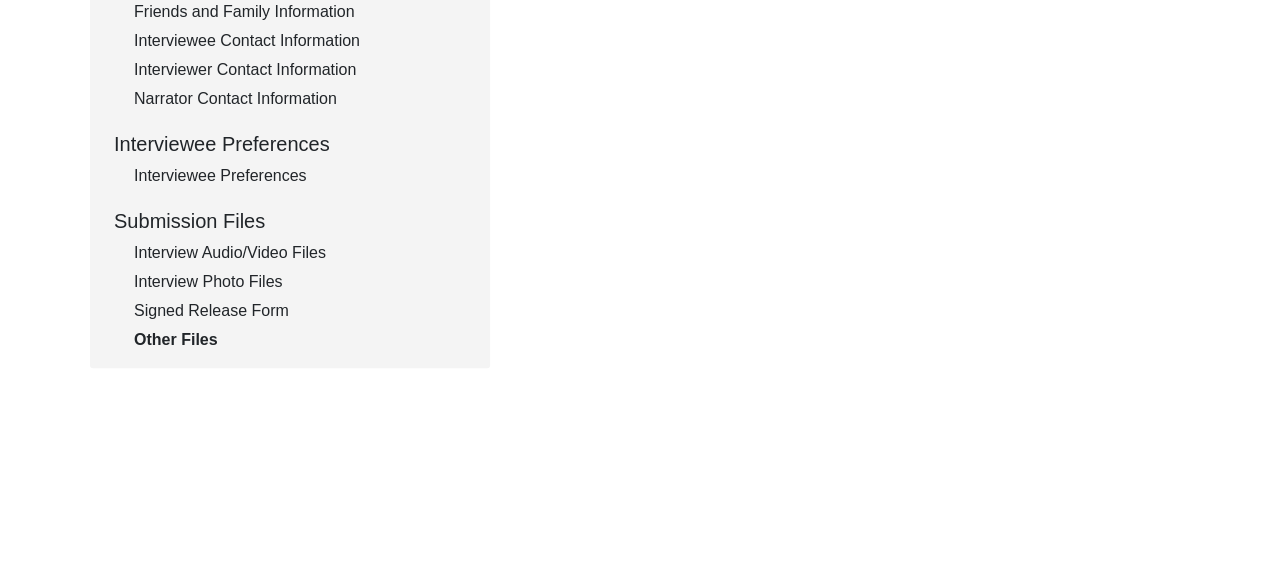 scroll, scrollTop: 790, scrollLeft: 0, axis: vertical 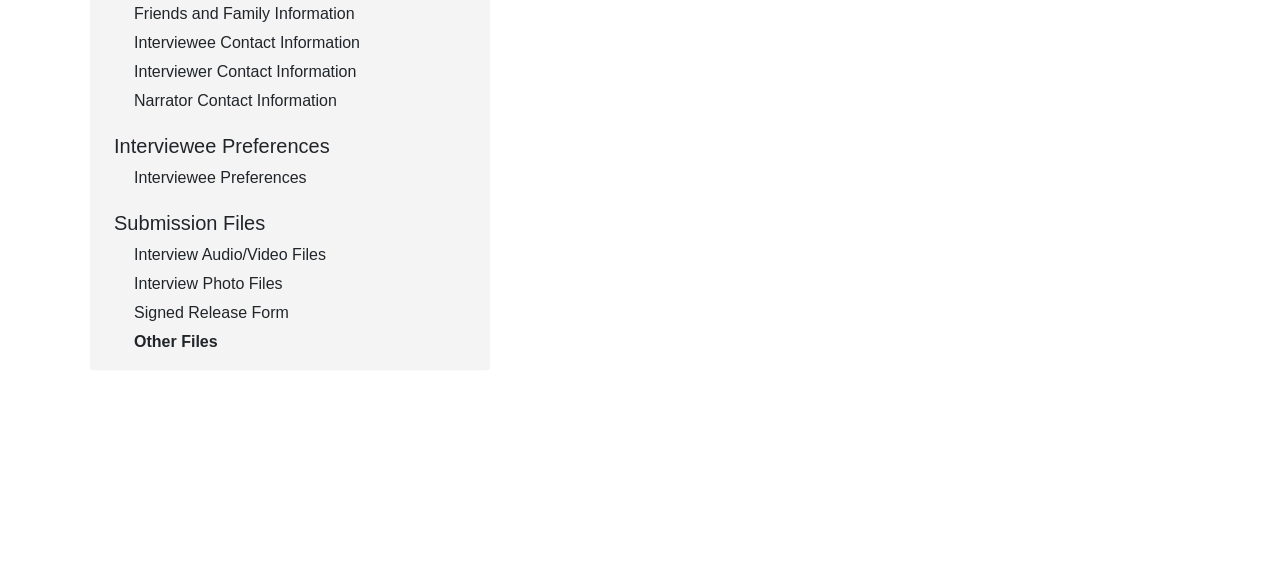 click on "Interview Photo Files" 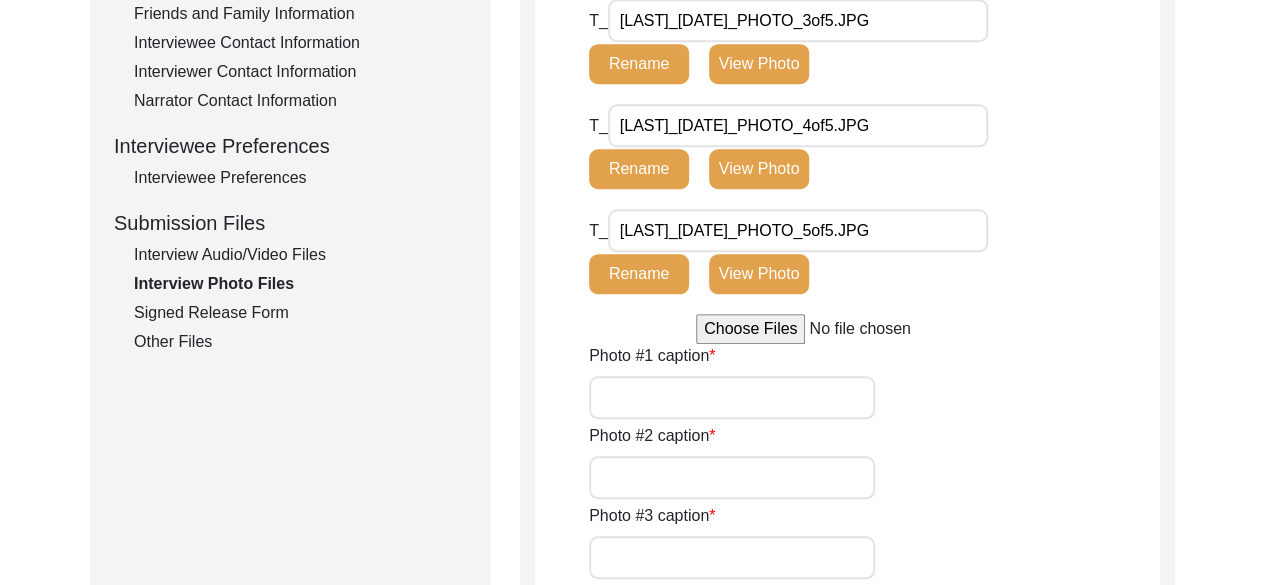 click on "Signed Release Form" 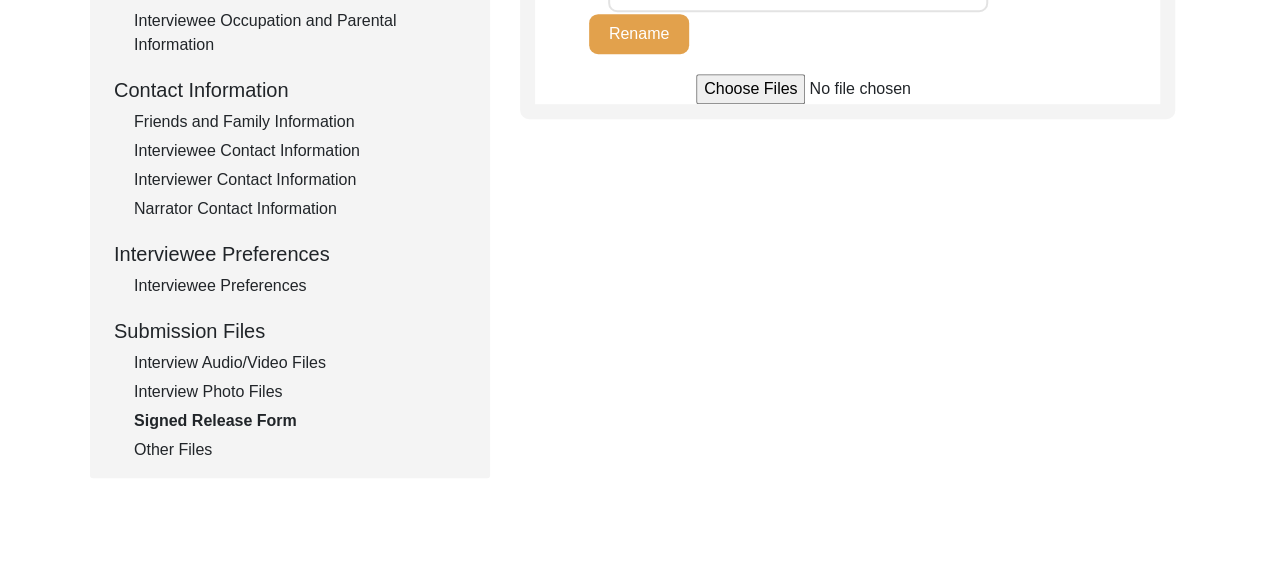 scroll, scrollTop: 684, scrollLeft: 0, axis: vertical 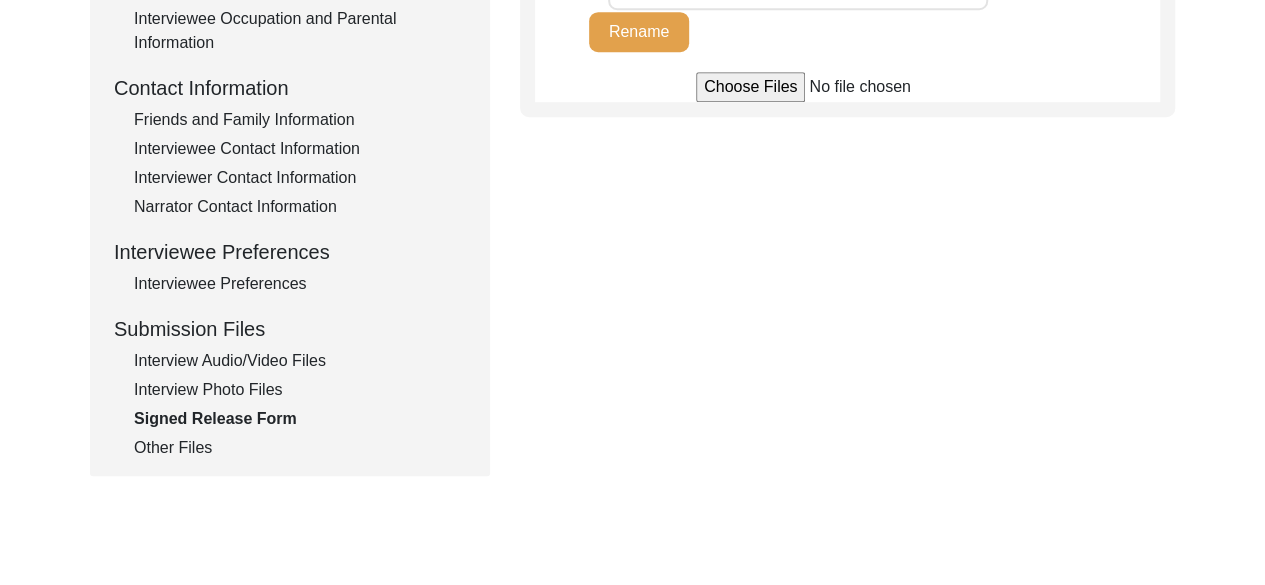 click on "Interview Photo Files" 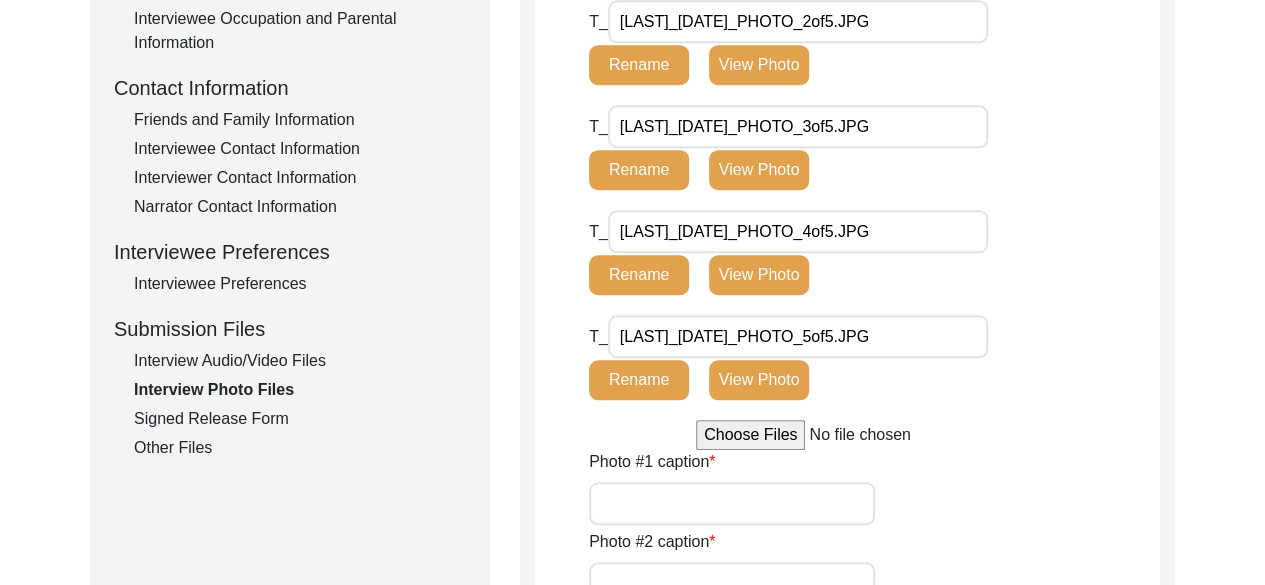click on "Interview Audio/Video Files" 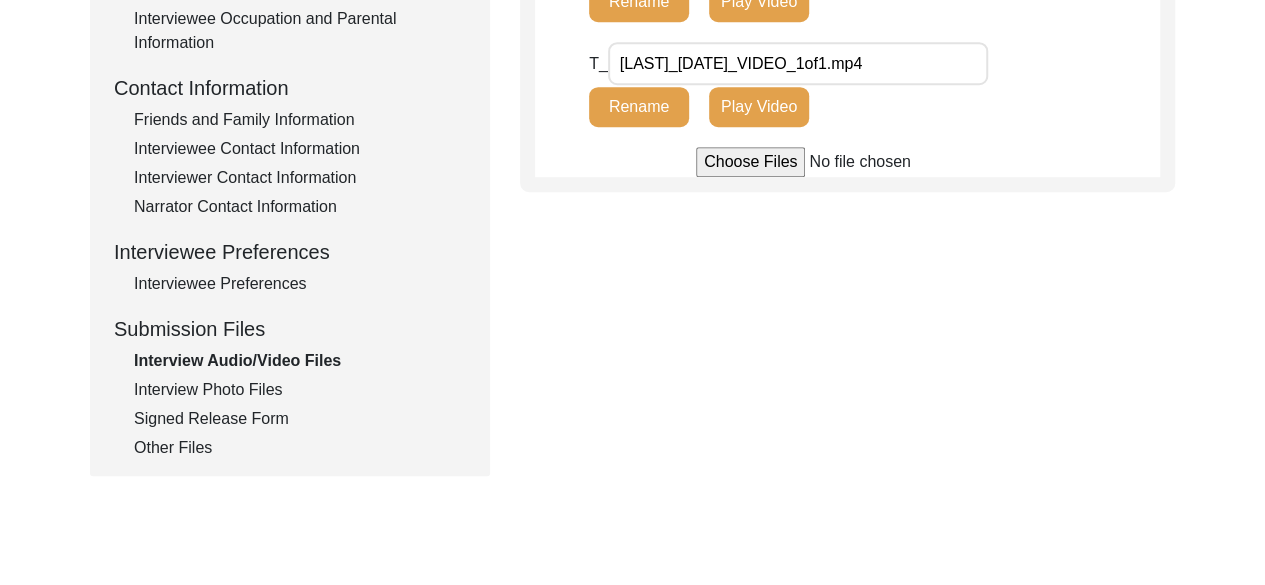click on "Other Files" 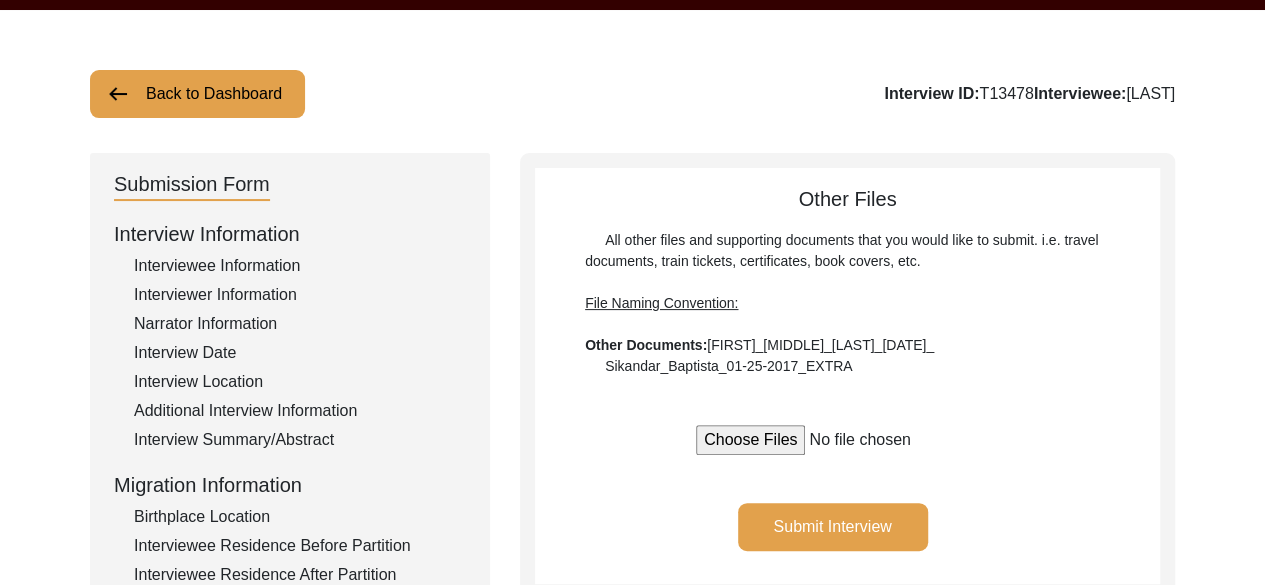 scroll, scrollTop: 0, scrollLeft: 0, axis: both 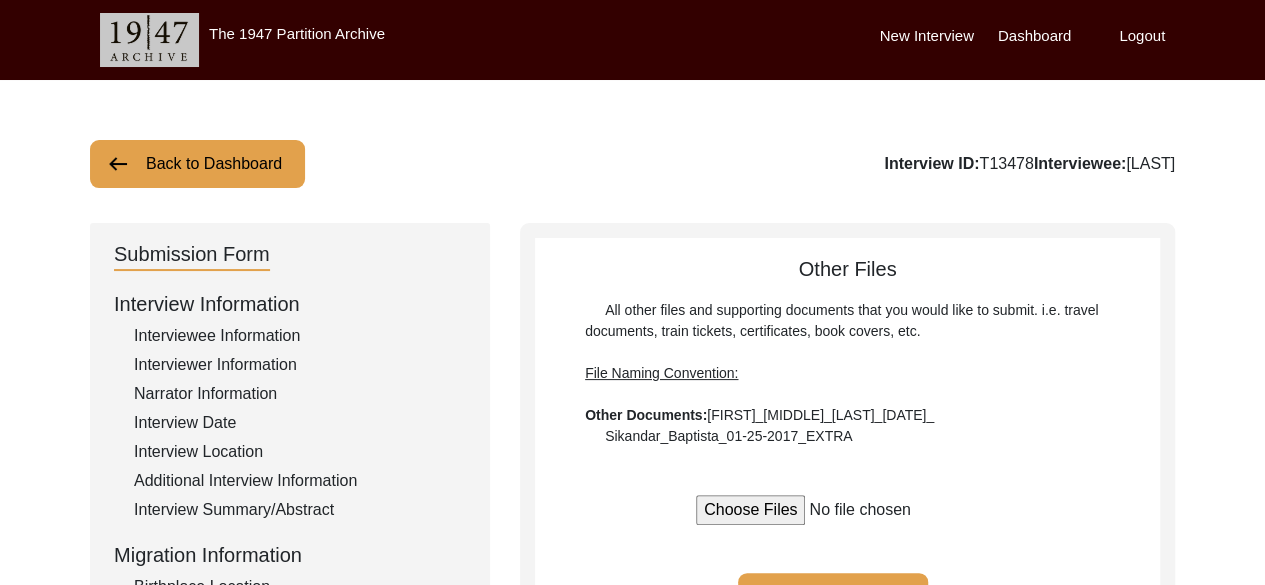 click at bounding box center (847, 510) 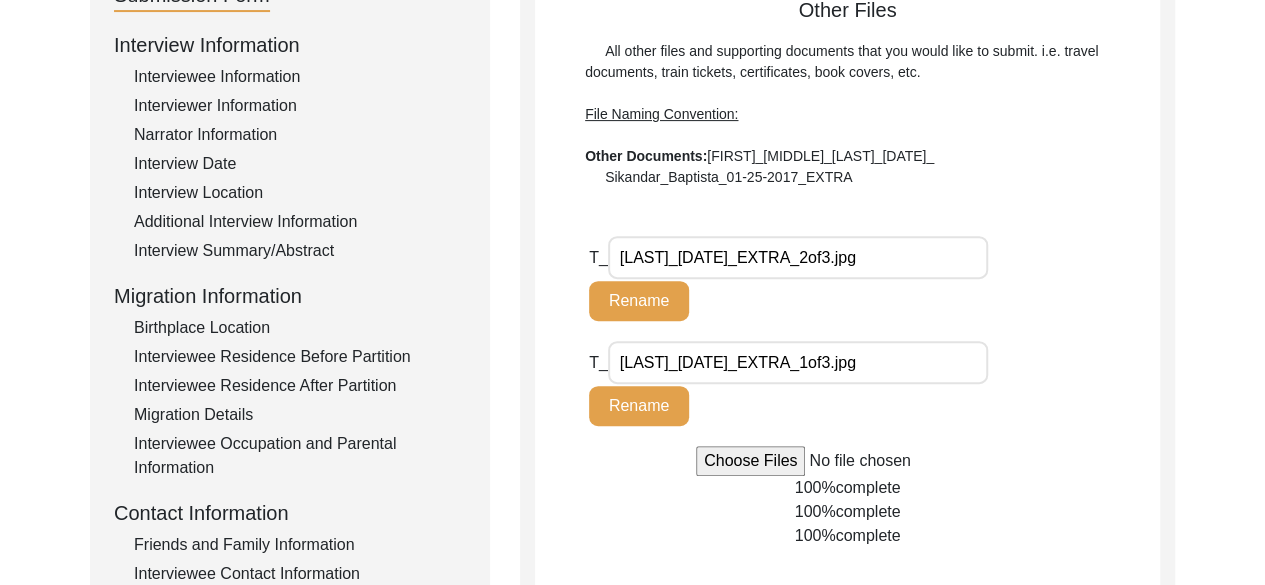 scroll, scrollTop: 257, scrollLeft: 0, axis: vertical 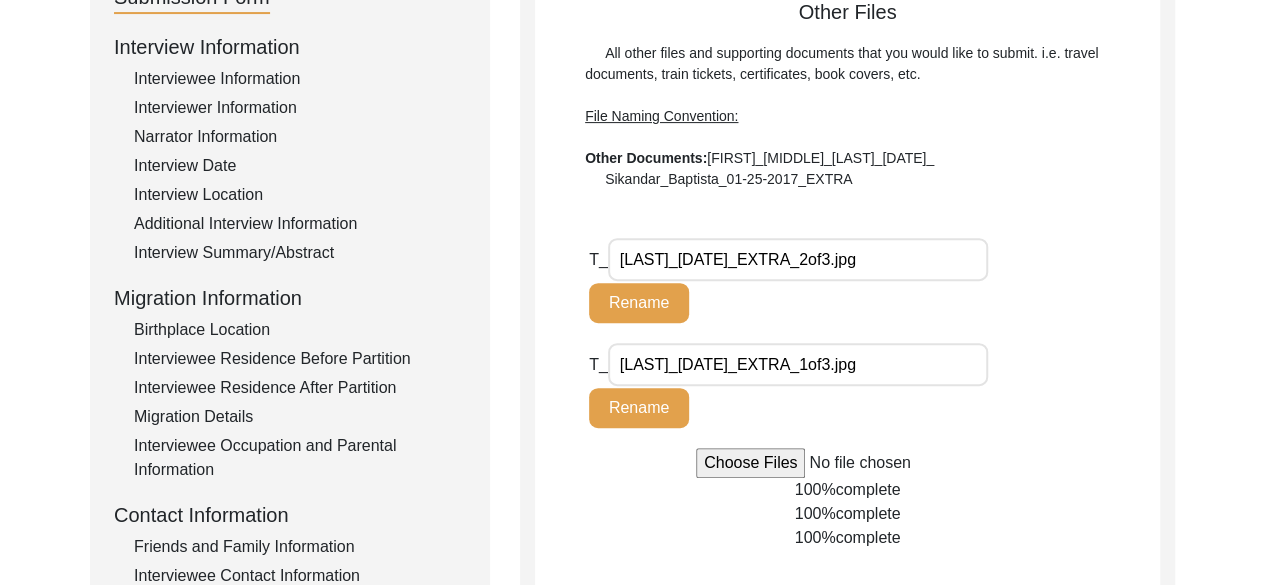 click on "T_ [LAST]_[DATE]_EXTRA_1of3.jpg Rename" 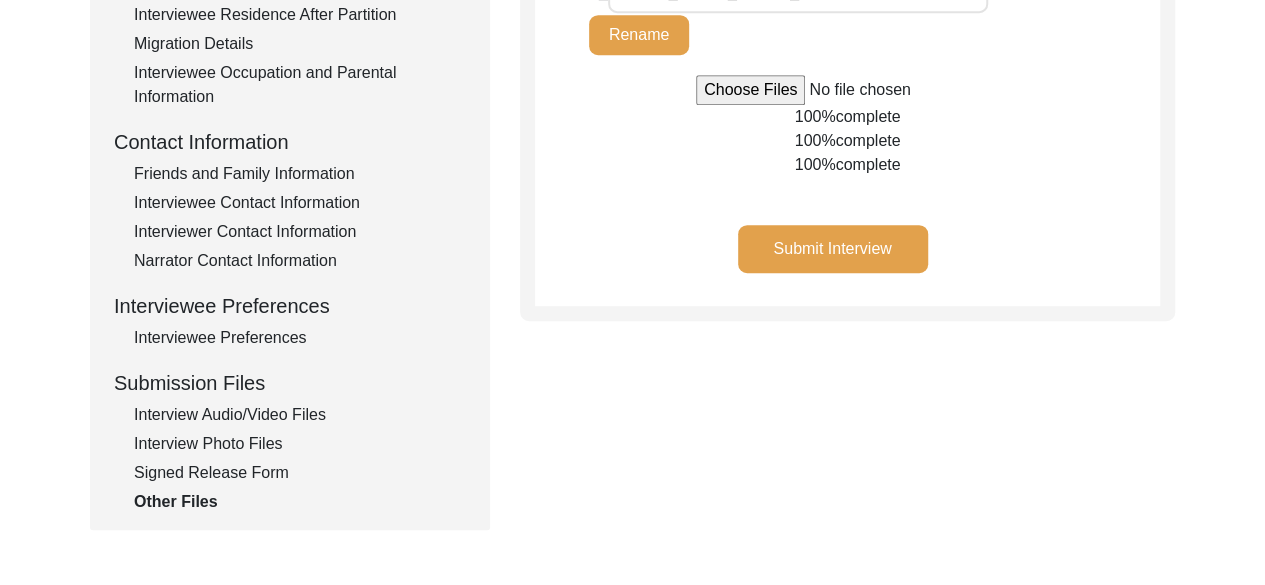 scroll, scrollTop: 665, scrollLeft: 0, axis: vertical 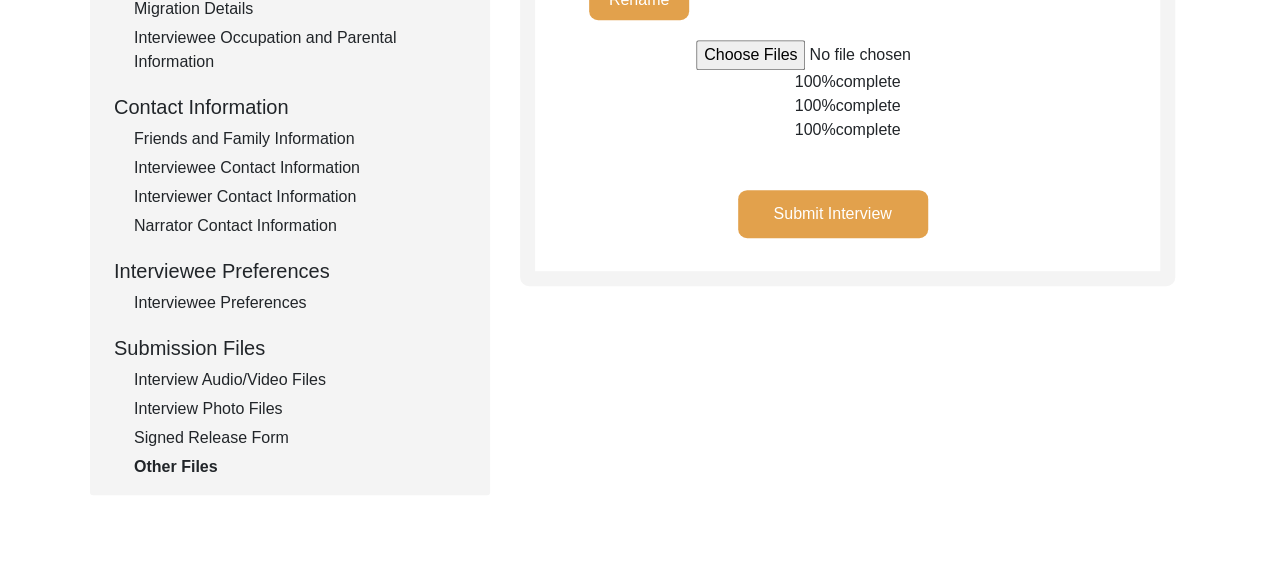 click on "Interview Information   Interviewee Information   Interviewer Information   Narrator Information   Interview Date   Interview Location   Additional Interview Information   Interview Summary/Abstract   Migration Information   Birthplace Location   Interviewee Residence Before Partition   Interviewee Residence After Partition   Migration Details   Interviewee Occupation and Parental Information   Contact Information   Friends and Family Information   Interviewee Contact Information   Interviewer Contact Information   Narrator Contact Information   Interviewee Preferences   Interviewee Preferences   Submission Files   Interview Audio/Video Files   Interview Photo Files   Signed Release Form   Other Files" 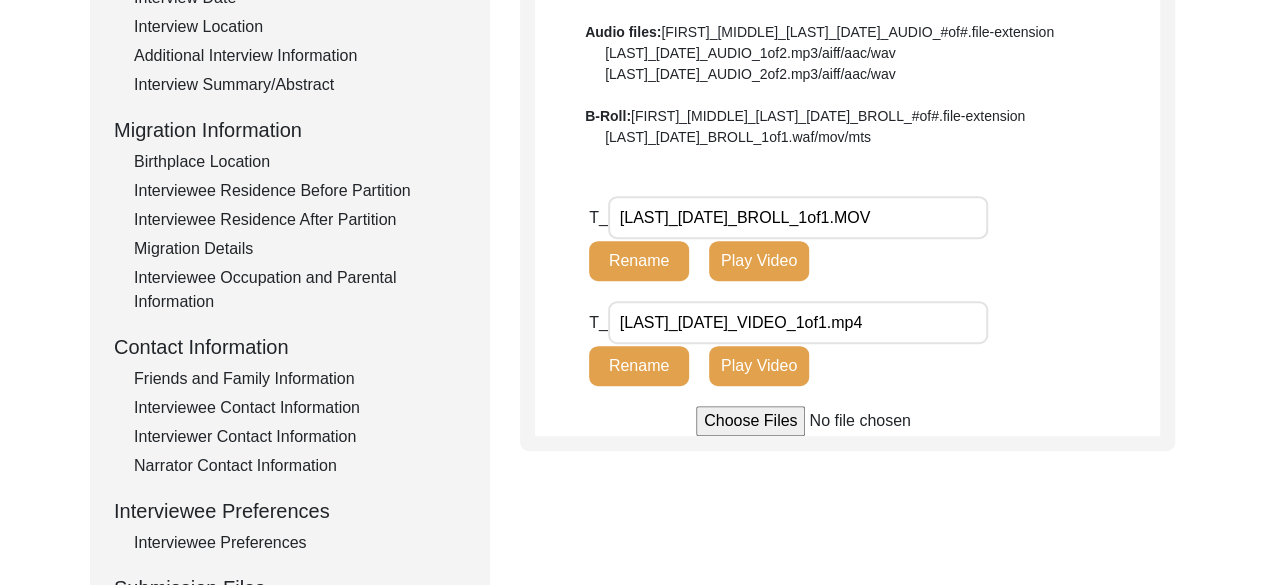 scroll, scrollTop: 427, scrollLeft: 0, axis: vertical 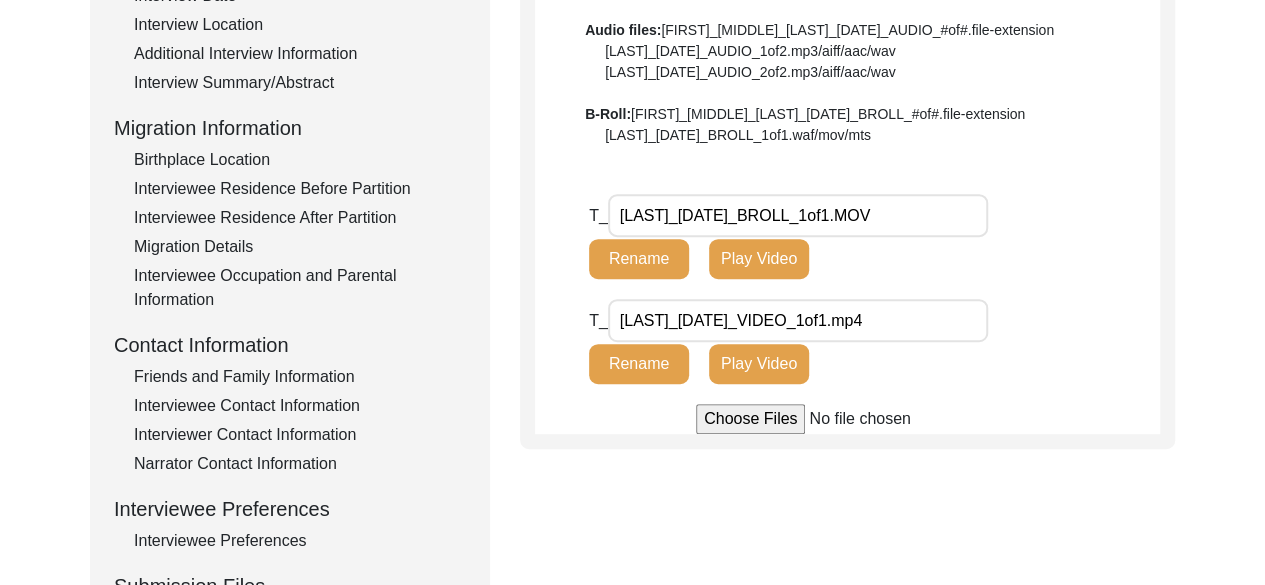 click on "[LAST]_[DATE]_BROLL_1of1.MOV" at bounding box center [798, 215] 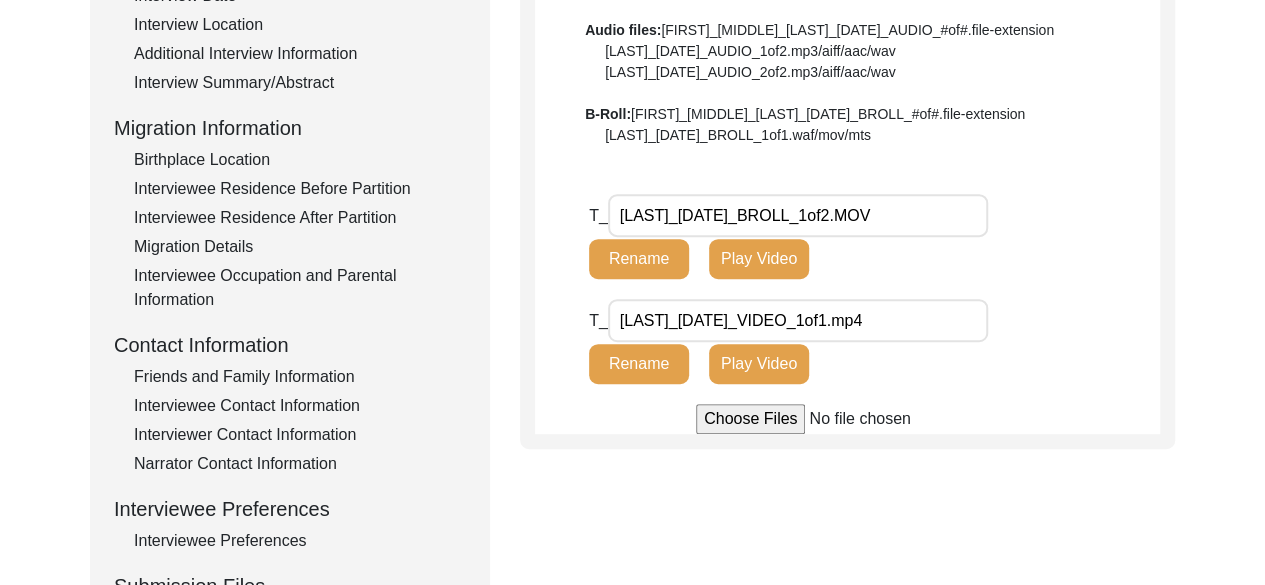 type on "[LAST]_[DATE]_BROLL_1of2.MOV" 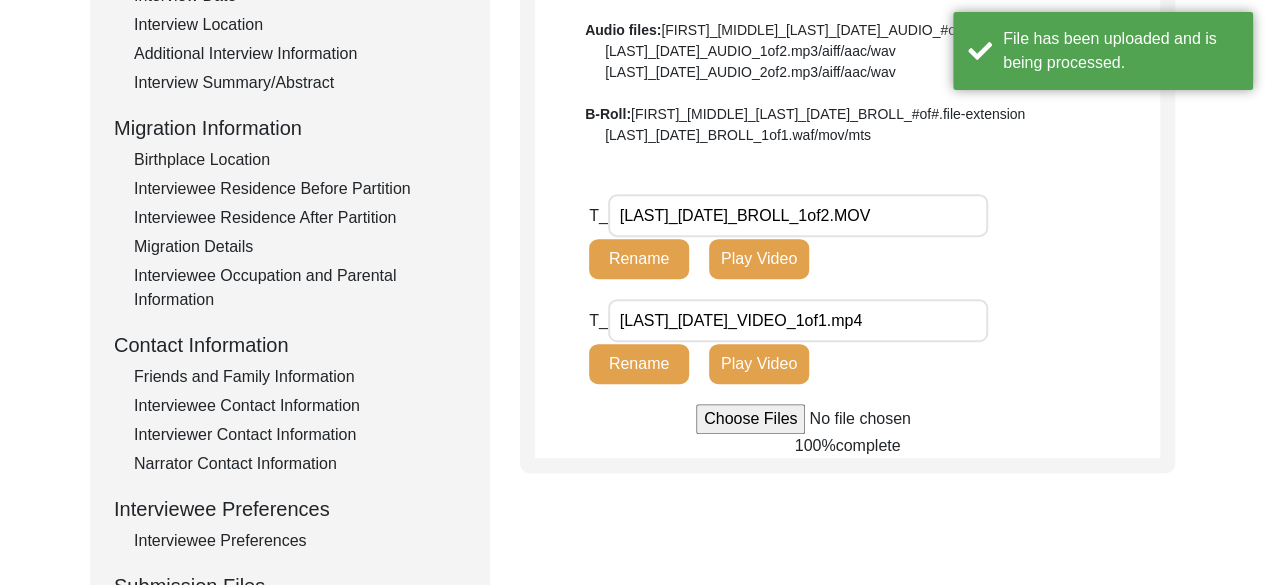 type 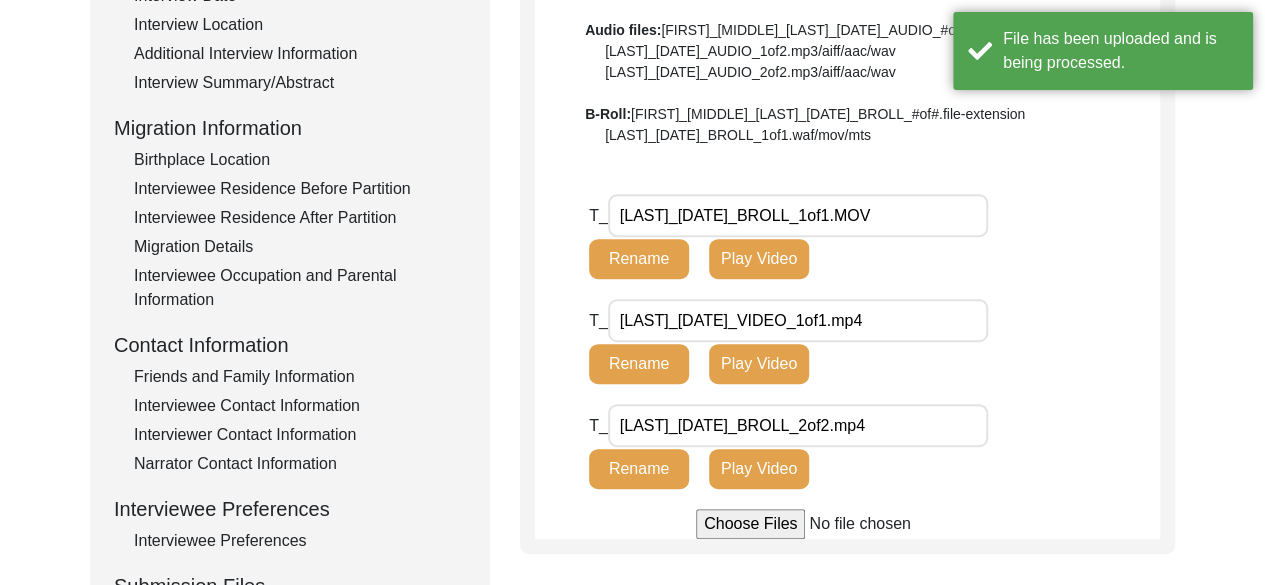 click on "T_ [LAST]_[DATE]_BROLL_1of1.MOV Rename Play Video" 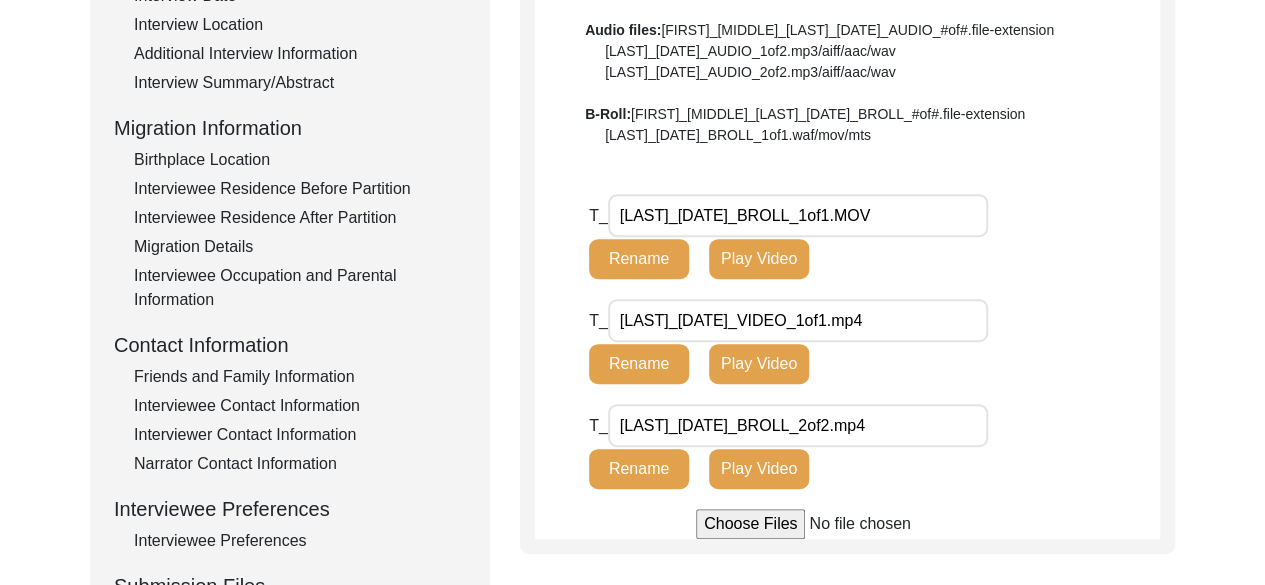 click on "[LAST]_[DATE]_BROLL_1of1.MOV" at bounding box center [798, 215] 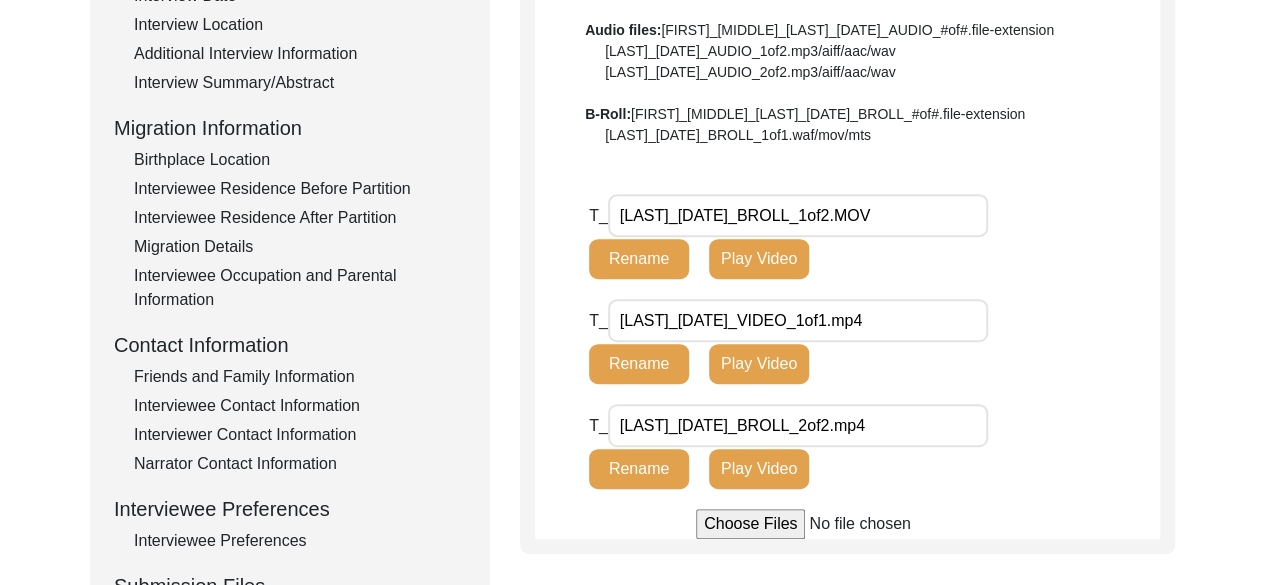 type on "[LAST]_[DATE]_BROLL_1of2.MOV" 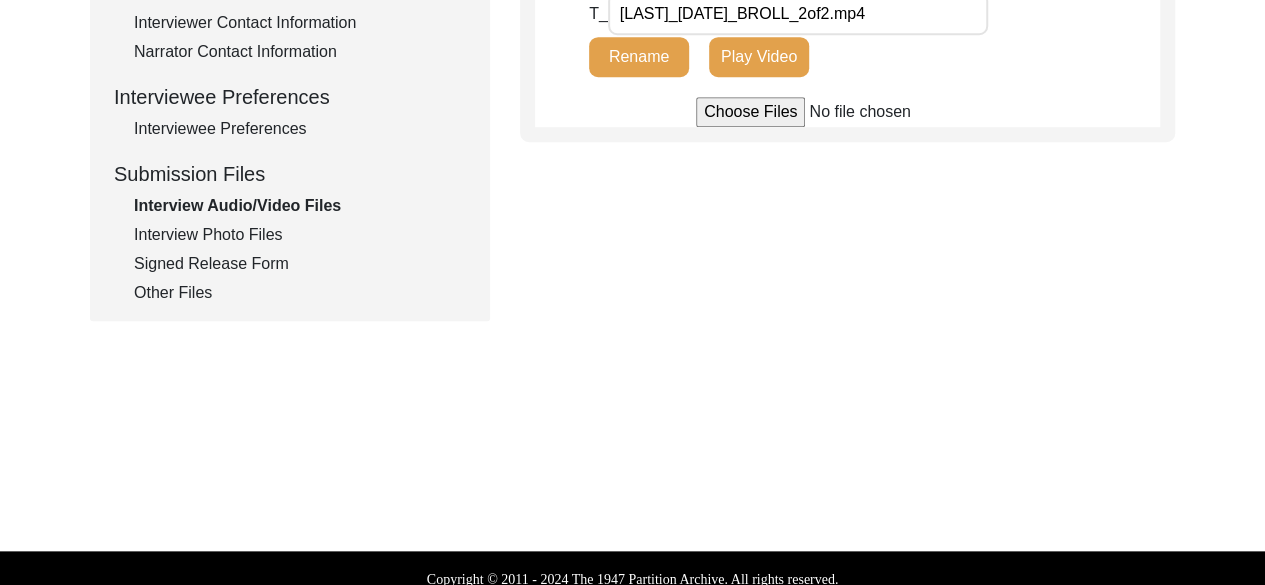 scroll, scrollTop: 860, scrollLeft: 0, axis: vertical 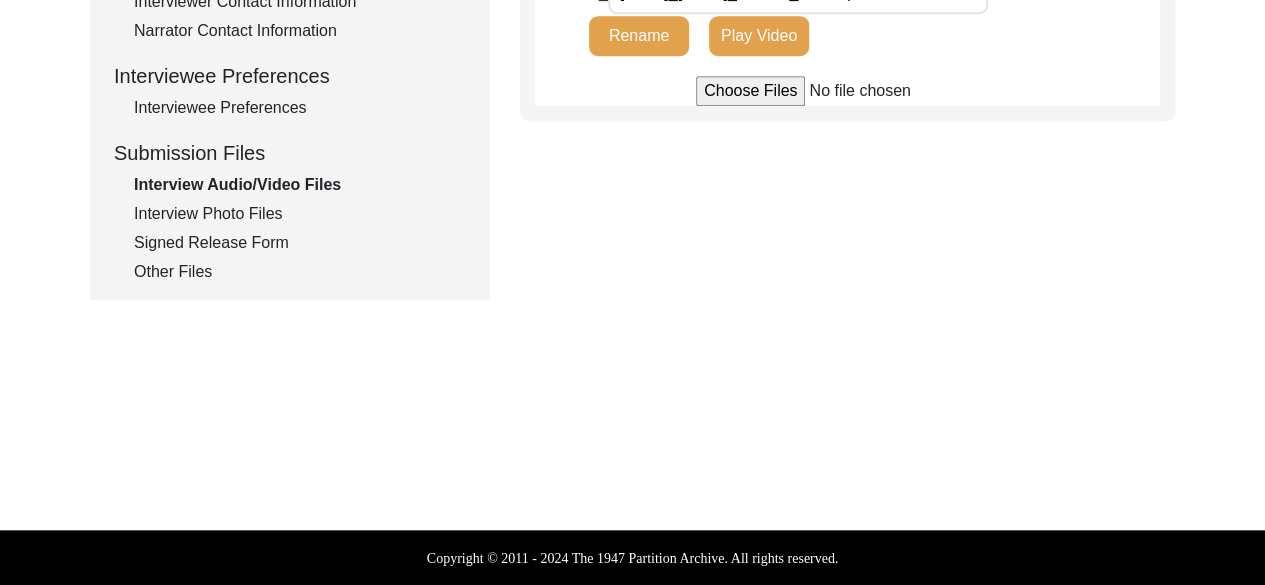 click on "Interview Photo Files" 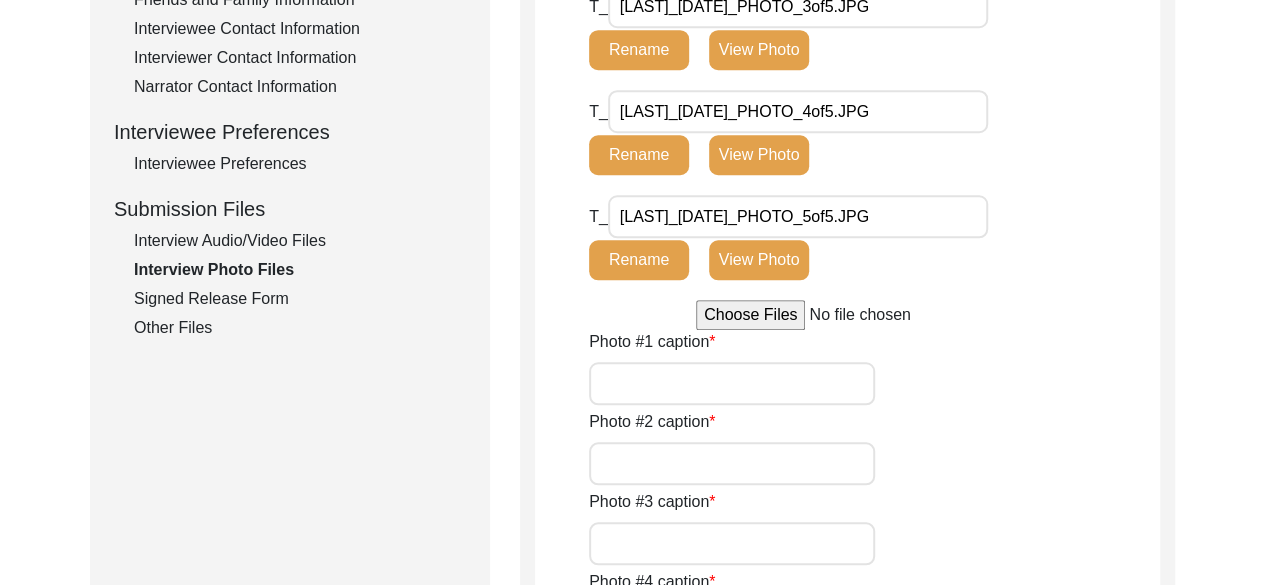scroll, scrollTop: 806, scrollLeft: 0, axis: vertical 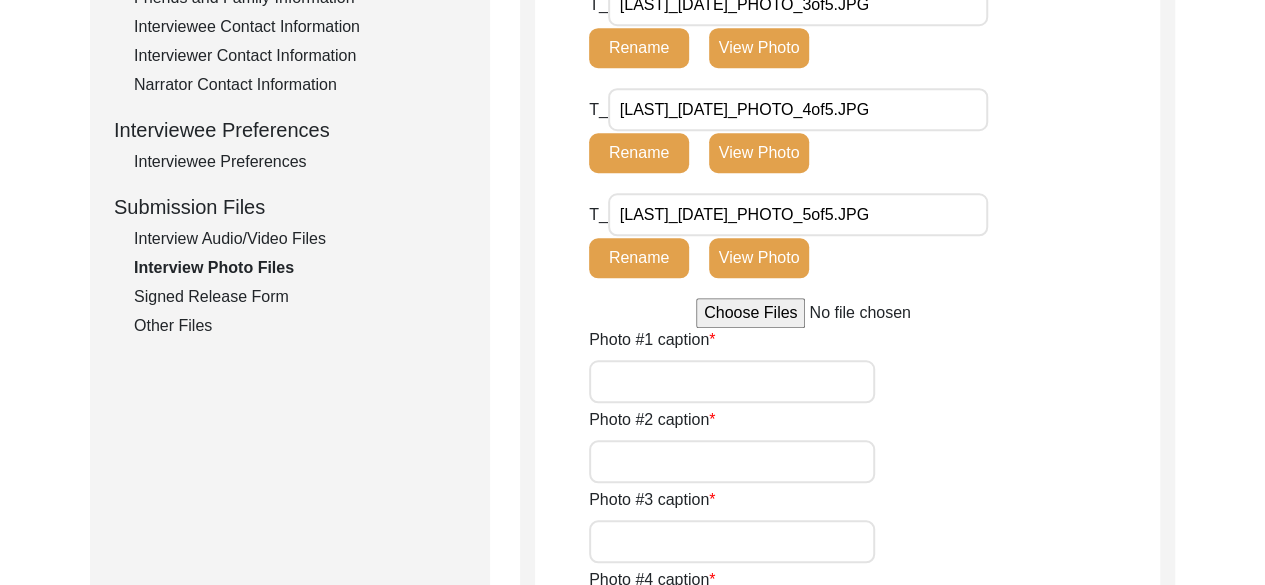 click on "Signed Release Form" 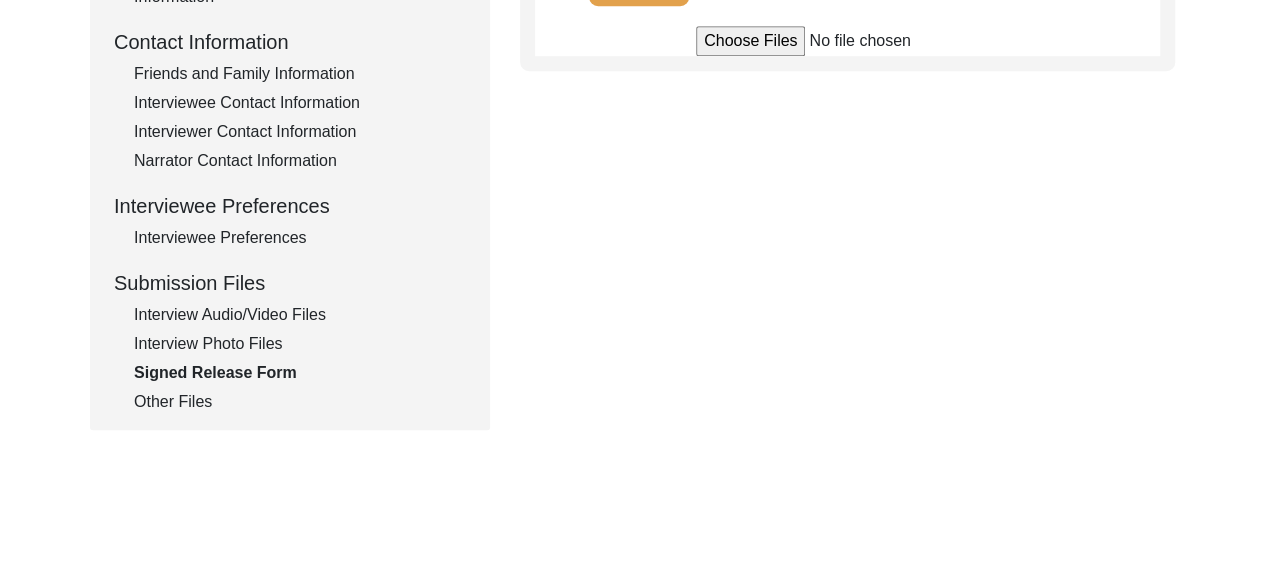 scroll, scrollTop: 736, scrollLeft: 0, axis: vertical 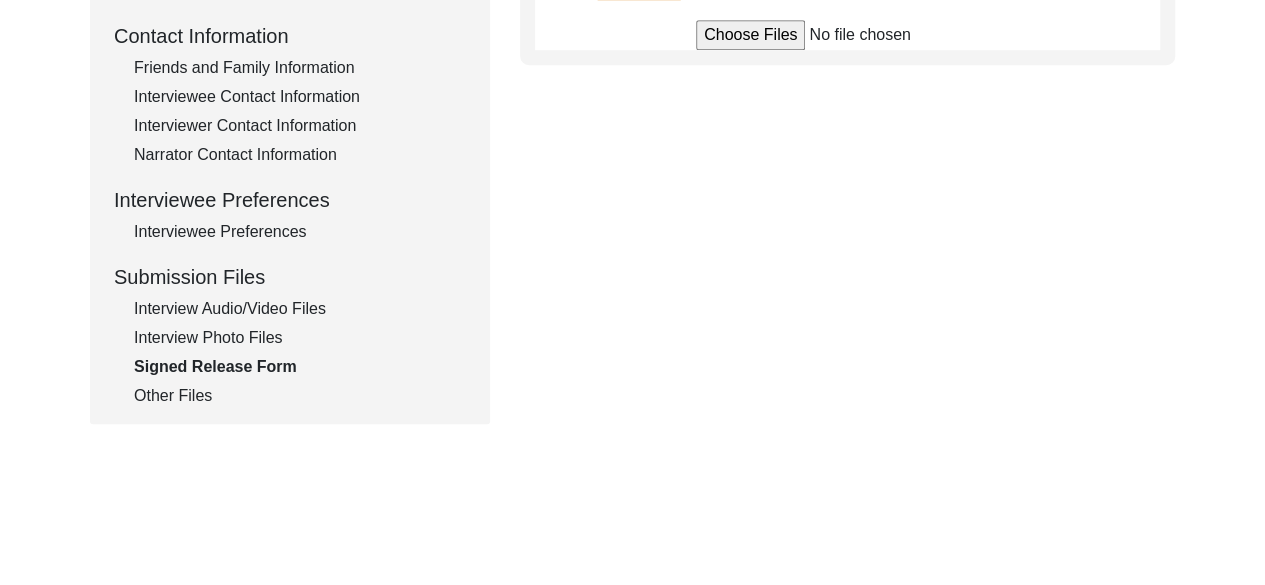 click on "Other Files" 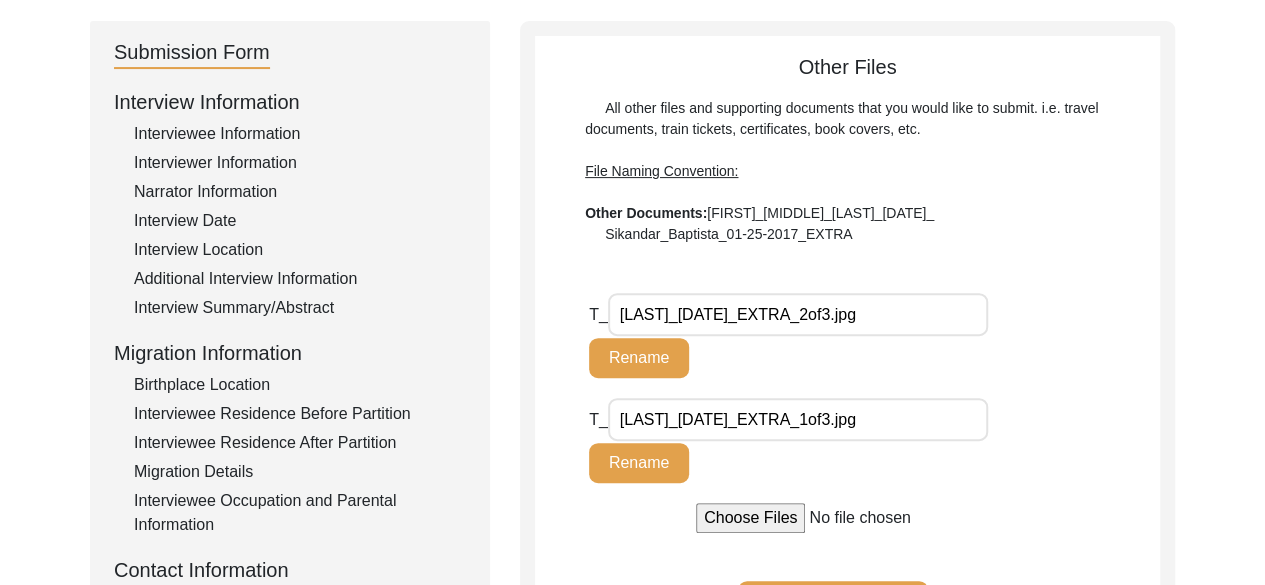 scroll, scrollTop: 200, scrollLeft: 0, axis: vertical 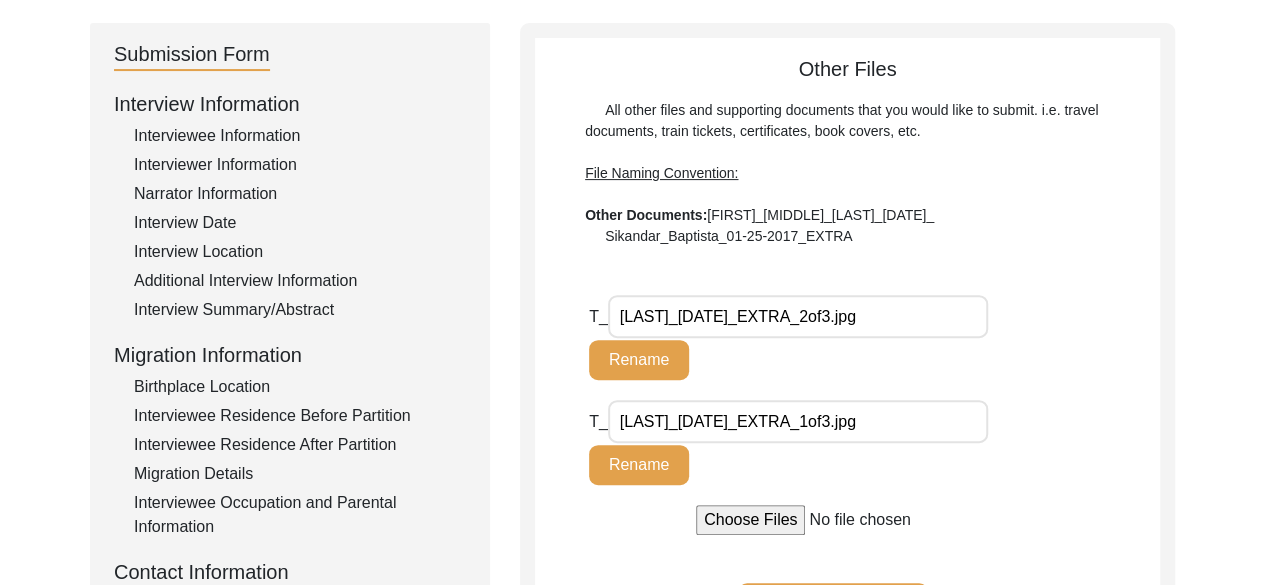 click at bounding box center (847, 520) 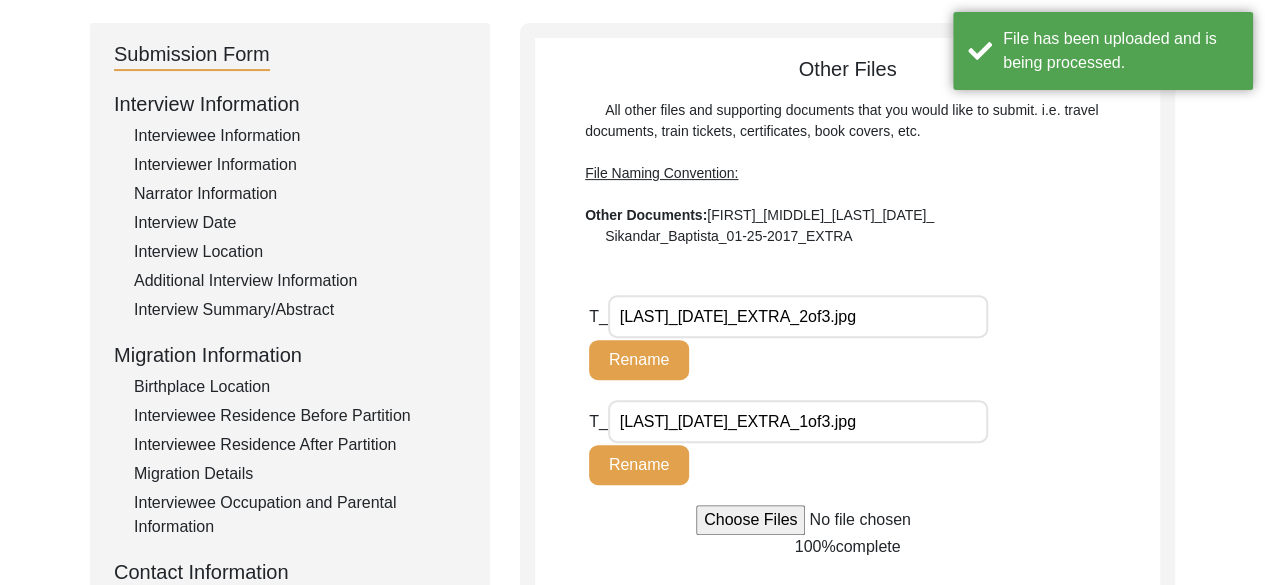 type 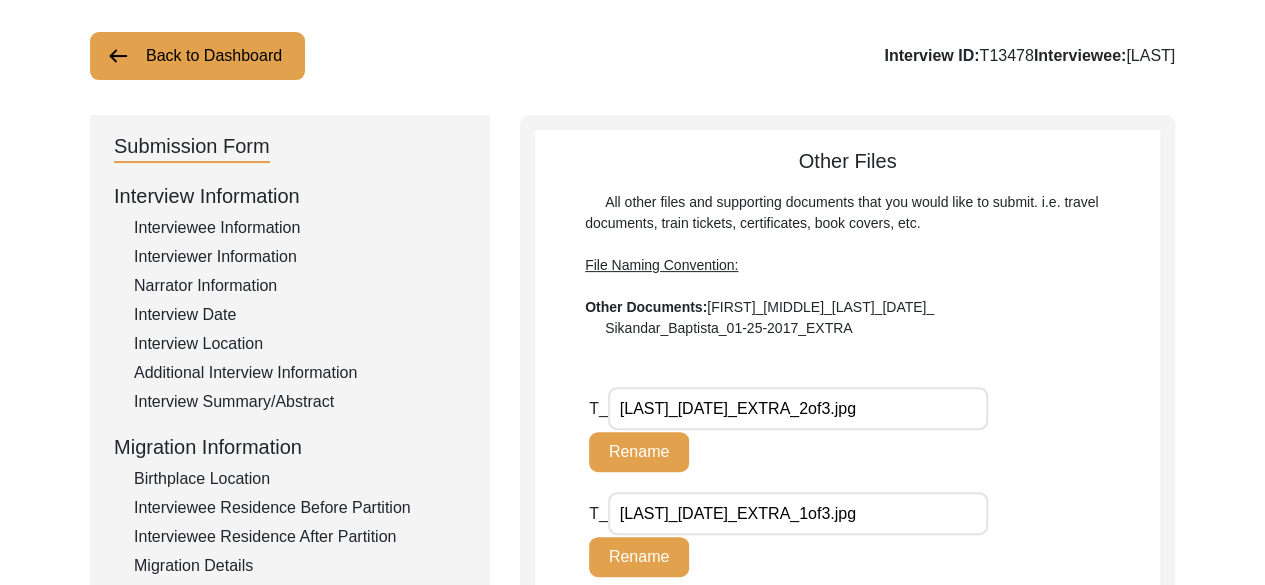 scroll, scrollTop: 104, scrollLeft: 0, axis: vertical 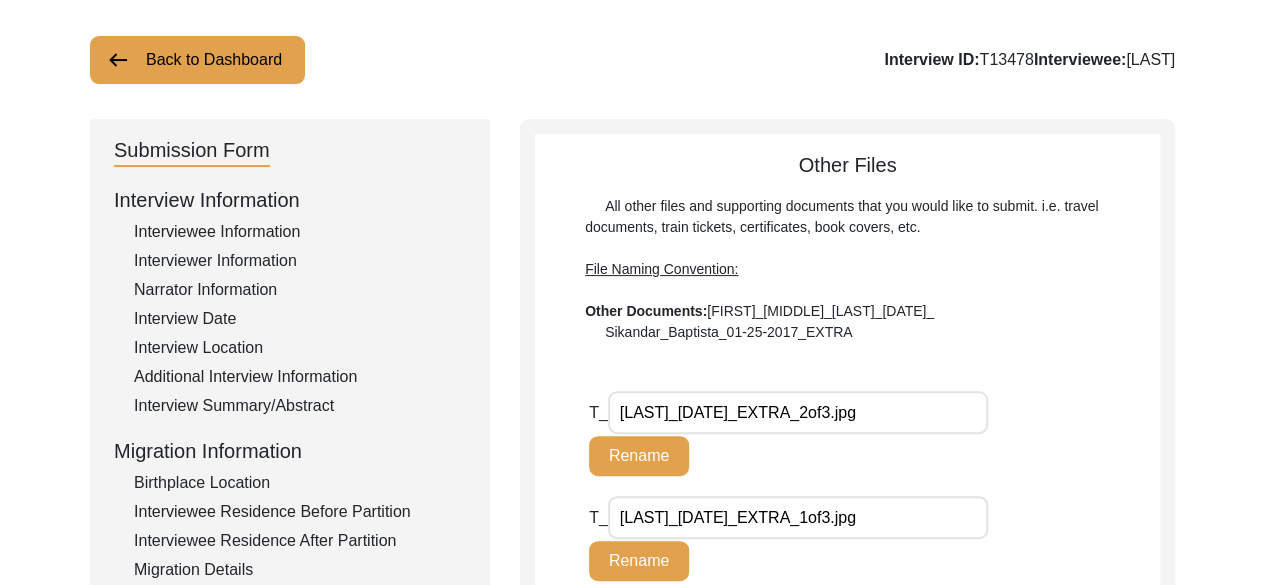 click on "Interviewee Information" 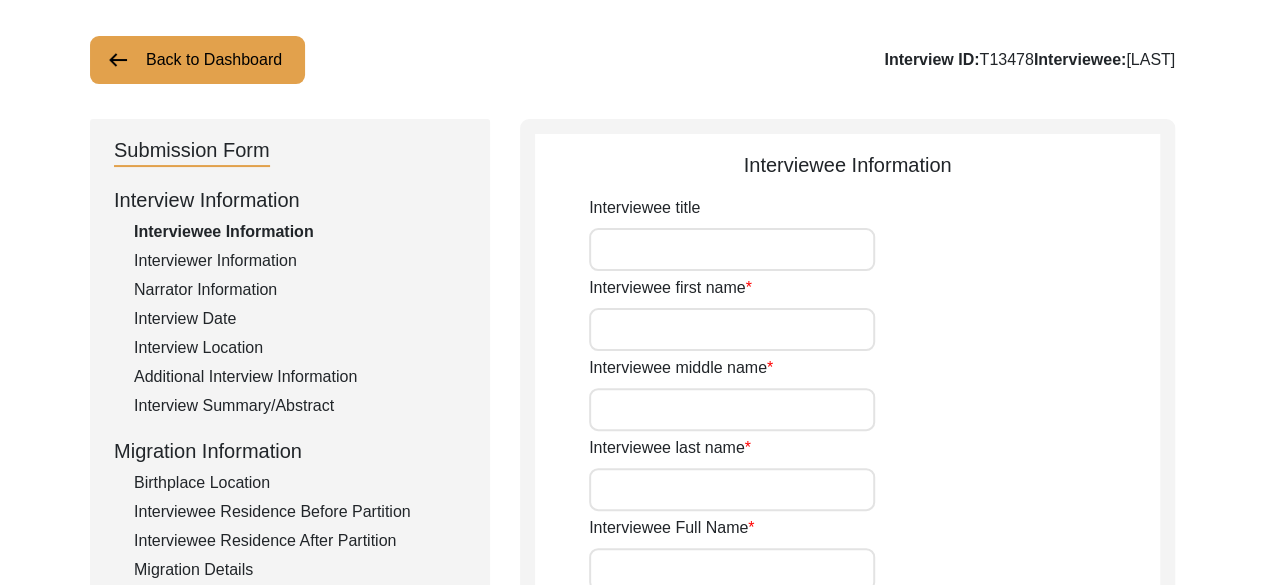 type on "[FIRST]" 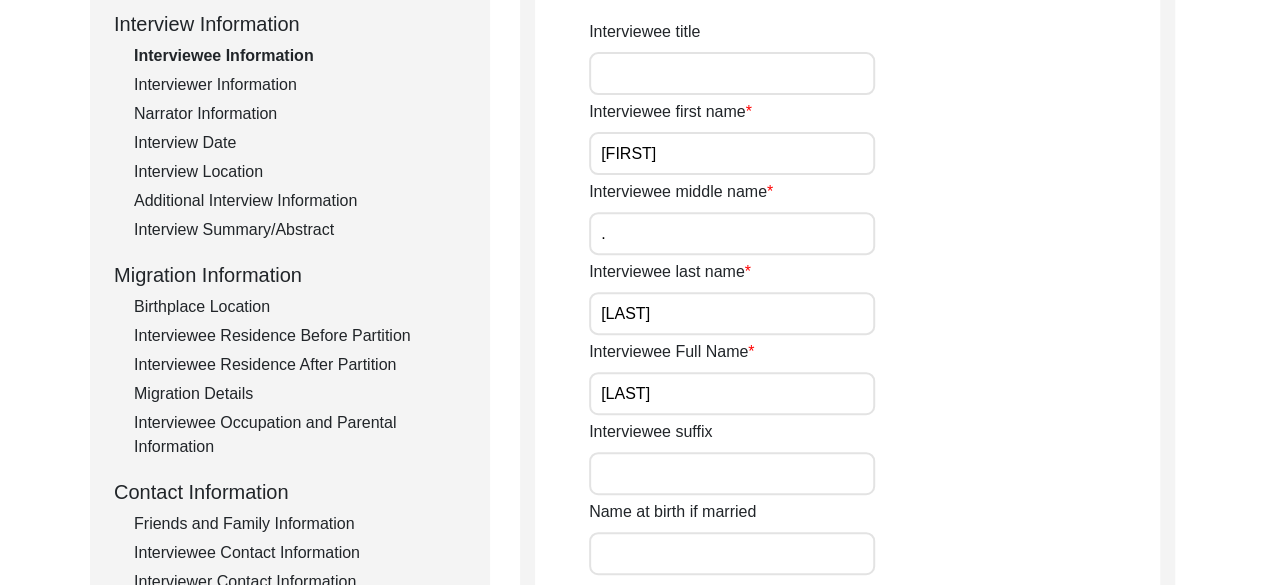 scroll, scrollTop: 280, scrollLeft: 0, axis: vertical 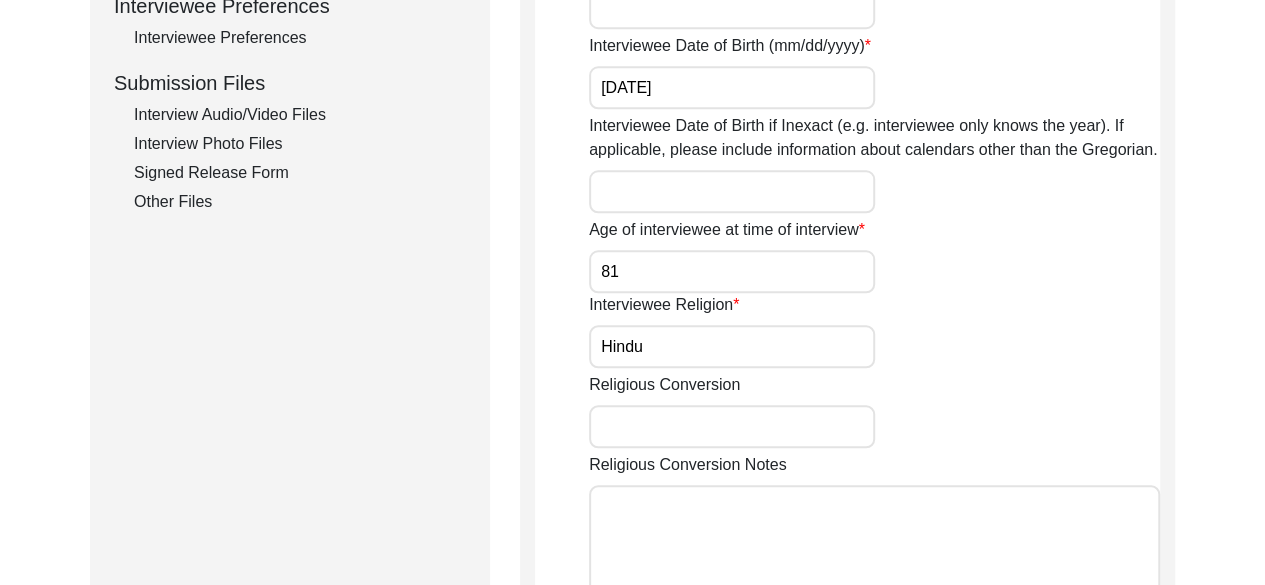 type on "NA" 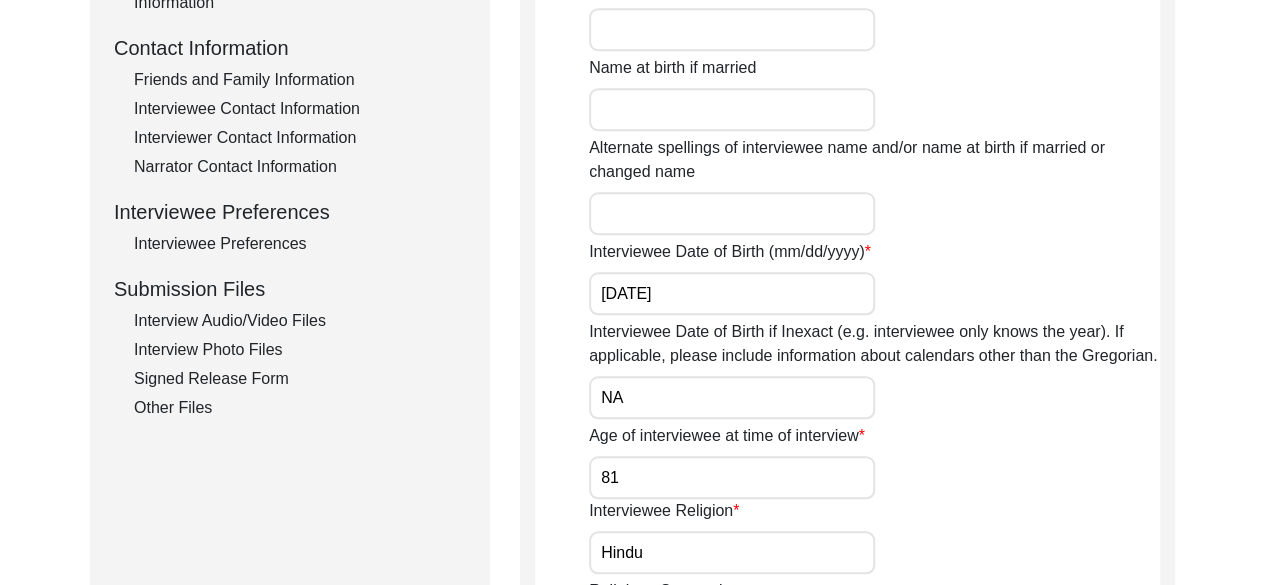scroll, scrollTop: 718, scrollLeft: 0, axis: vertical 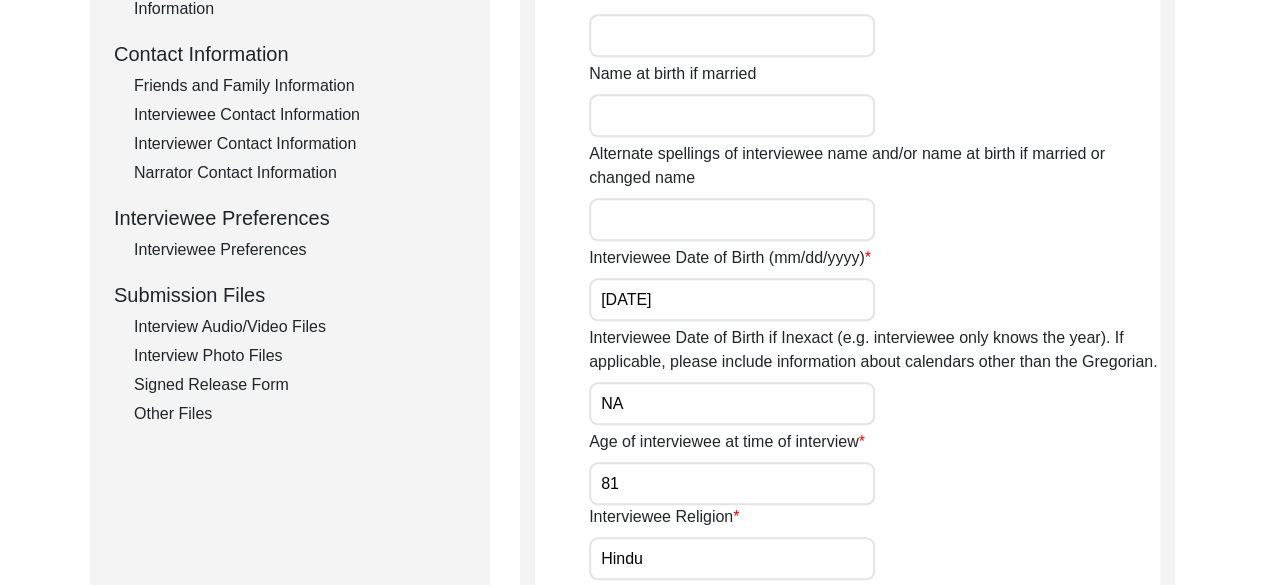 type on "NA" 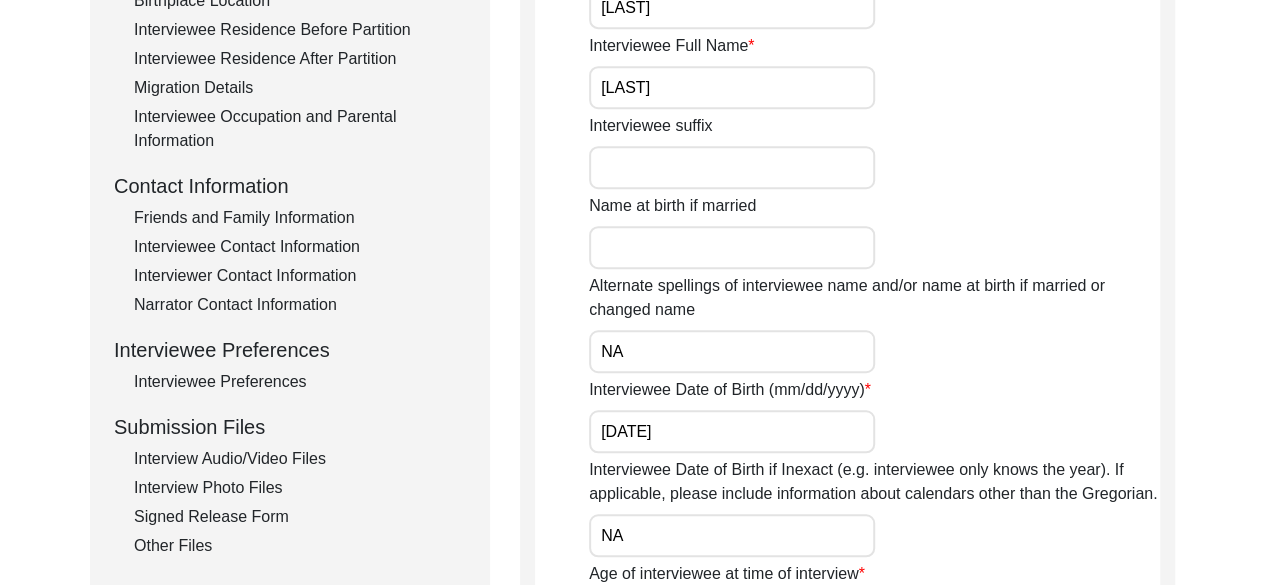 scroll, scrollTop: 582, scrollLeft: 0, axis: vertical 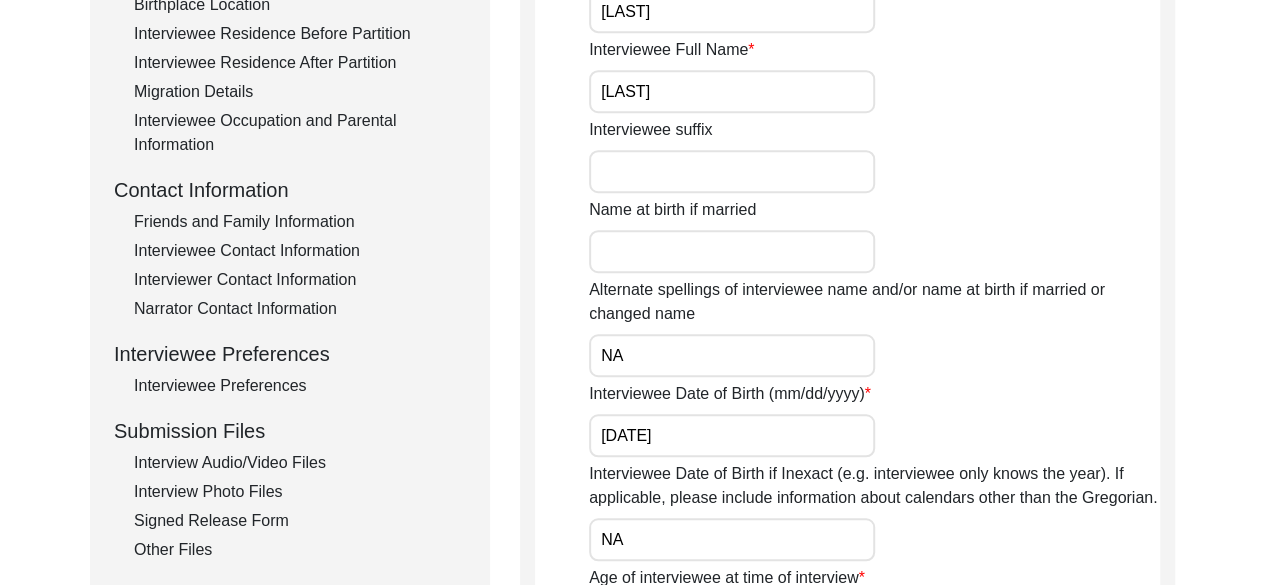 type on "NA" 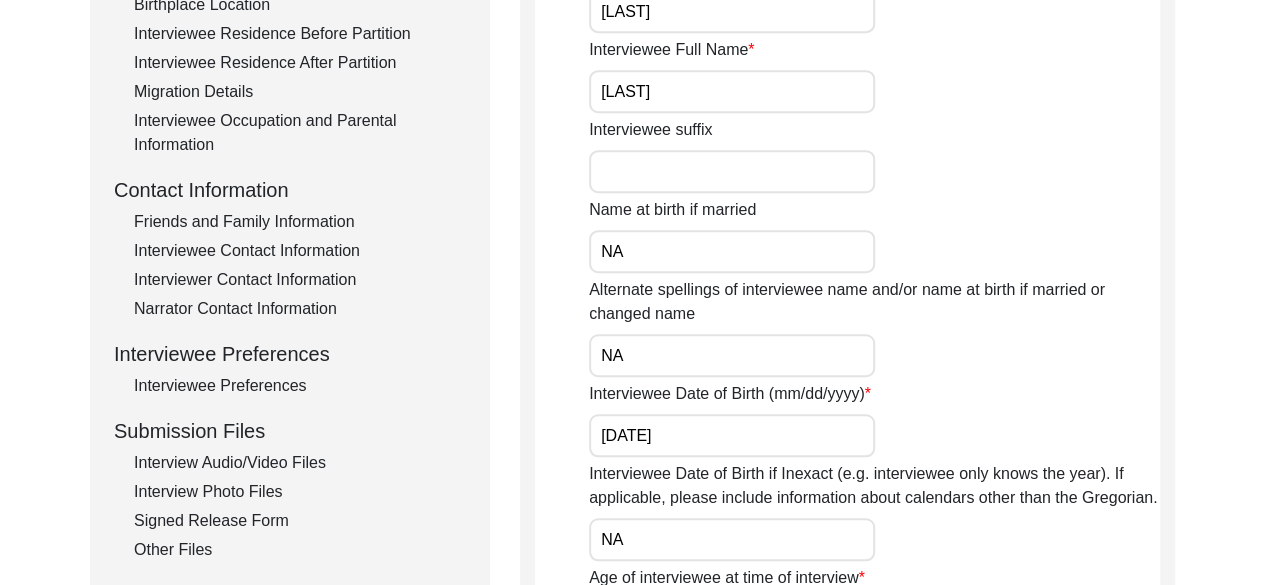 type on "NA" 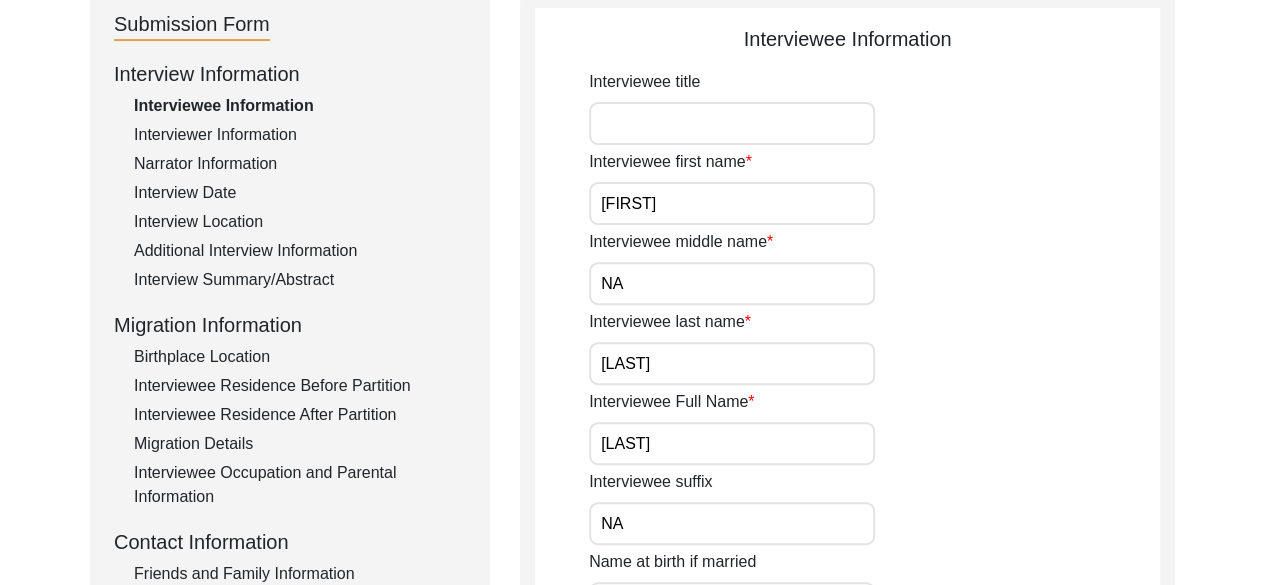 scroll, scrollTop: 222, scrollLeft: 0, axis: vertical 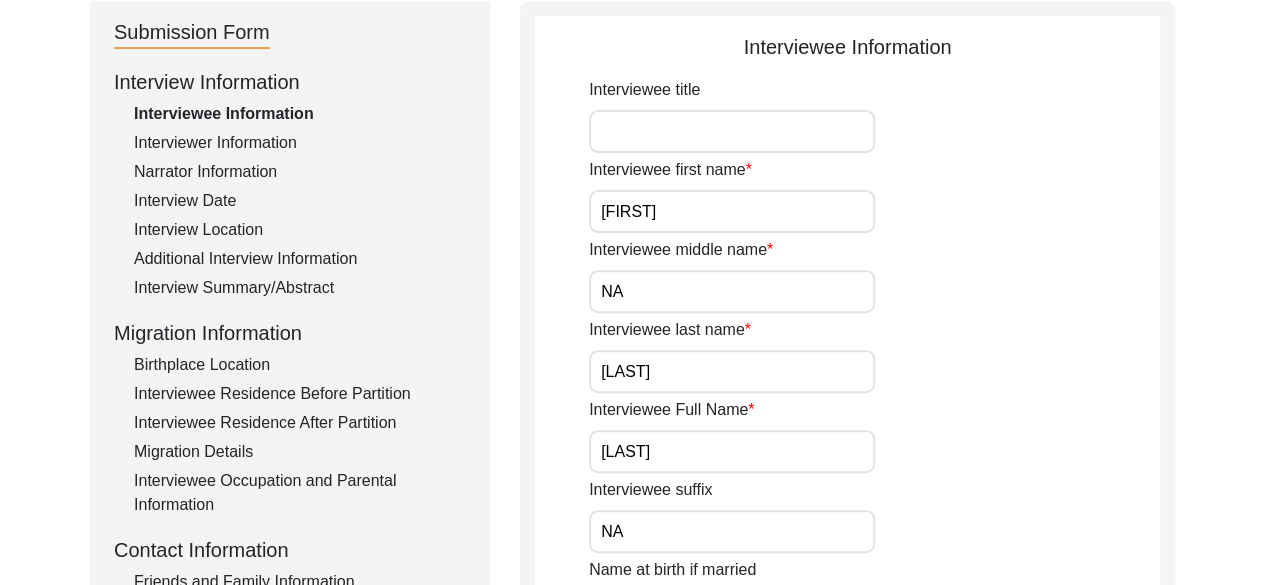 type on "NA" 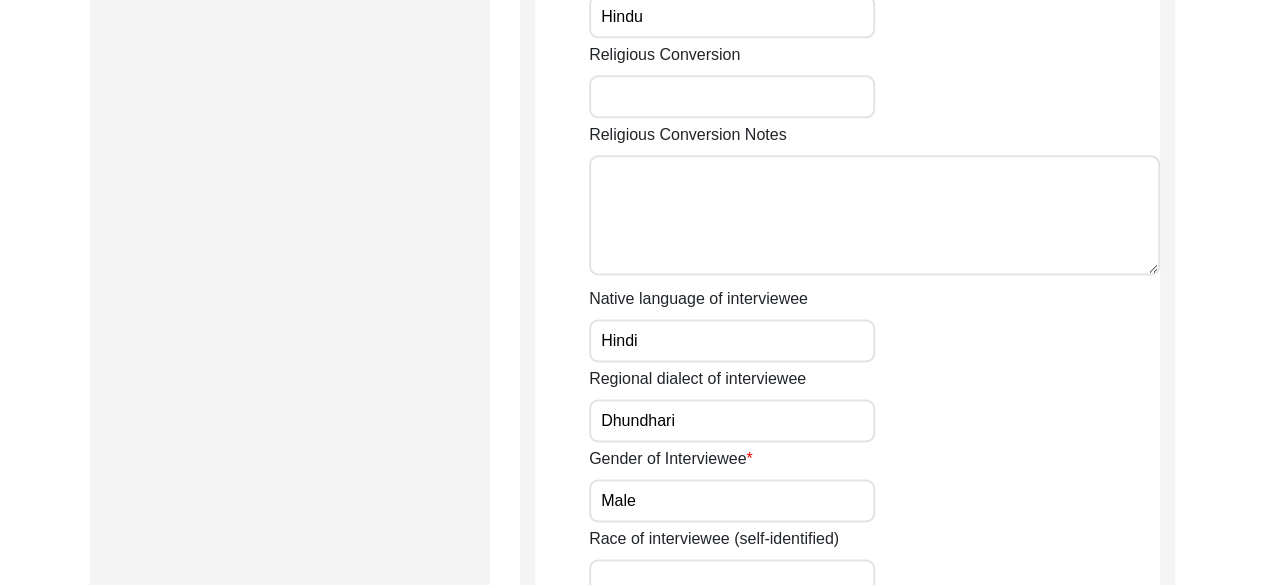 scroll, scrollTop: 1262, scrollLeft: 0, axis: vertical 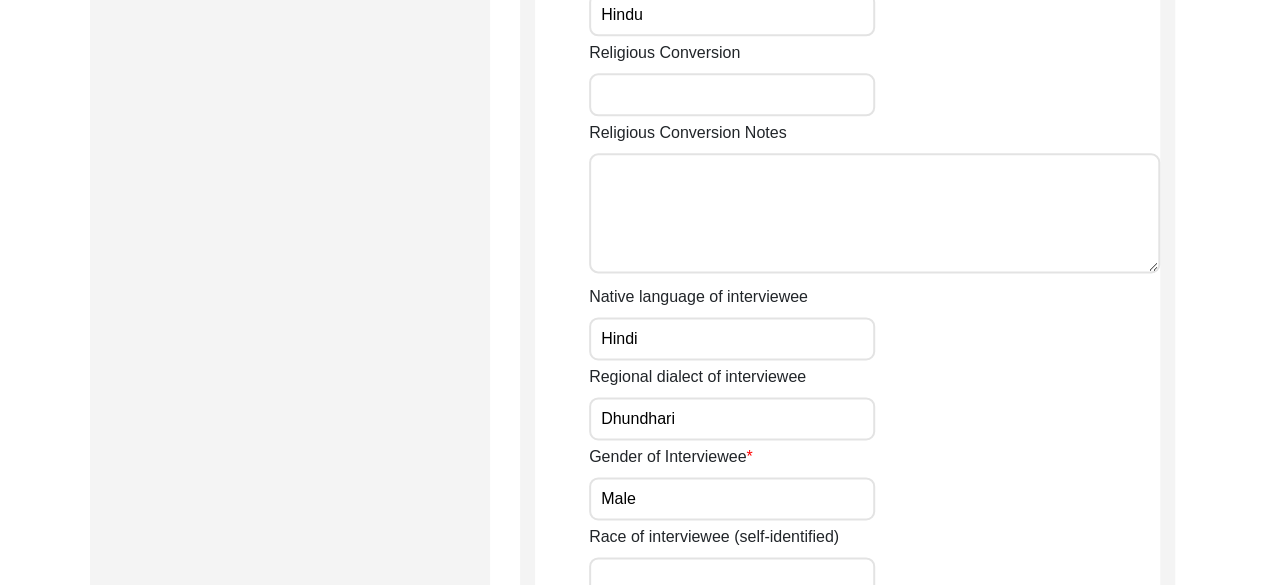type on "NA" 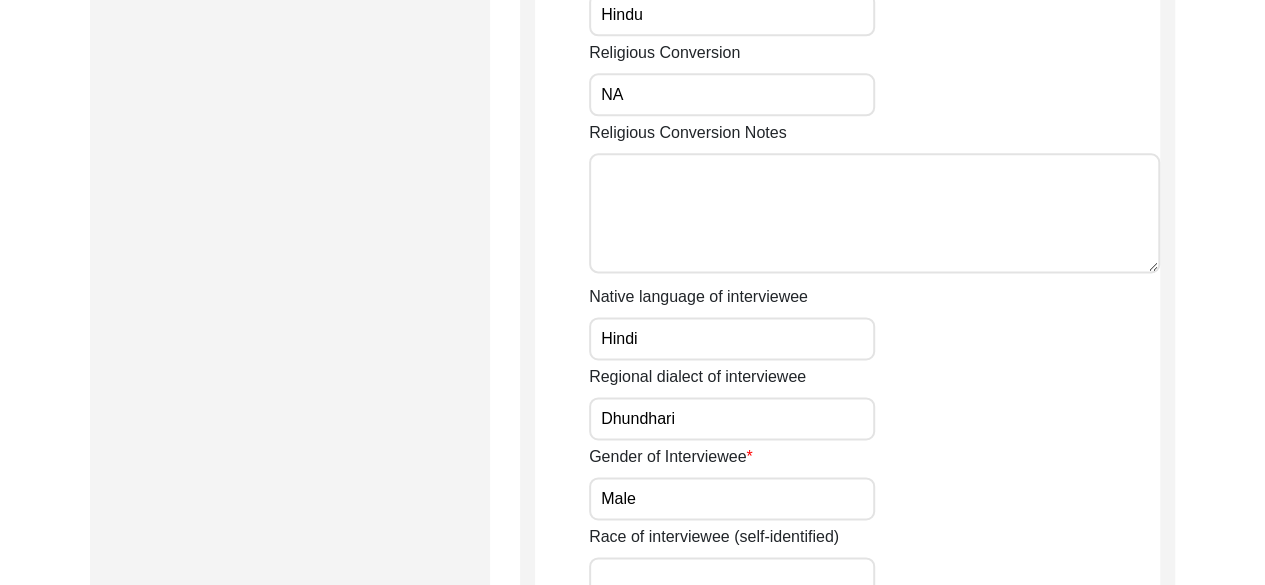 type on "NA" 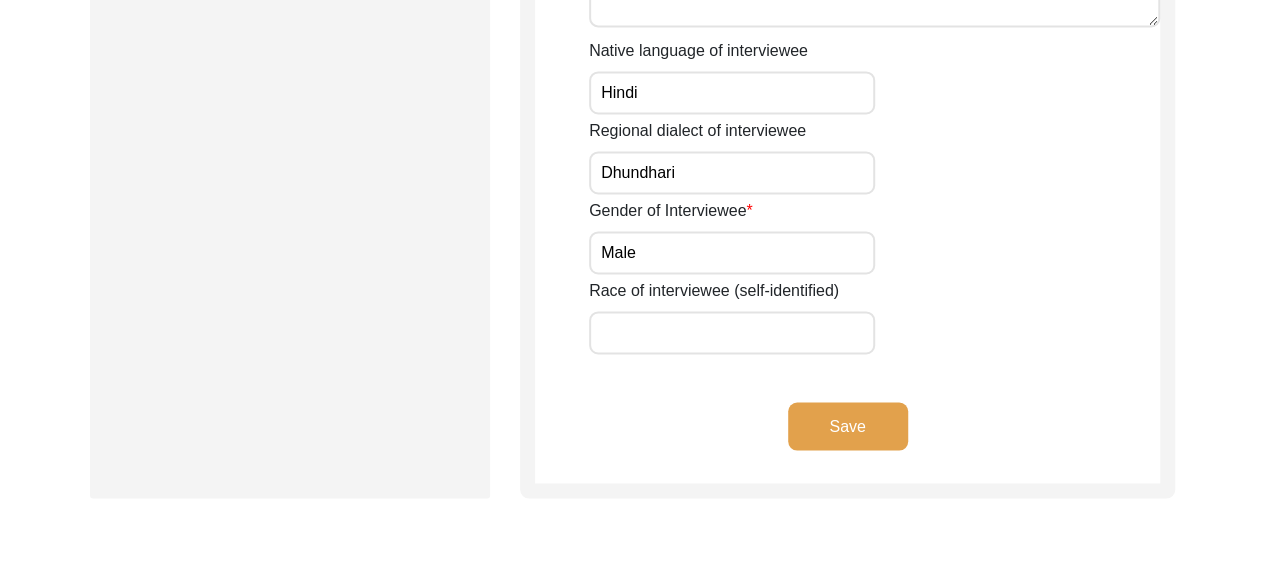 scroll, scrollTop: 1538, scrollLeft: 0, axis: vertical 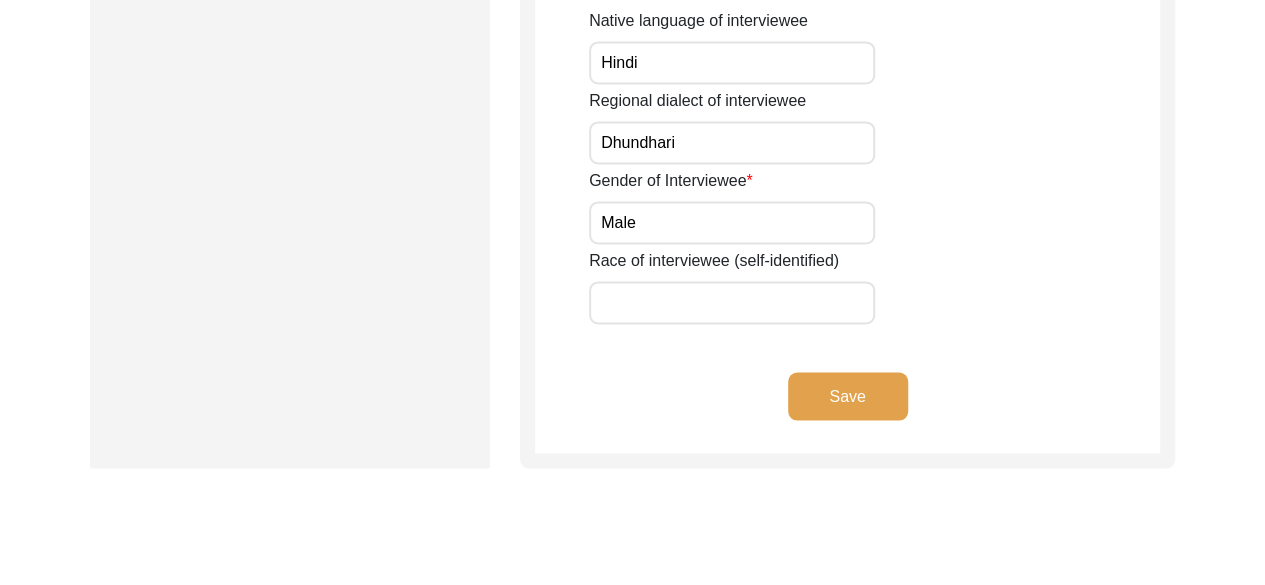 type on "NA" 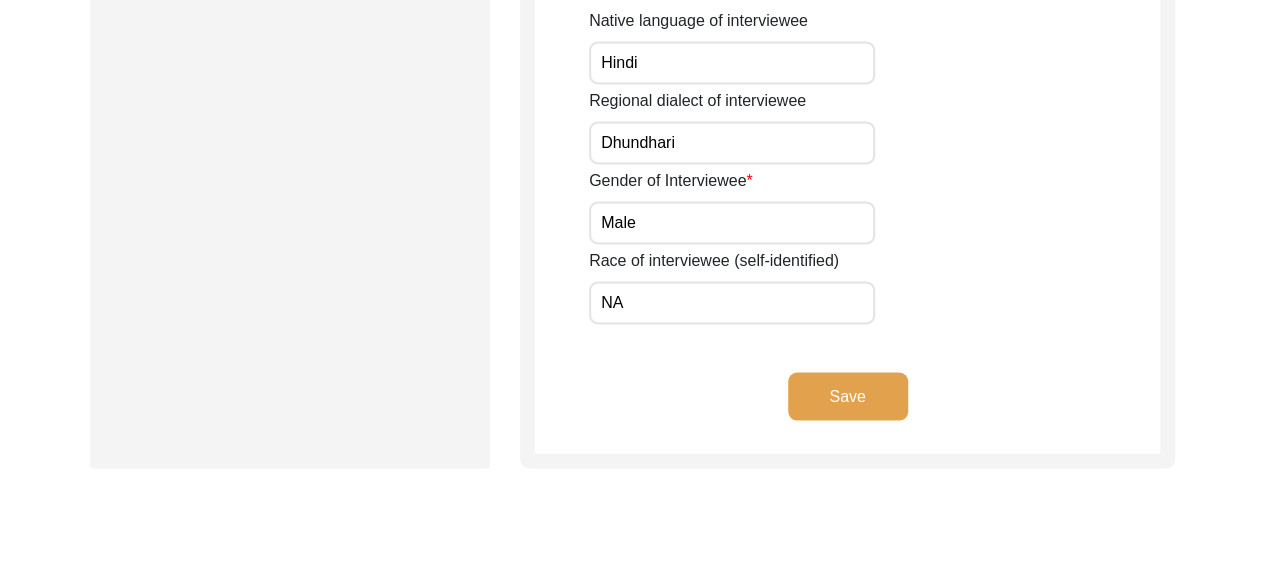 type on "NA" 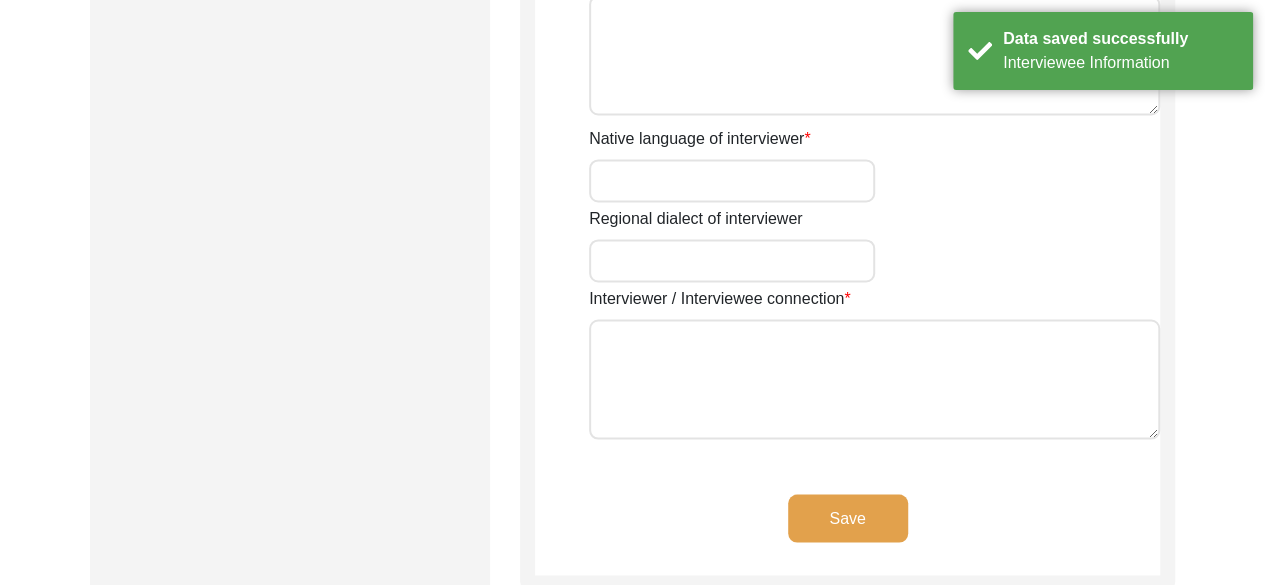 type on "[LAST]" 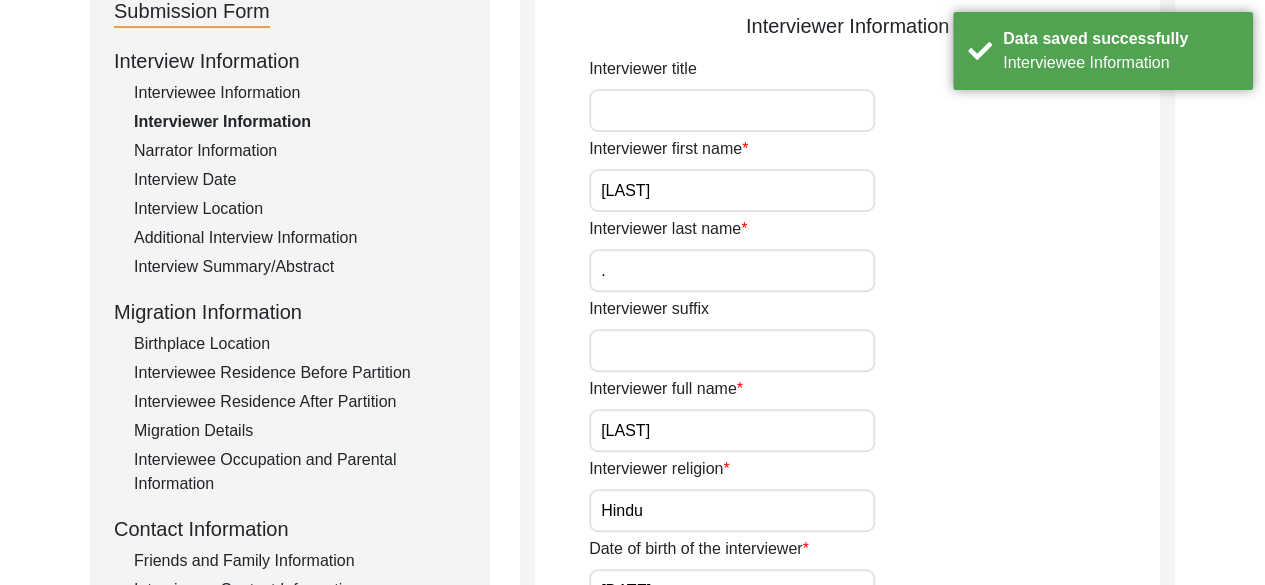 scroll, scrollTop: 246, scrollLeft: 0, axis: vertical 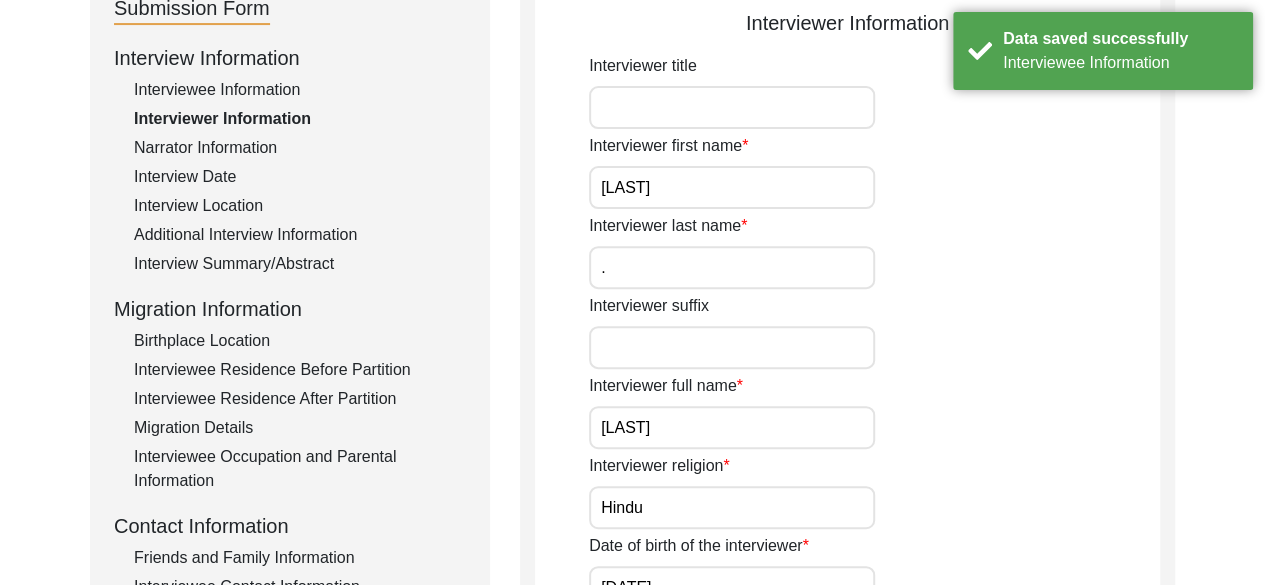 click on "Interviewer title" at bounding box center [732, 107] 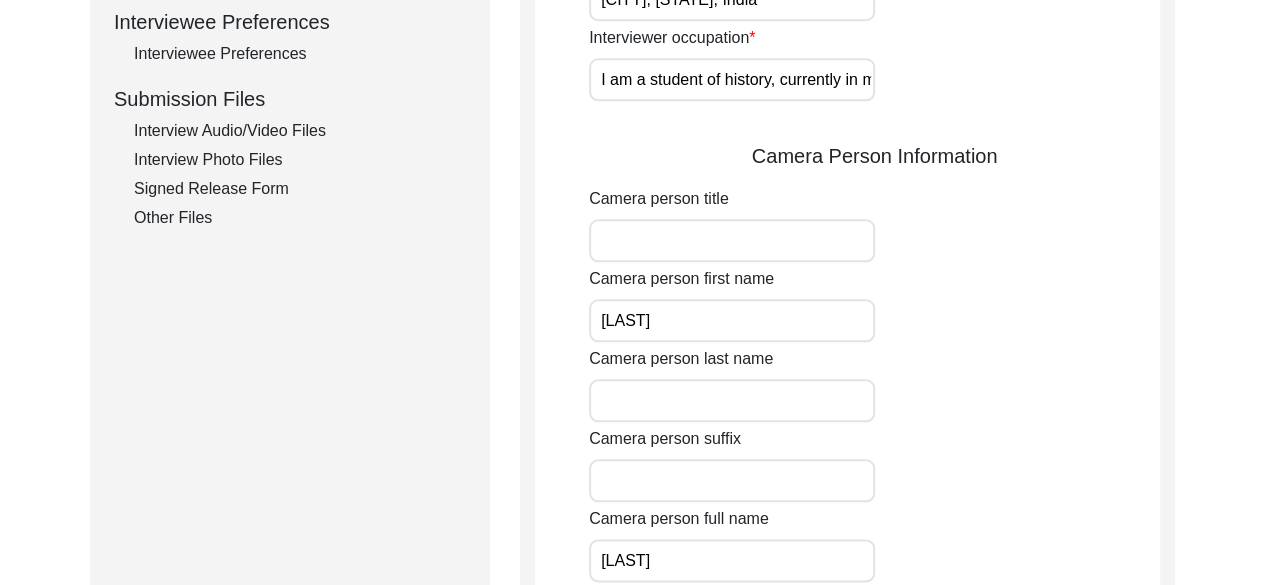 scroll, scrollTop: 919, scrollLeft: 0, axis: vertical 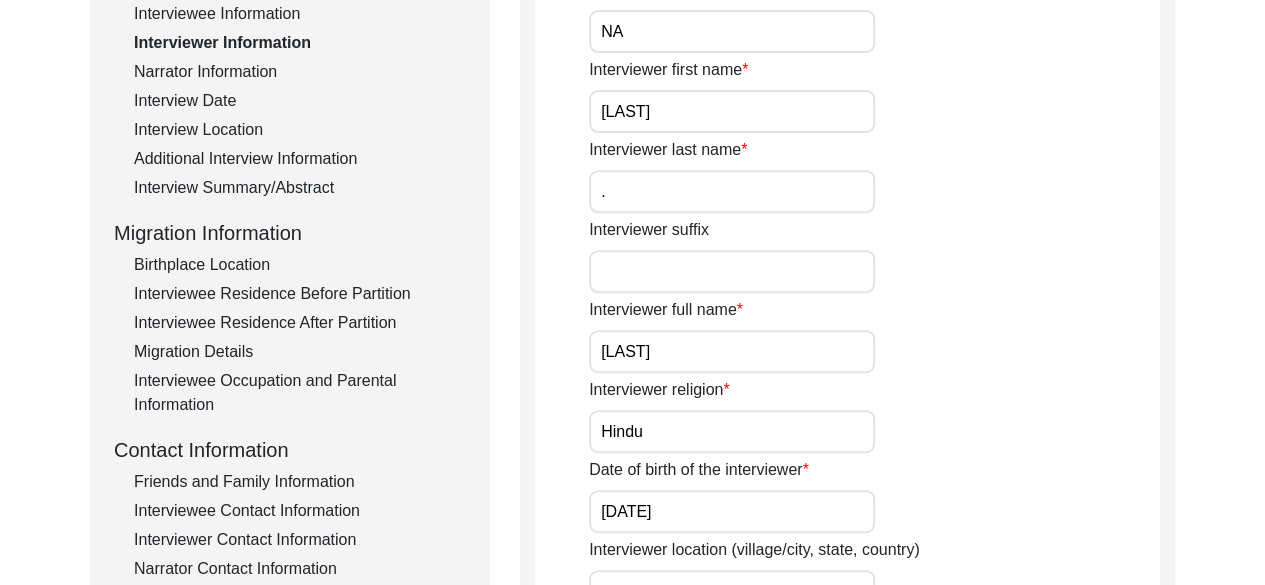 type on "NA" 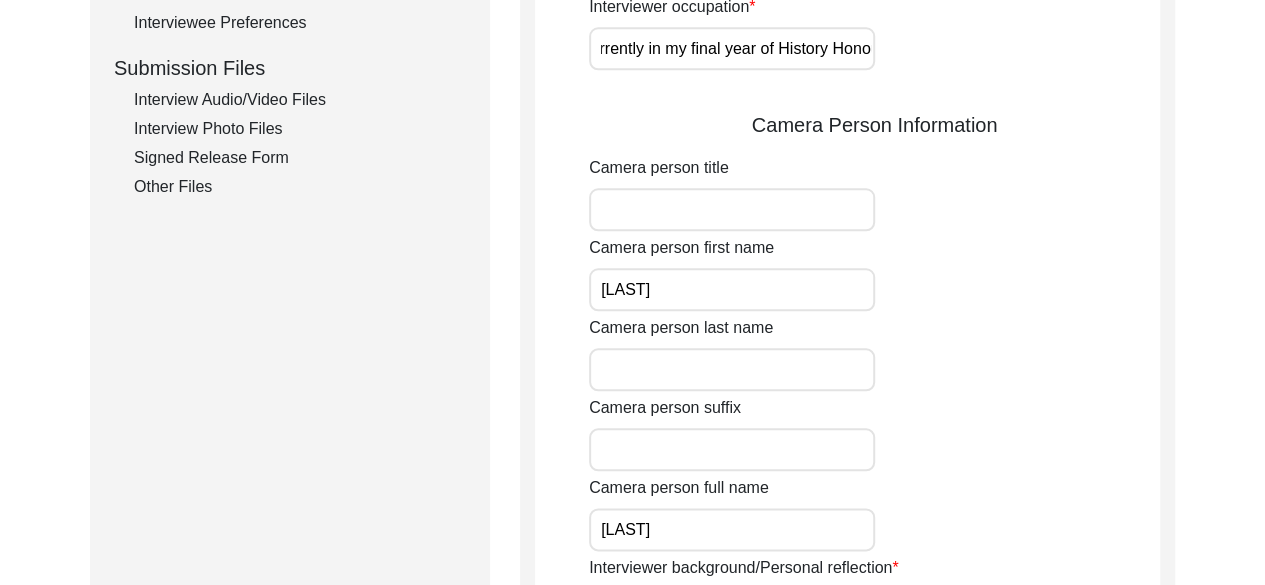 scroll, scrollTop: 949, scrollLeft: 0, axis: vertical 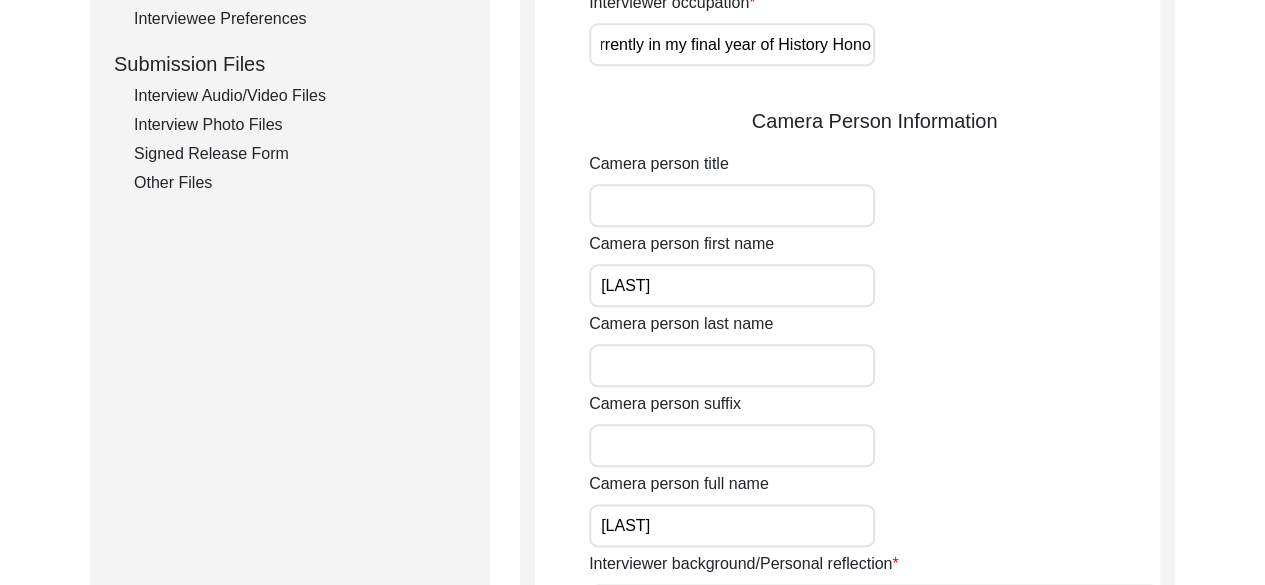 type on "NA" 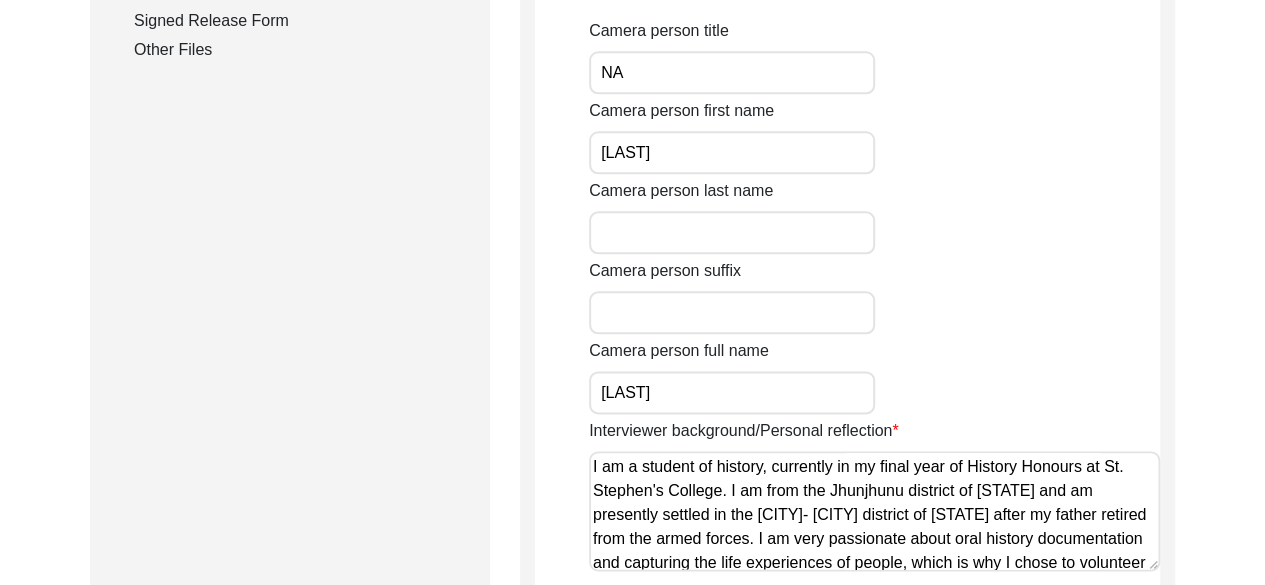 scroll, scrollTop: 1083, scrollLeft: 0, axis: vertical 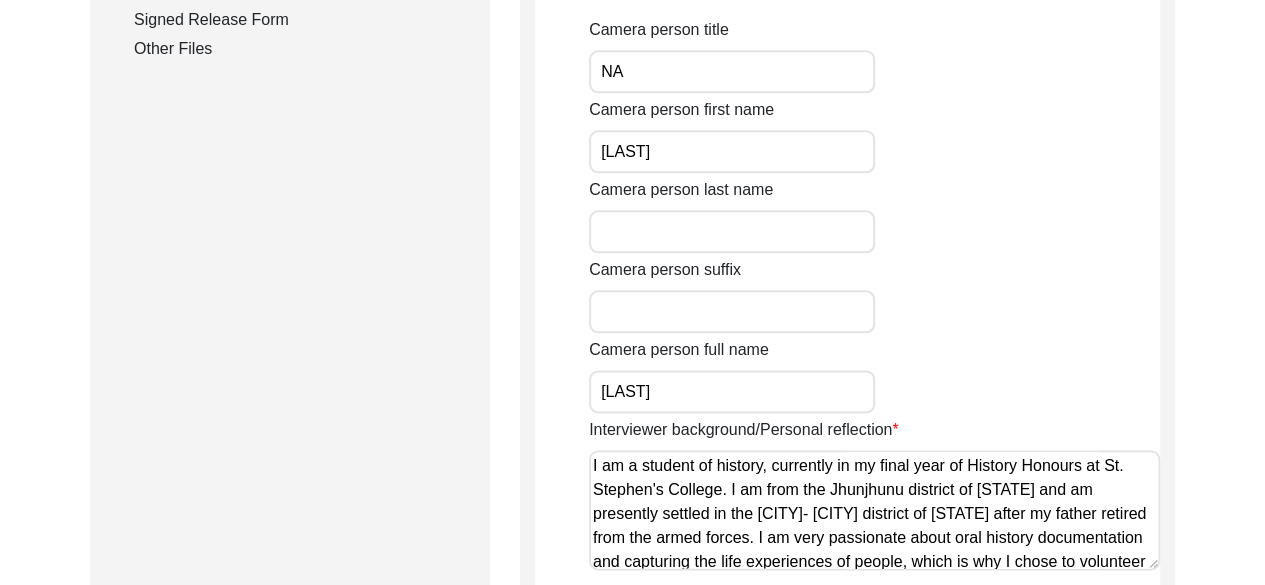 type on "NA" 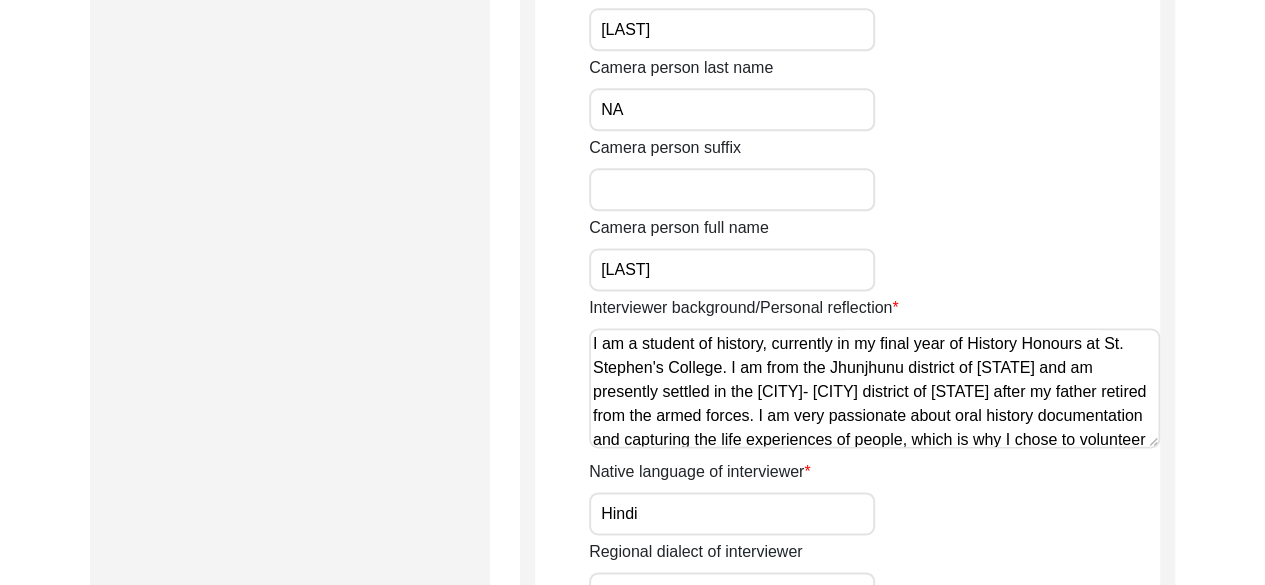 scroll, scrollTop: 1203, scrollLeft: 0, axis: vertical 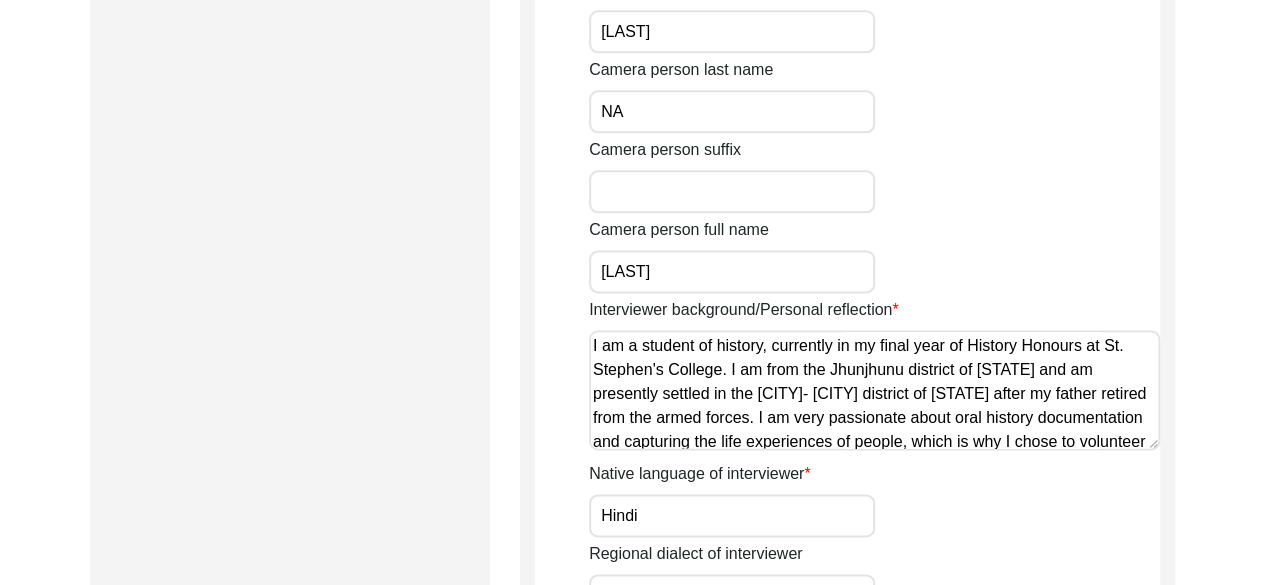 type on "NA" 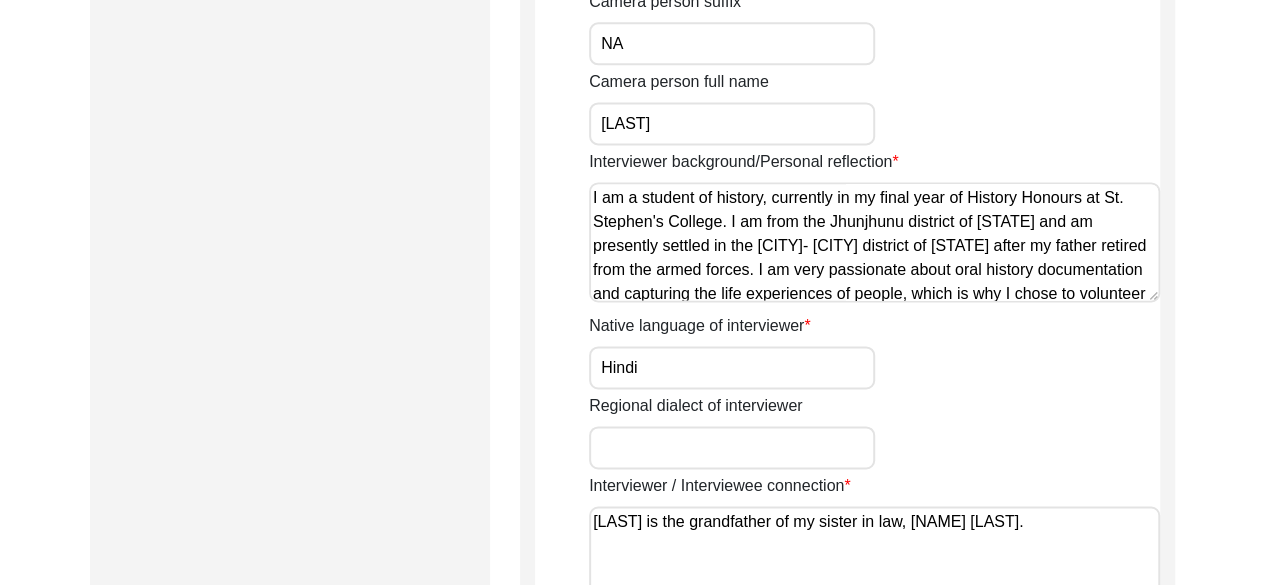 scroll, scrollTop: 1353, scrollLeft: 0, axis: vertical 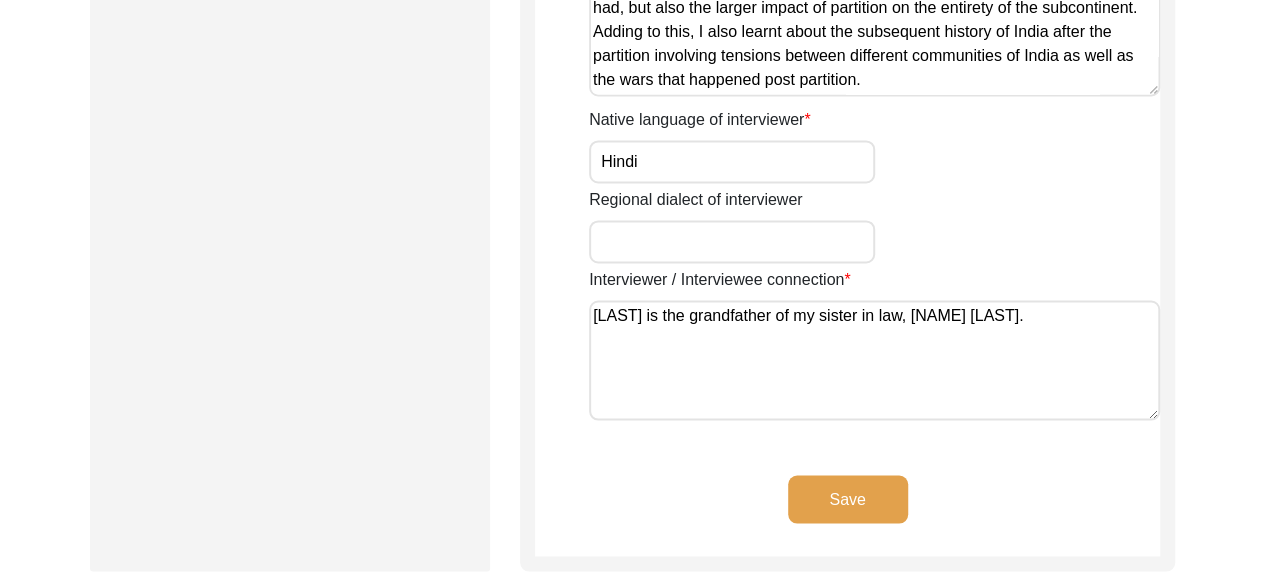 type on "NA" 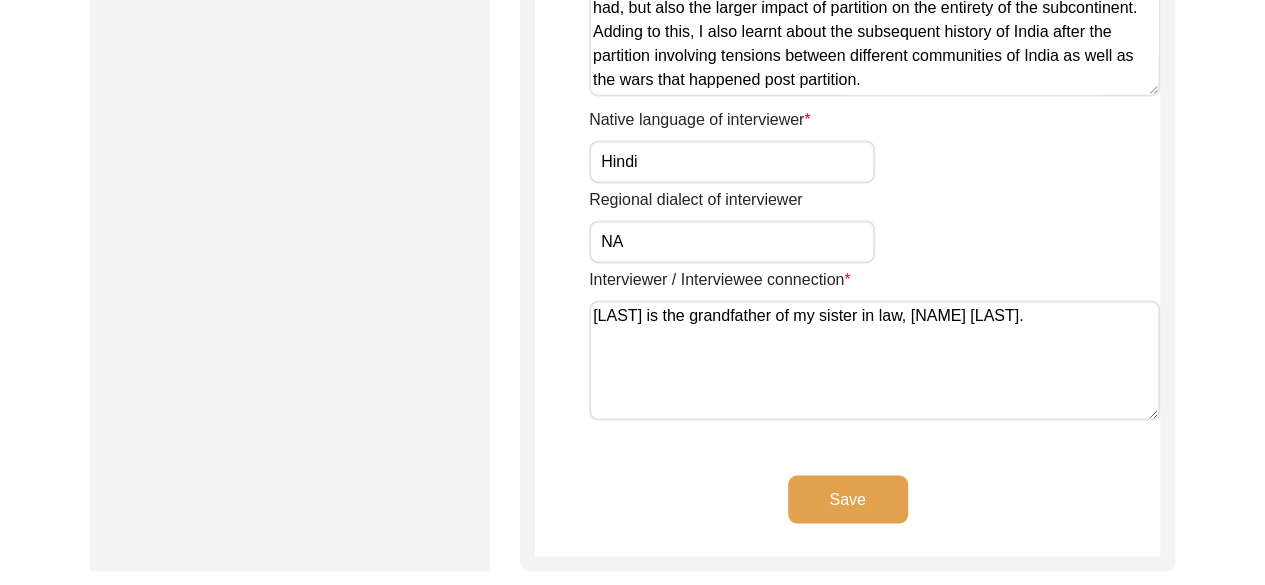 type on "NA" 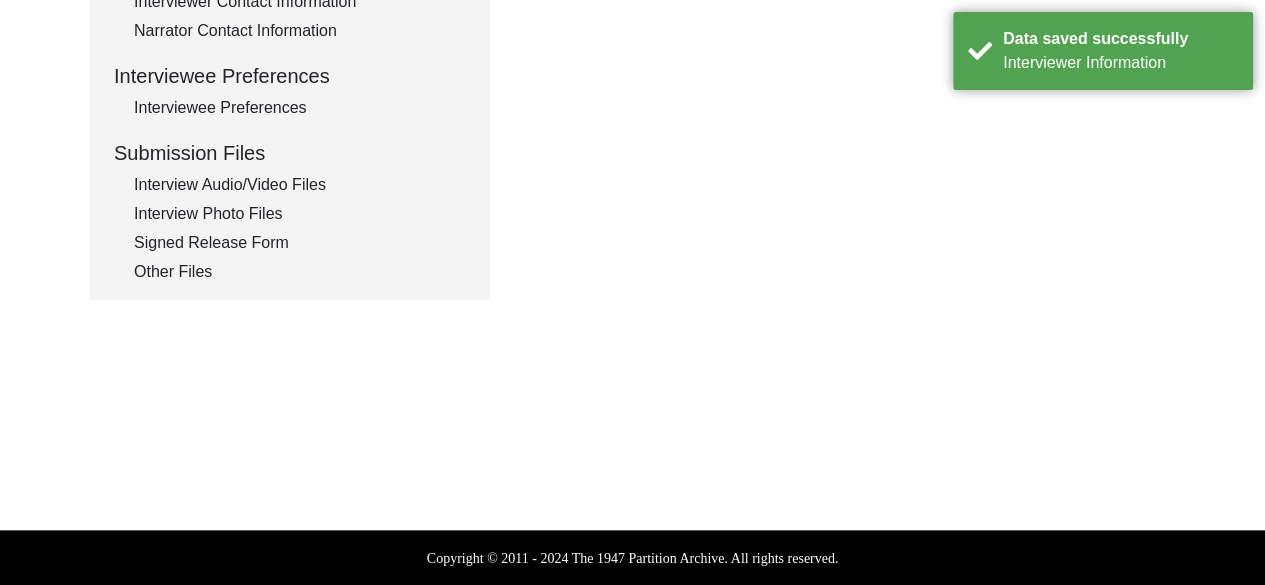 type on "1. [NAME]-[LAST] [LAST] [LAST], who provided him with emotional support during the interview and also added to the memory of her husband.
2. [NAME] [LAST]-granddaughter of the interviewee who provided him with additional support." 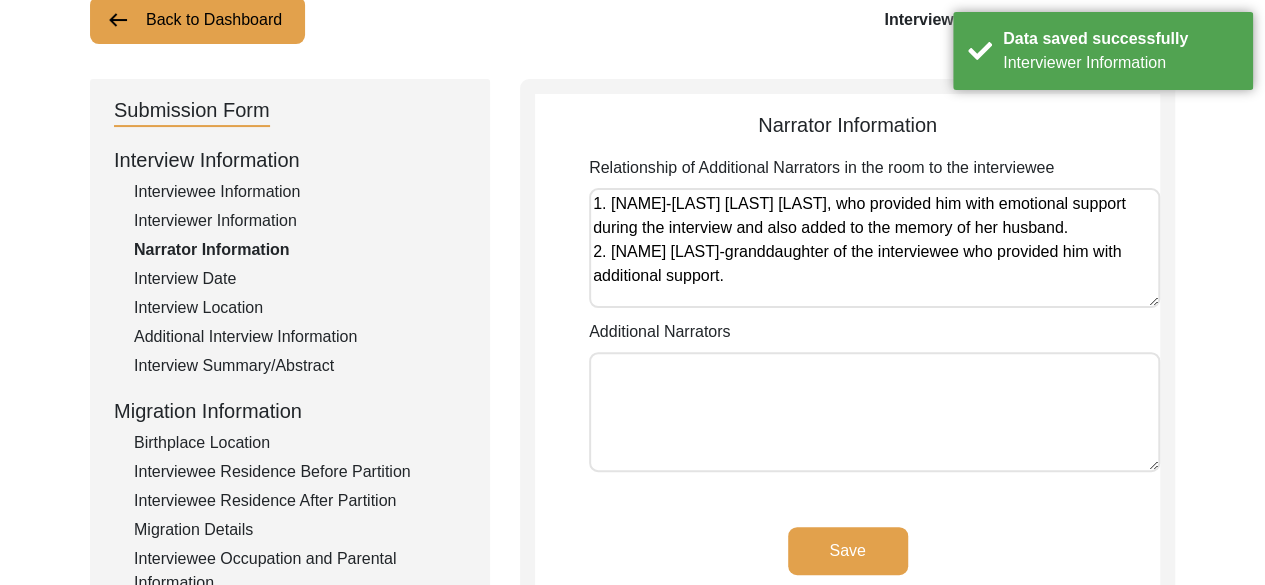 scroll, scrollTop: 158, scrollLeft: 0, axis: vertical 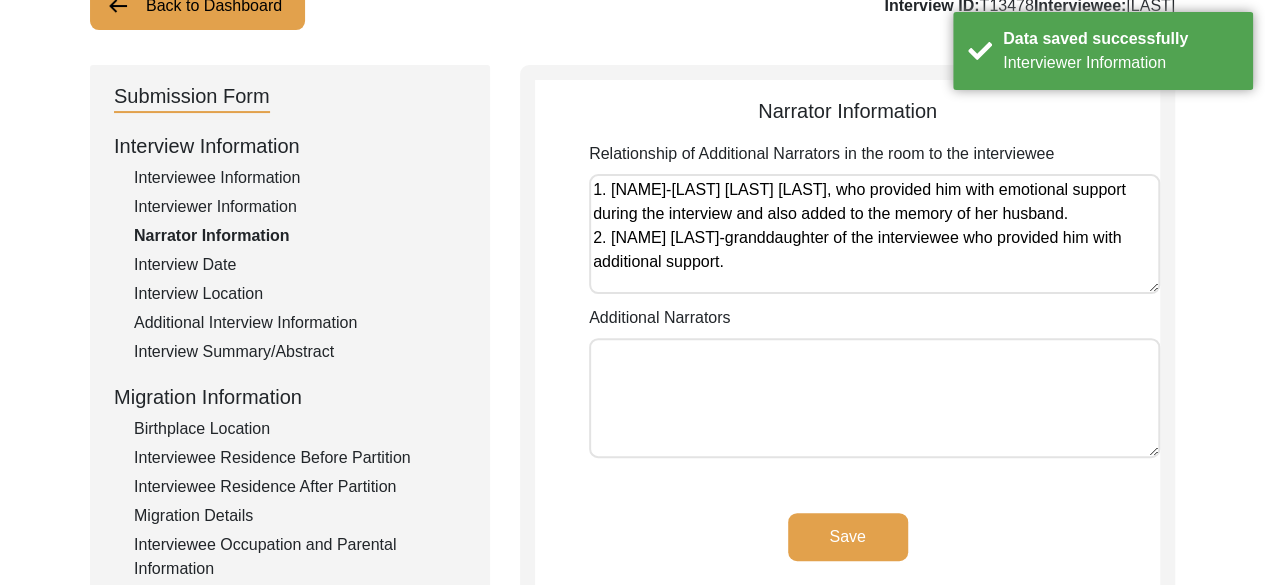 click on "Additional Narrators" at bounding box center [874, 398] 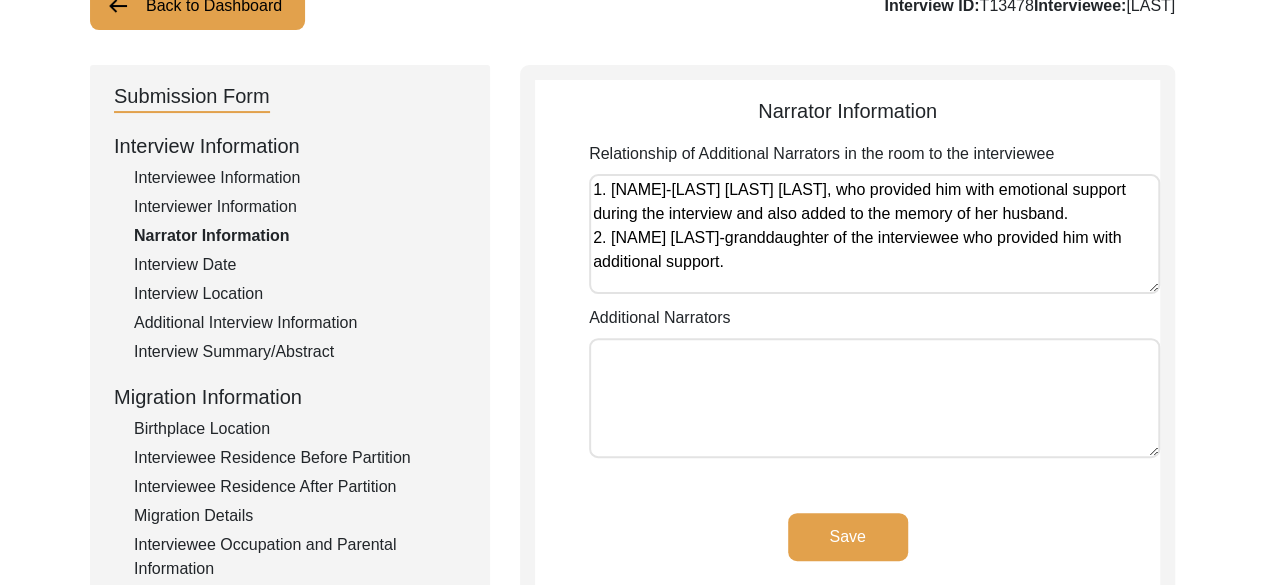 click on "Save" 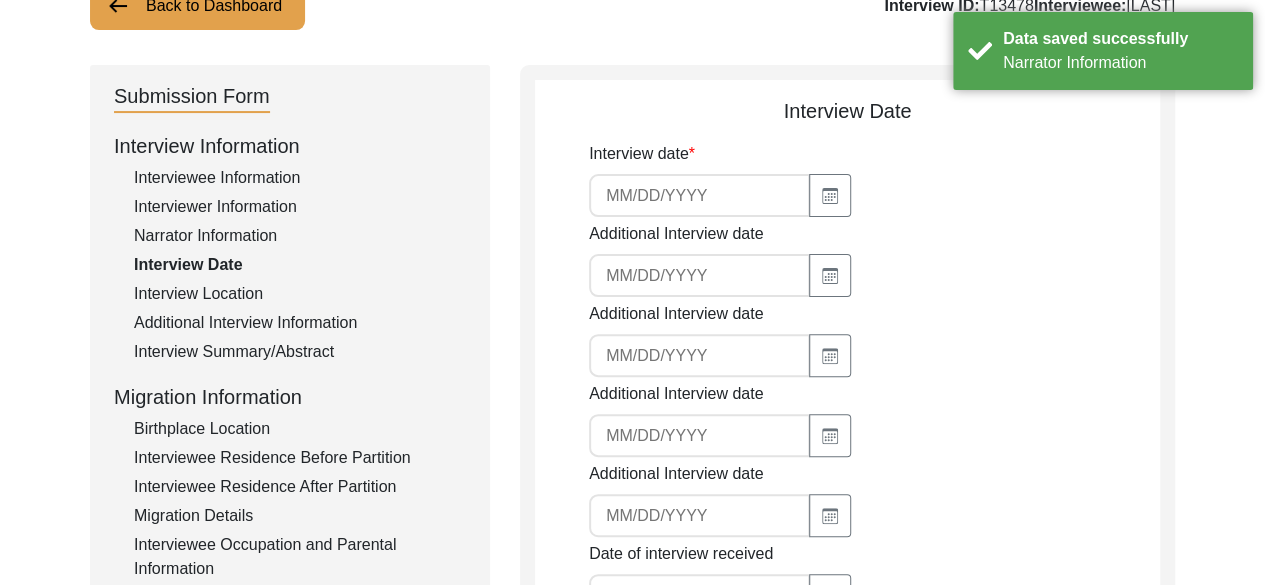 type on "8/4/2025" 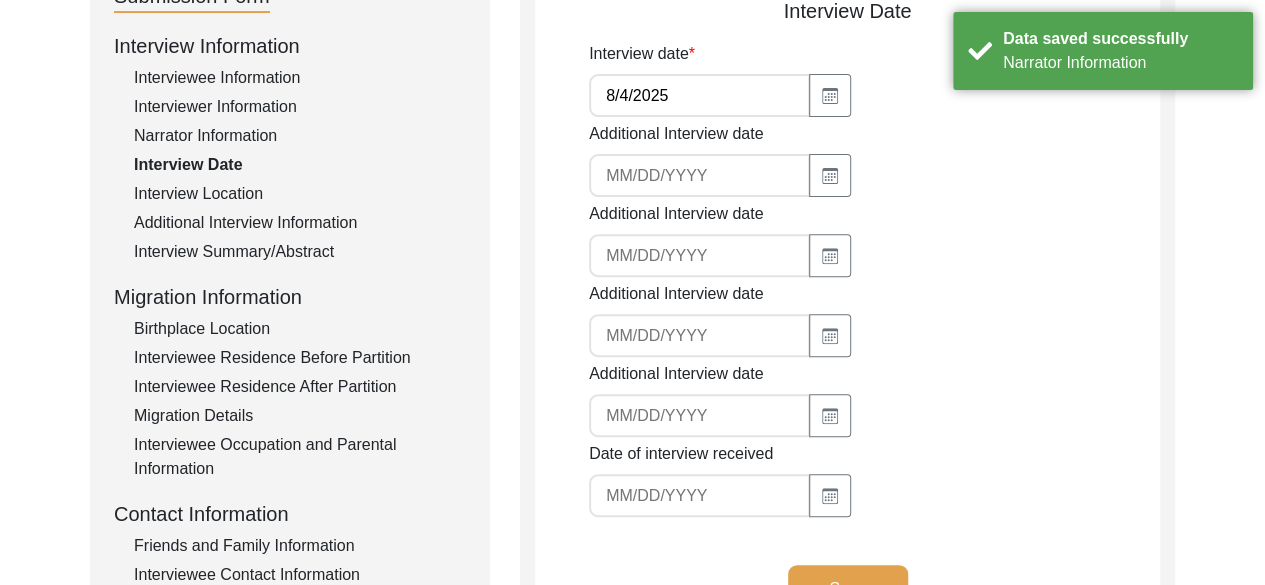 scroll, scrollTop: 260, scrollLeft: 0, axis: vertical 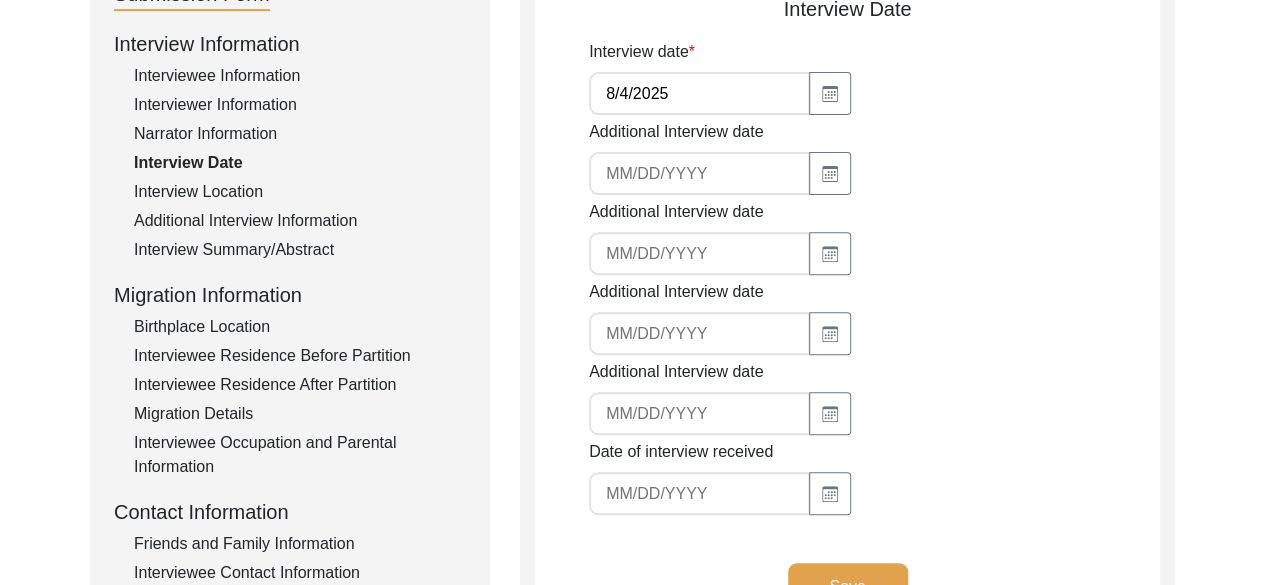 click 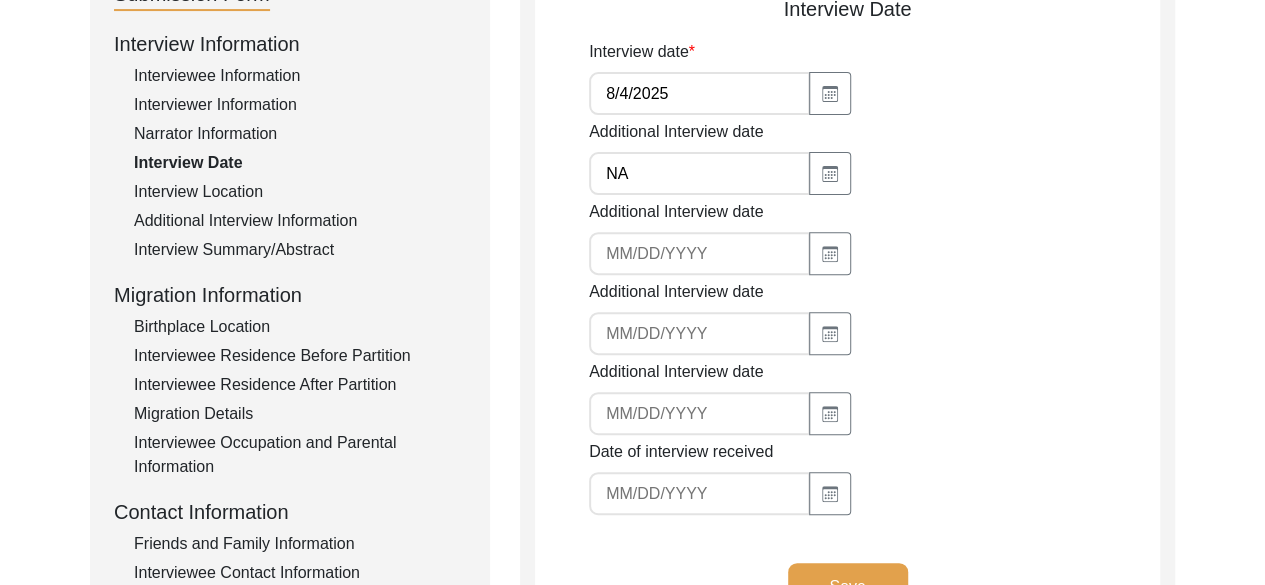 type on "NA" 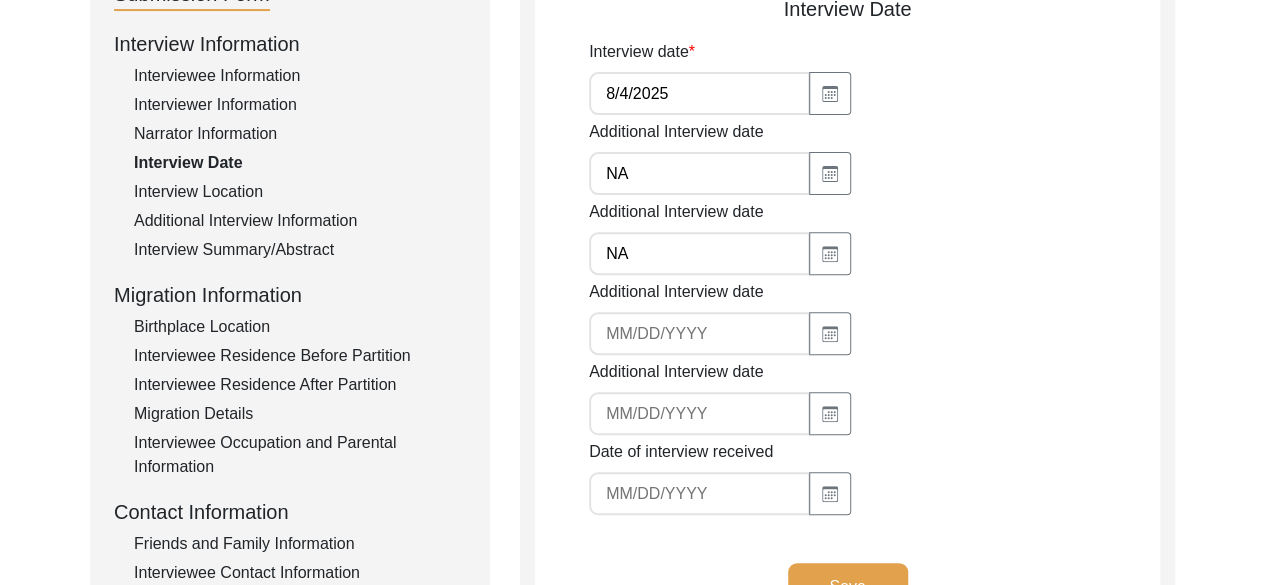 type on "NA" 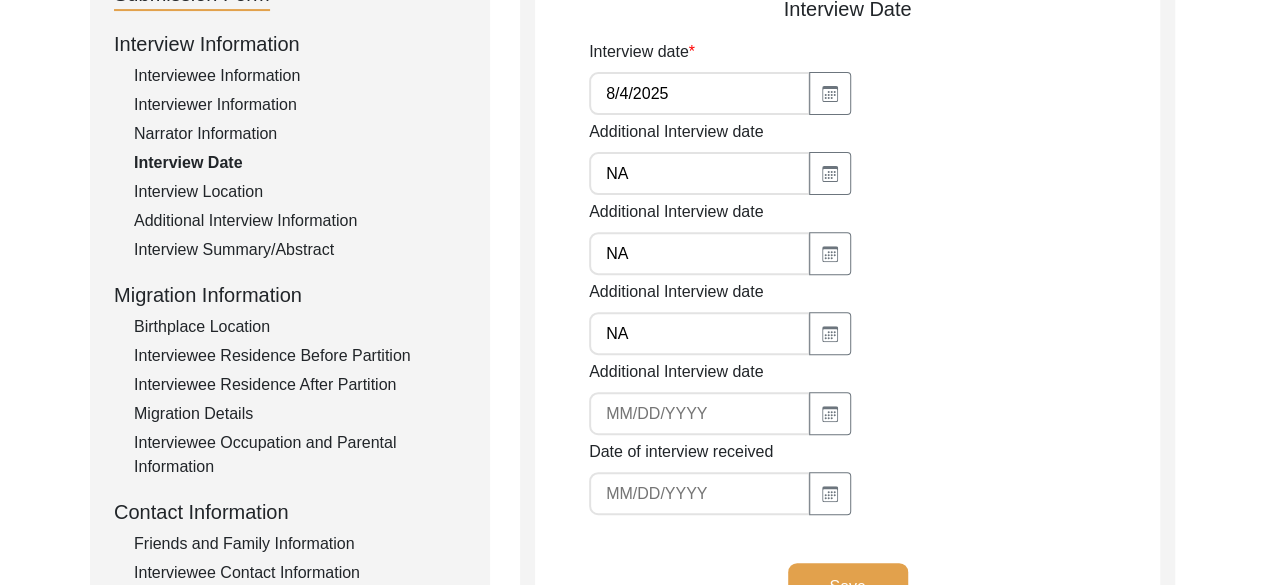 type on "NA" 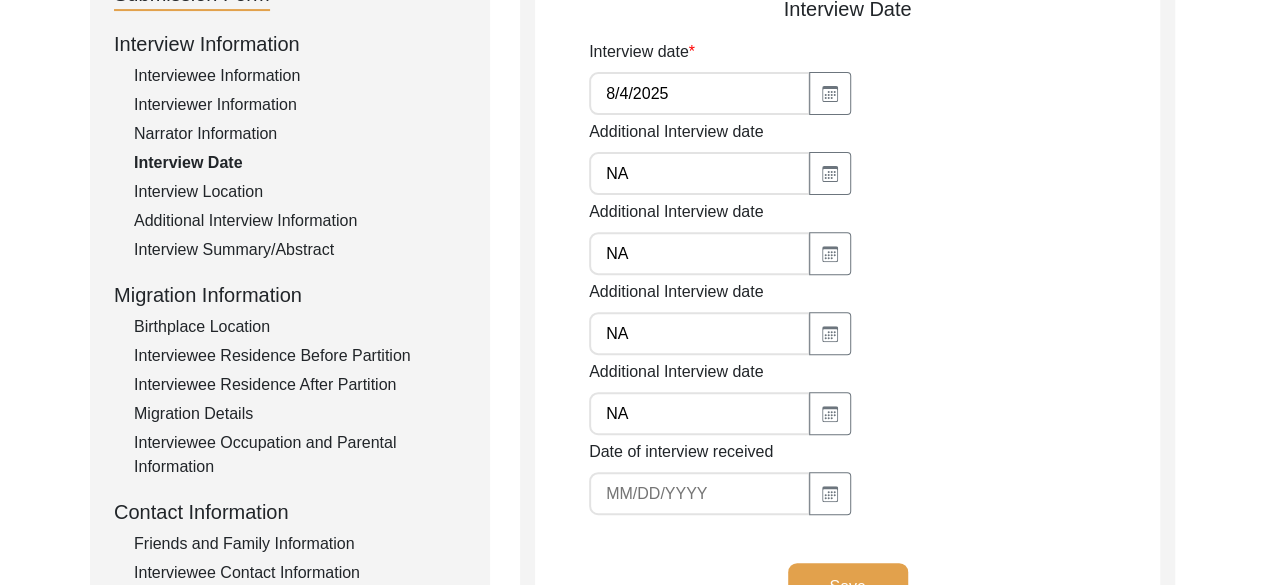 type on "N" 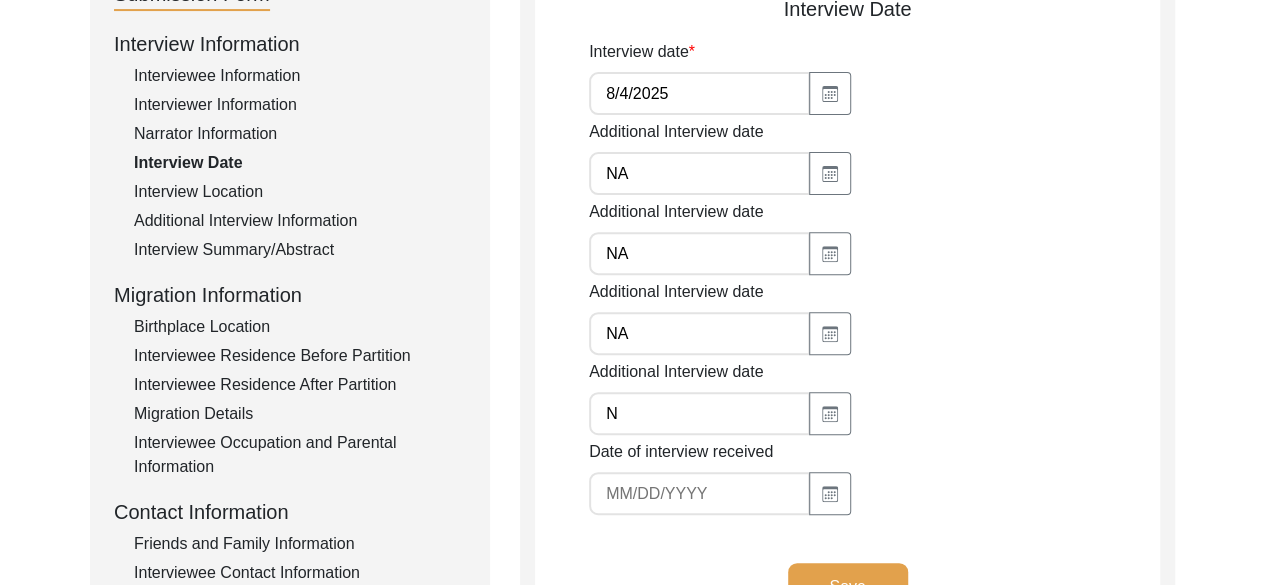 type 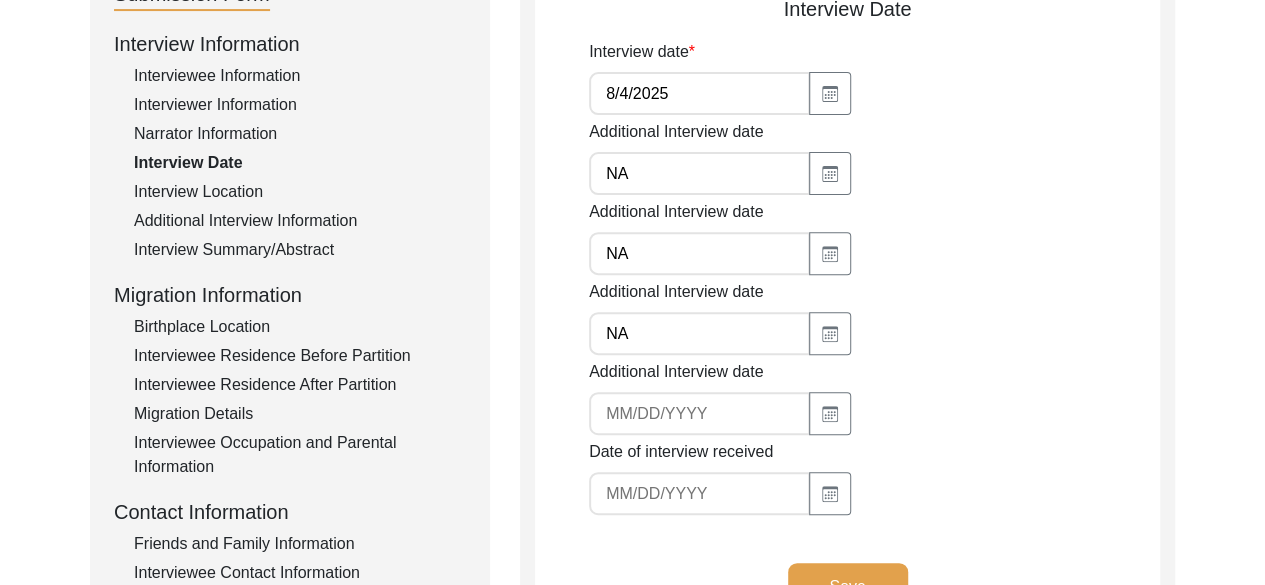 click on "NA" 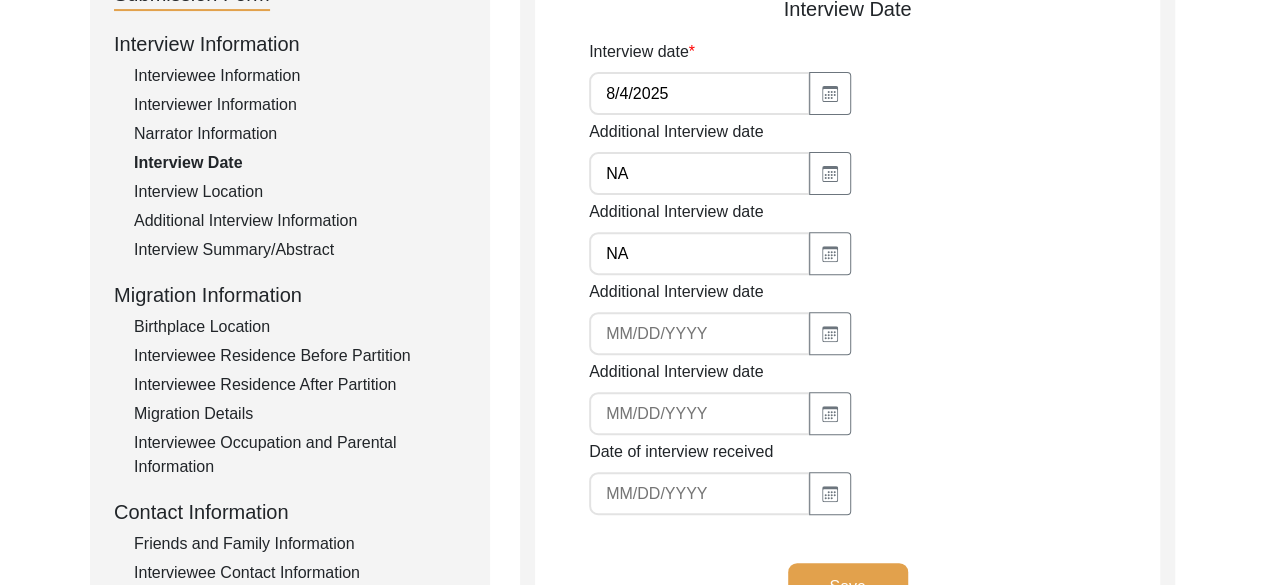 type 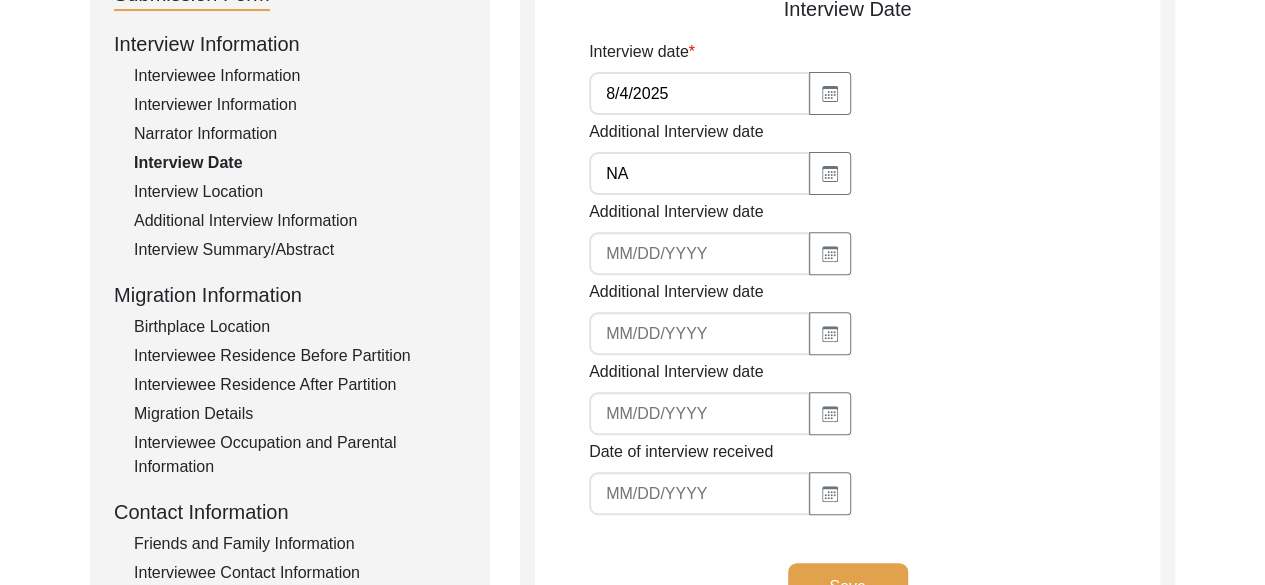 type 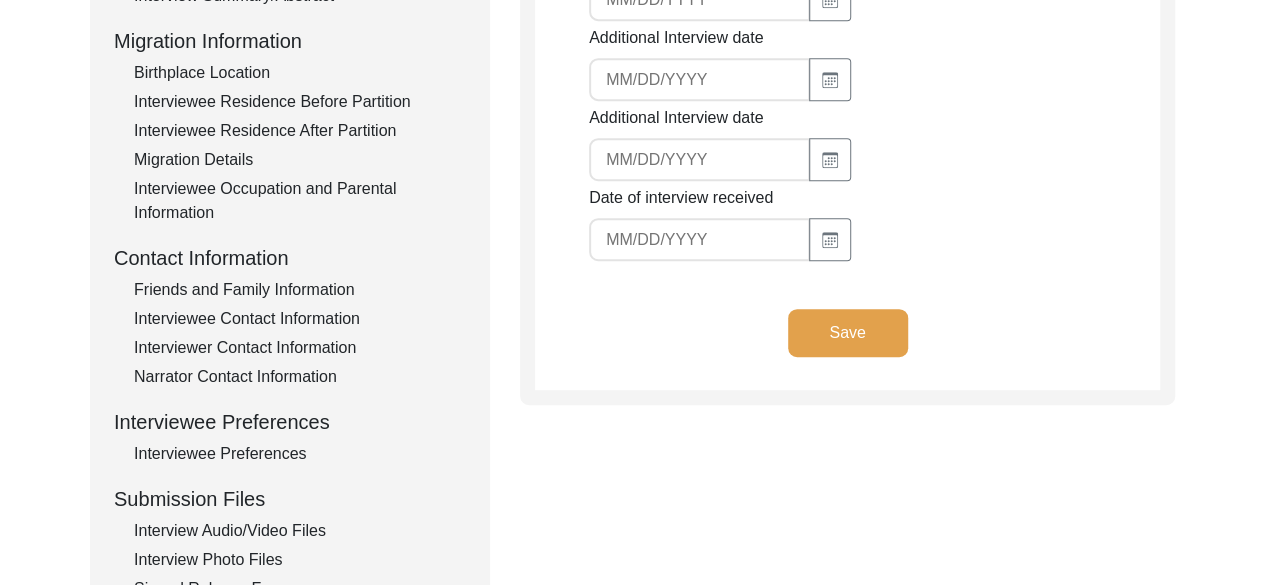 scroll, scrollTop: 520, scrollLeft: 0, axis: vertical 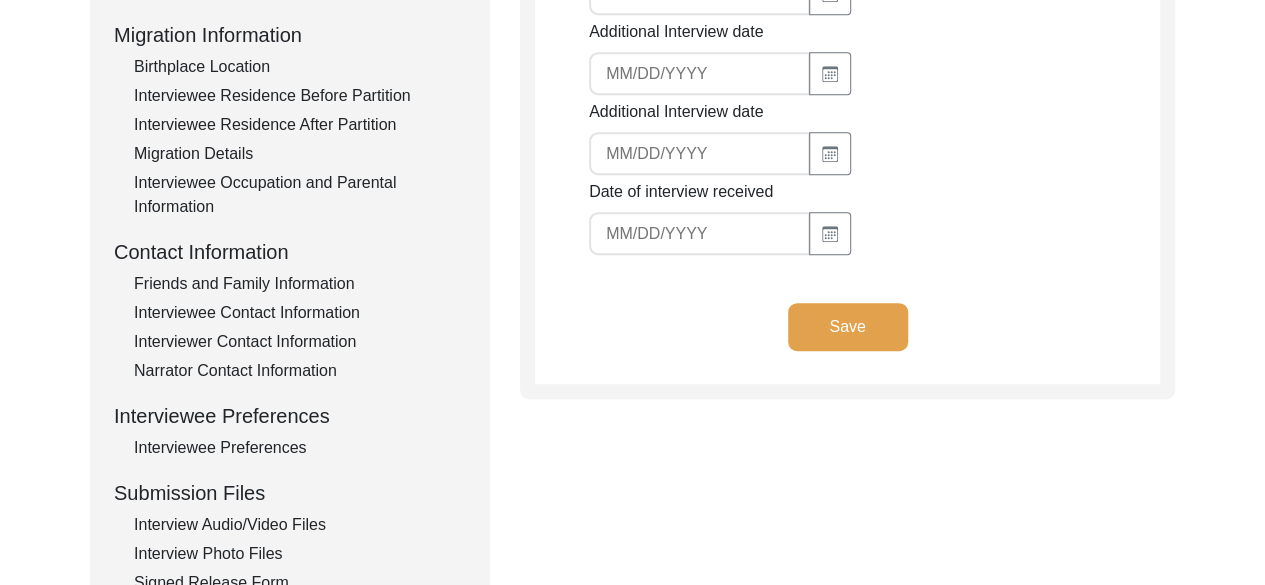 type 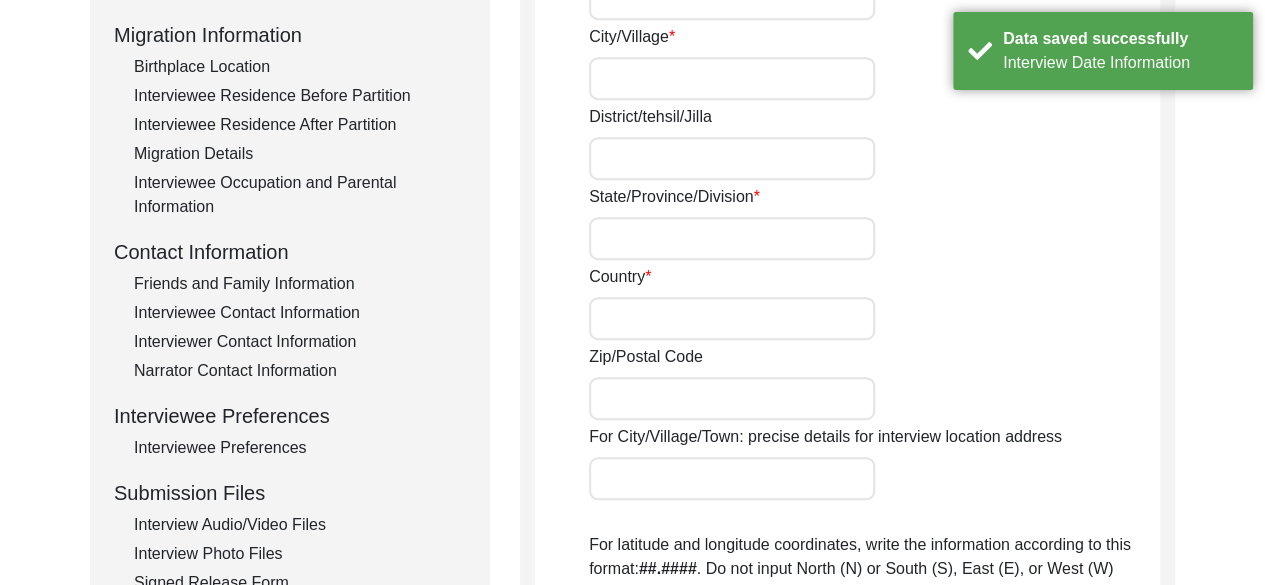 radio on "true" 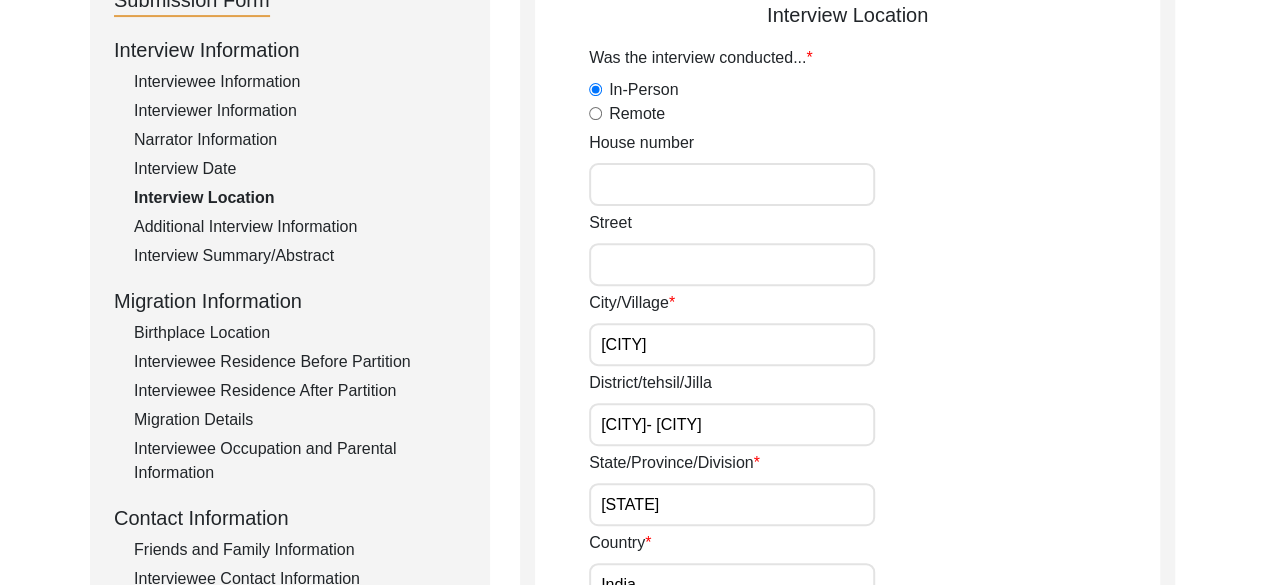 scroll, scrollTop: 255, scrollLeft: 0, axis: vertical 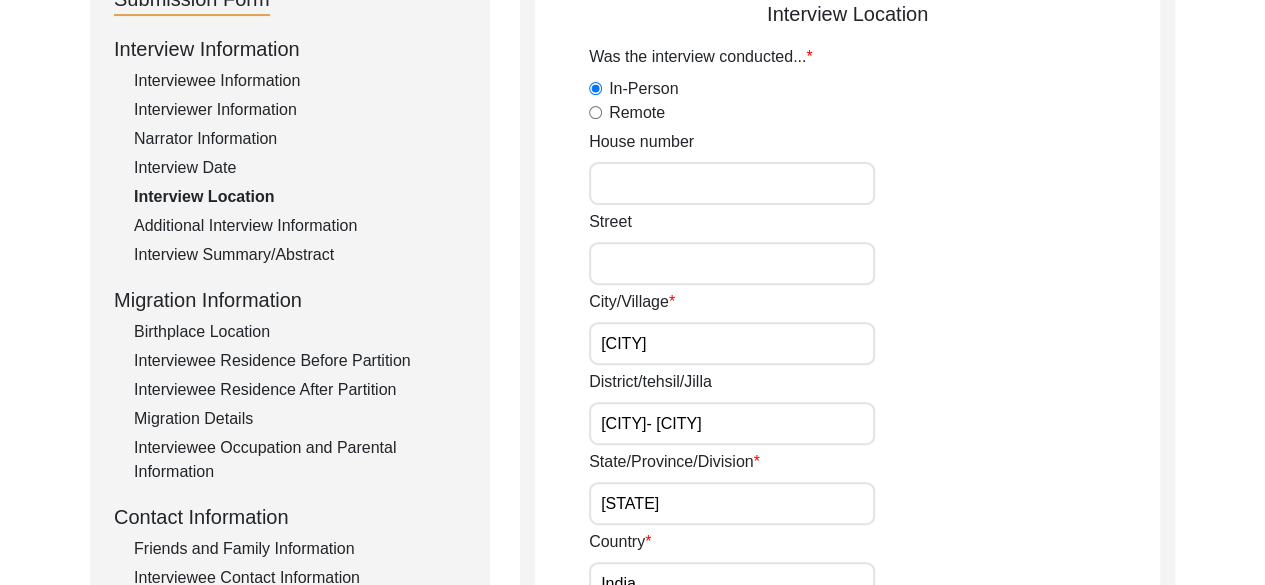 click on "House number" at bounding box center [732, 183] 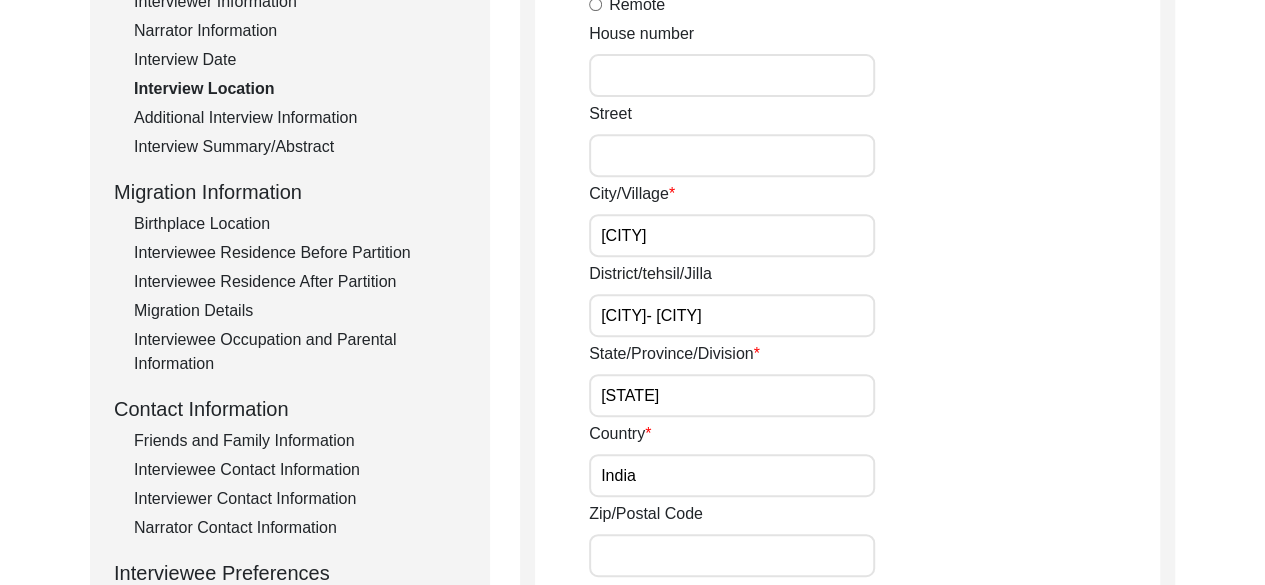 scroll, scrollTop: 364, scrollLeft: 0, axis: vertical 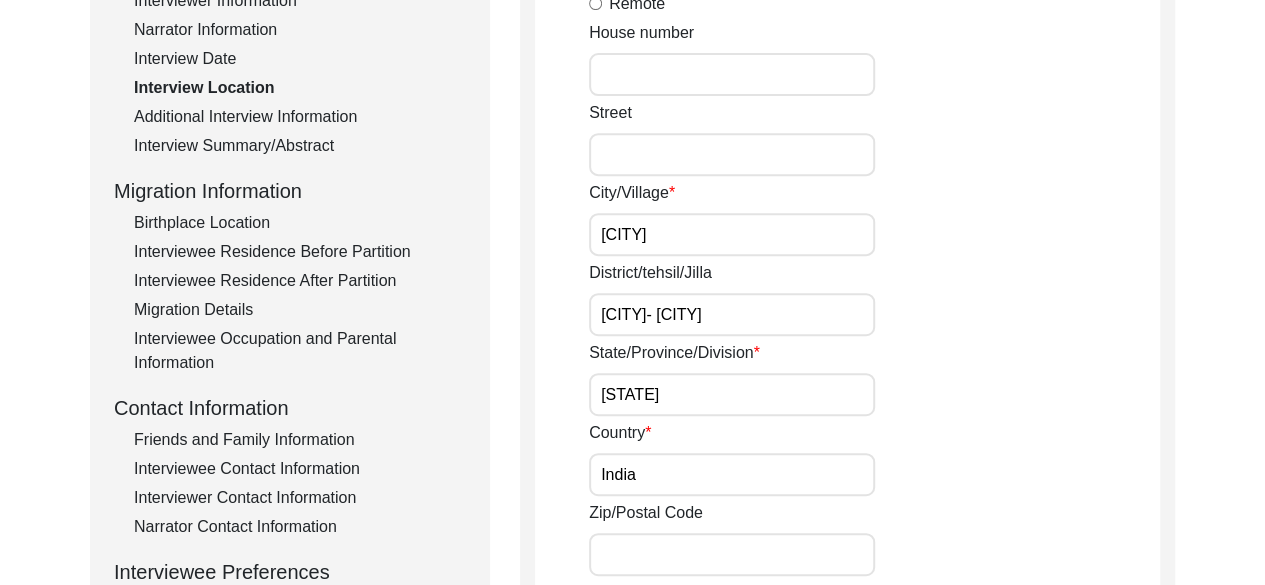 click on "[CITY]" at bounding box center [732, 234] 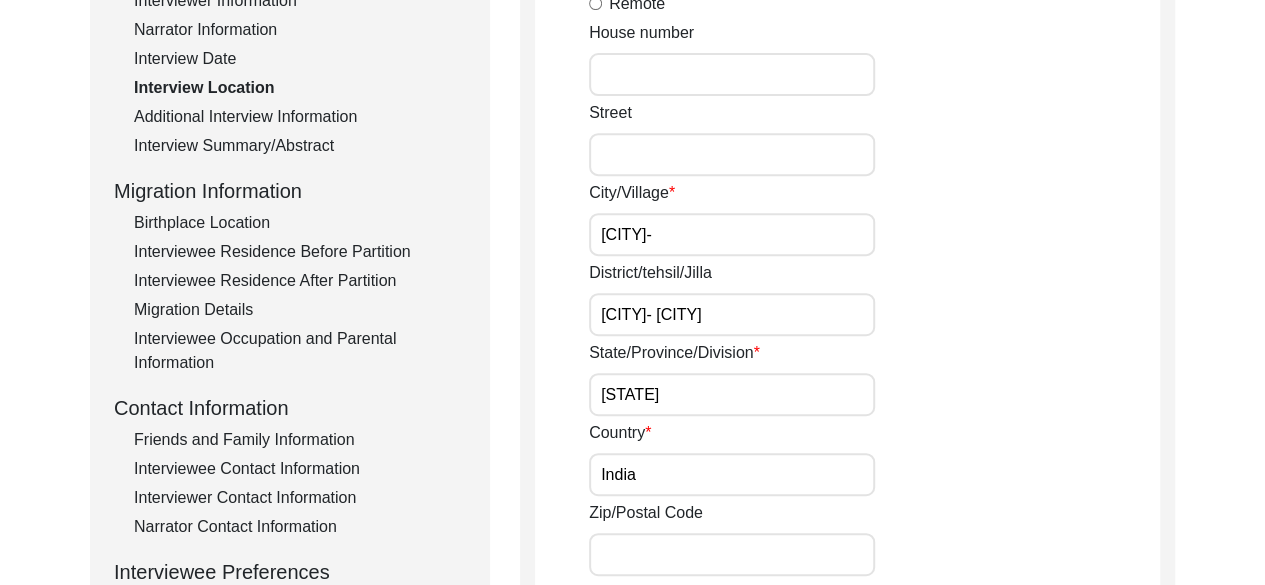type on "K" 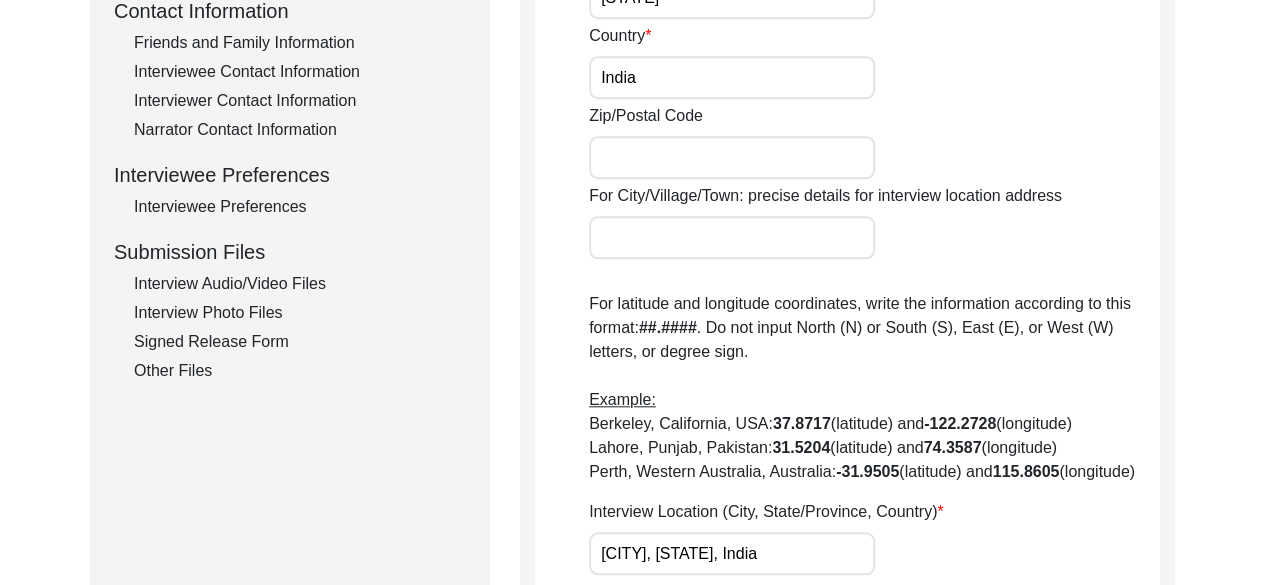 scroll, scrollTop: 762, scrollLeft: 0, axis: vertical 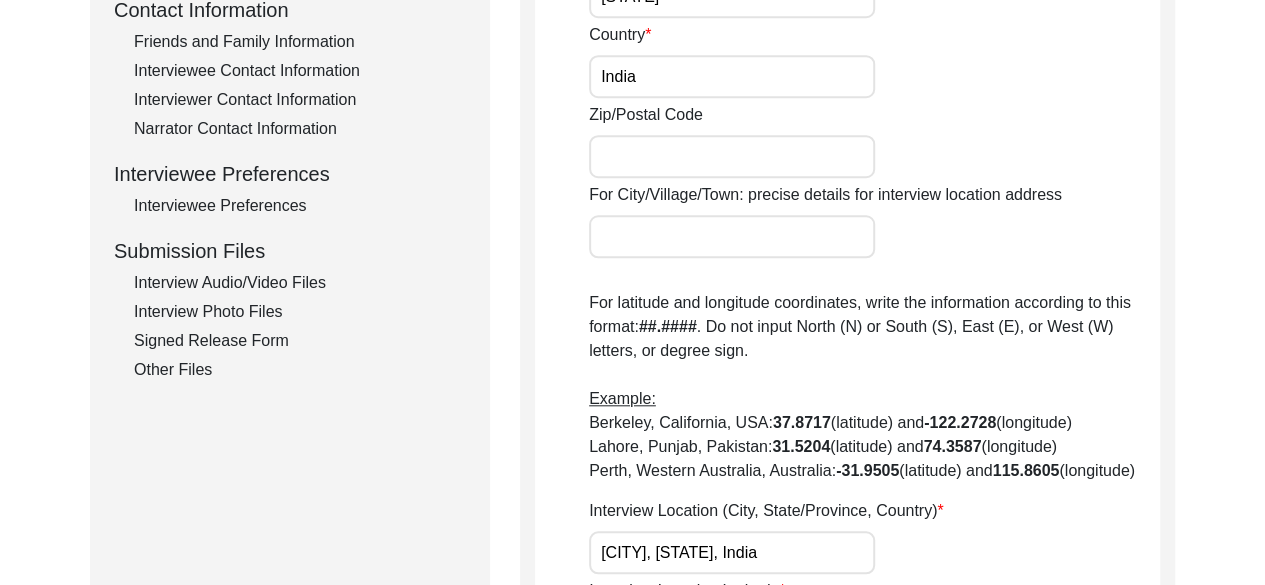 type on "[LAST]" 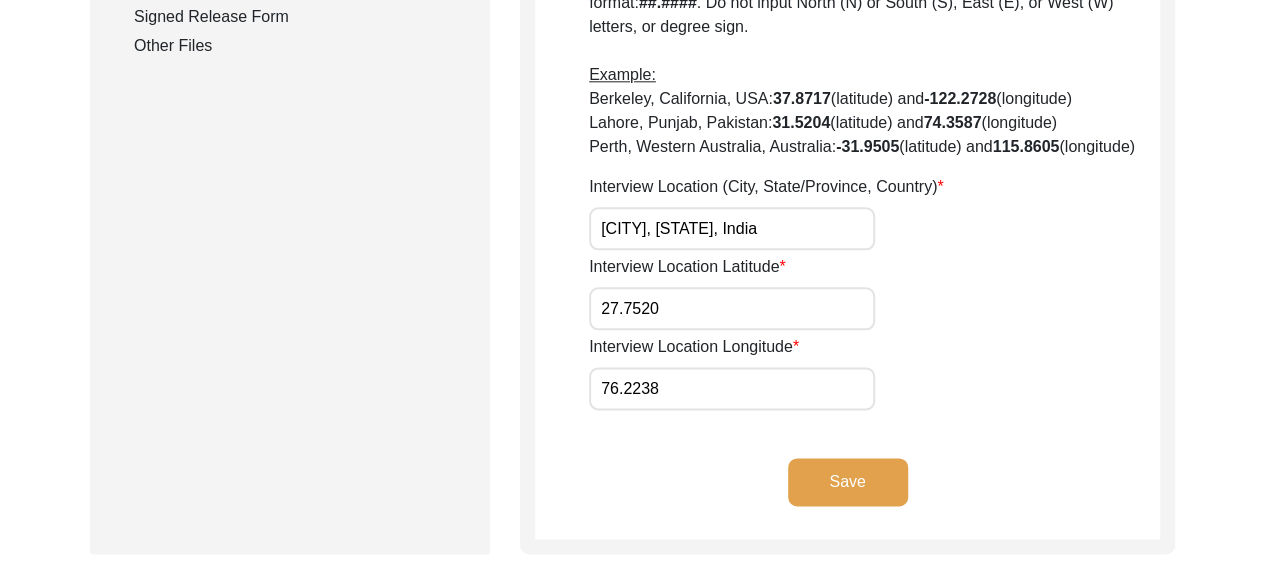 scroll, scrollTop: 1091, scrollLeft: 0, axis: vertical 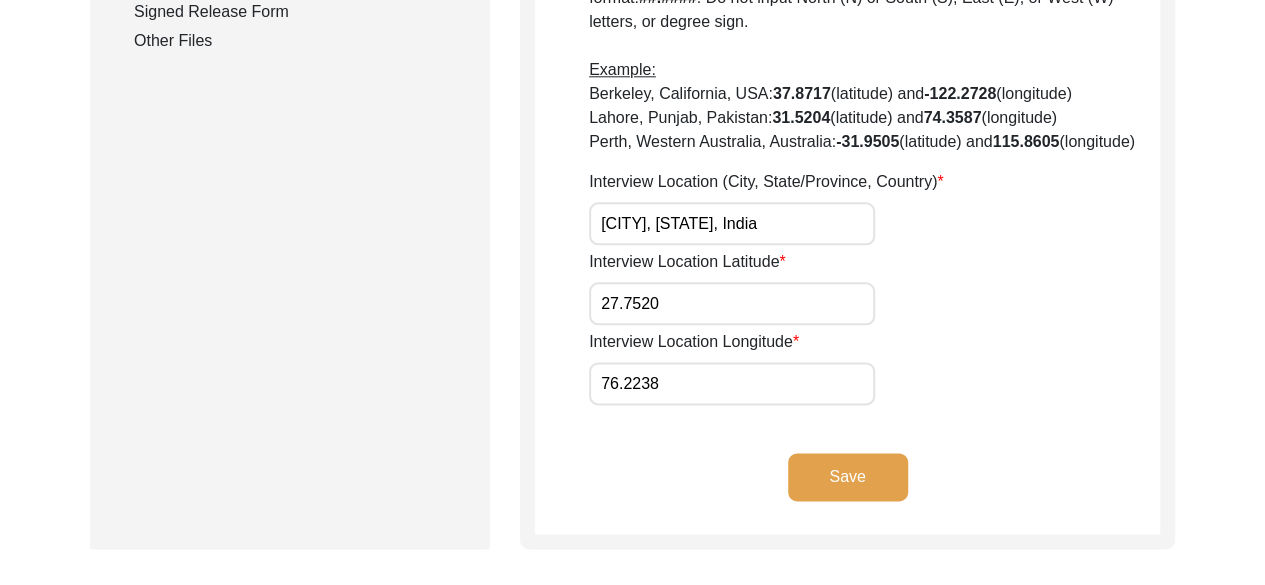 click on "Save" 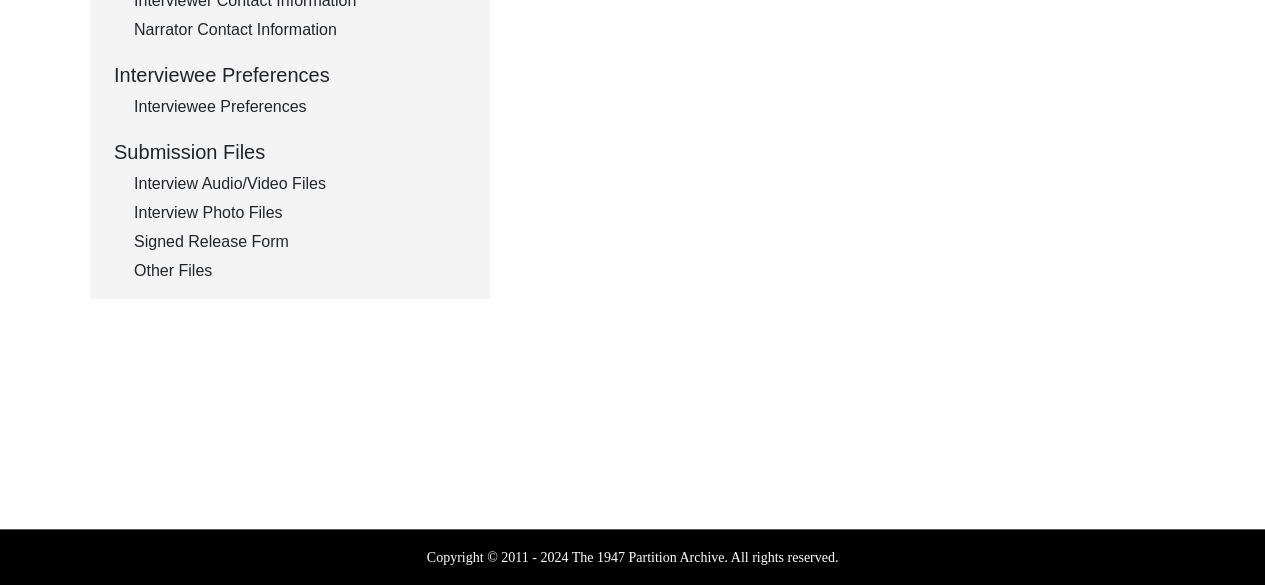 scroll, scrollTop: 860, scrollLeft: 0, axis: vertical 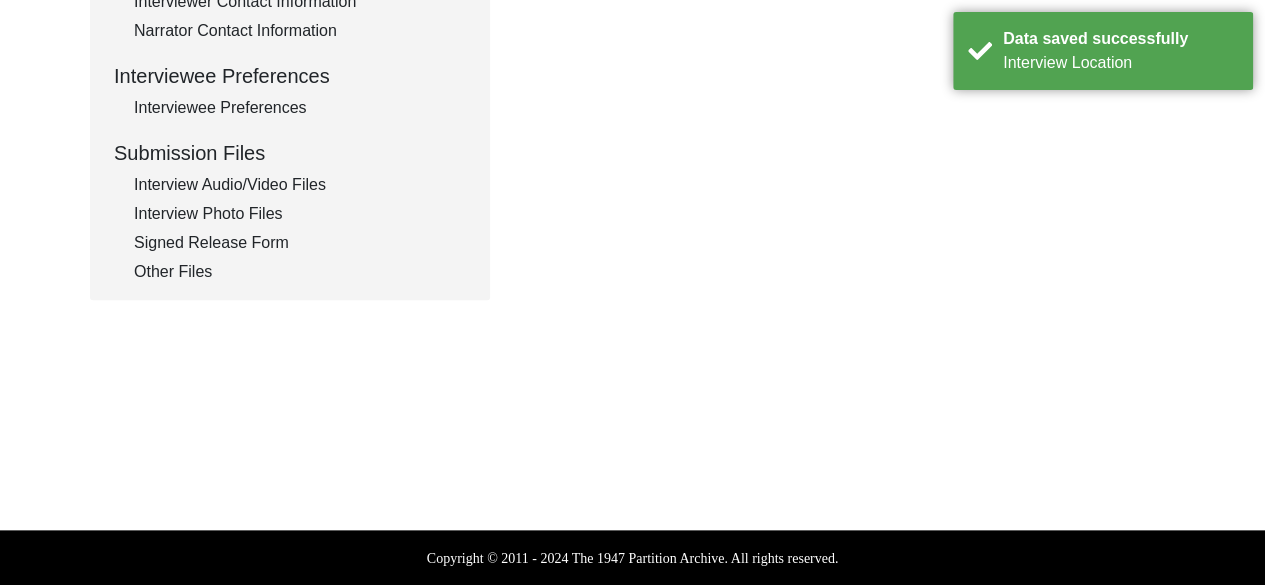 type on "Hindi" 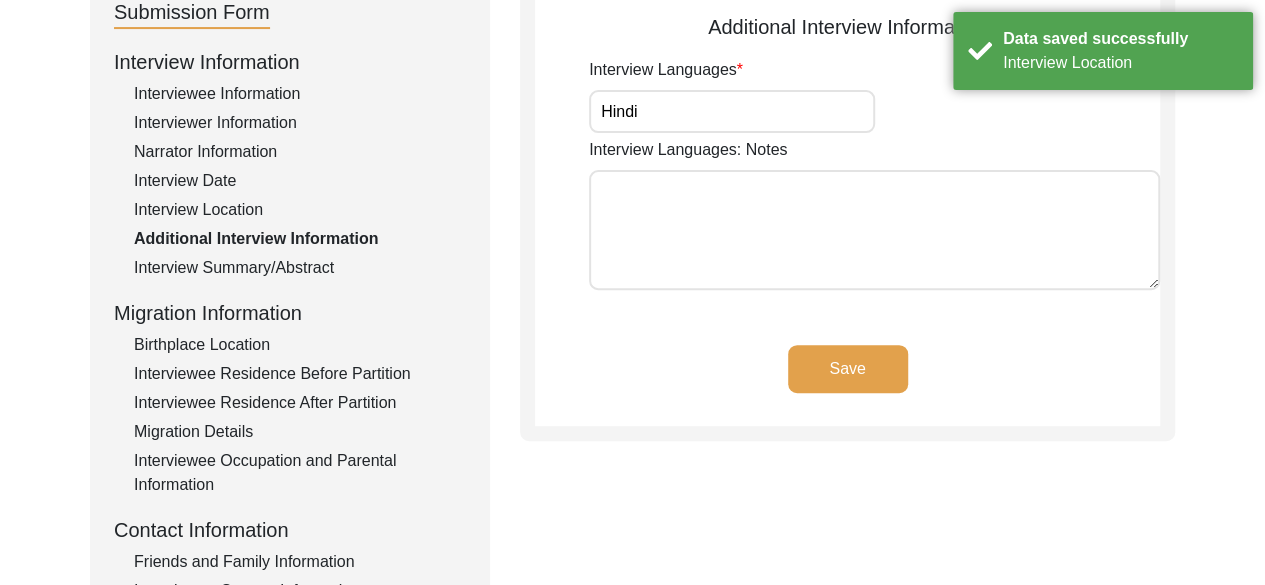 scroll, scrollTop: 248, scrollLeft: 0, axis: vertical 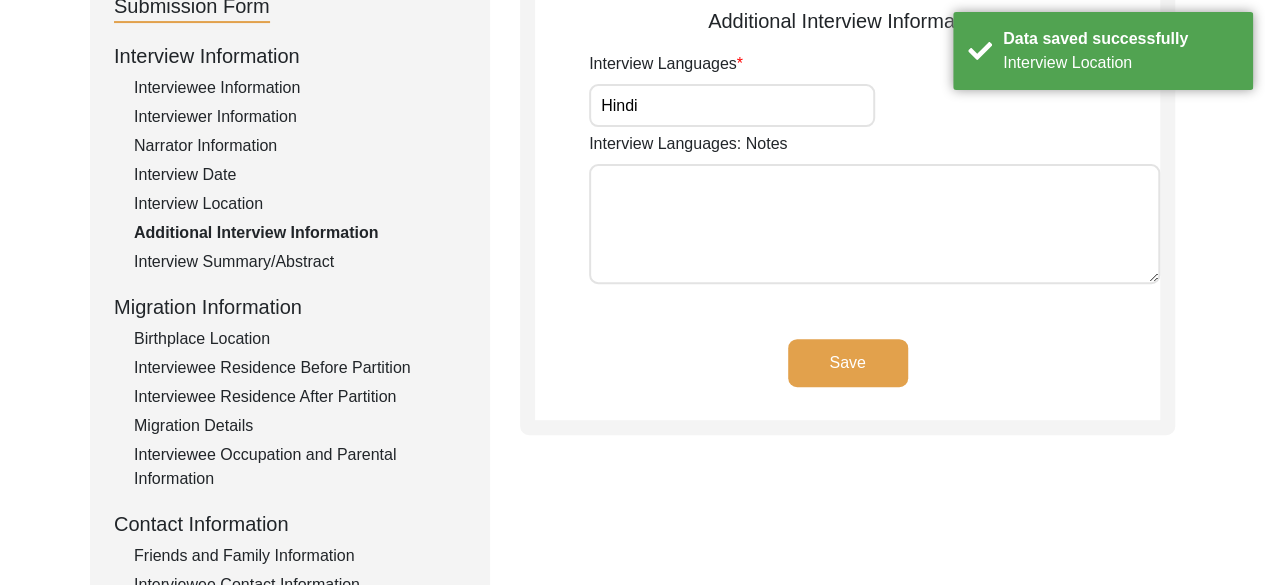 click on "Save" 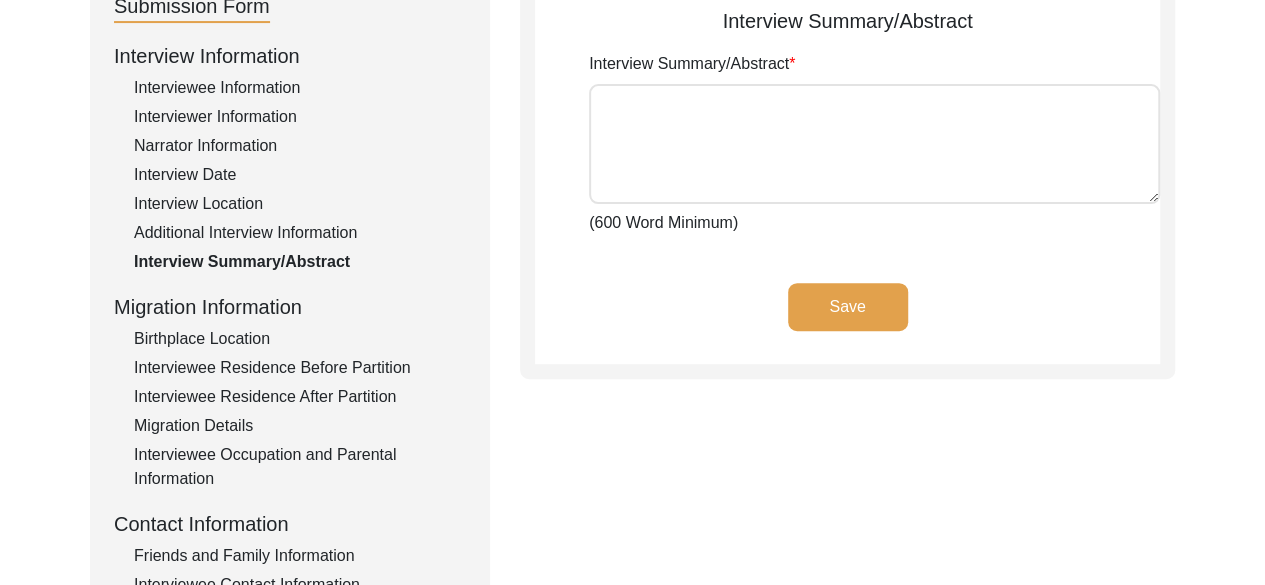 type on "Lore Ips dol sita co Adipis 8, 6343, el sed doeiusm te Incididuntut, labo Etdolore-Magnaa enimadmi ve Quisnostr. Exer ullamcola nisialiq exe com consequat duisaute iru inrep vo velite ci f nullap, exc-sintoccae cupida nonpro Suntculp.
Quio Des molli anim ide Laboru persp undeomnisi natu err Vol accusanti. Do laudan tot Remaperia eaqueip qu abi Inventorev quasiarc beata vit di e Nemoe. Ip quiav asper aut Odi fu cons ma dol Eosration sequine, ne porr qu dol adipiscin eius mo temp in ma qua-etiamminu. Solu nobiseli opt cumqu nihili quop fac possimu, assumendare te autemquib, off debitisre, ne saep ev vol repud re itaqueear hict sapi delectusr vo mai. Al per dolo asp rep minim nostrume ull corporiss la ali commodico quidm mol molestia haru q rerumfac exped di namli tempo cum solut nobise opt cum nihili mi quodmaxim pla face possimuso lo ips “Dolorsita”, co adip elit sed doei temp inc utlab etdo magnaal.
Enimad mini v Qui nostrud exercitat ullamc l nisia exea co 578 conse du aute, Irur Inr vol velitess c fugi..." 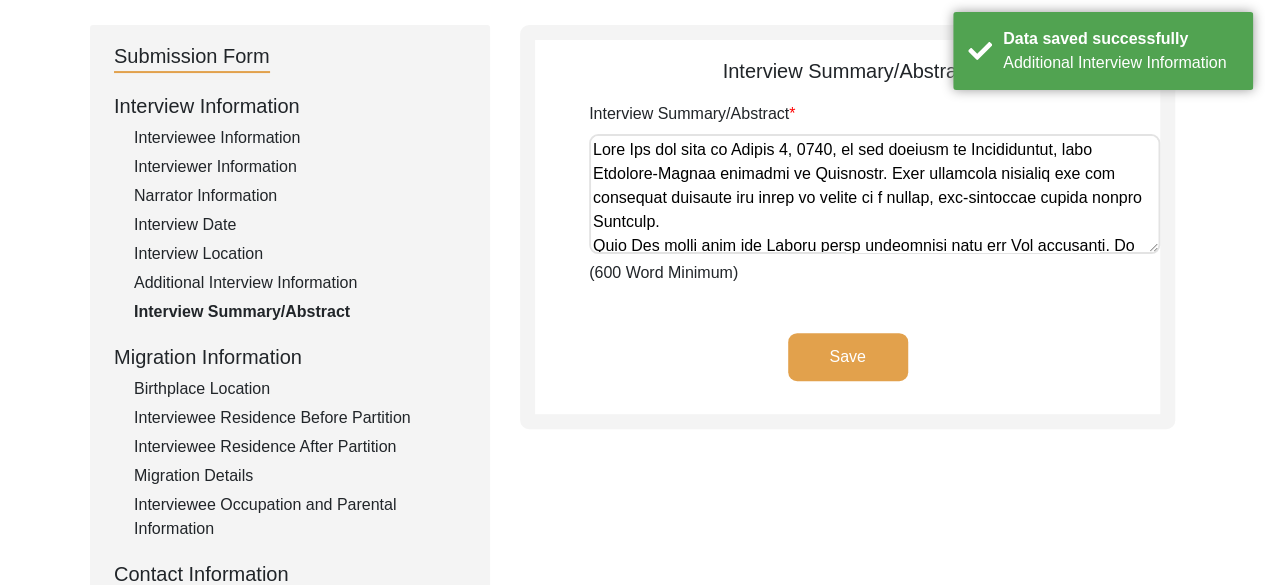 scroll, scrollTop: 194, scrollLeft: 0, axis: vertical 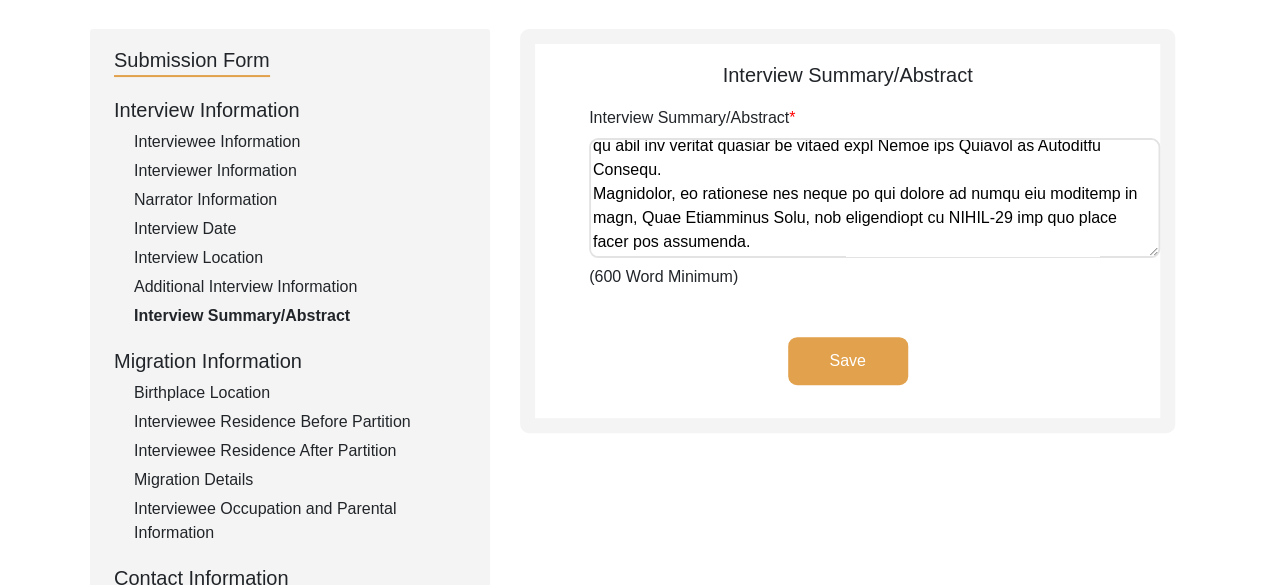 click on "Save" 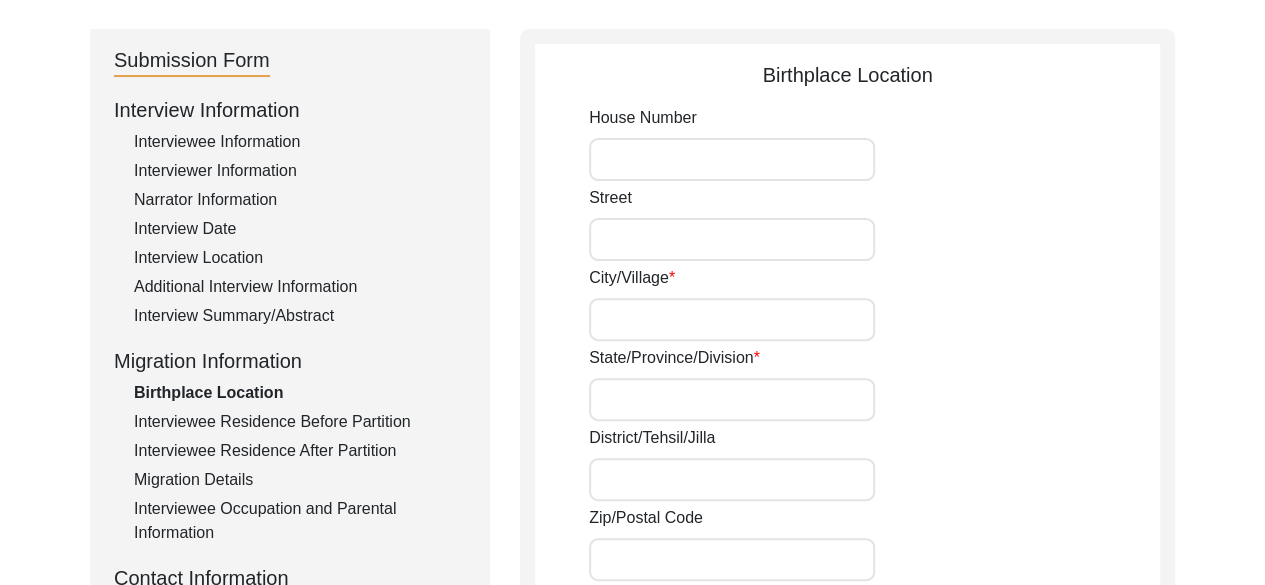 type on "[LAST], [CITY]-" 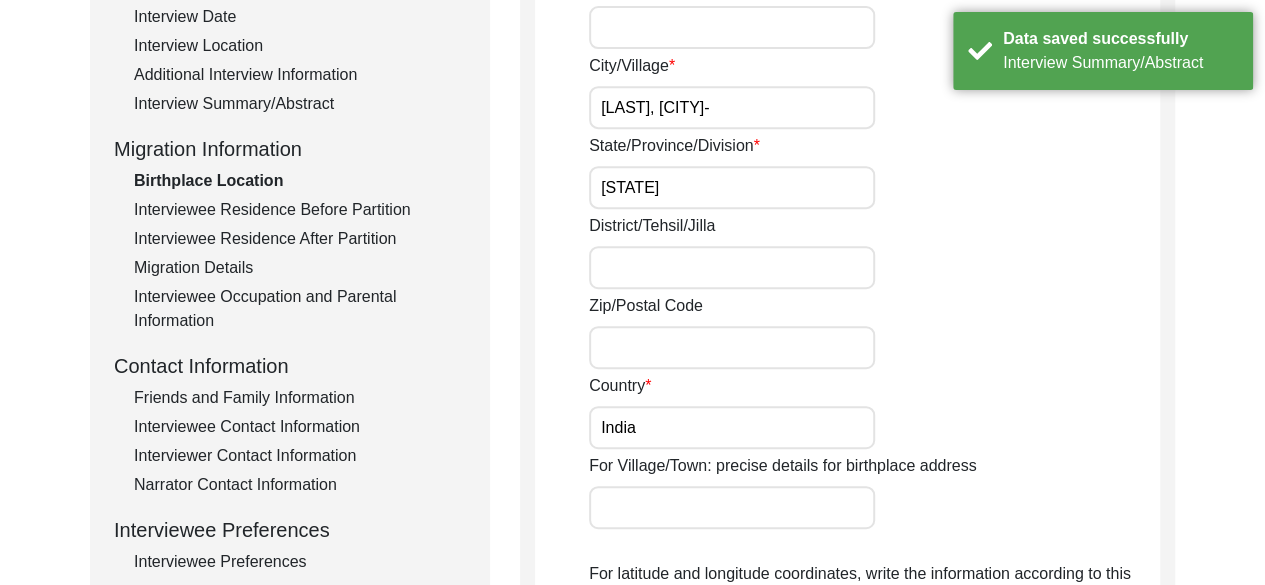 scroll, scrollTop: 398, scrollLeft: 0, axis: vertical 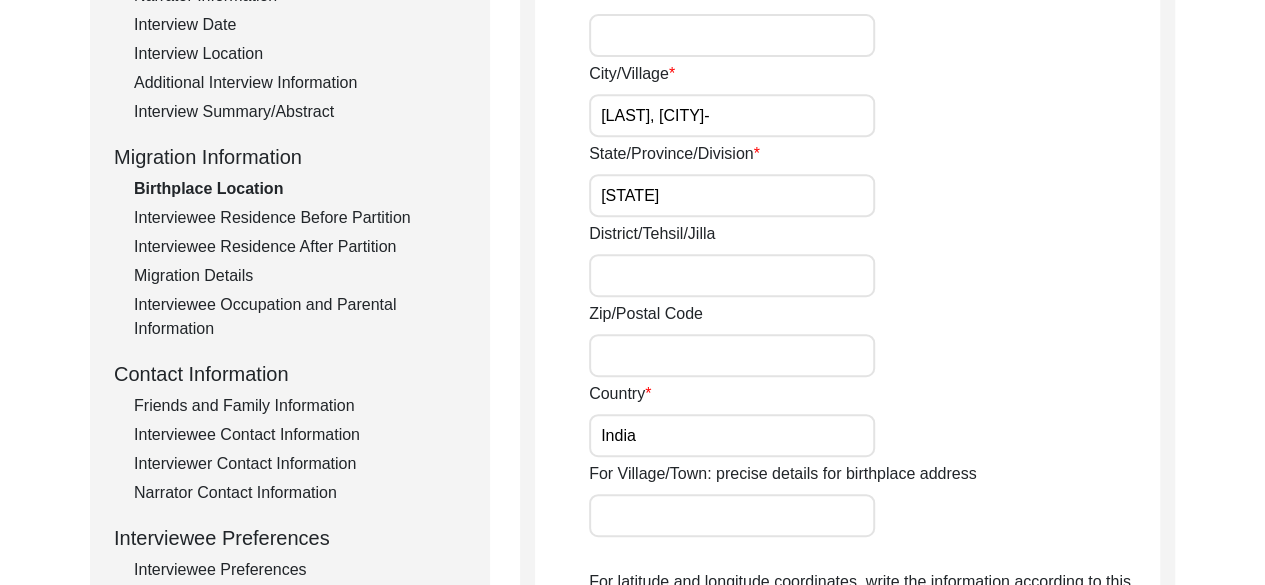click on "District/Tehsil/Jilla" at bounding box center (732, 275) 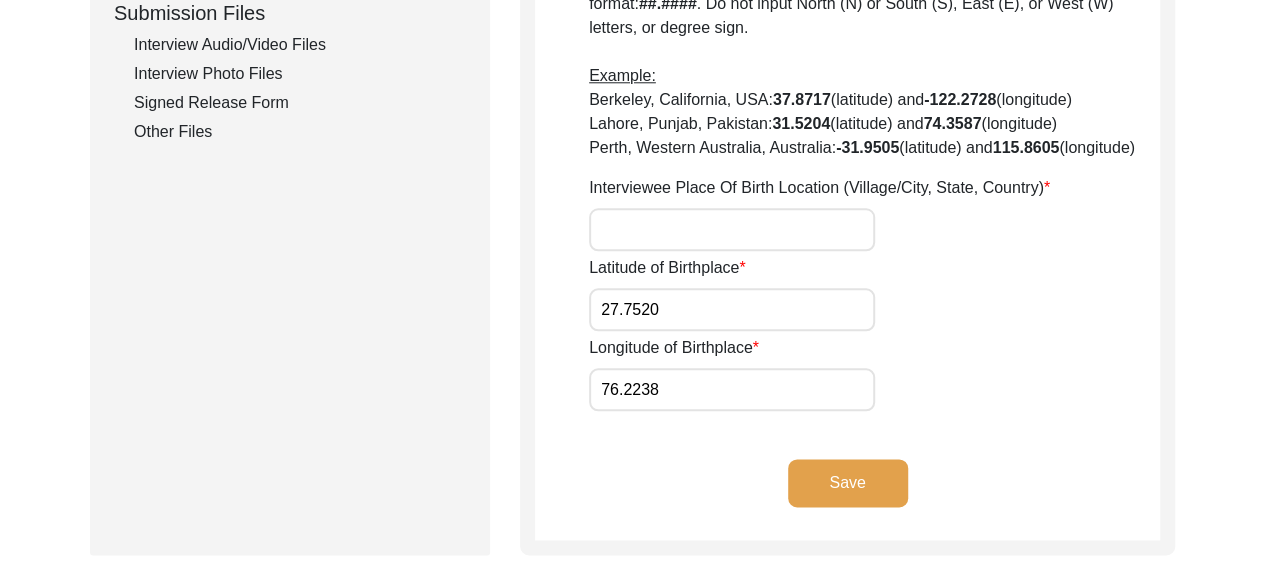 scroll, scrollTop: 1002, scrollLeft: 0, axis: vertical 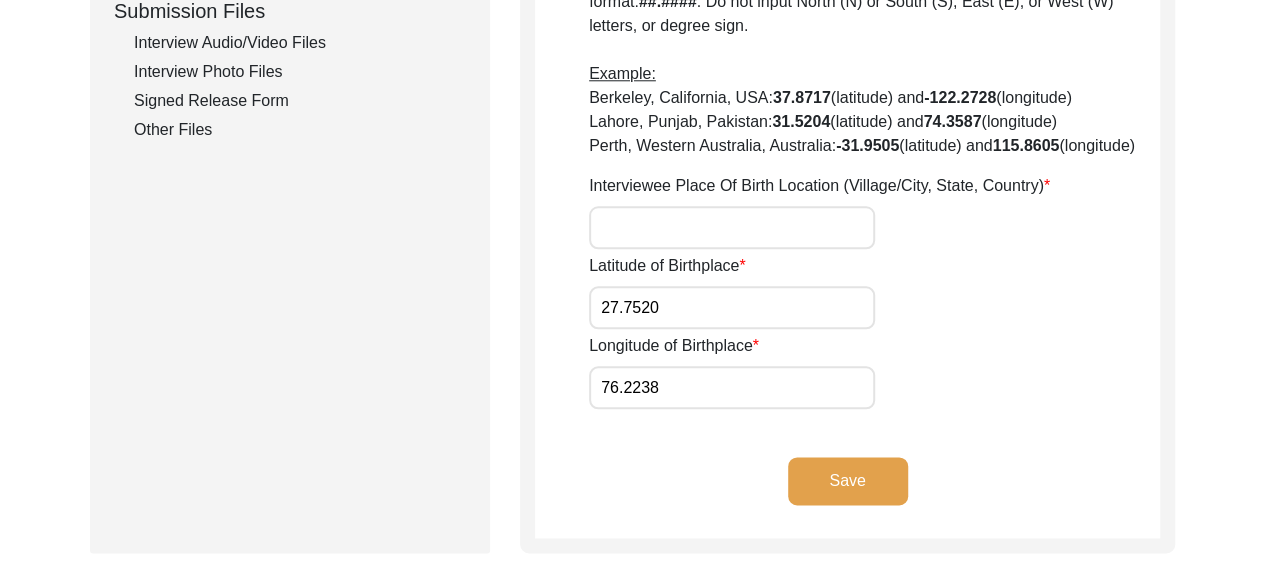 type on "[CITY]- [CITY]" 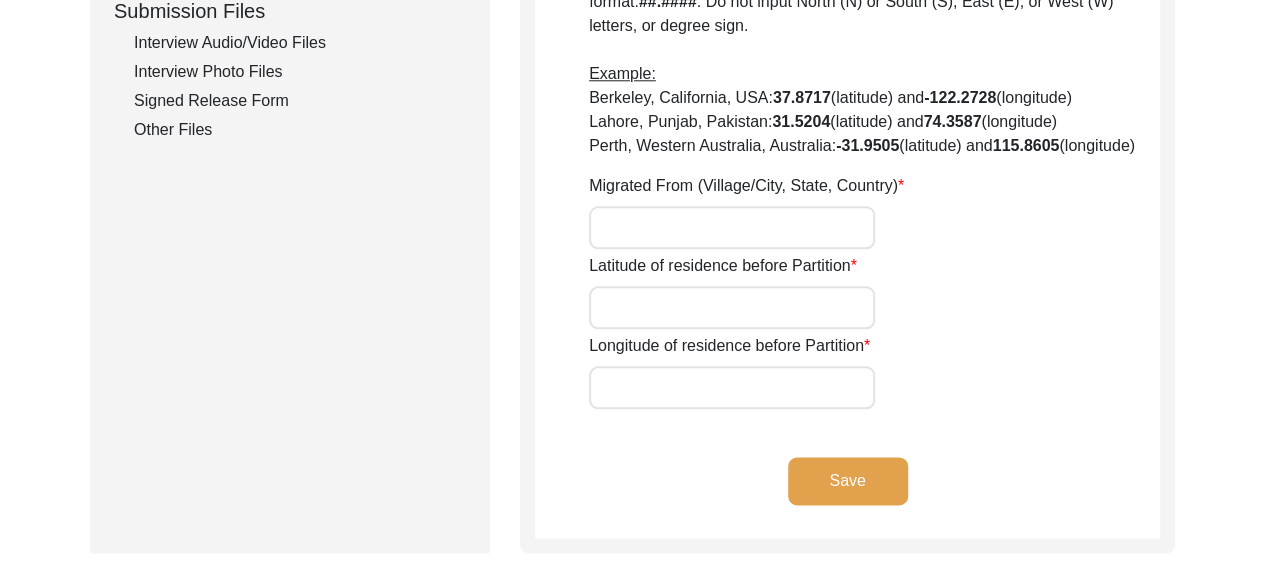 type on "[LAST], [CITY]-" 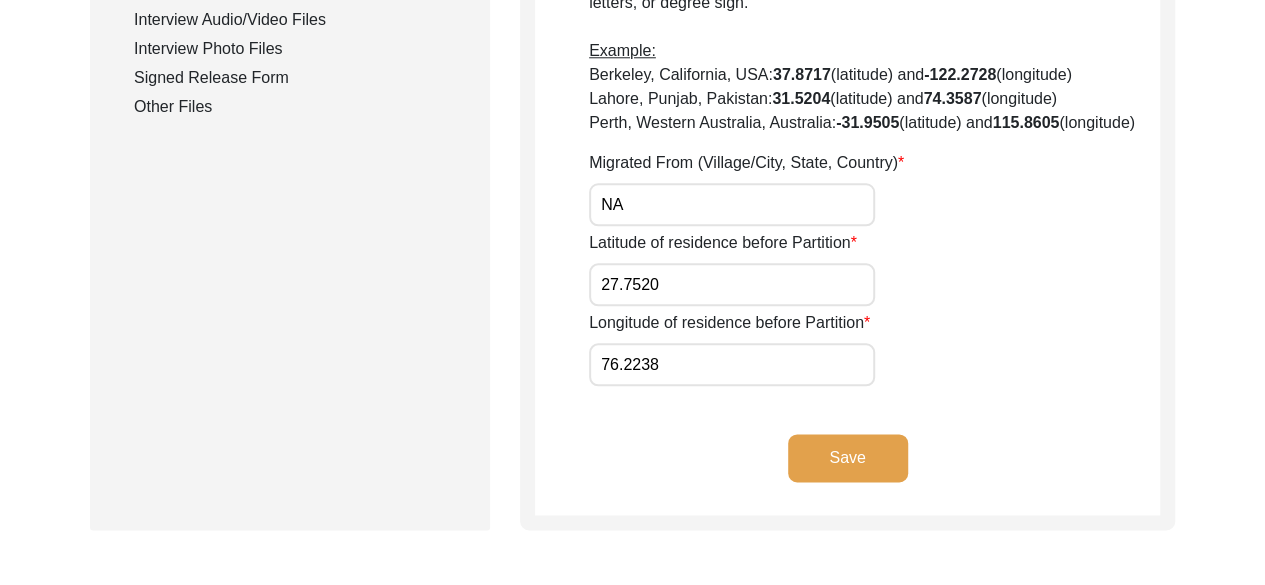 scroll, scrollTop: 1024, scrollLeft: 0, axis: vertical 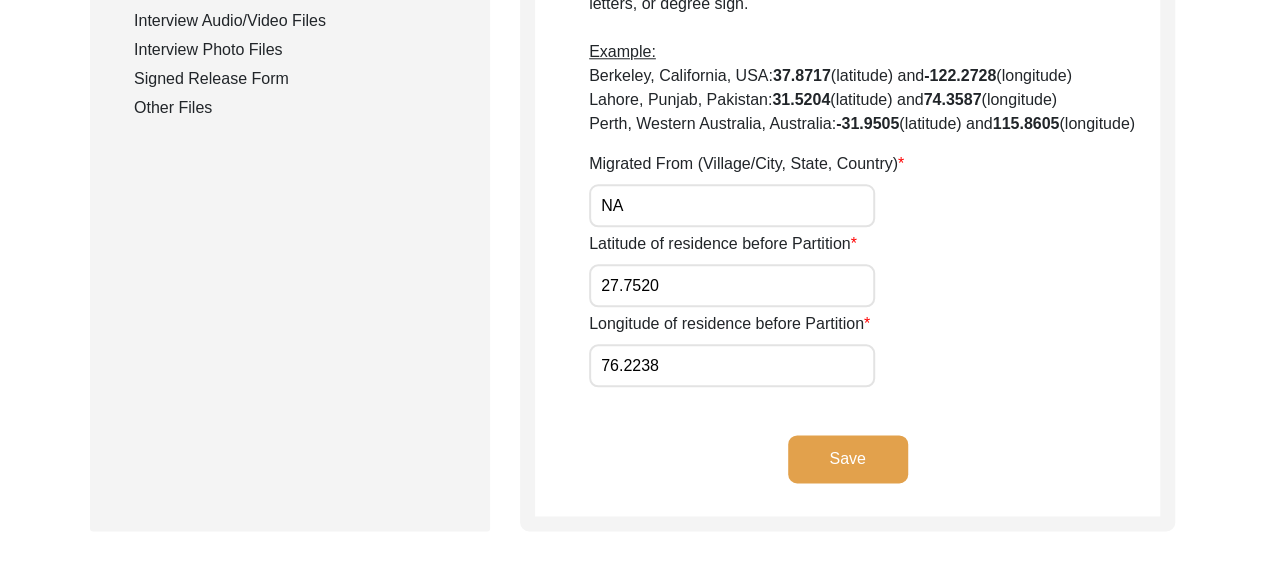 click on "Save" 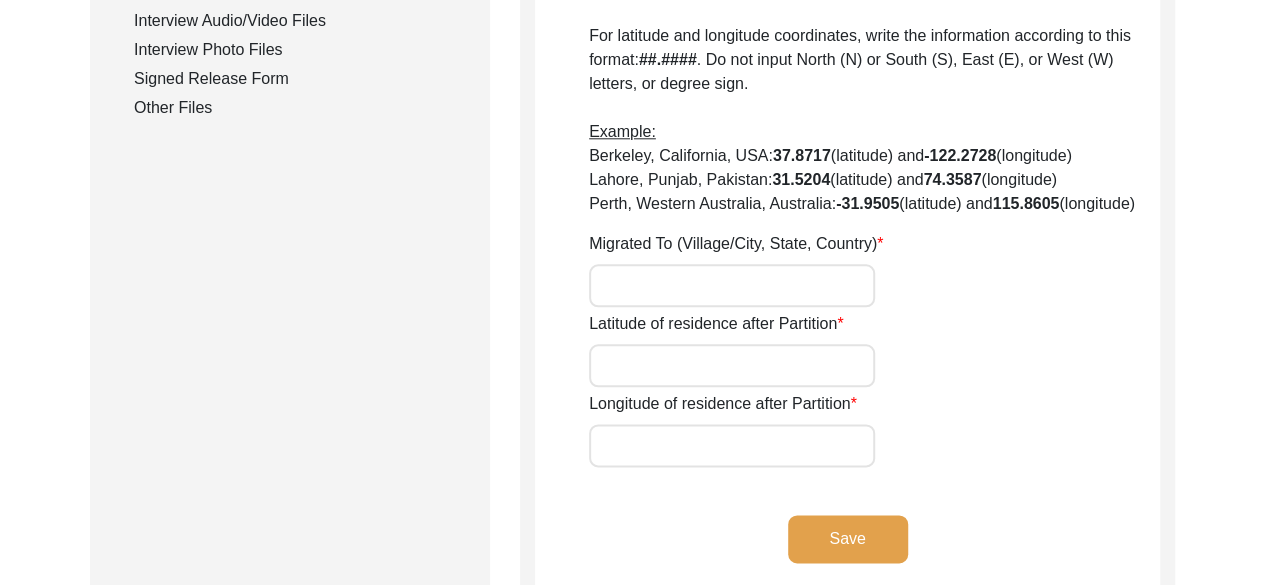 type on "No" 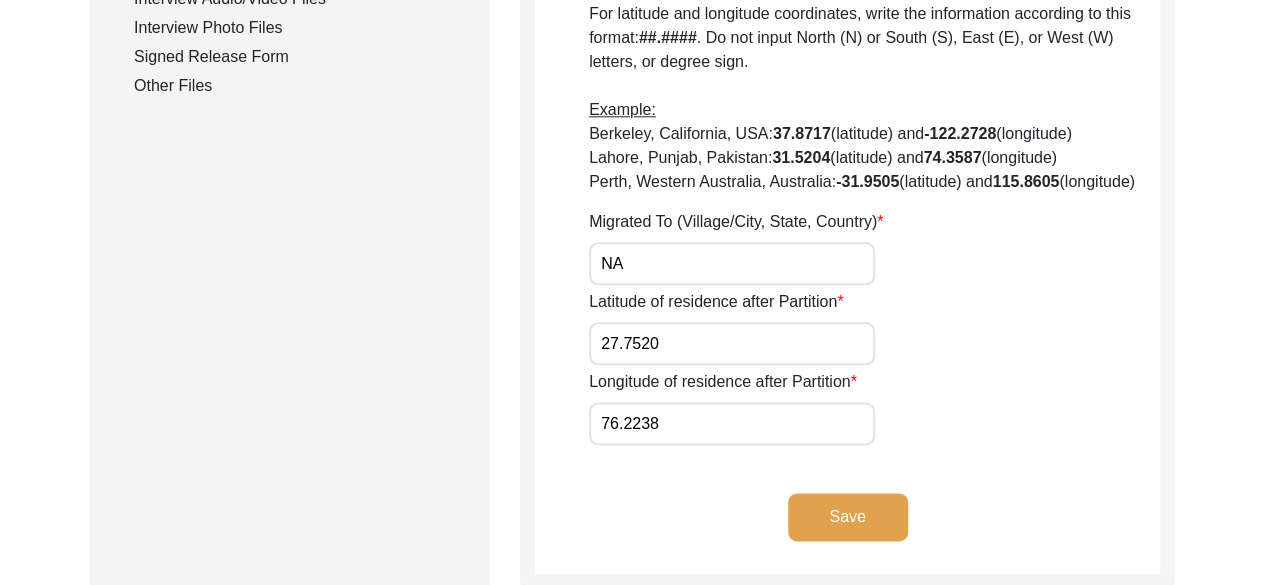 scroll, scrollTop: 1047, scrollLeft: 0, axis: vertical 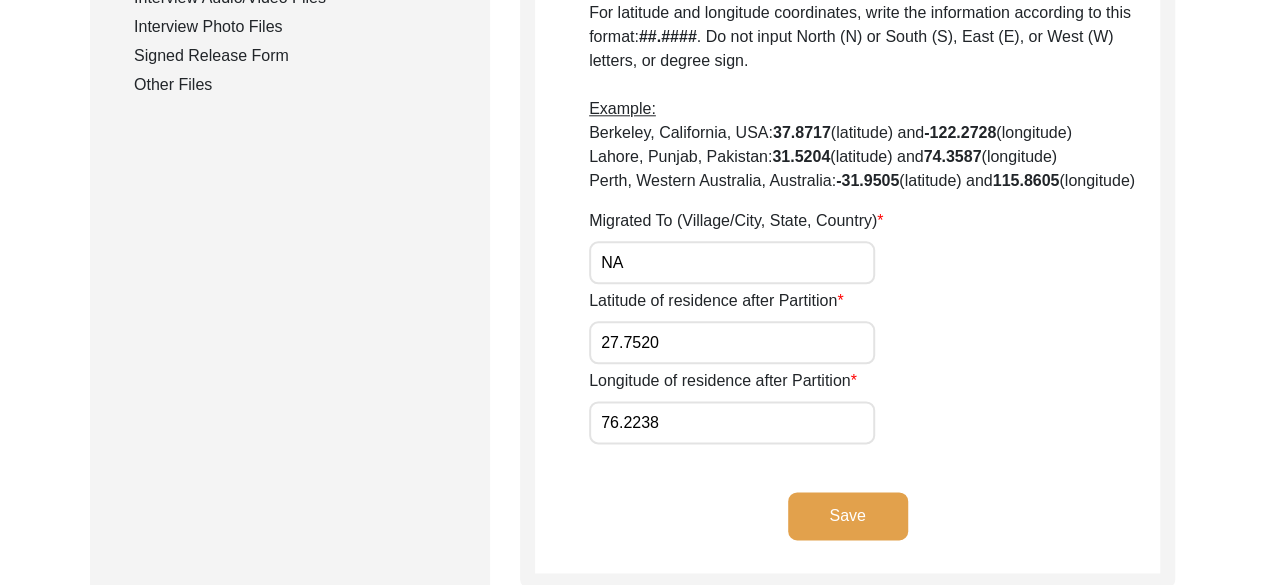 click on "Save" 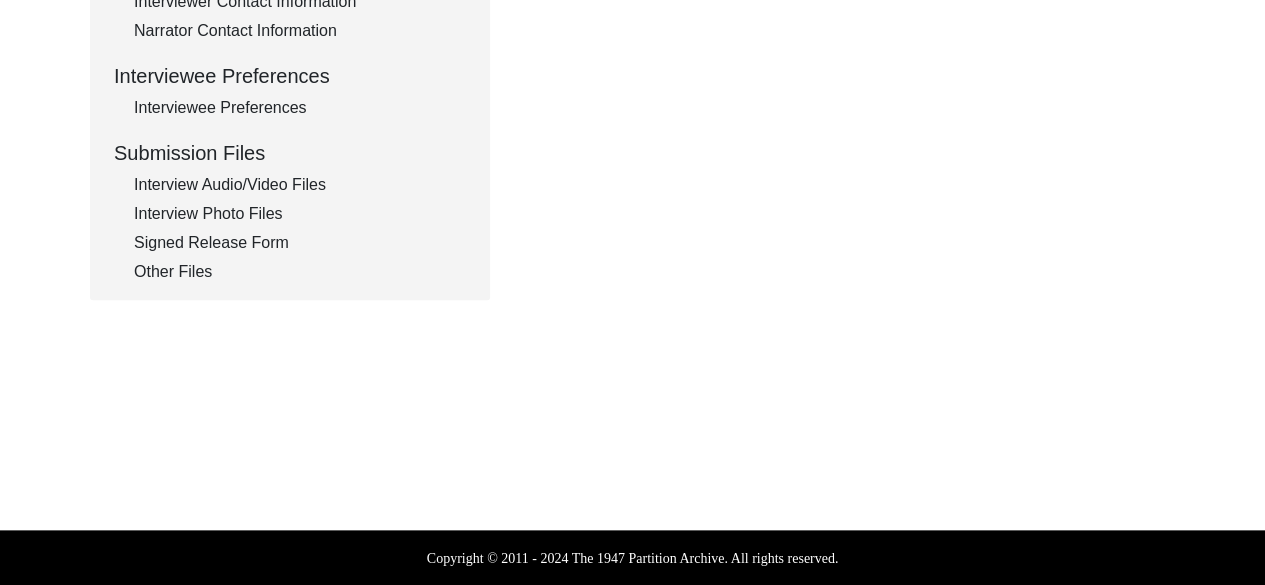 type on "NA" 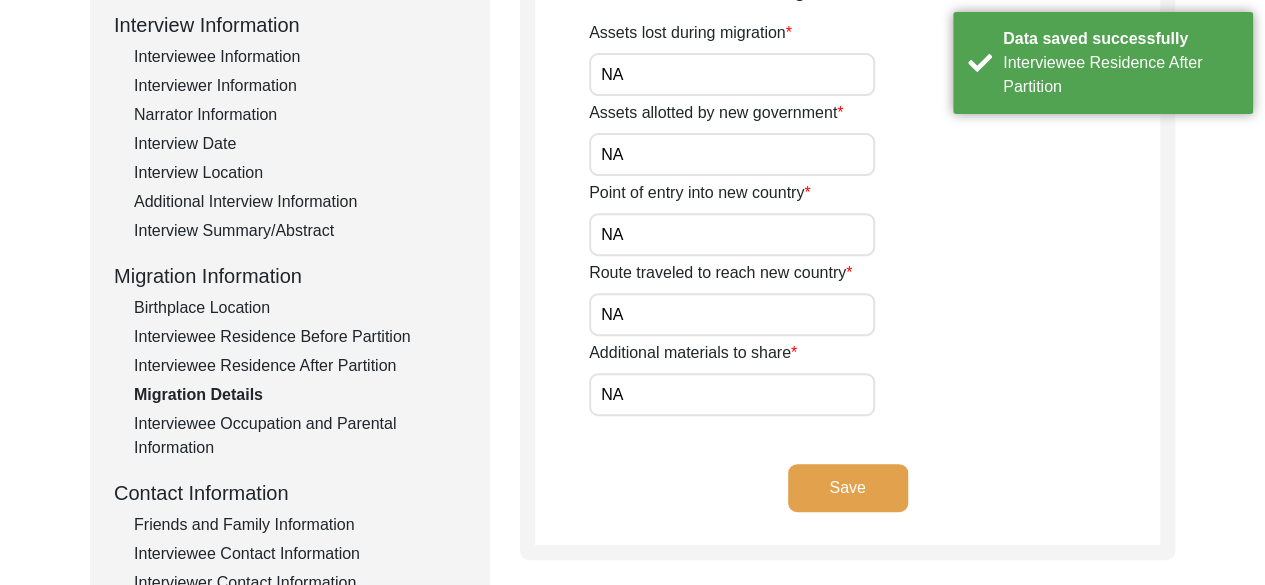 scroll, scrollTop: 283, scrollLeft: 0, axis: vertical 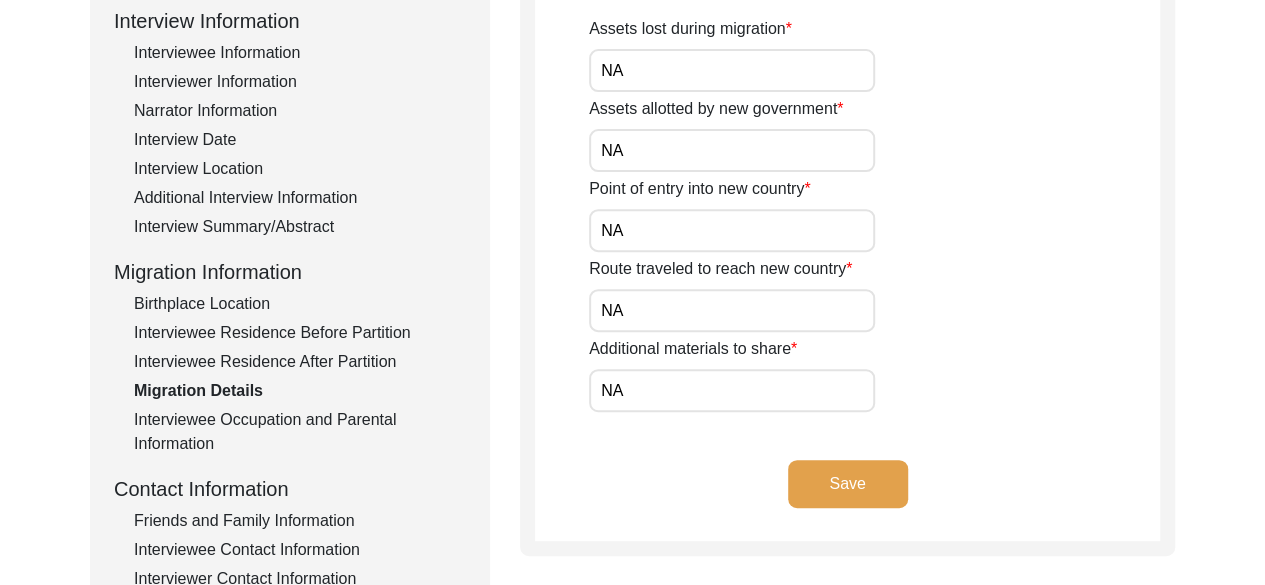 click on "Save" 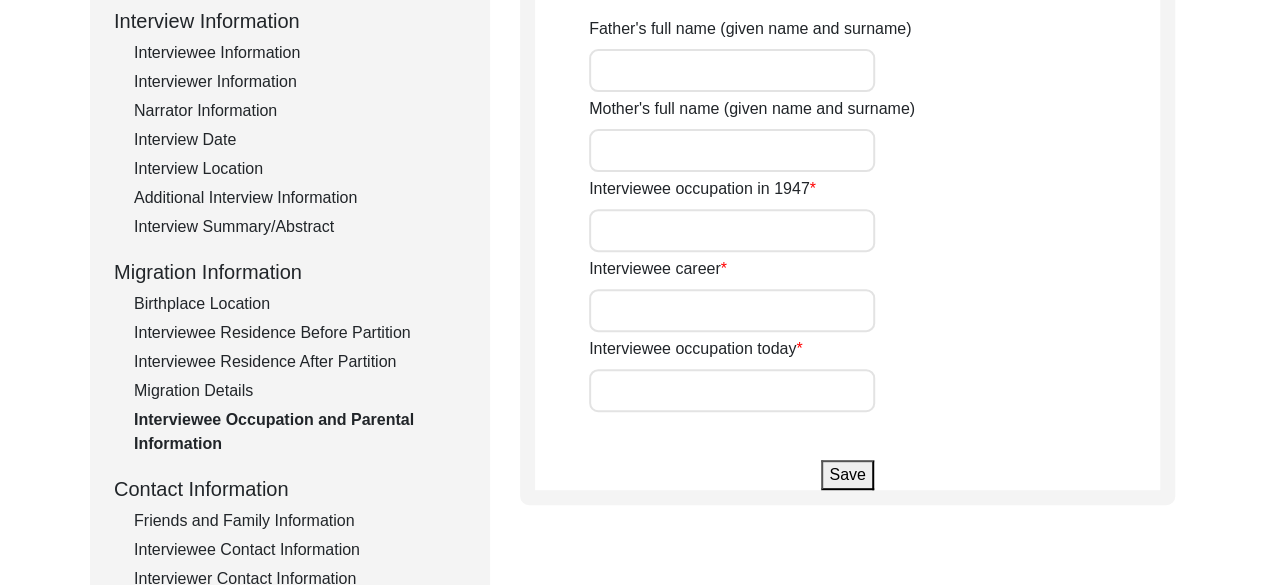 type on "Student" 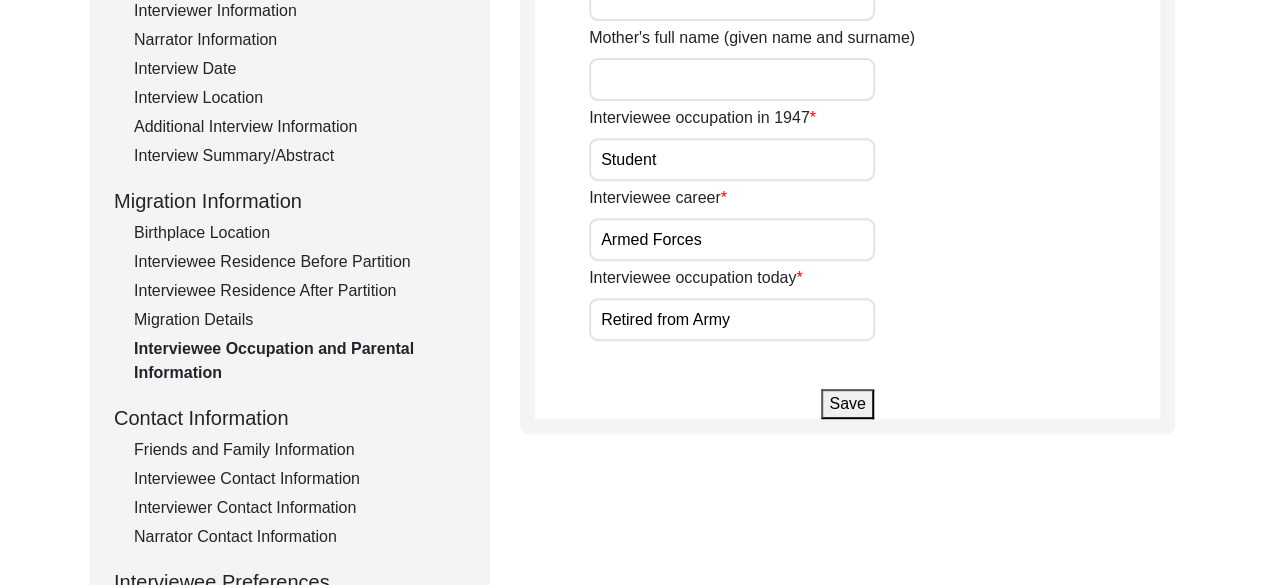 scroll, scrollTop: 355, scrollLeft: 0, axis: vertical 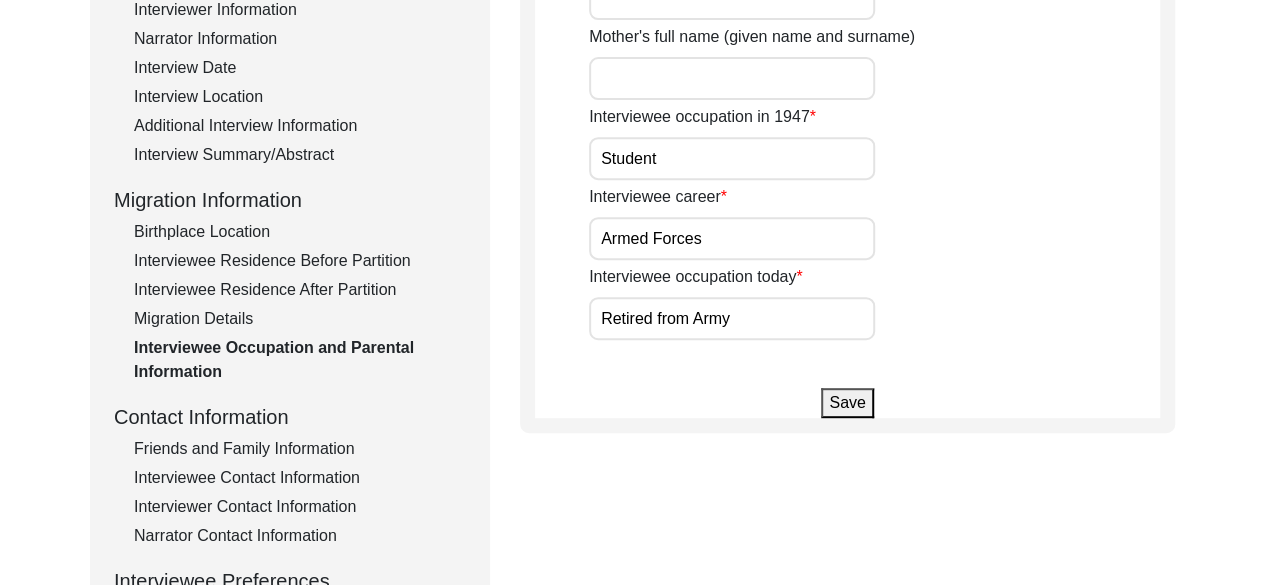 click on "Save" 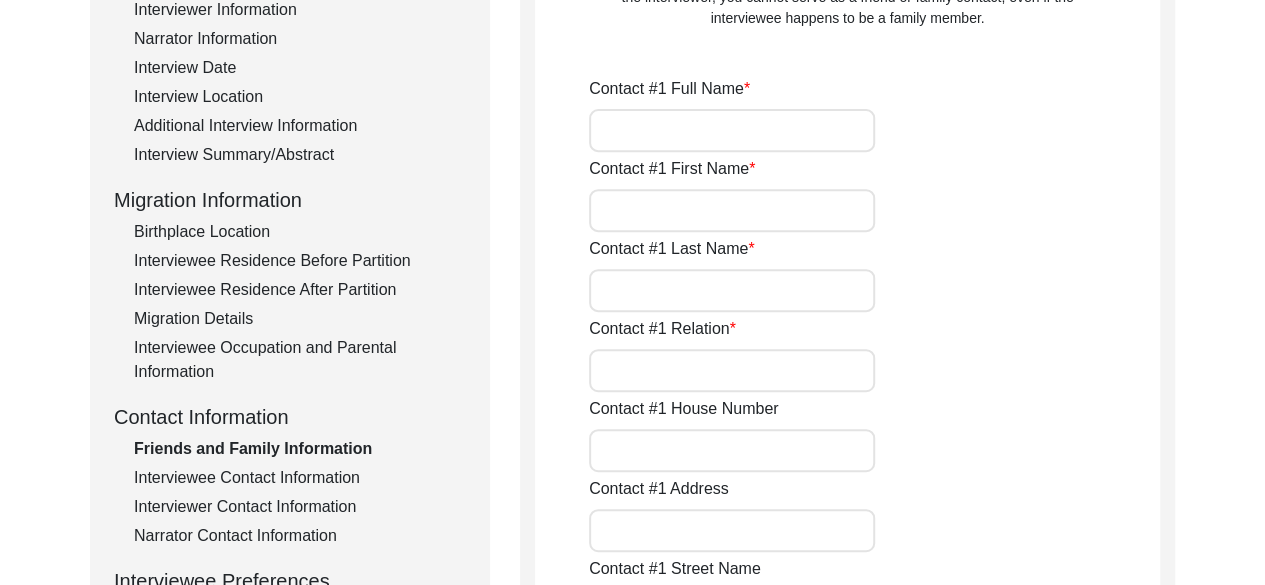 type on "[NAME] [LAST]" 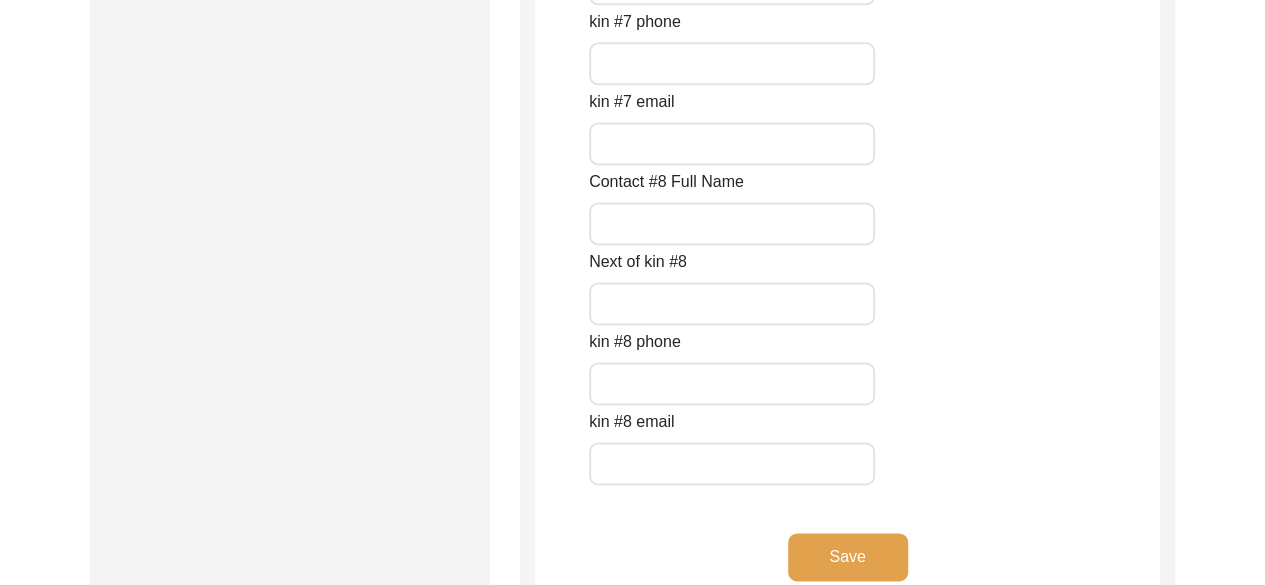 scroll, scrollTop: 9231, scrollLeft: 0, axis: vertical 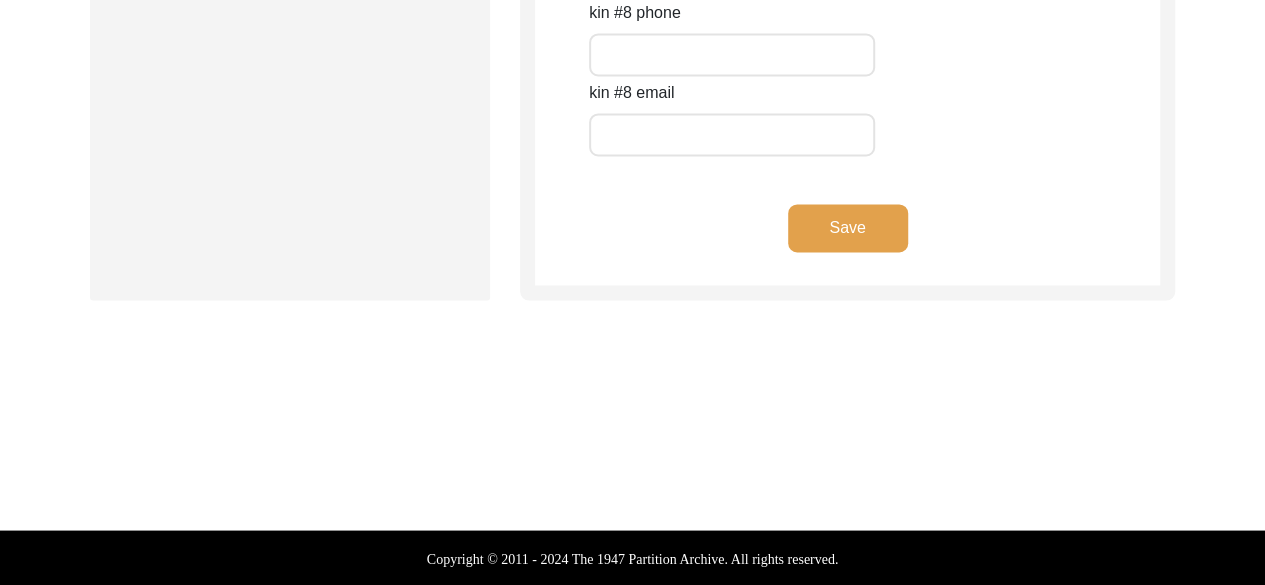 click on "Save" 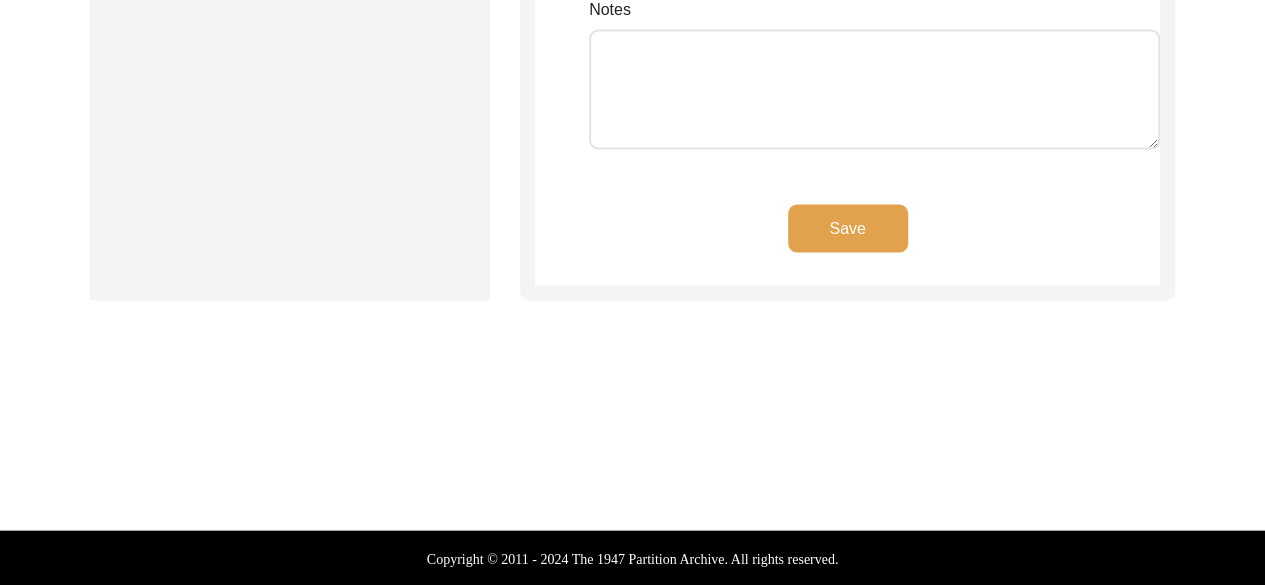 type on "House No. 27" 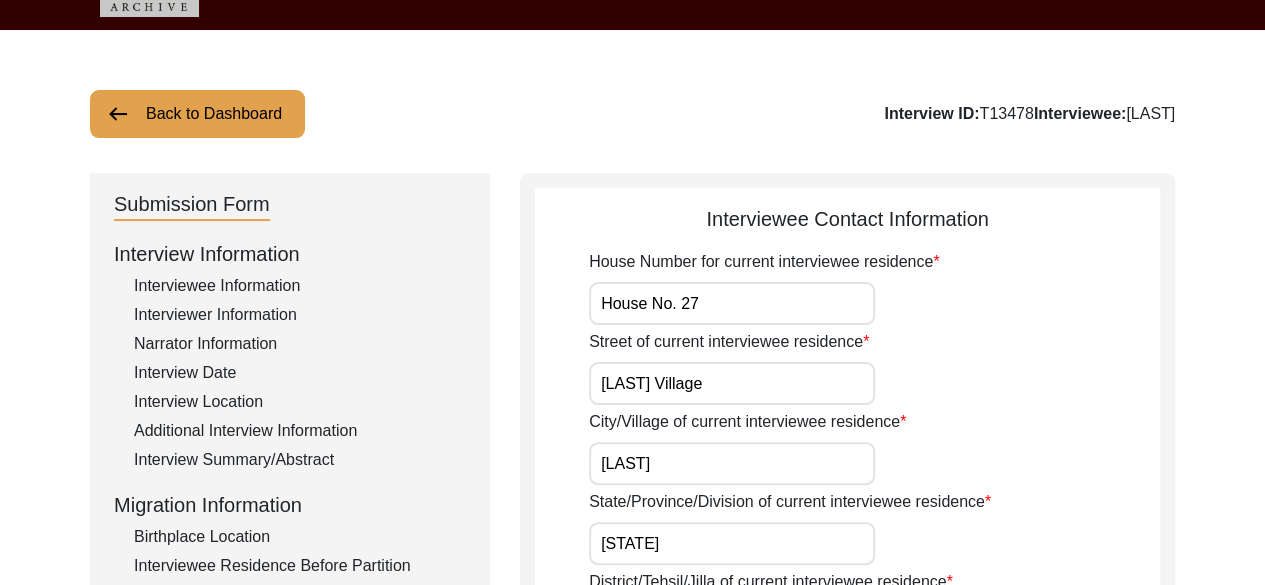 scroll, scrollTop: 44, scrollLeft: 0, axis: vertical 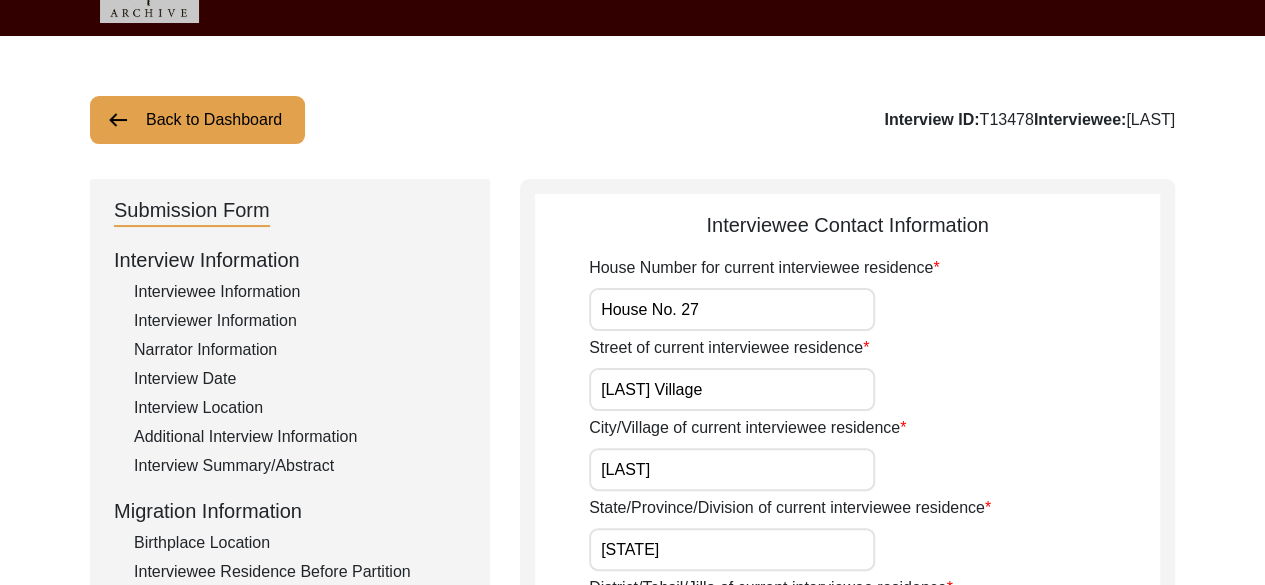 click on "House No. 27" at bounding box center [732, 309] 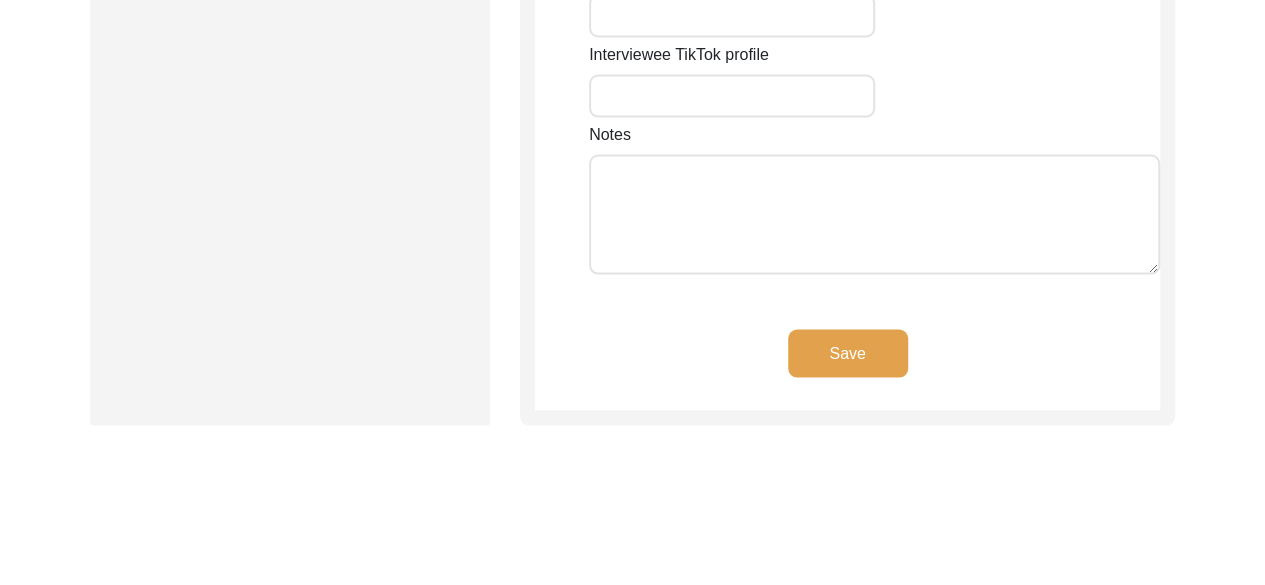 scroll, scrollTop: 1854, scrollLeft: 0, axis: vertical 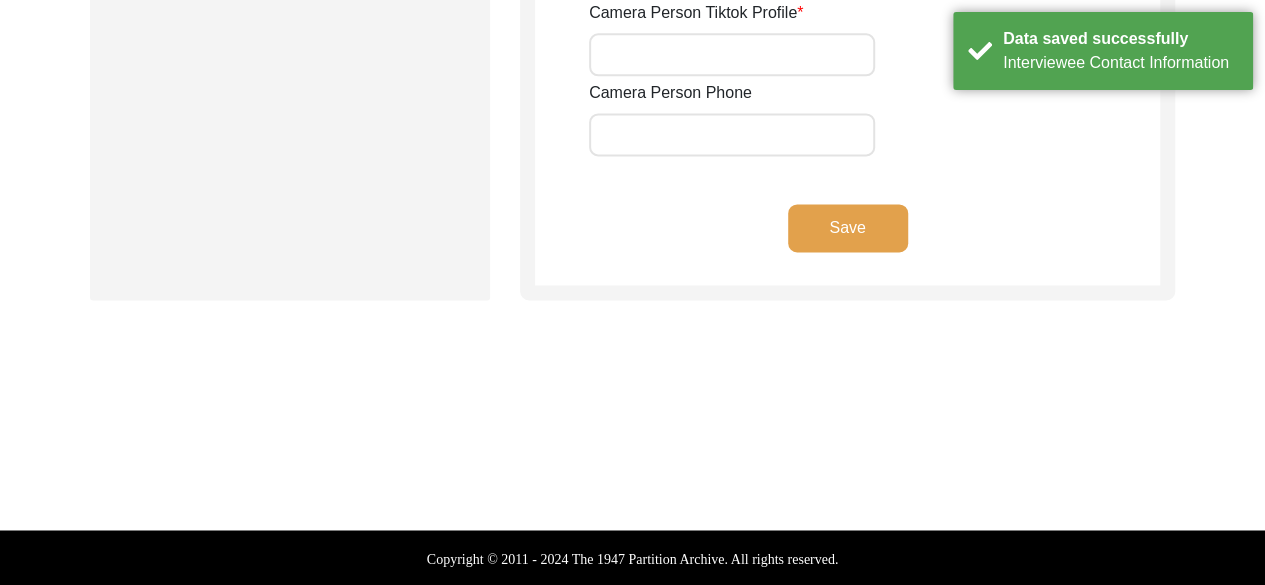 type on "[PHONE]" 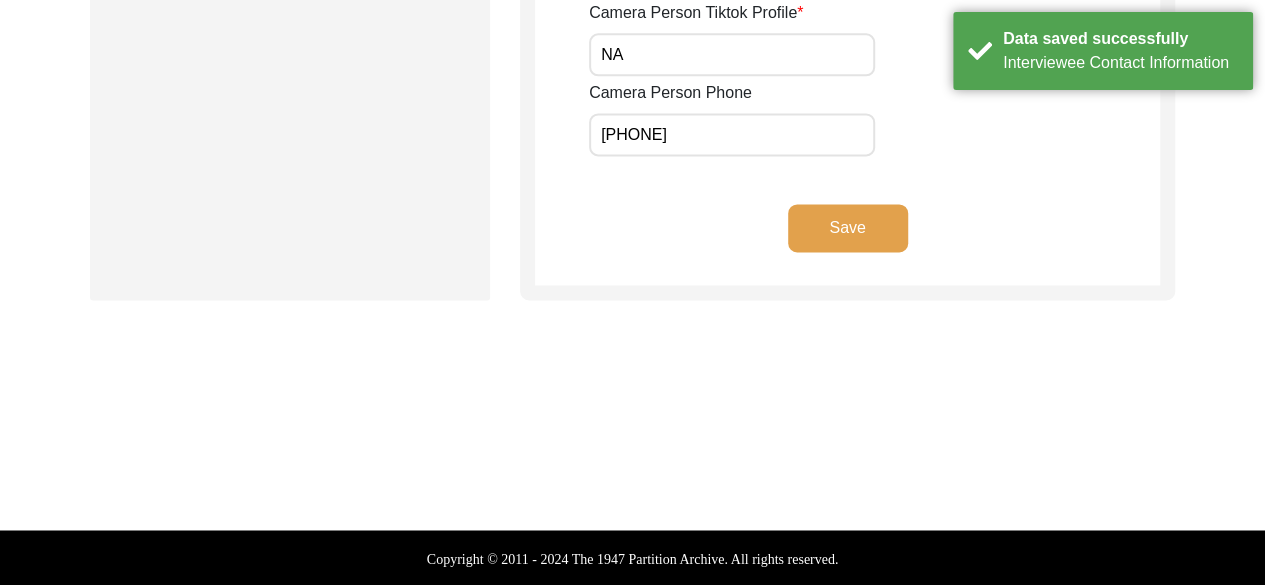 click on "Save" 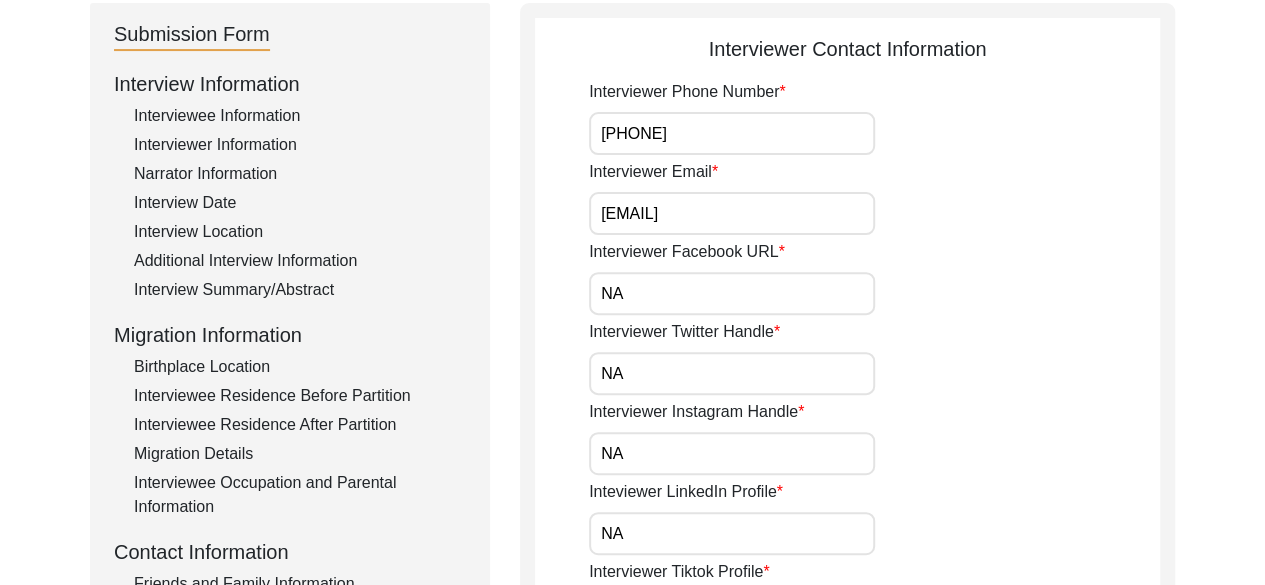 scroll, scrollTop: 220, scrollLeft: 0, axis: vertical 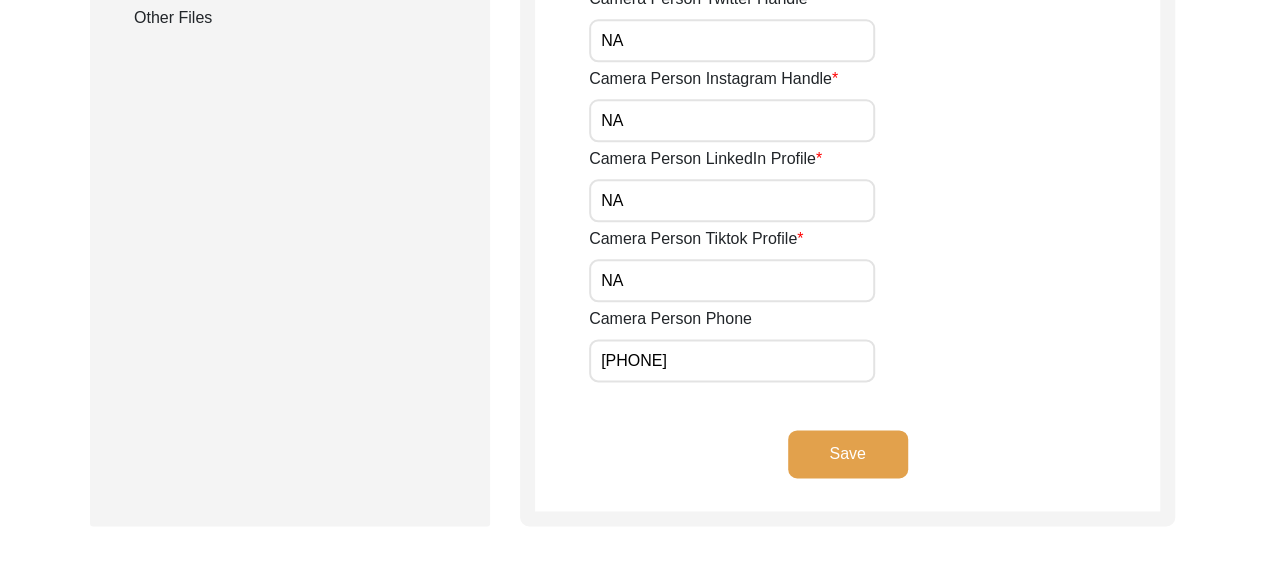 click on "Save" 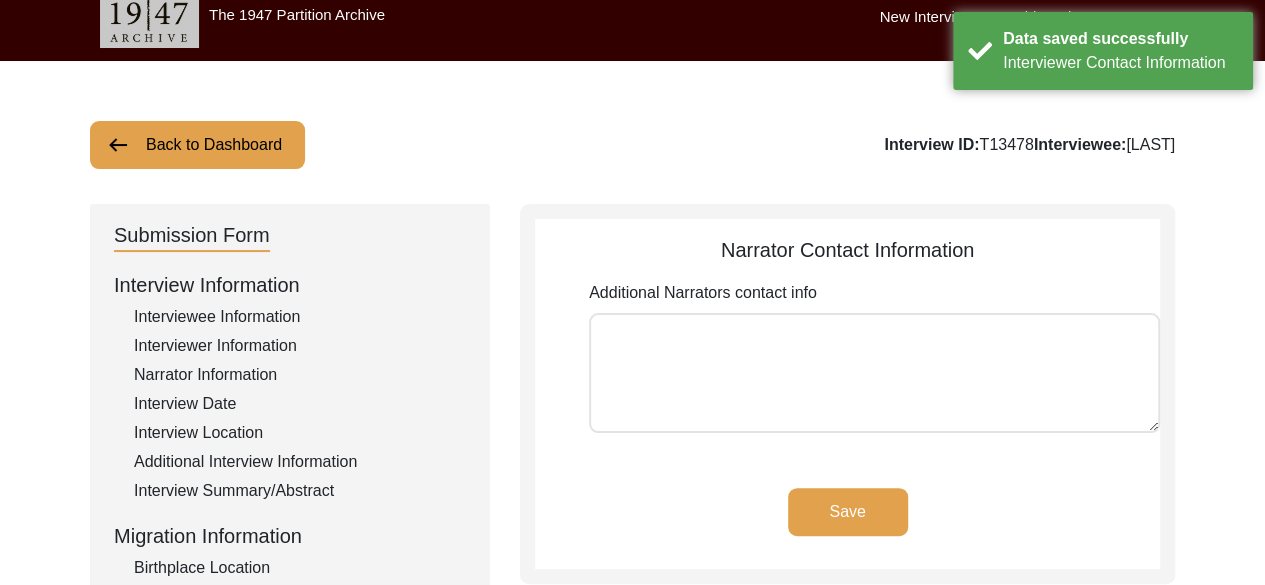 scroll, scrollTop: 0, scrollLeft: 0, axis: both 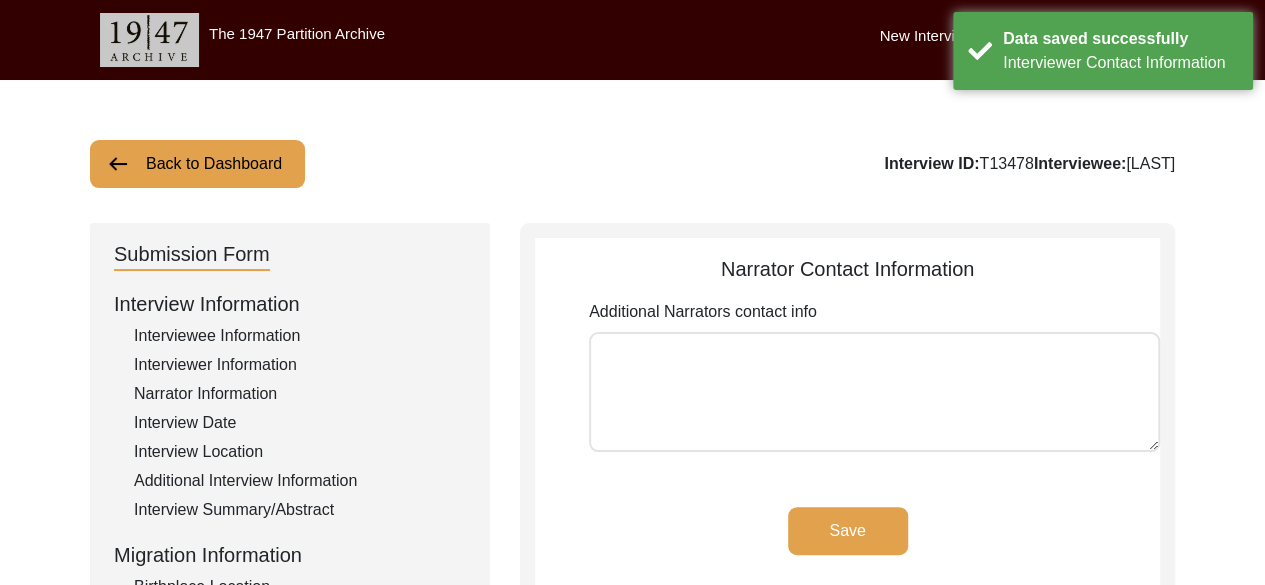click on "Save" 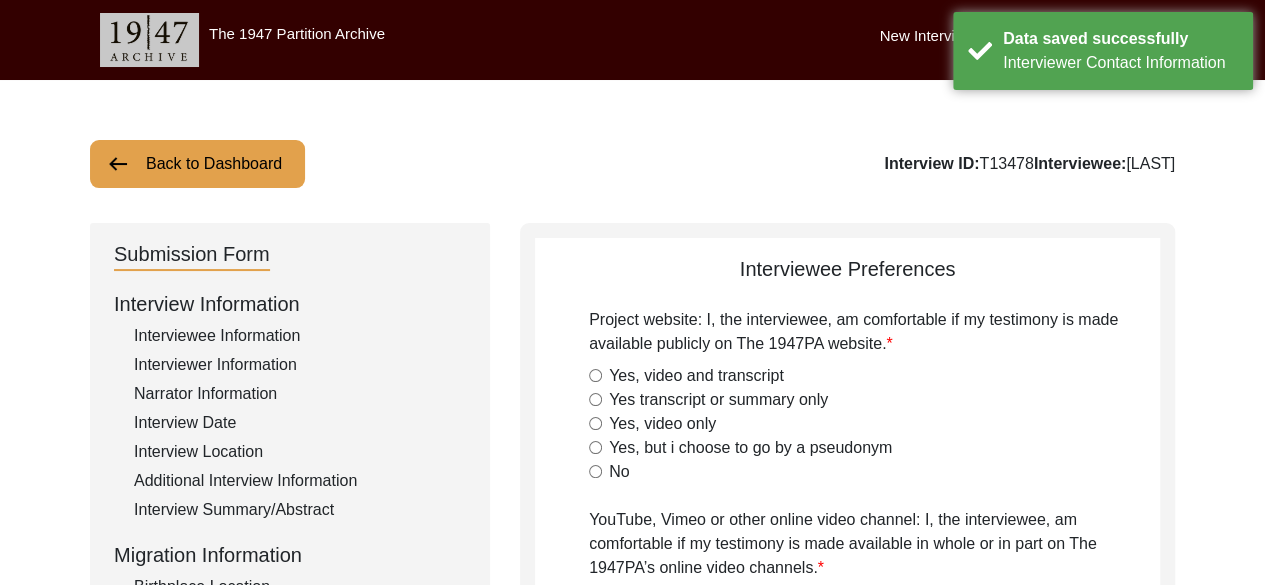 radio on "true" 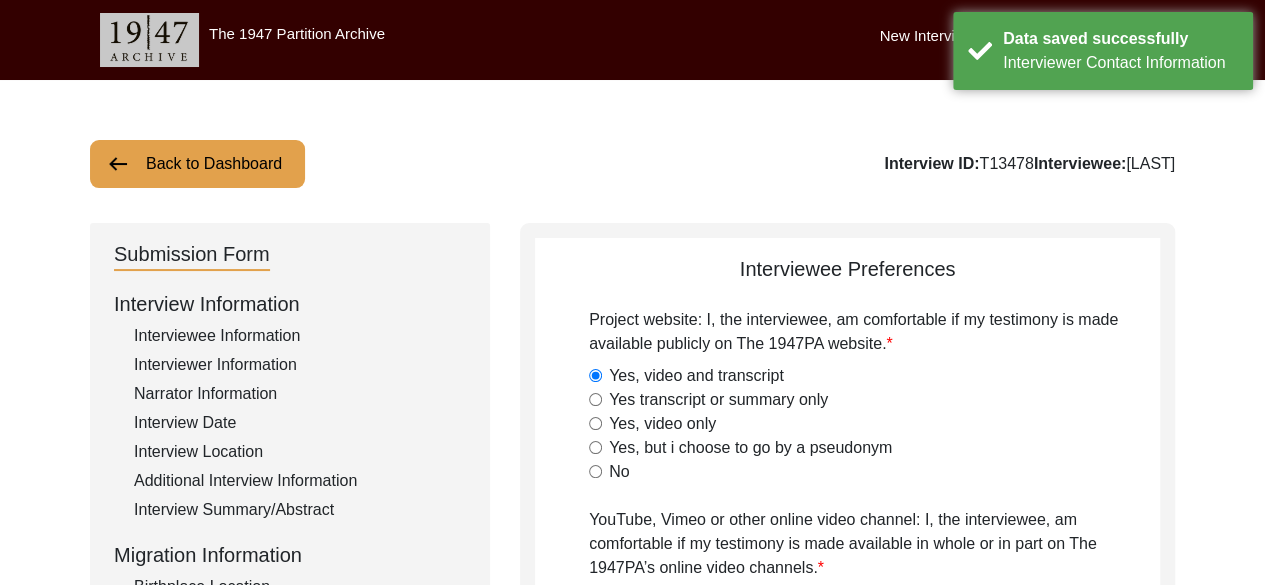 radio on "true" 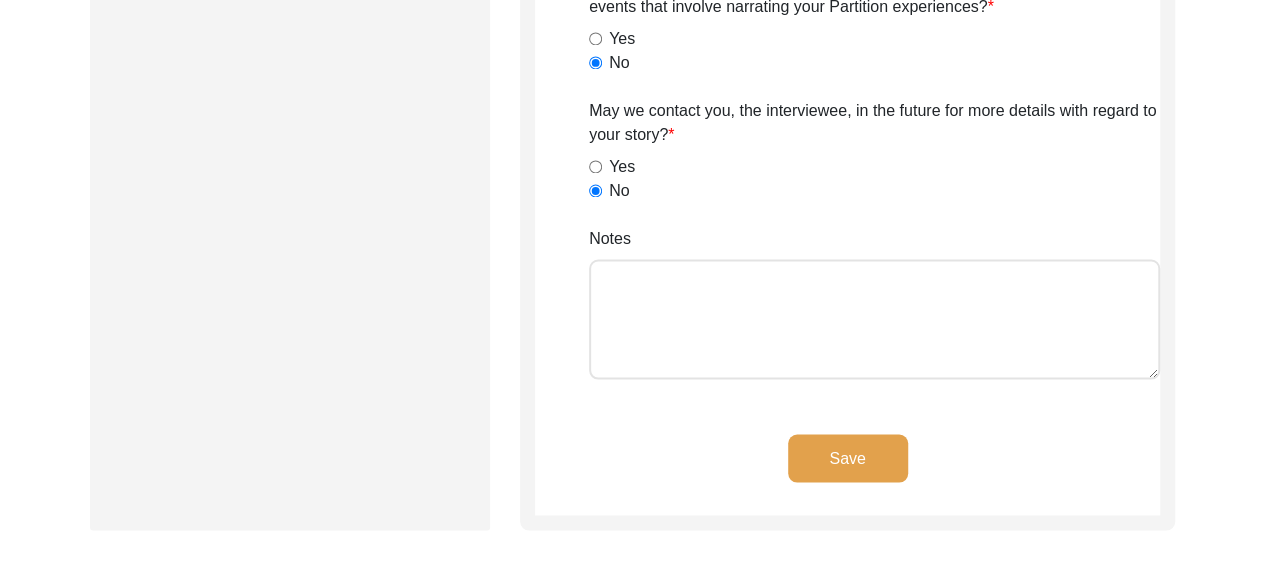 click on "Save" 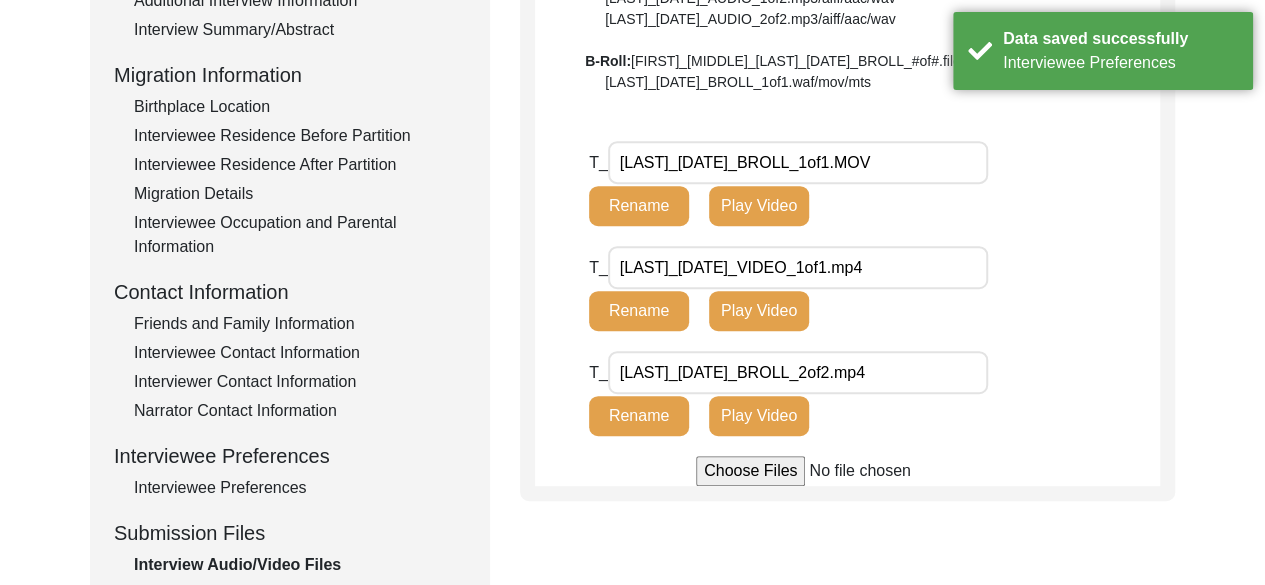 scroll, scrollTop: 483, scrollLeft: 0, axis: vertical 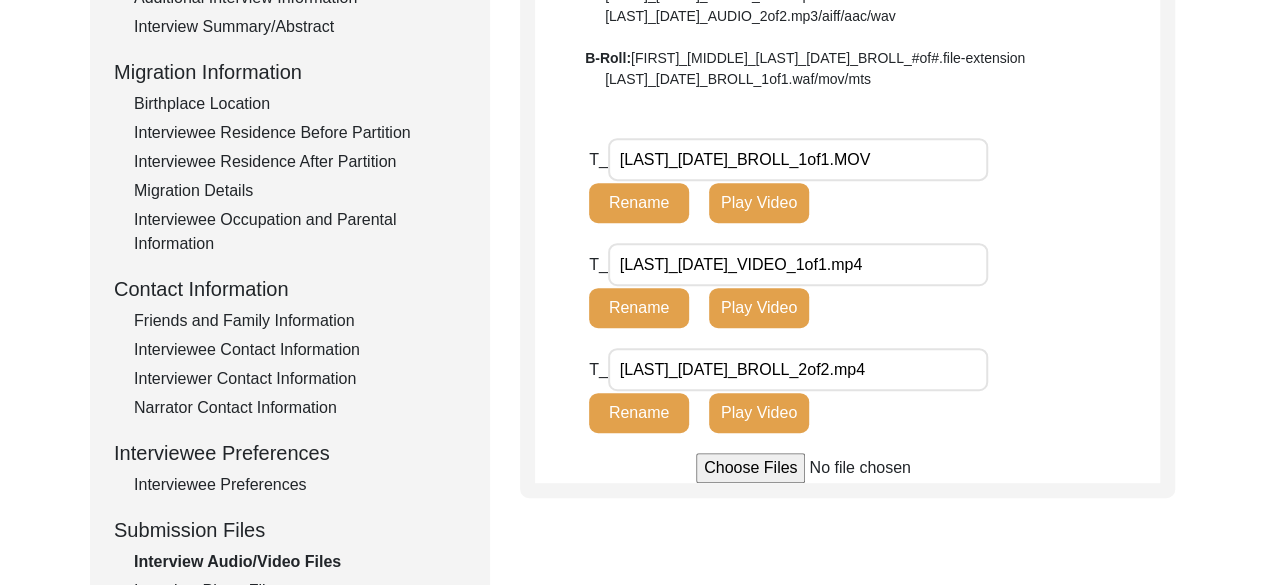 click on "Rename" 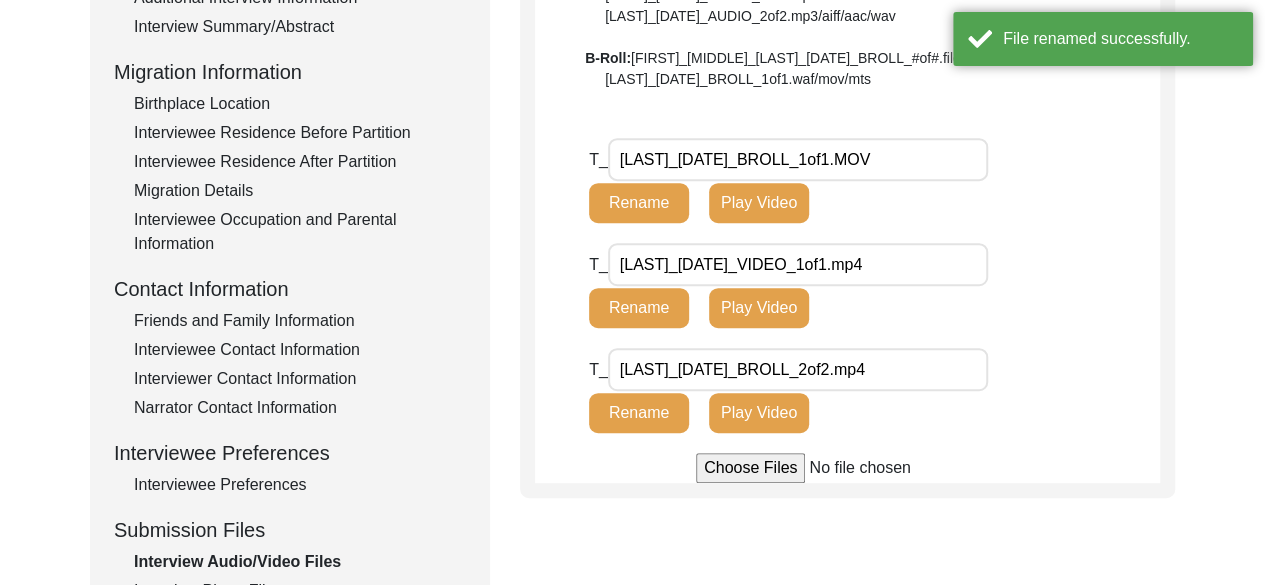 click on "[LAST]_[DATE]_BROLL_1of1.MOV" at bounding box center (798, 159) 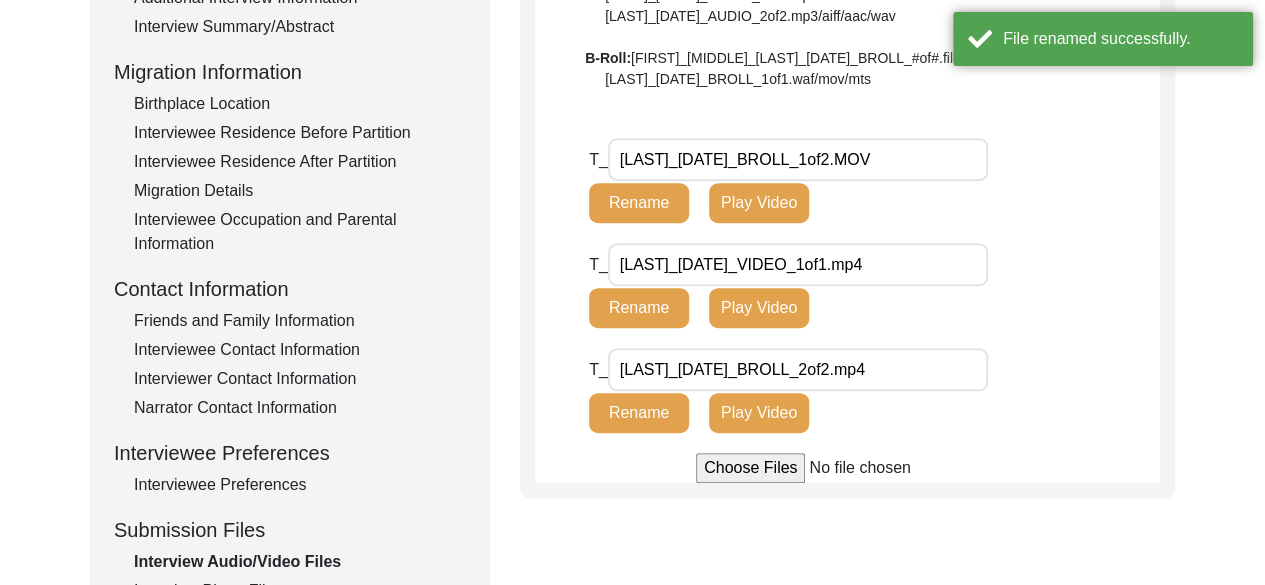 type on "[LAST]_[DATE]_BROLL_1of2.MOV" 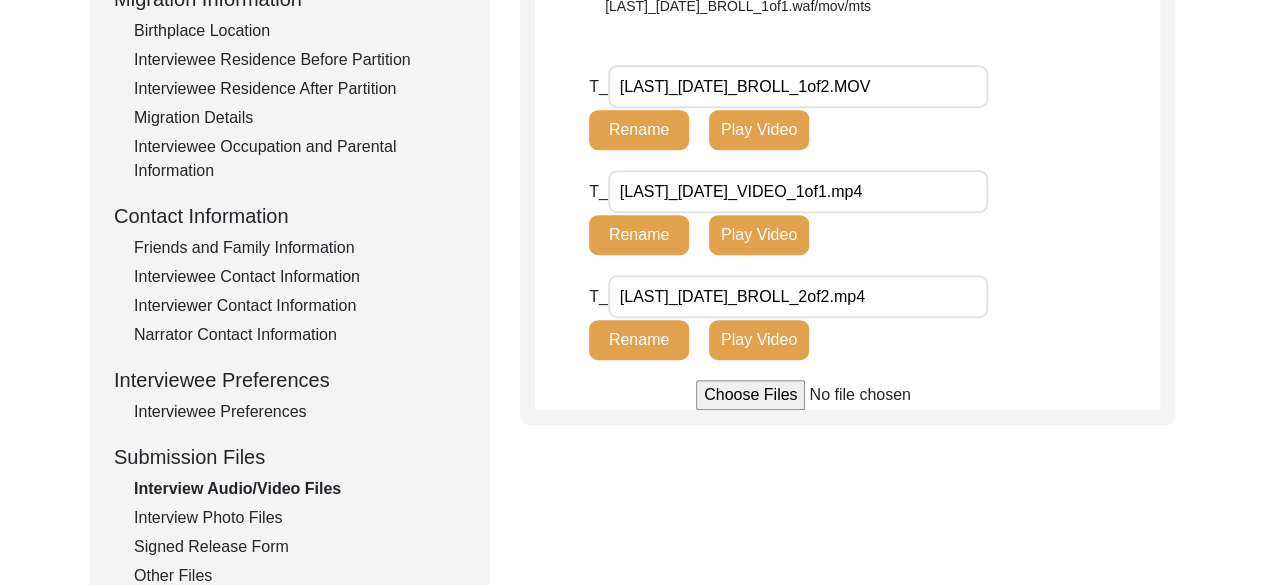 scroll, scrollTop: 716, scrollLeft: 0, axis: vertical 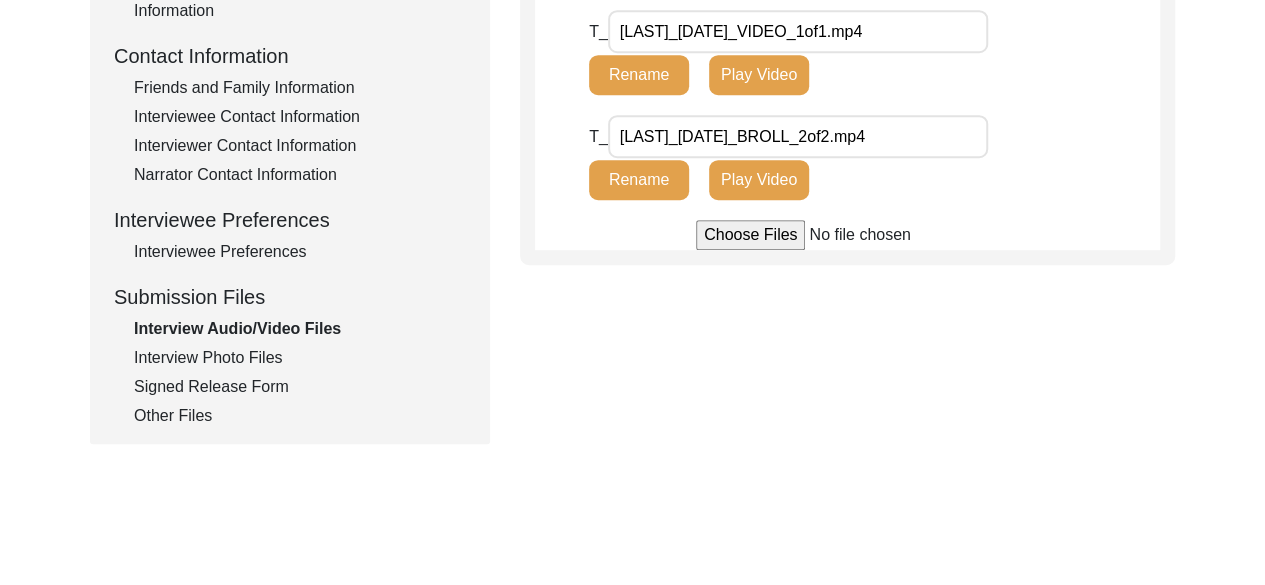 click on "Interview Photo Files" 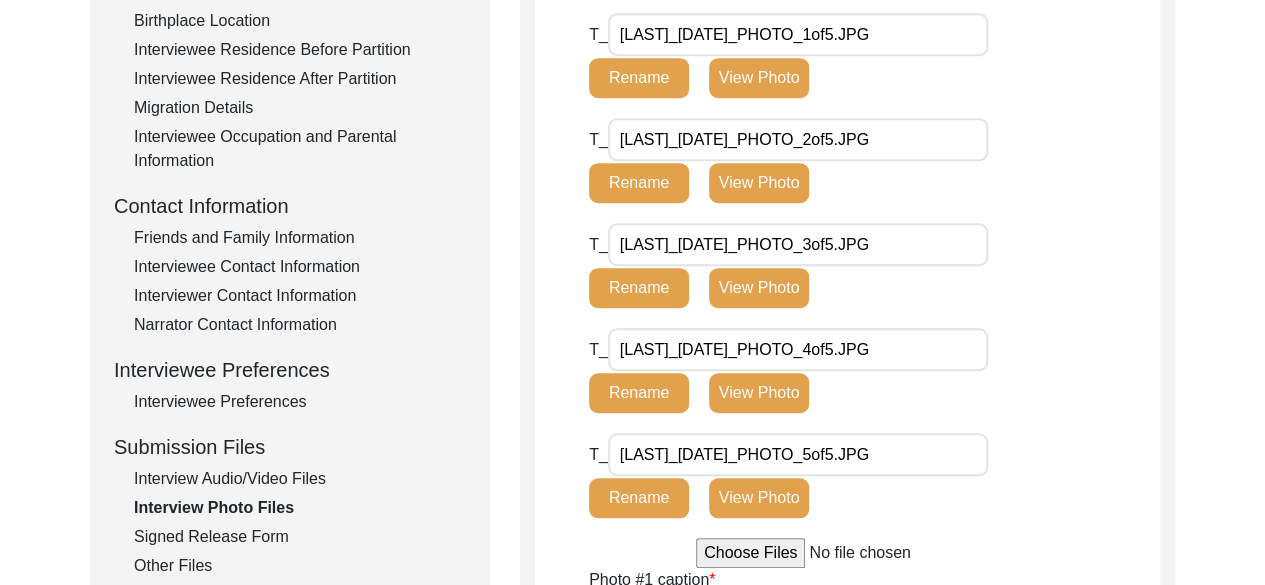 scroll, scrollTop: 566, scrollLeft: 0, axis: vertical 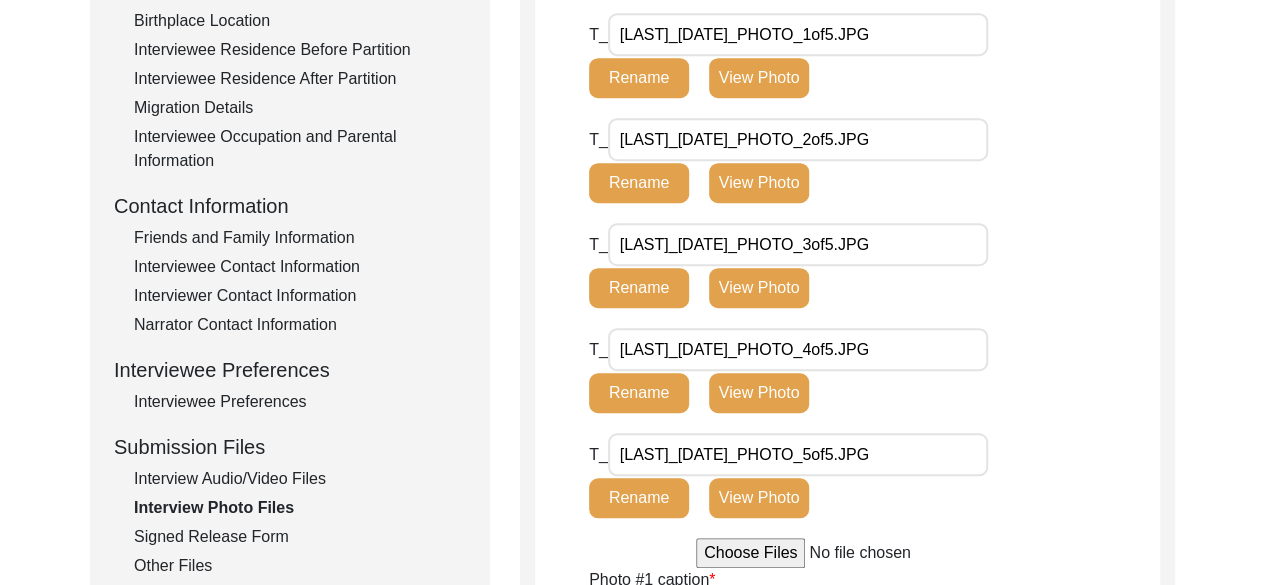 click on "View Photo" 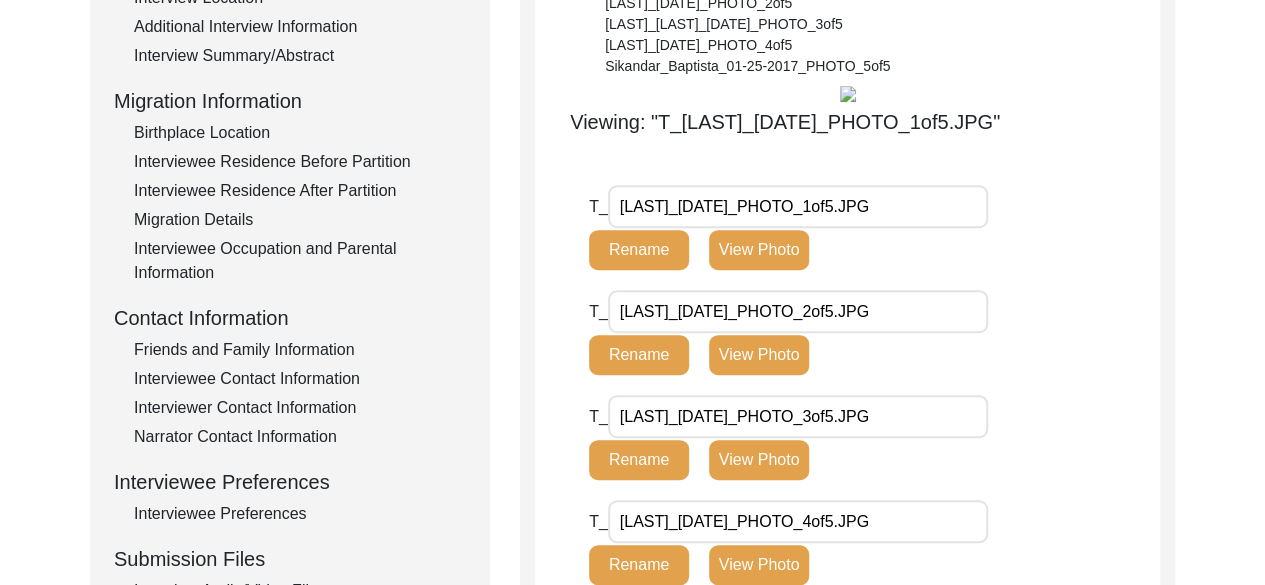 scroll, scrollTop: 446, scrollLeft: 0, axis: vertical 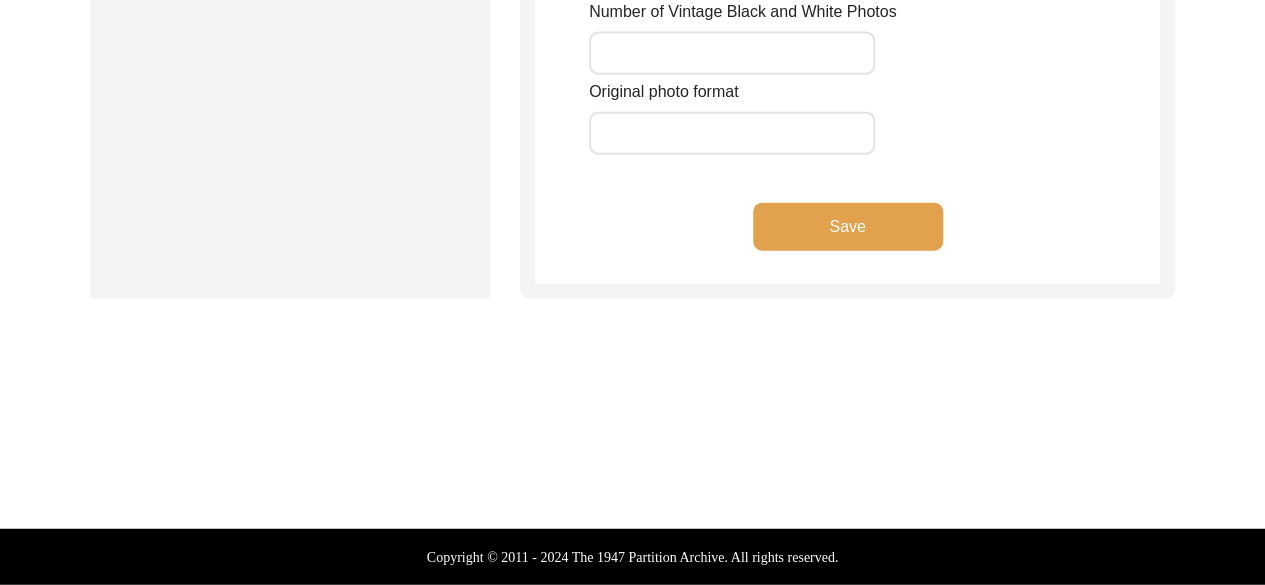 click on "Save" 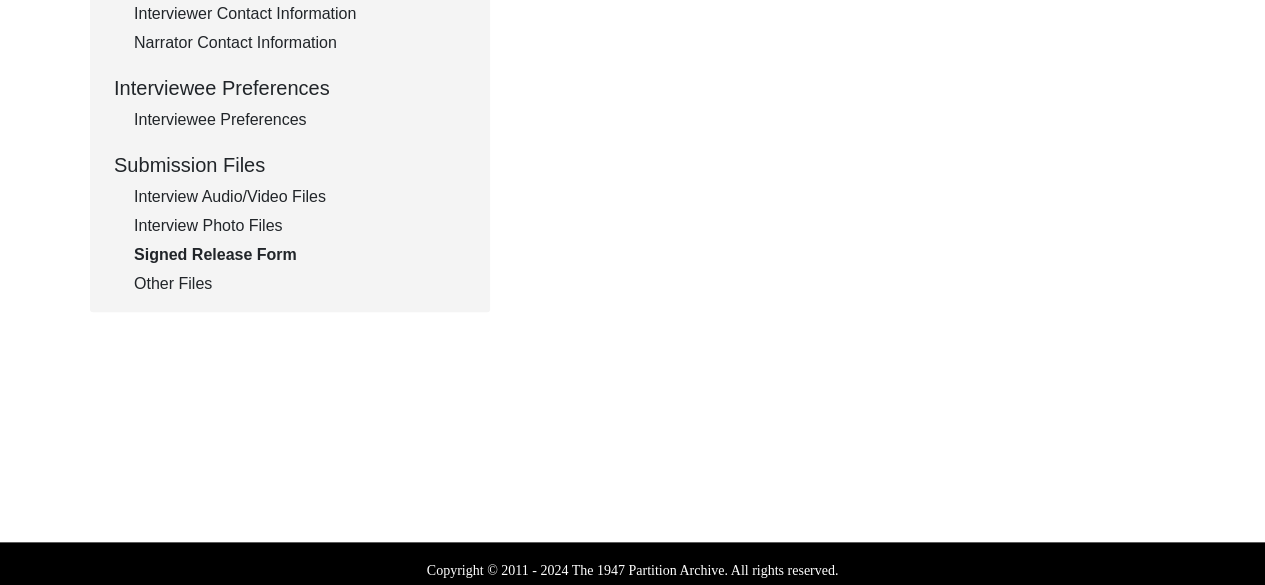 scroll, scrollTop: 860, scrollLeft: 0, axis: vertical 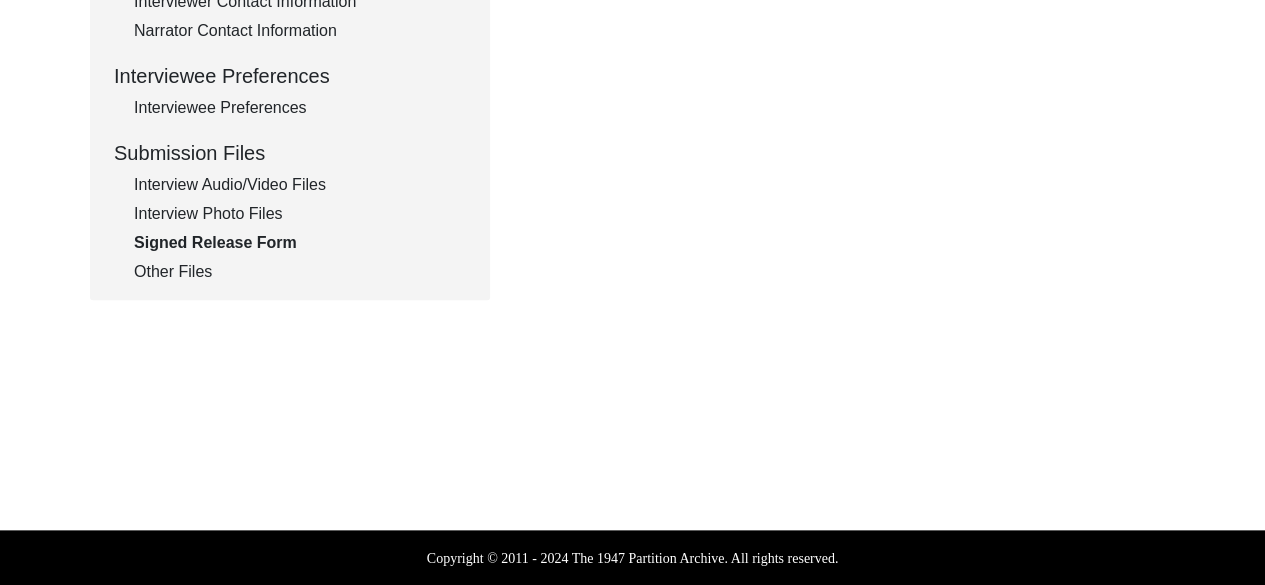 click on "Other Files" 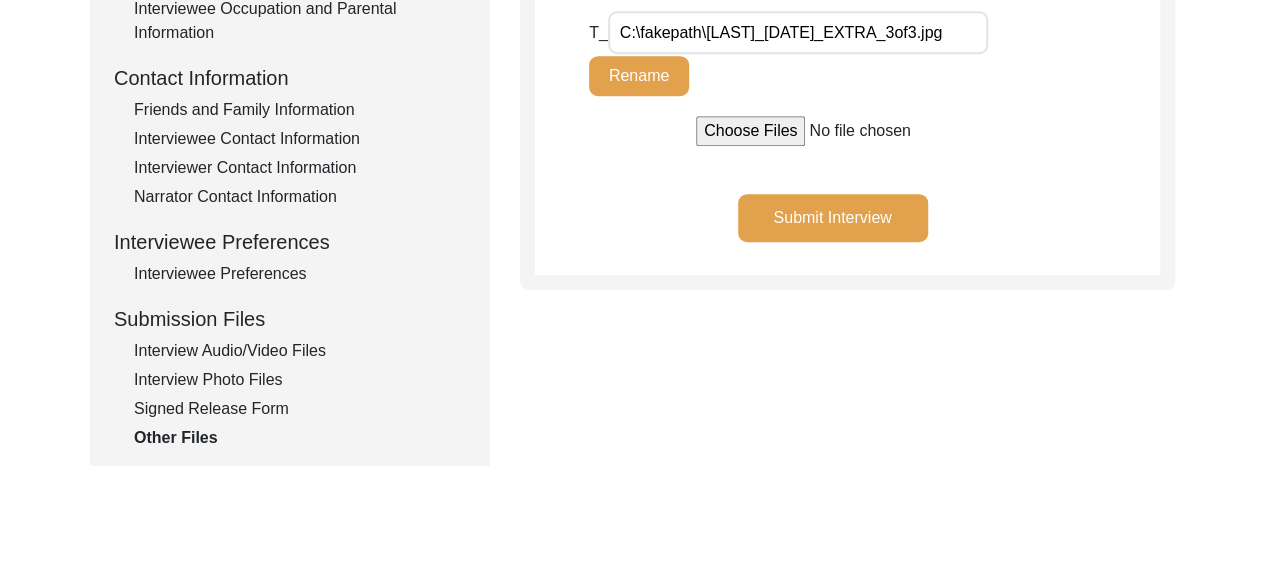 scroll, scrollTop: 708, scrollLeft: 0, axis: vertical 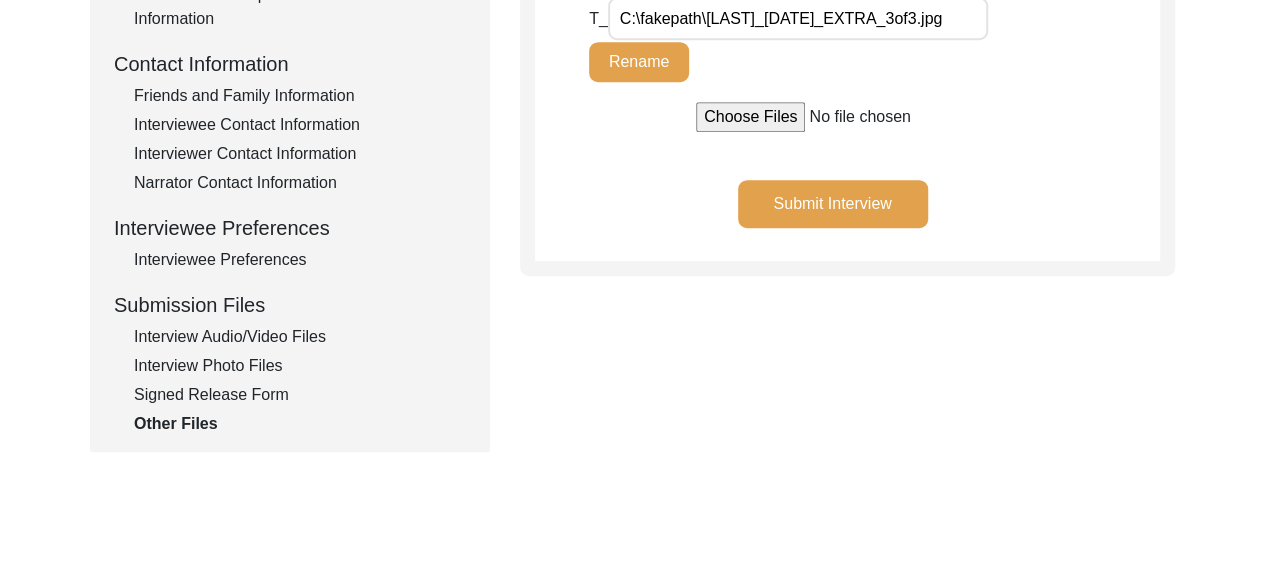click on "Interview Information   Interviewee Information   Interviewer Information   Narrator Information   Interview Date   Interview Location   Additional Interview Information   Interview Summary/Abstract   Migration Information   Birthplace Location   Interviewee Residence Before Partition   Interviewee Residence After Partition   Migration Details   Interviewee Occupation and Parental Information   Contact Information   Friends and Family Information   Interviewee Contact Information   Interviewer Contact Information   Narrator Contact Information   Interviewee Preferences   Interviewee Preferences   Submission Files   Interview Audio/Video Files   Interview Photo Files   Signed Release Form   Other Files" 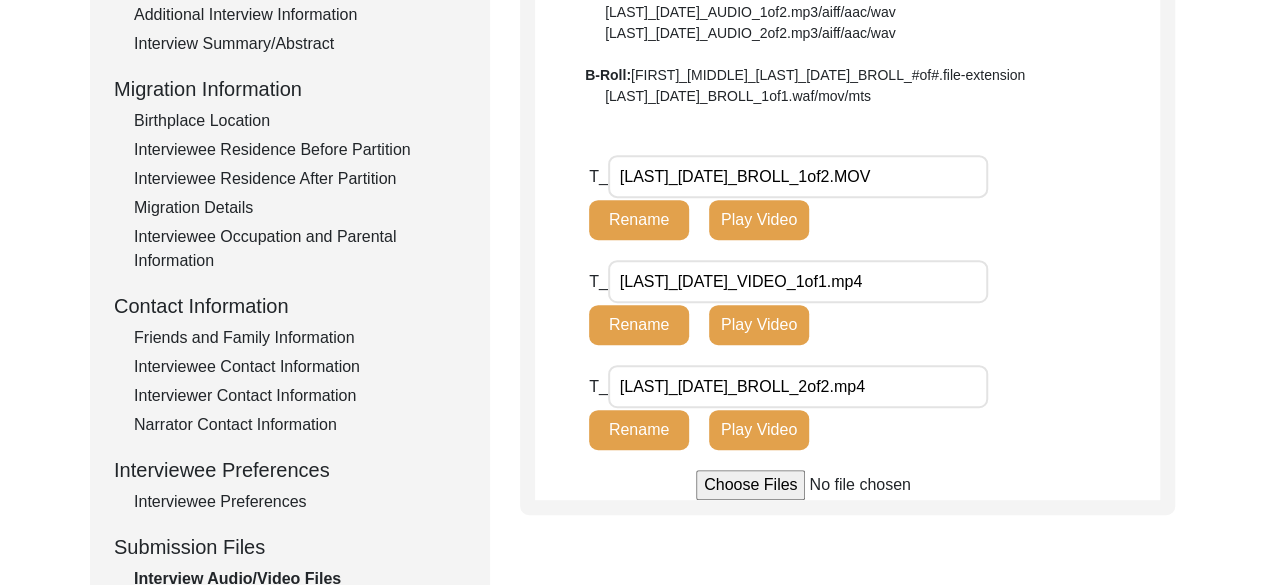 scroll, scrollTop: 464, scrollLeft: 0, axis: vertical 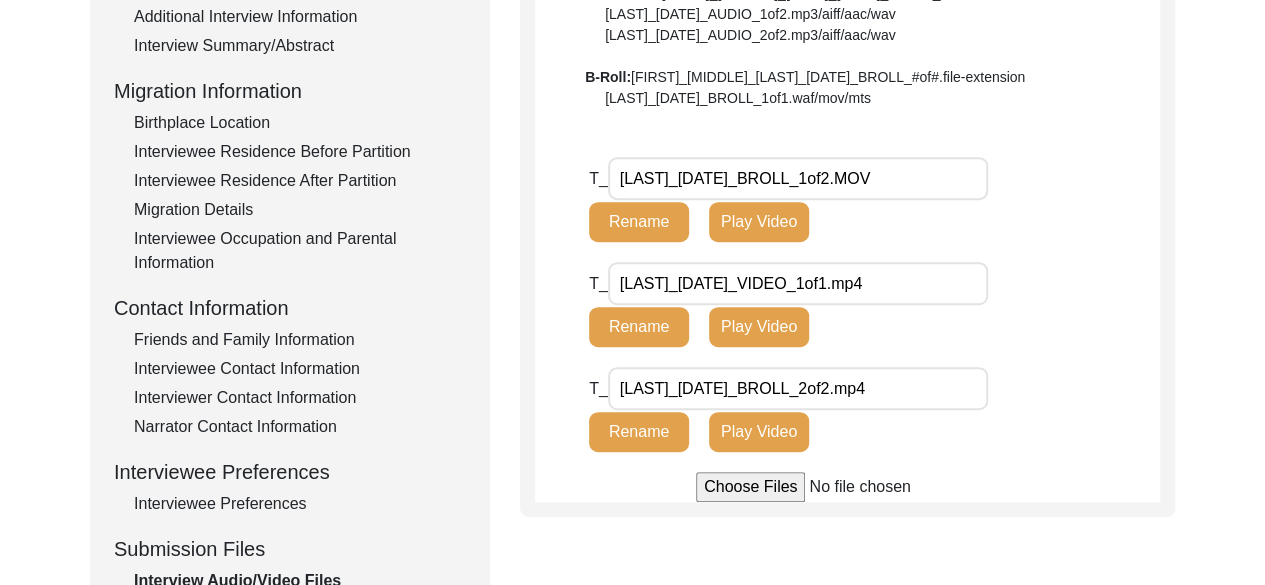 click on "Play Video" 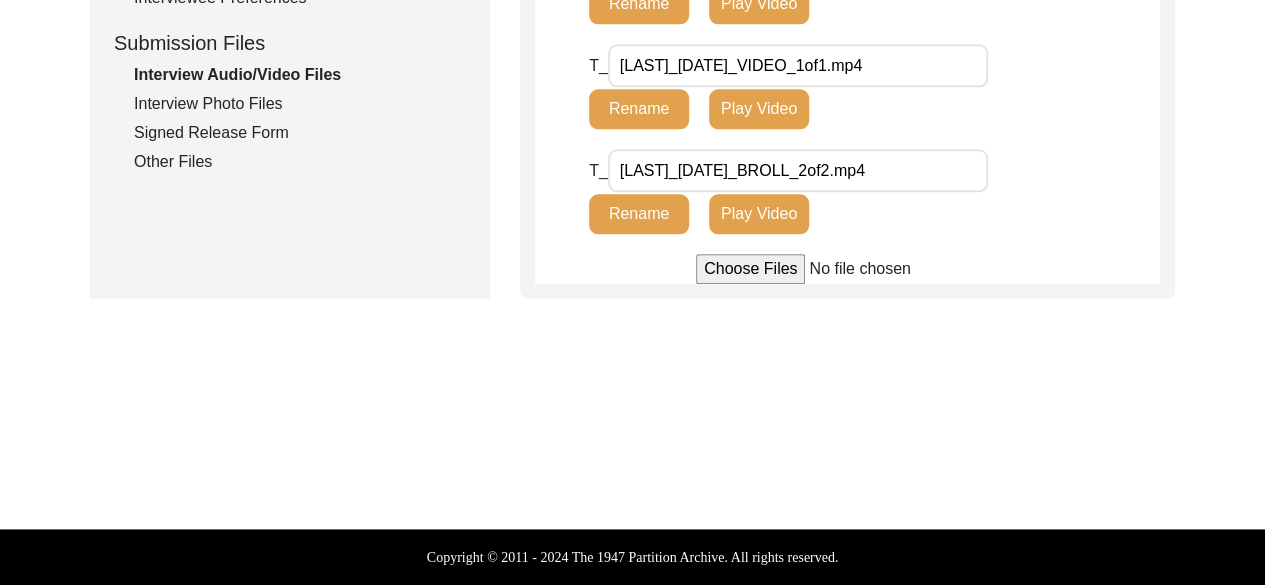 scroll, scrollTop: 1051, scrollLeft: 0, axis: vertical 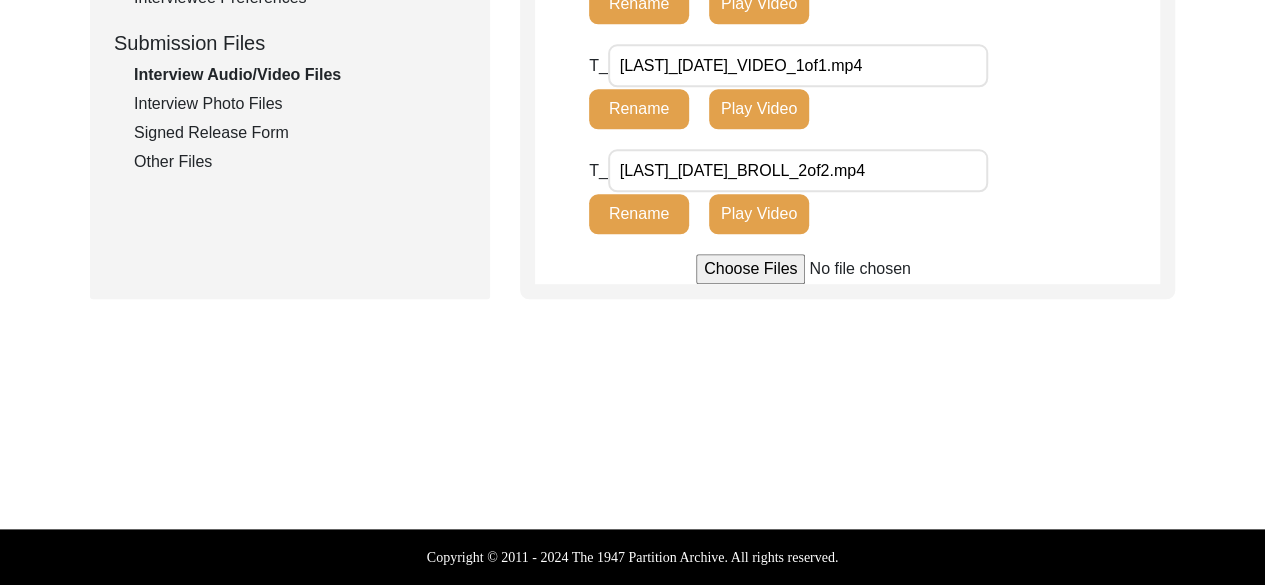 click on "Other Files" 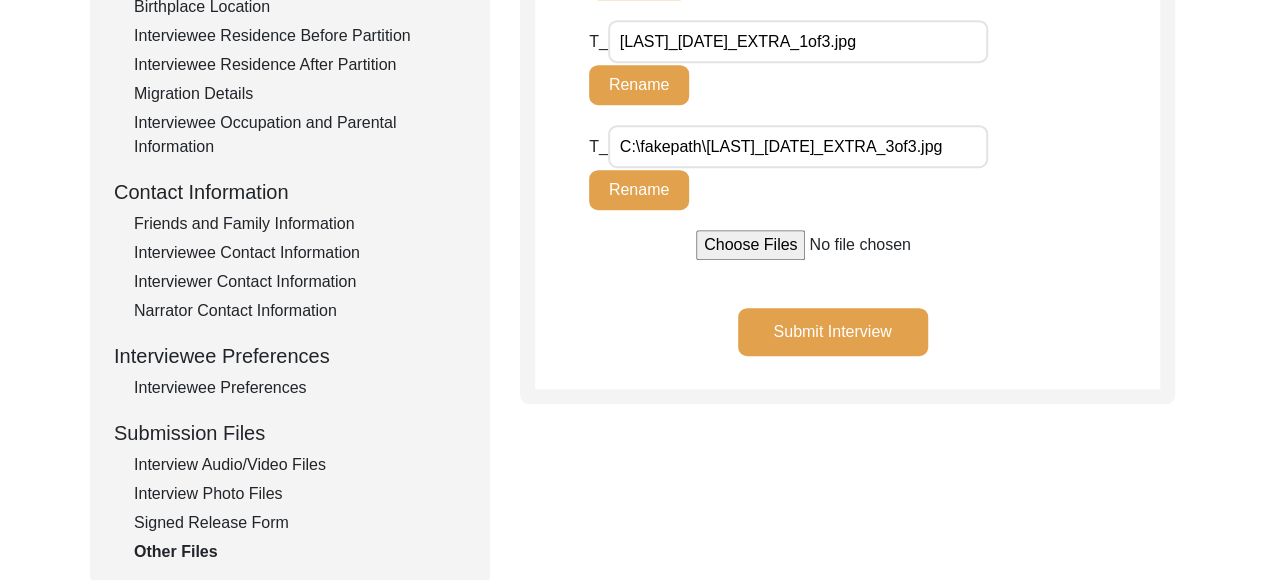scroll, scrollTop: 586, scrollLeft: 0, axis: vertical 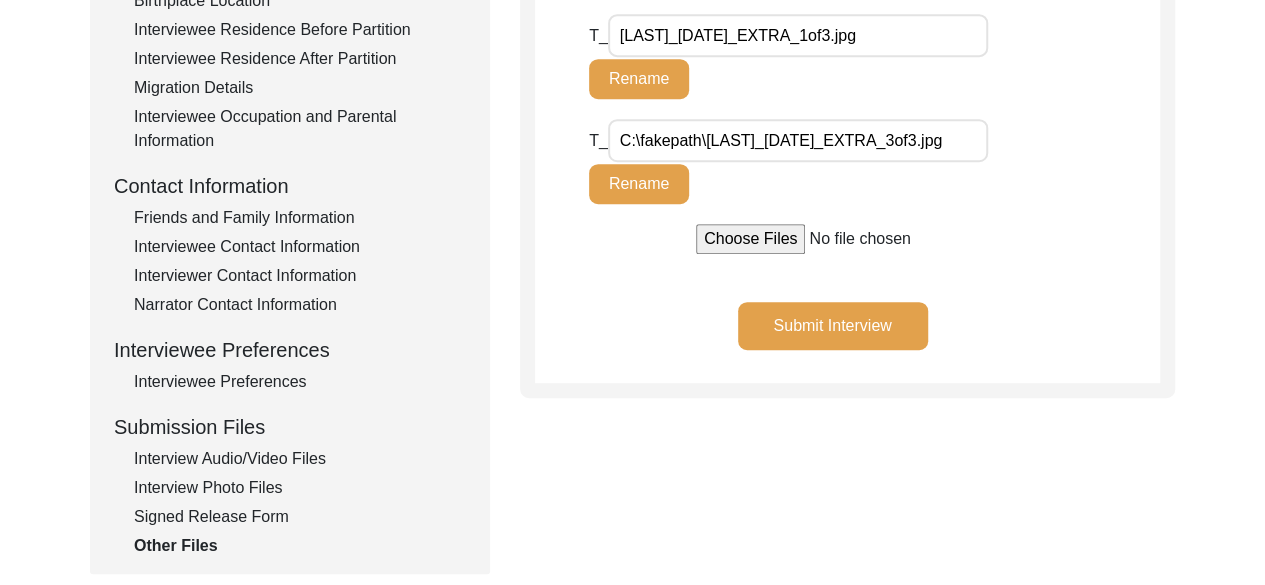 click on "Submit Interview" 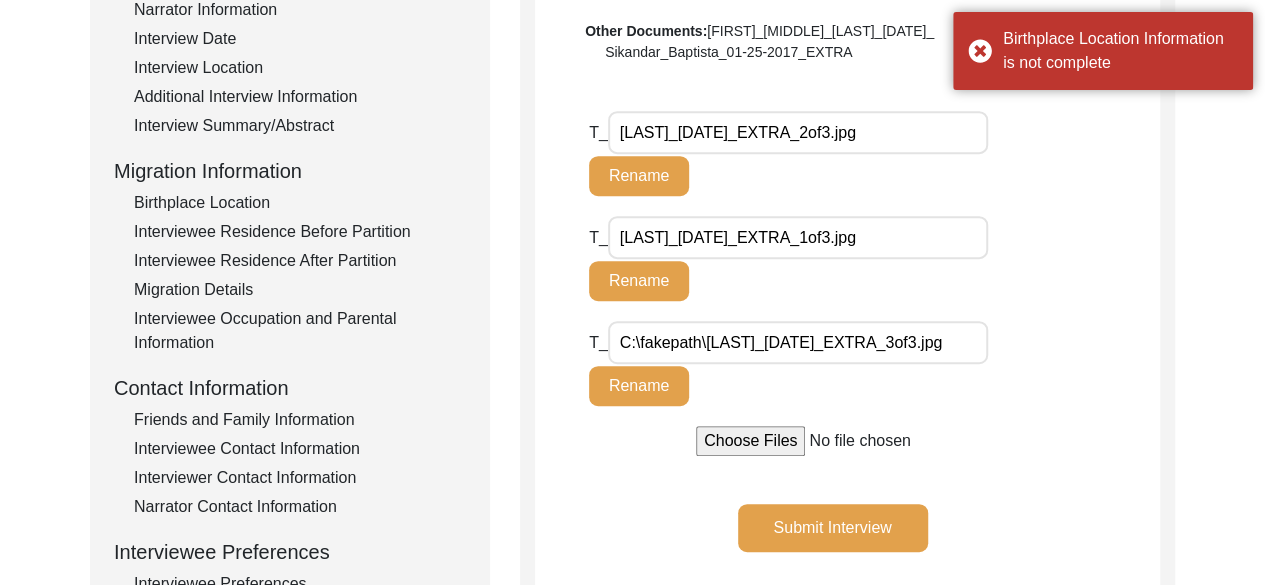 scroll, scrollTop: 386, scrollLeft: 0, axis: vertical 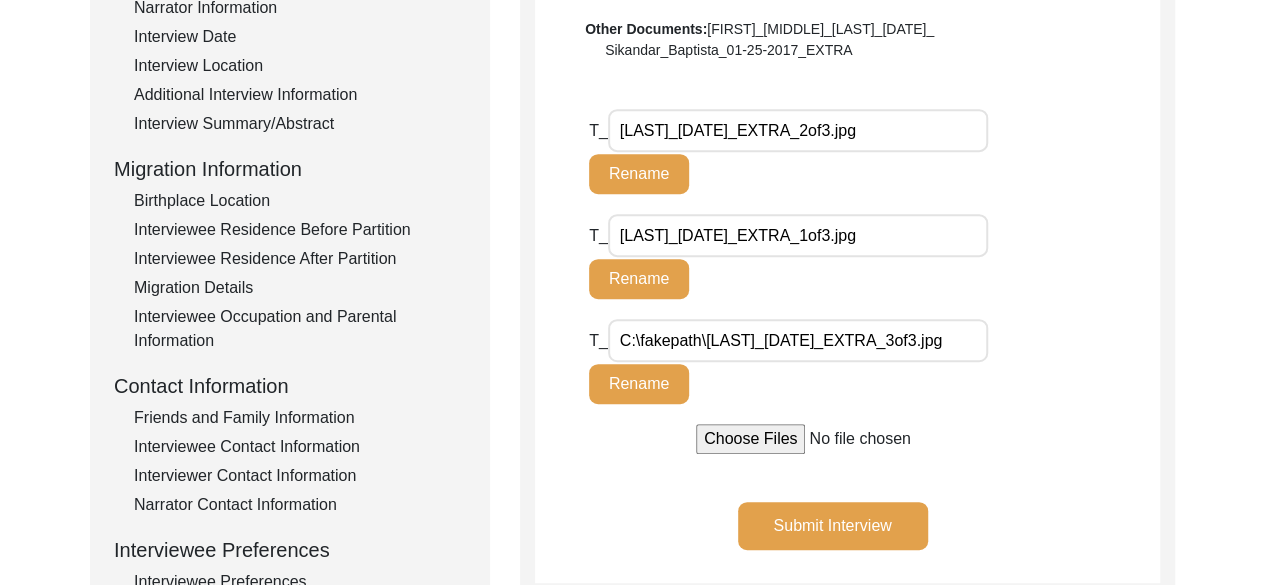 click on "Birthplace Location" 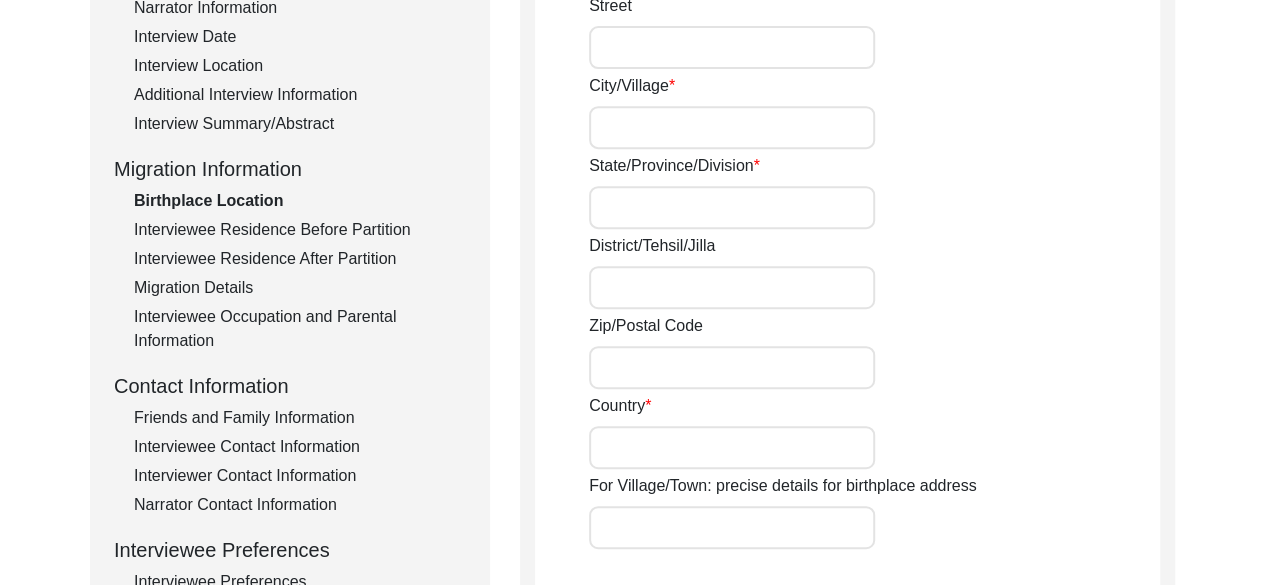 type on "[LAST], [CITY]-" 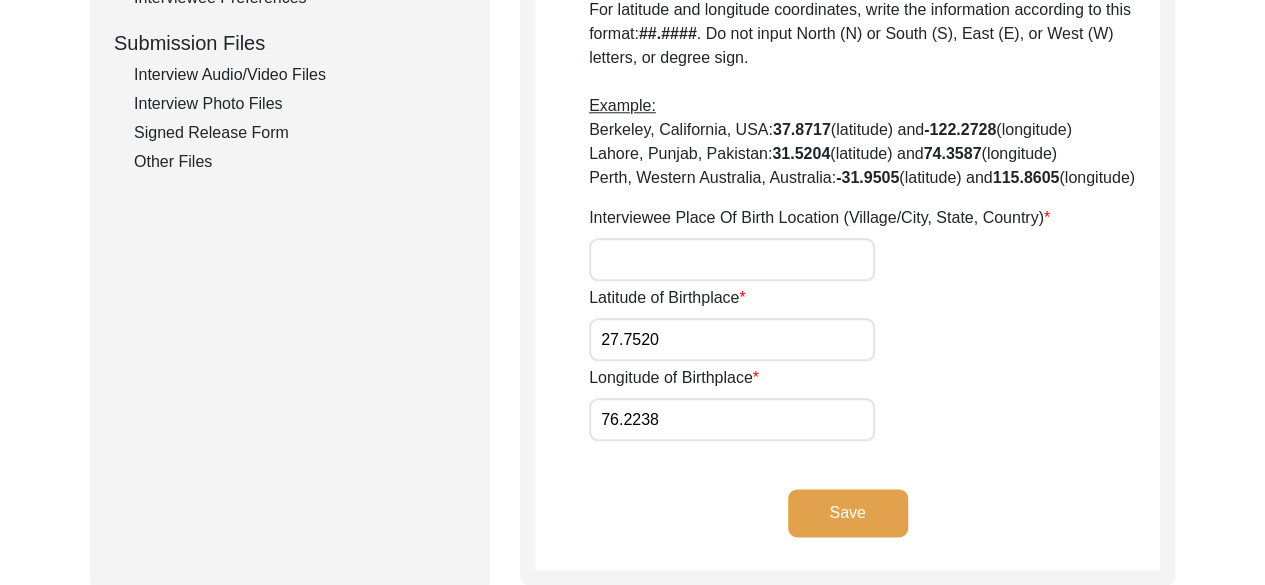 scroll, scrollTop: 978, scrollLeft: 0, axis: vertical 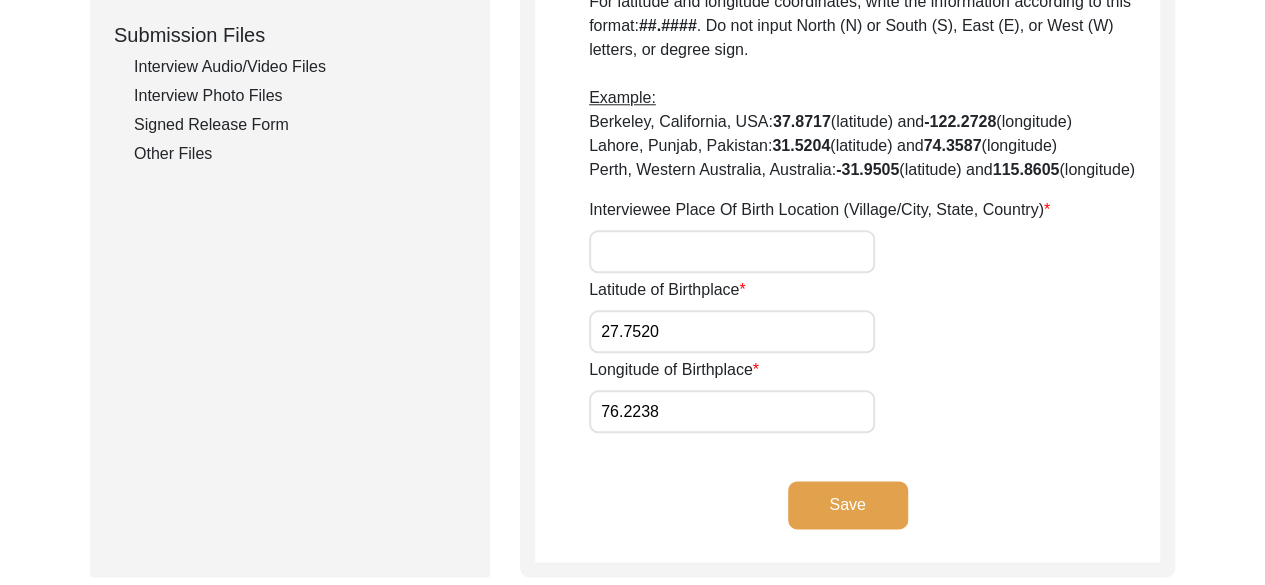 click on "Interviewee Place Of Birth Location (Village/City, State, Country)" at bounding box center [732, 251] 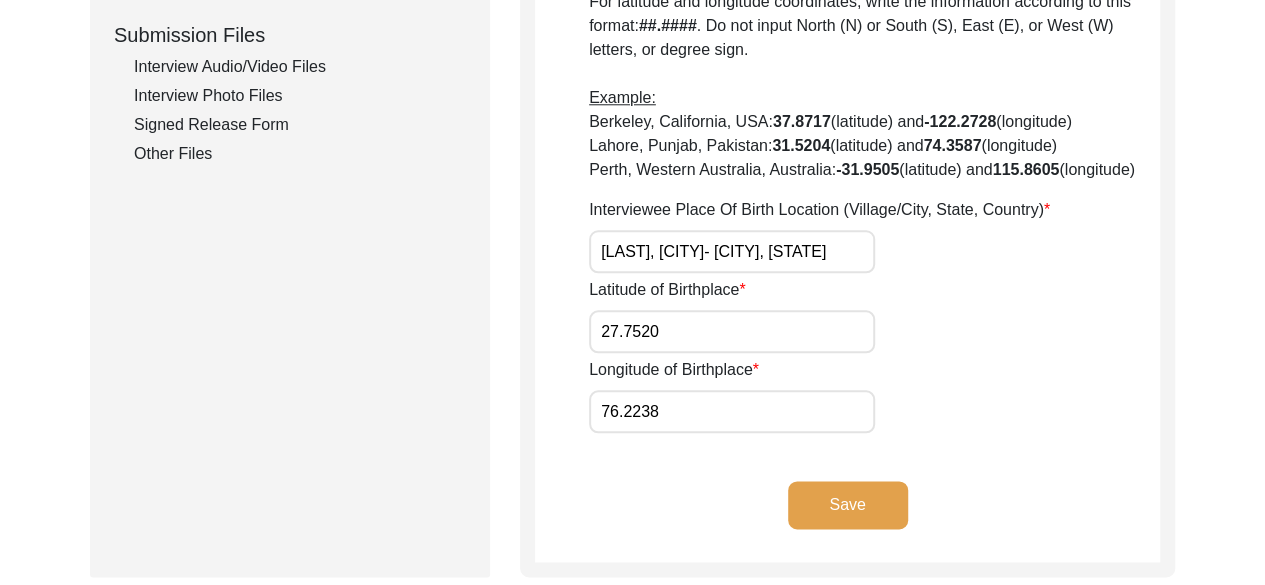 scroll, scrollTop: 0, scrollLeft: 34, axis: horizontal 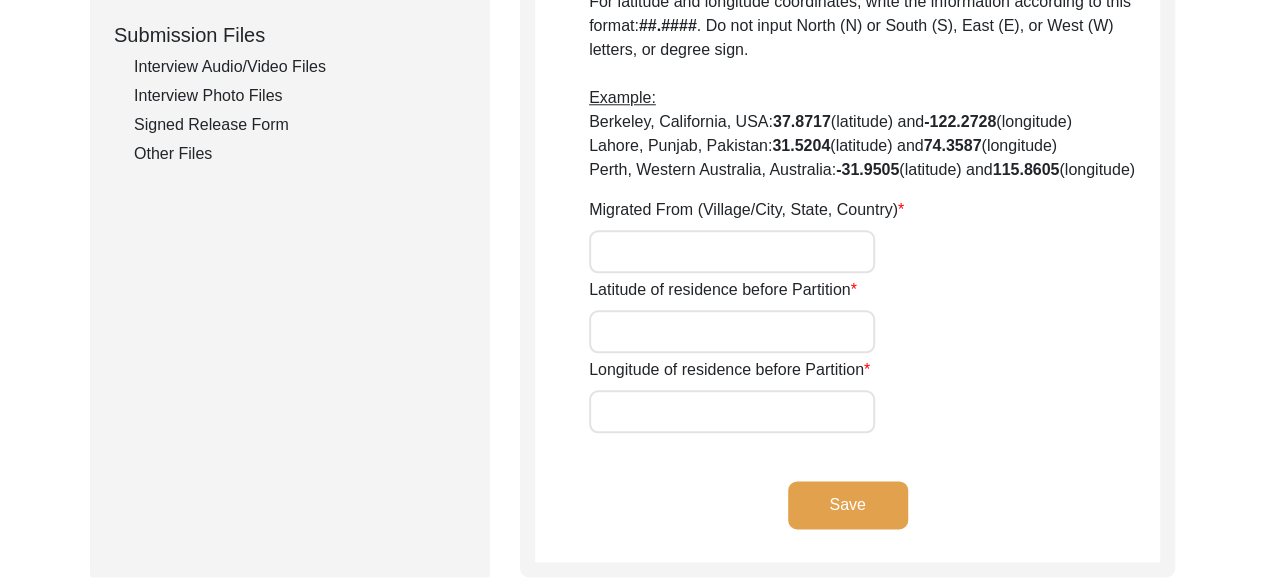 type on "[LAST], [CITY]-" 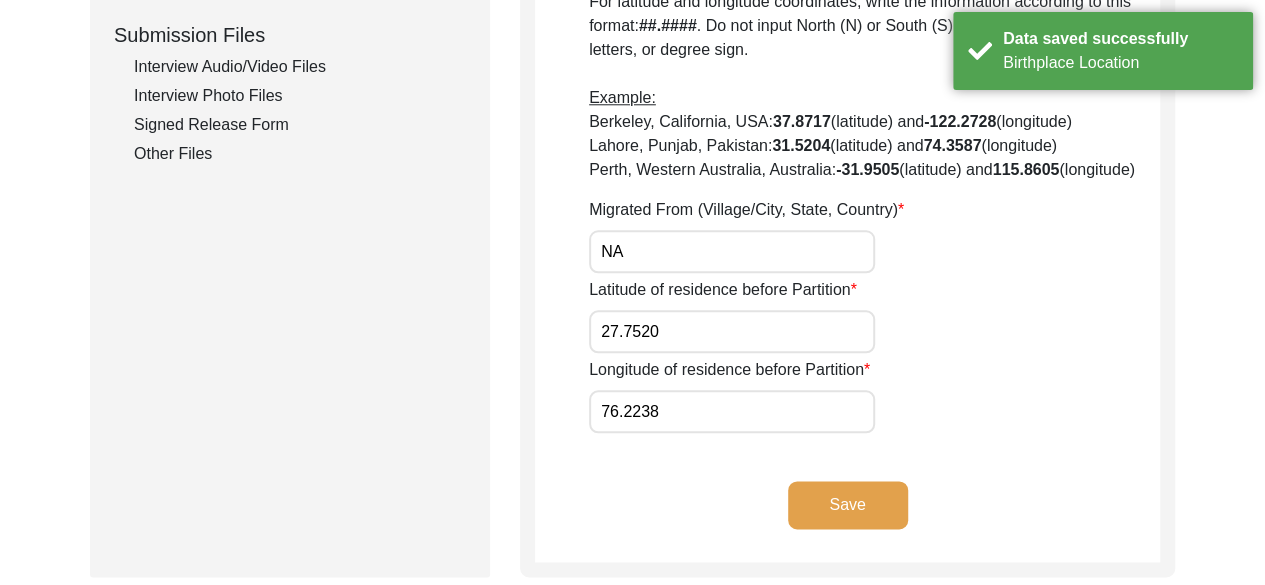 click on "Other Files" 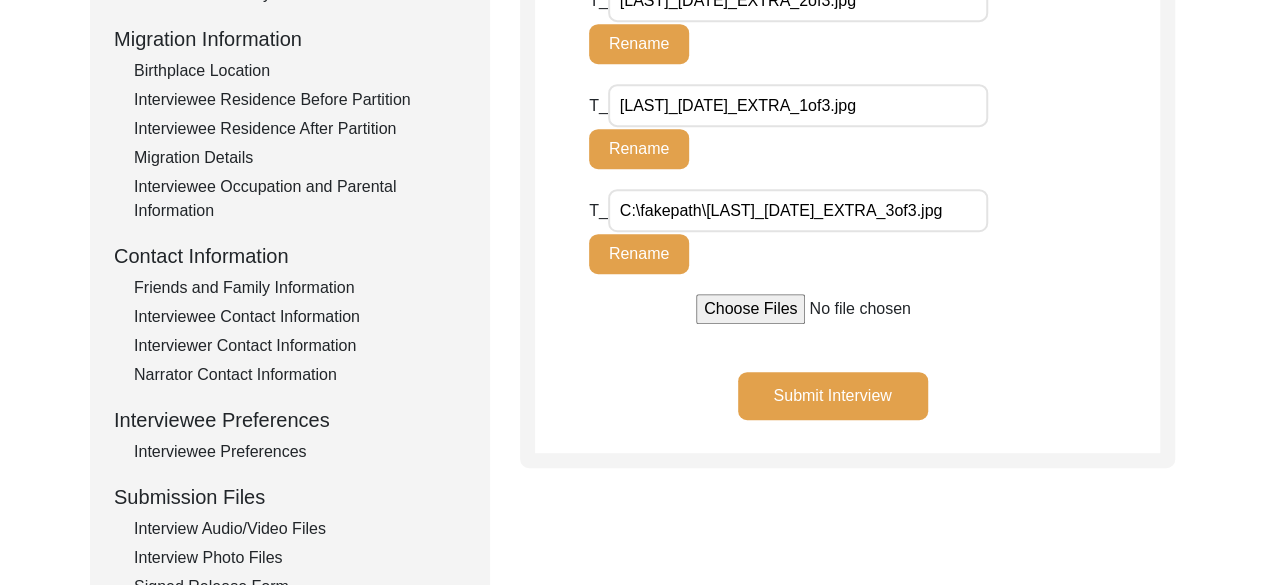 scroll, scrollTop: 526, scrollLeft: 0, axis: vertical 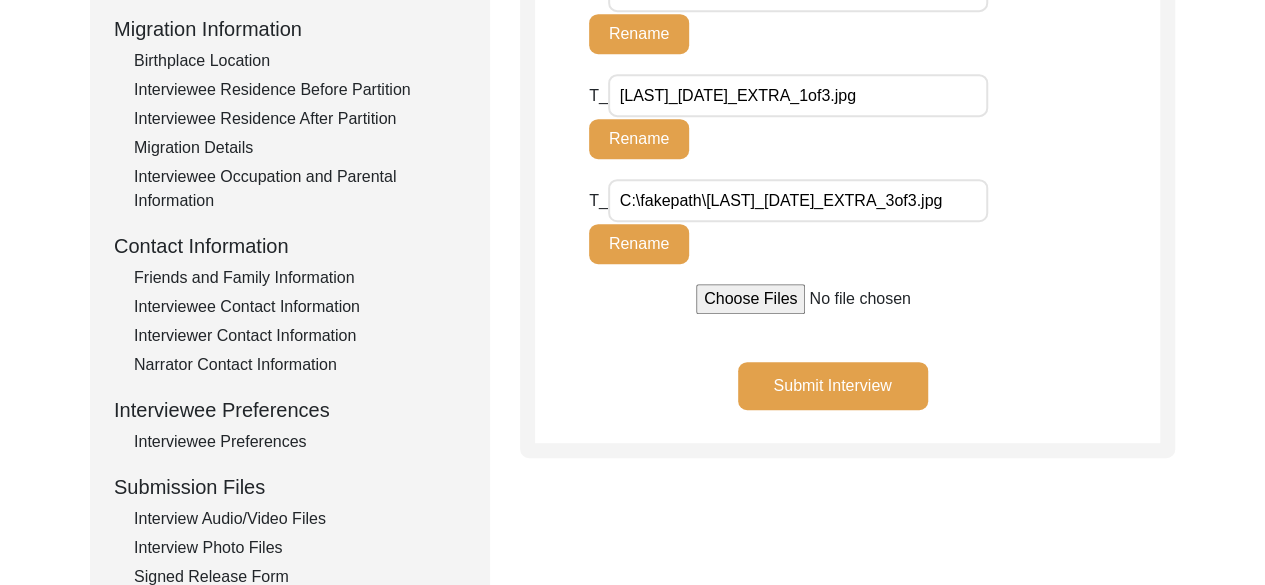 click on "Submit Interview" 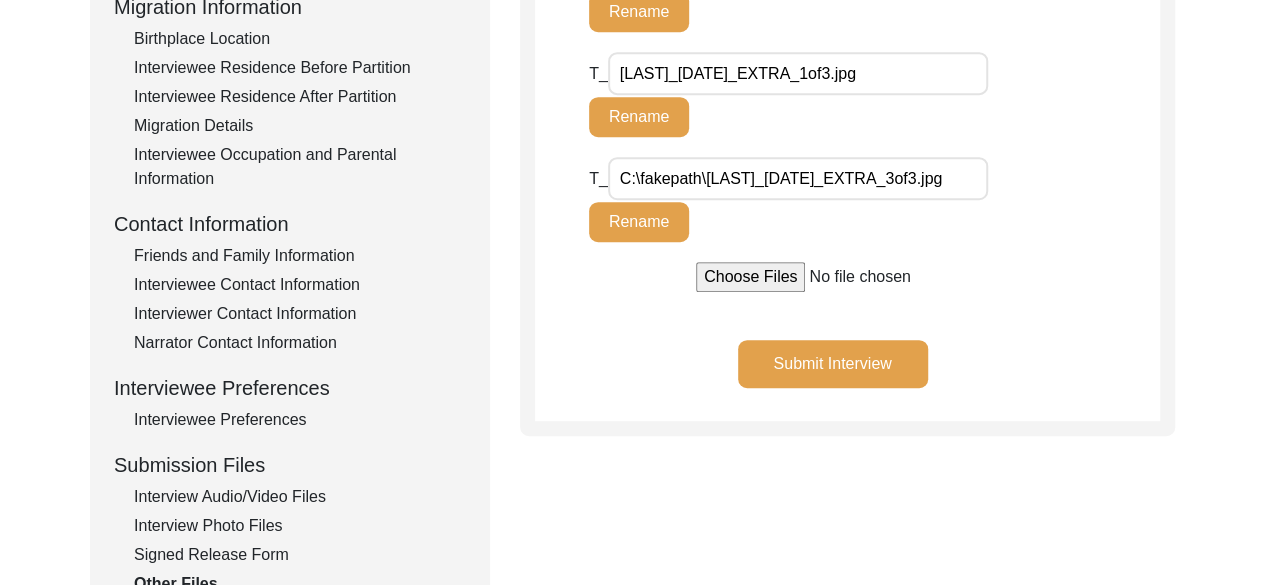 scroll, scrollTop: 552, scrollLeft: 0, axis: vertical 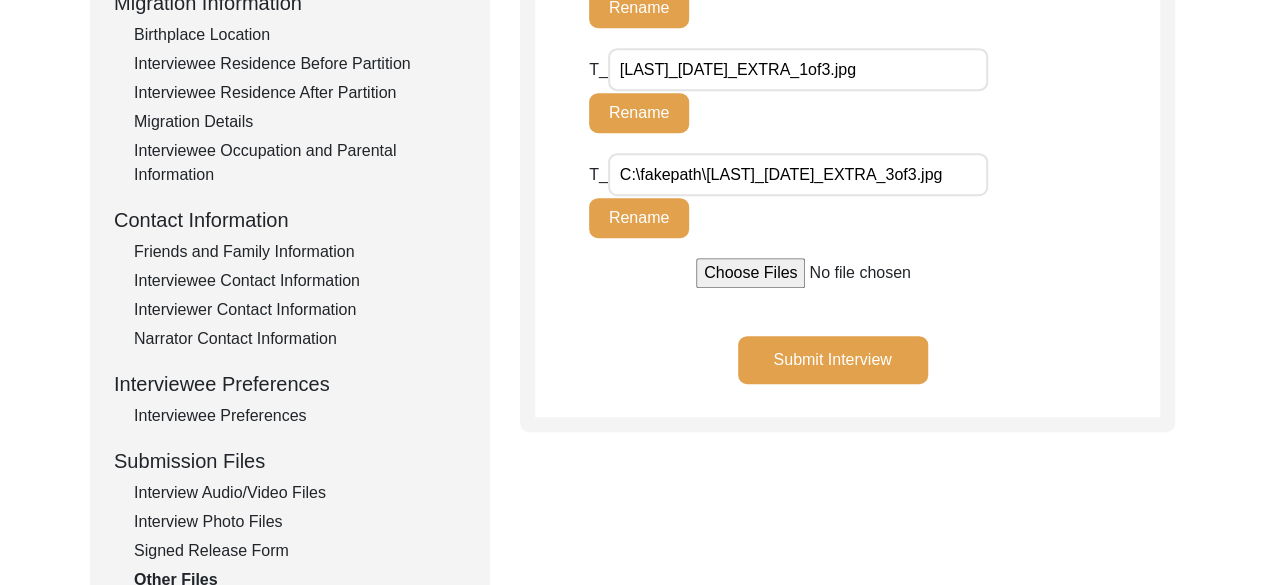 click on "Interviewee Contact Information" 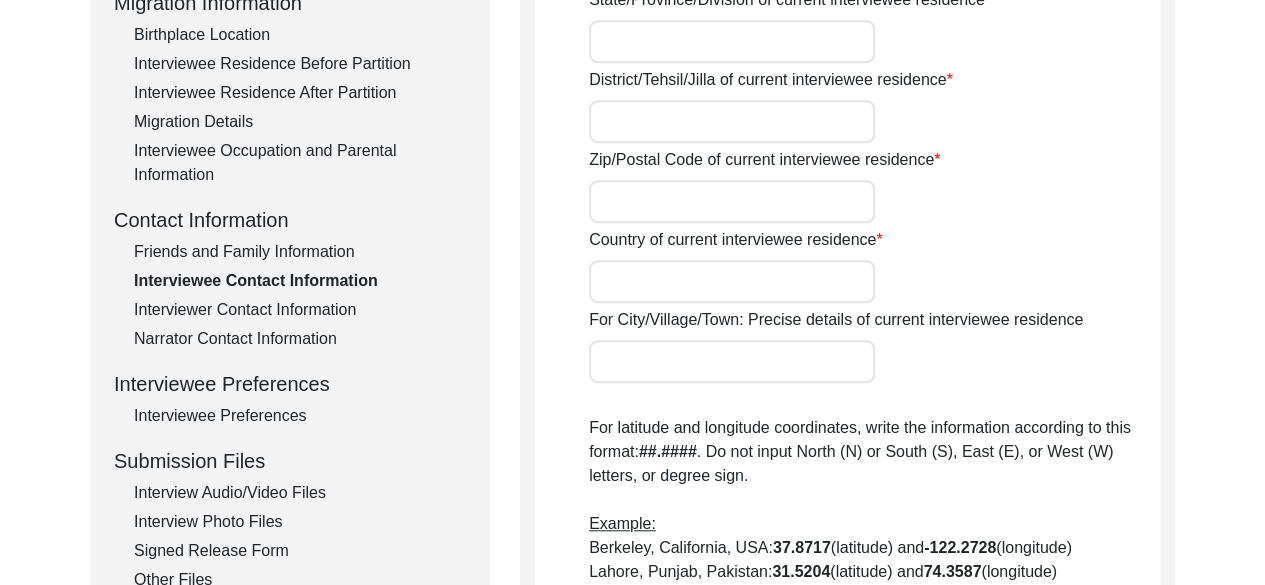 type on "NA" 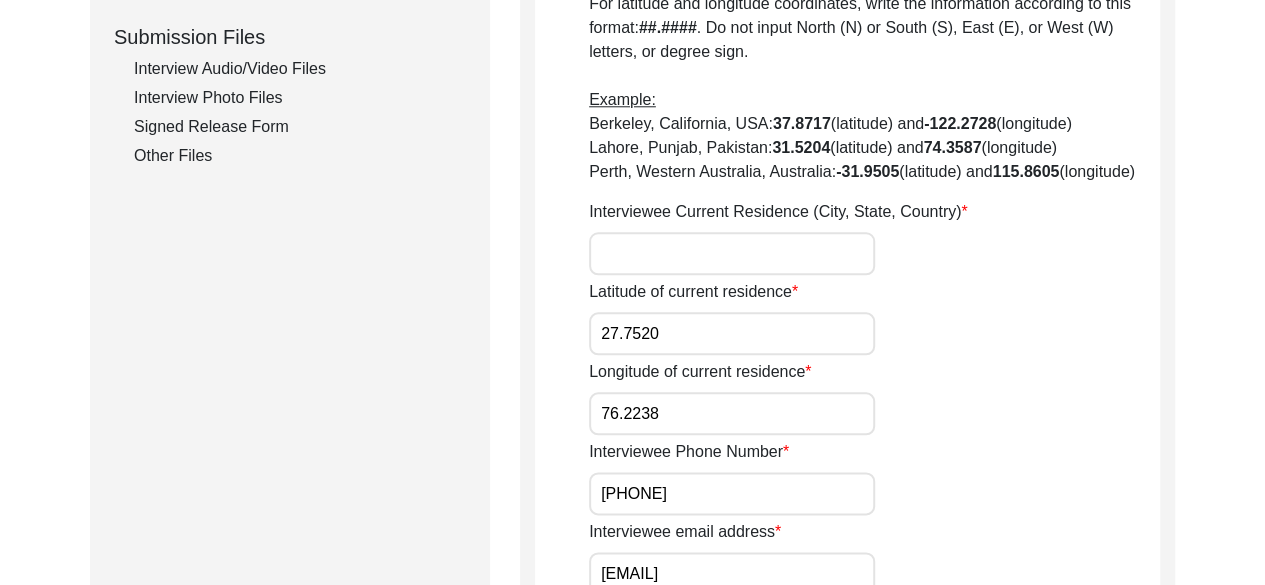 scroll, scrollTop: 974, scrollLeft: 0, axis: vertical 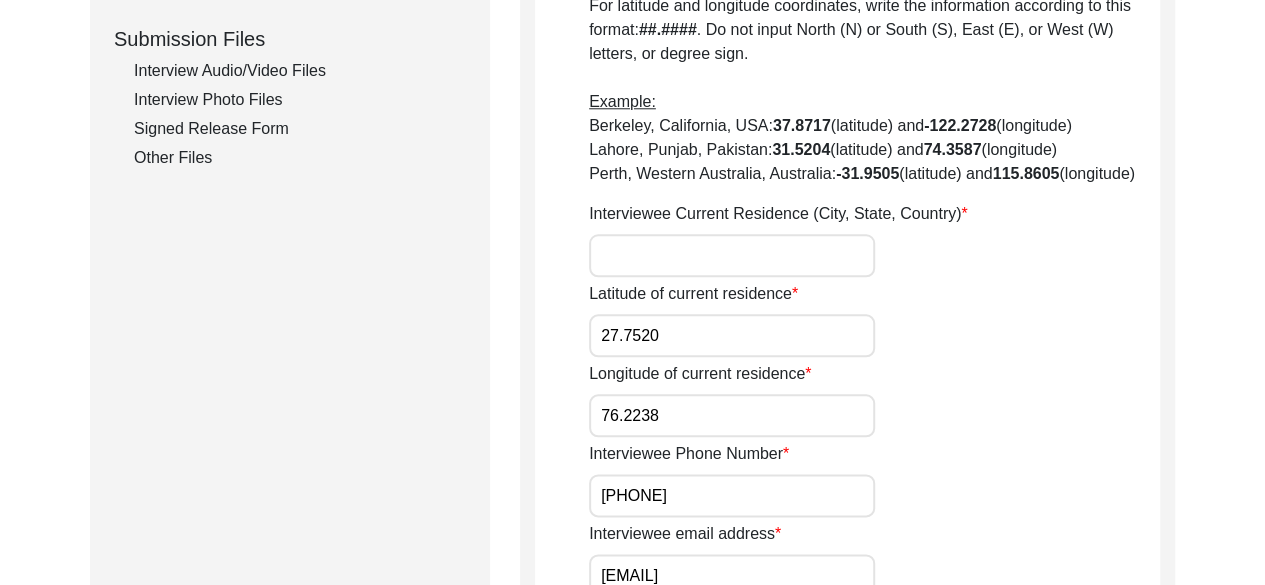 click on "Interviewee Current Residence (City, State, Country)" at bounding box center [732, 255] 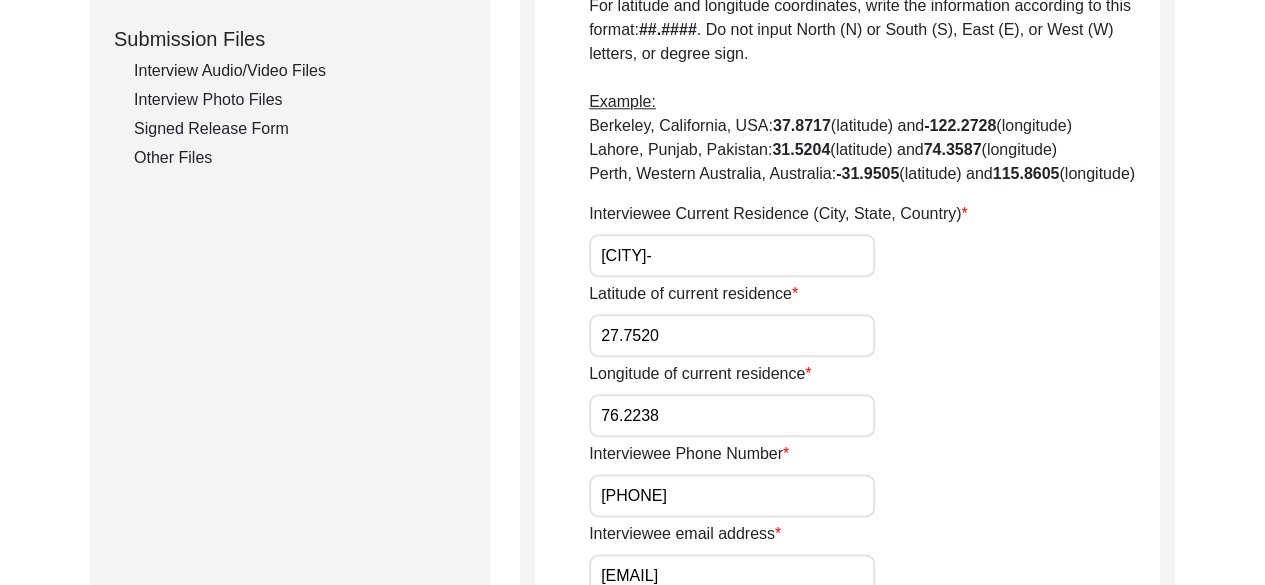 type on "K" 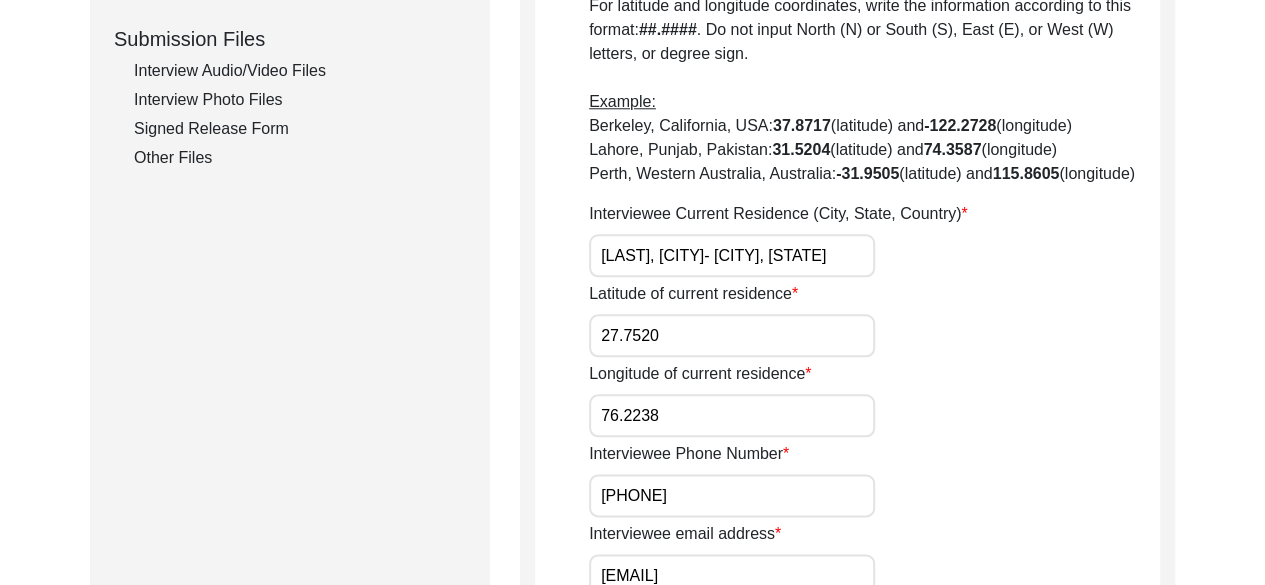 scroll, scrollTop: 0, scrollLeft: 34, axis: horizontal 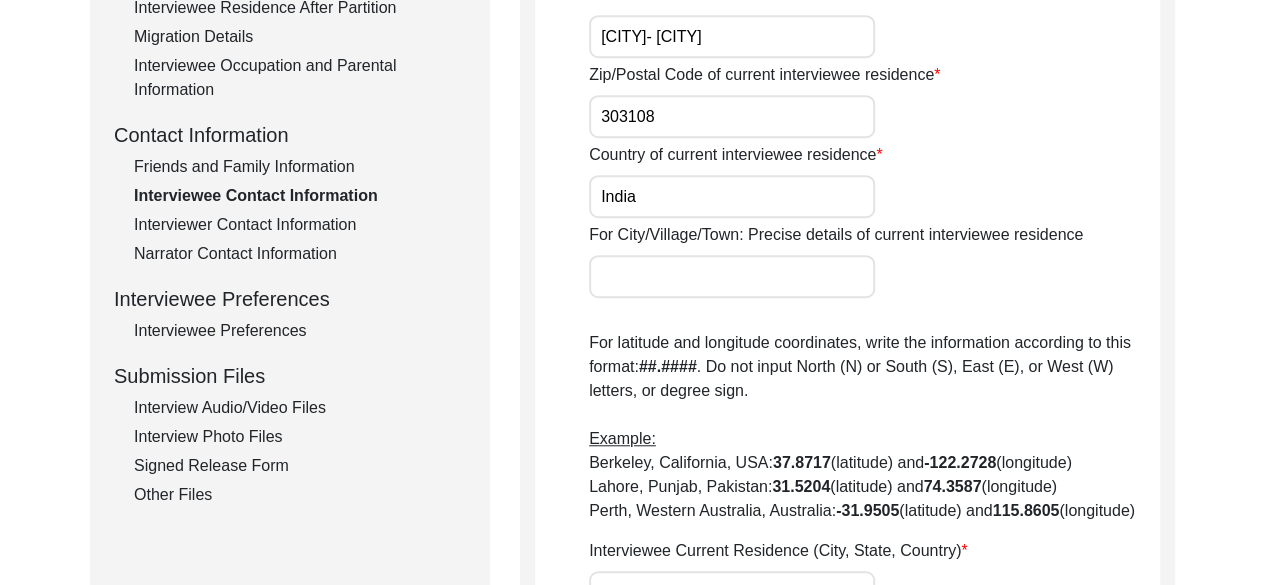 type on "[LAST], [CITY]- [CITY], [STATE]" 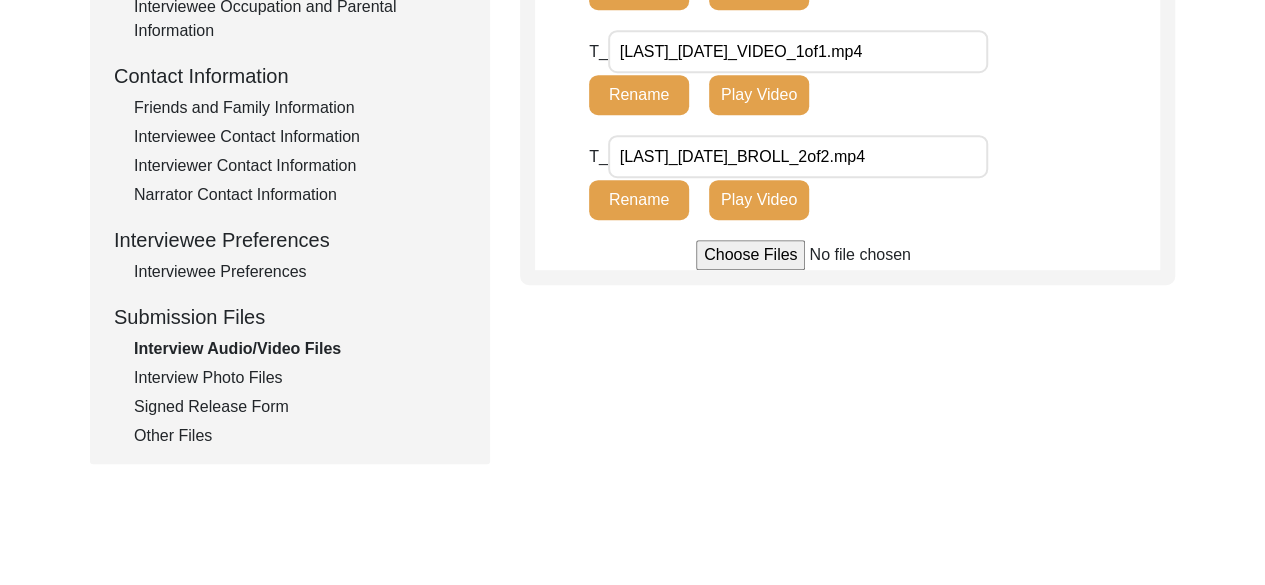 scroll, scrollTop: 697, scrollLeft: 0, axis: vertical 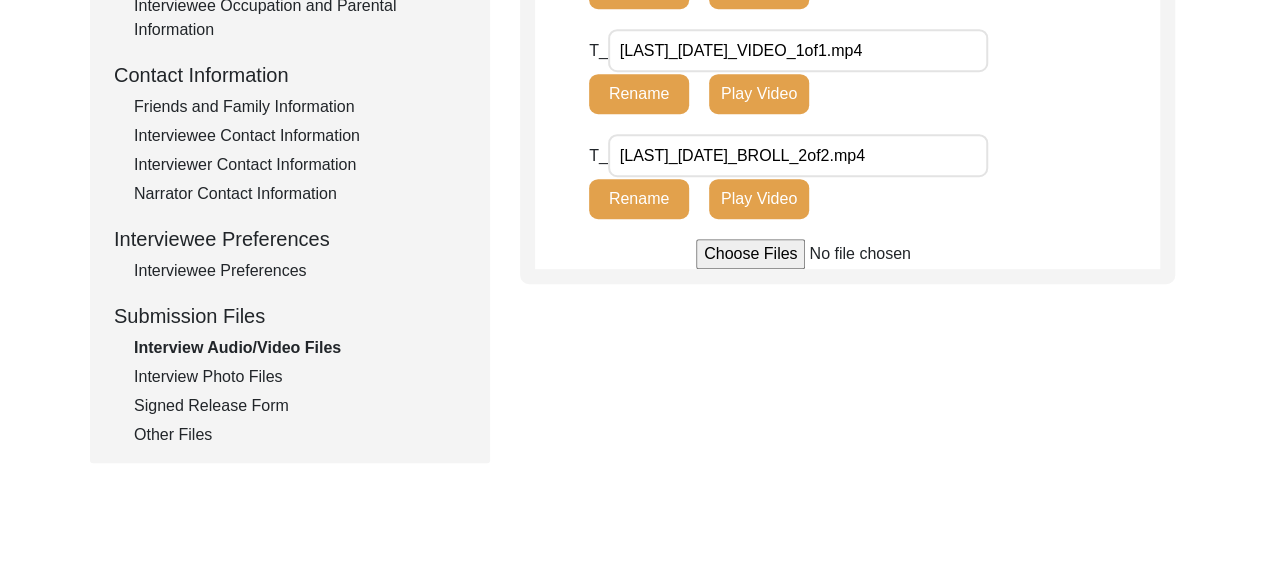 click on "Interview Photo Files" 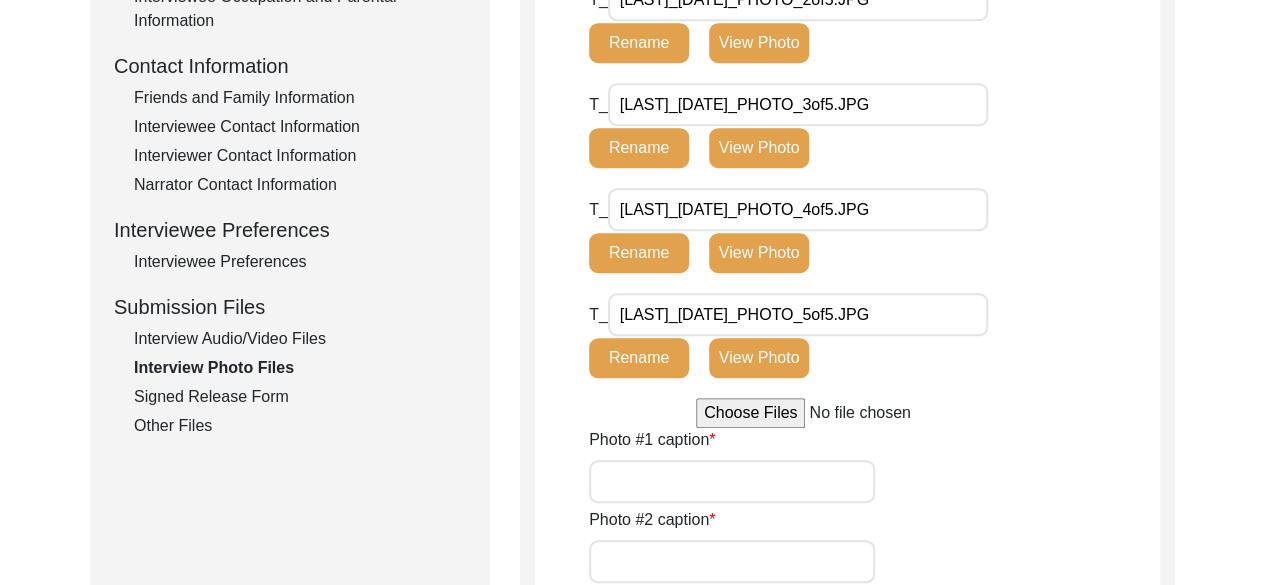 scroll, scrollTop: 707, scrollLeft: 0, axis: vertical 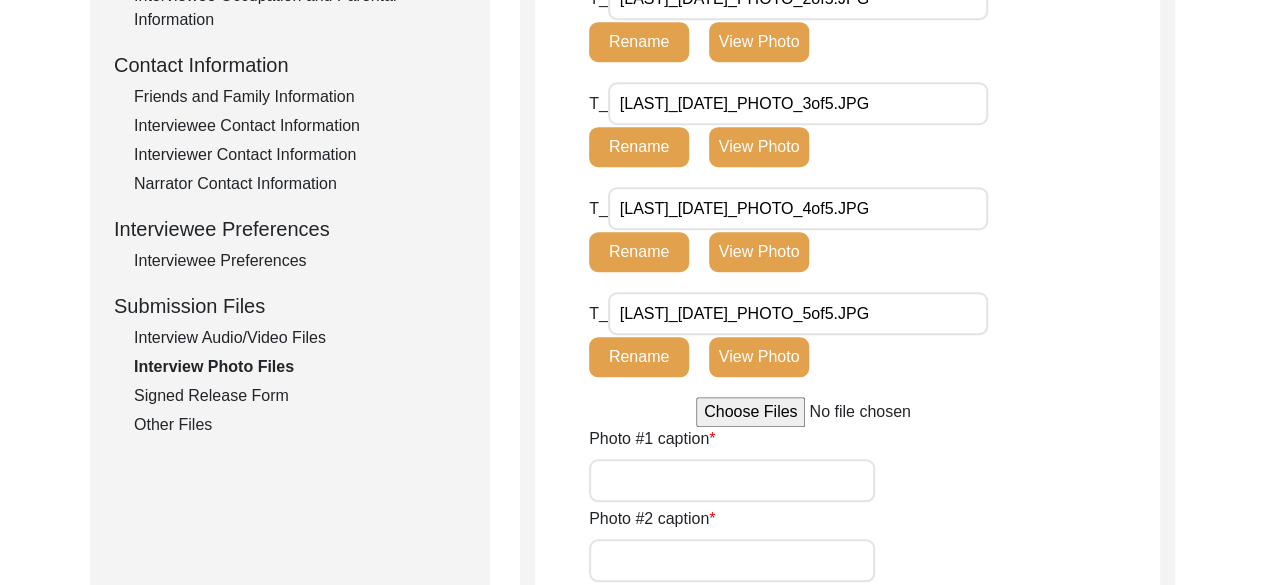 click on "Signed Release Form" 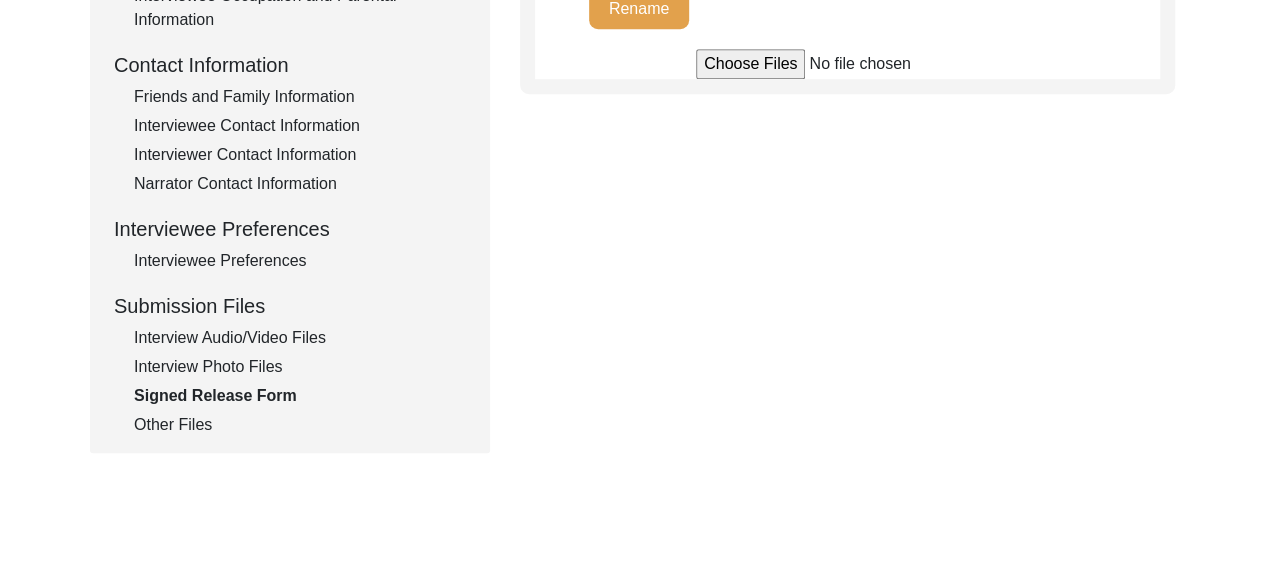 click on "Other Files" 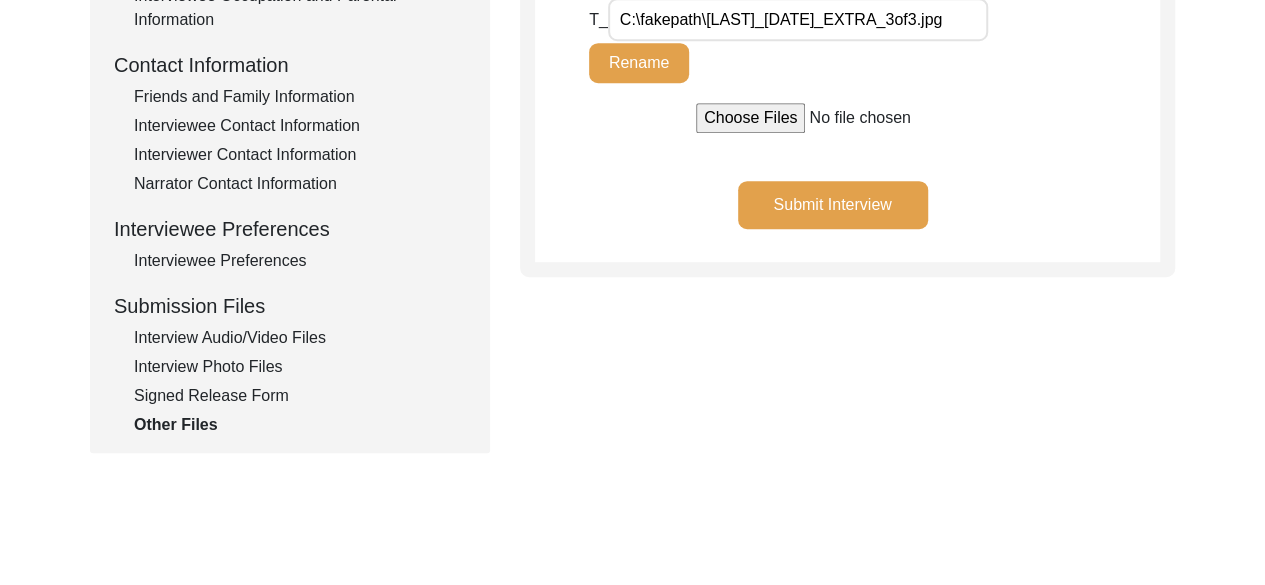 click on "Submit Interview" 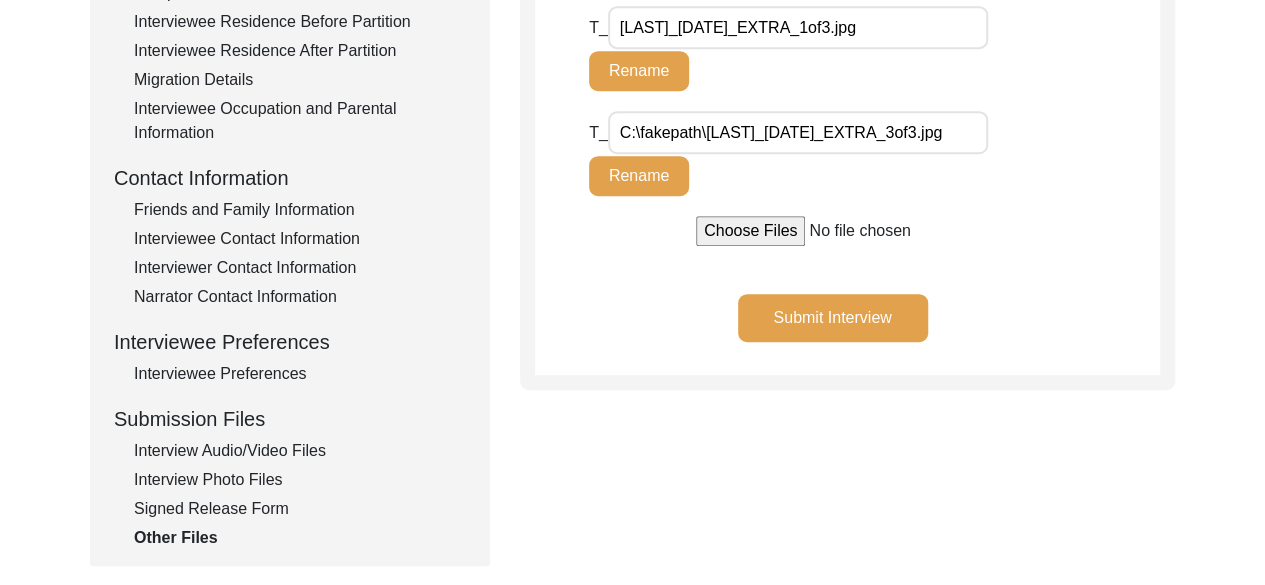 scroll, scrollTop: 575, scrollLeft: 0, axis: vertical 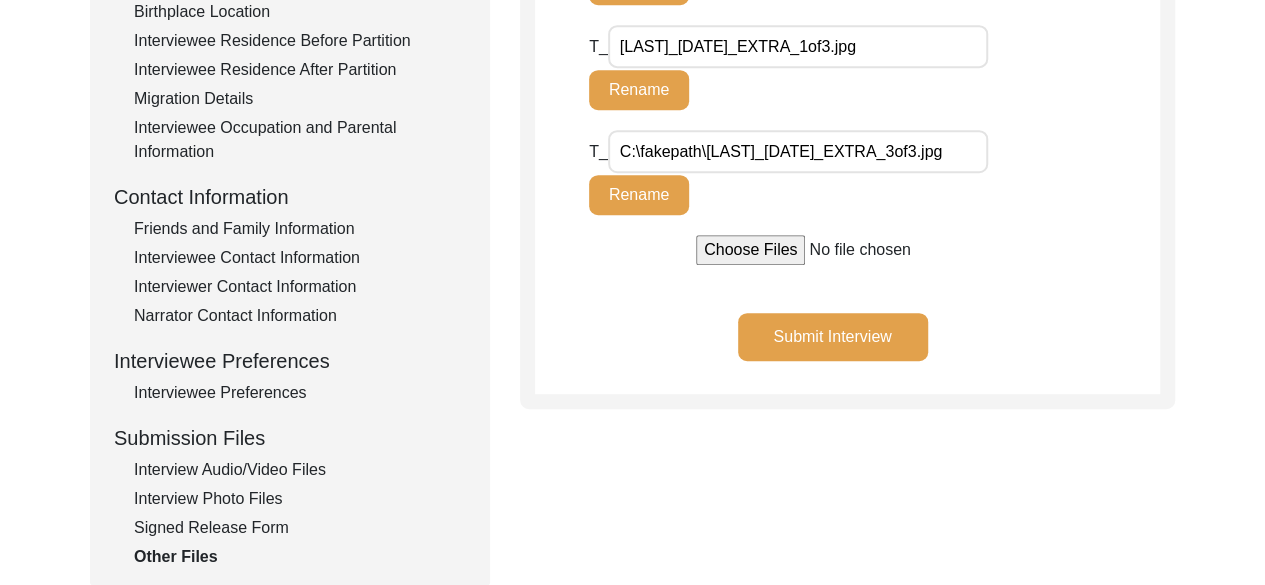 click on "Interviewee Contact Information" 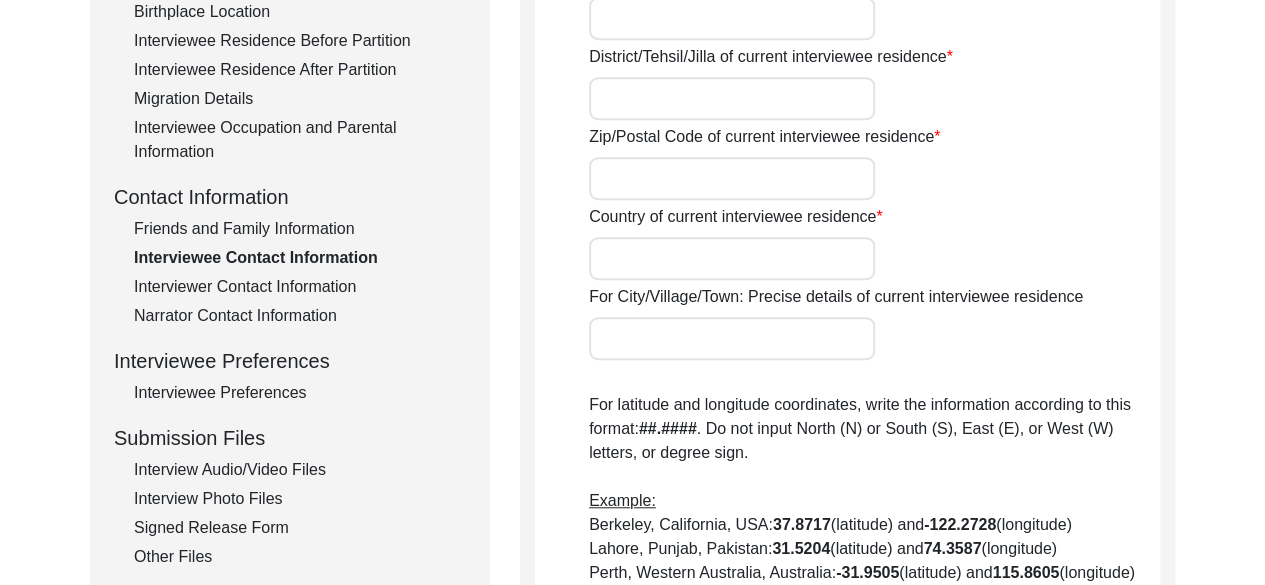 type on "NA" 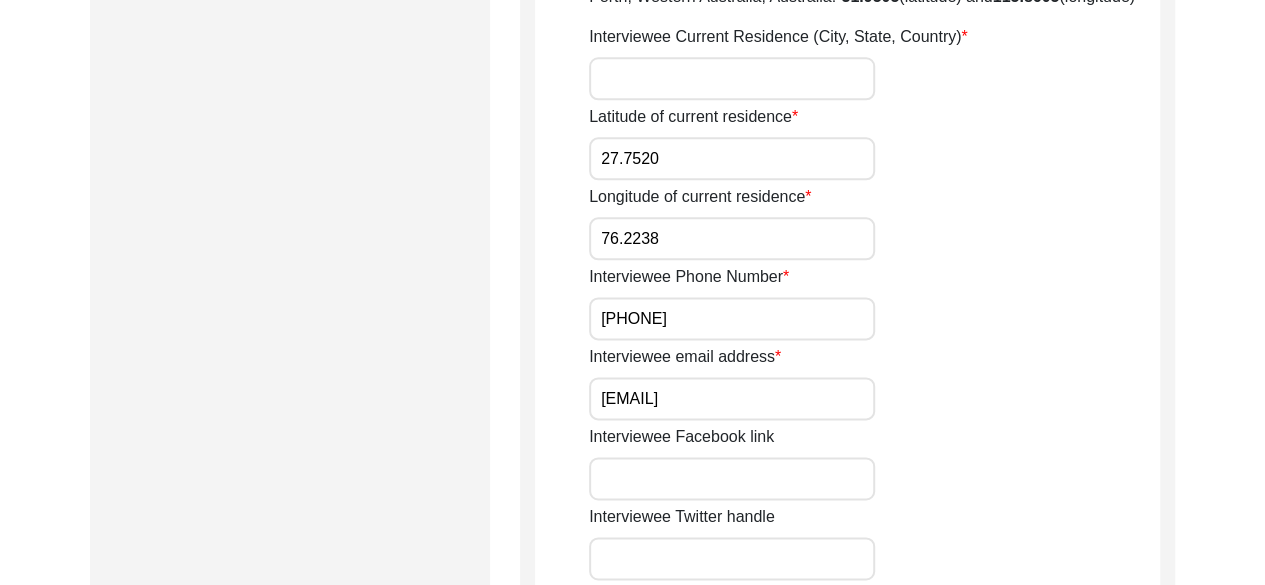 scroll, scrollTop: 1153, scrollLeft: 0, axis: vertical 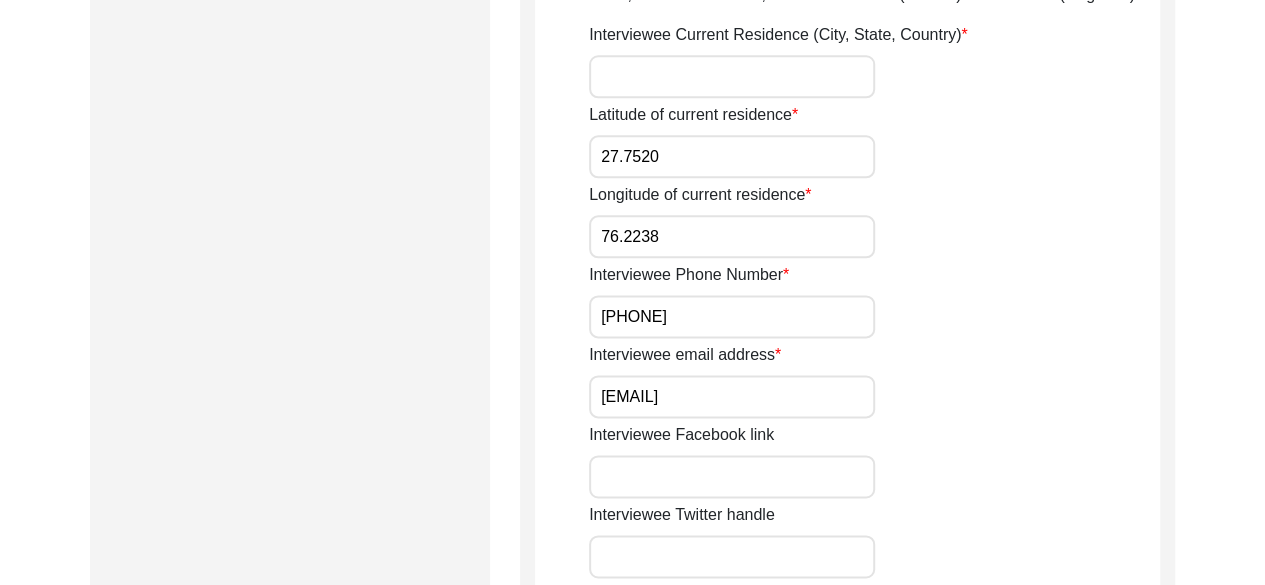 click on "Interviewee Current Residence (City, State, Country)" at bounding box center [732, 76] 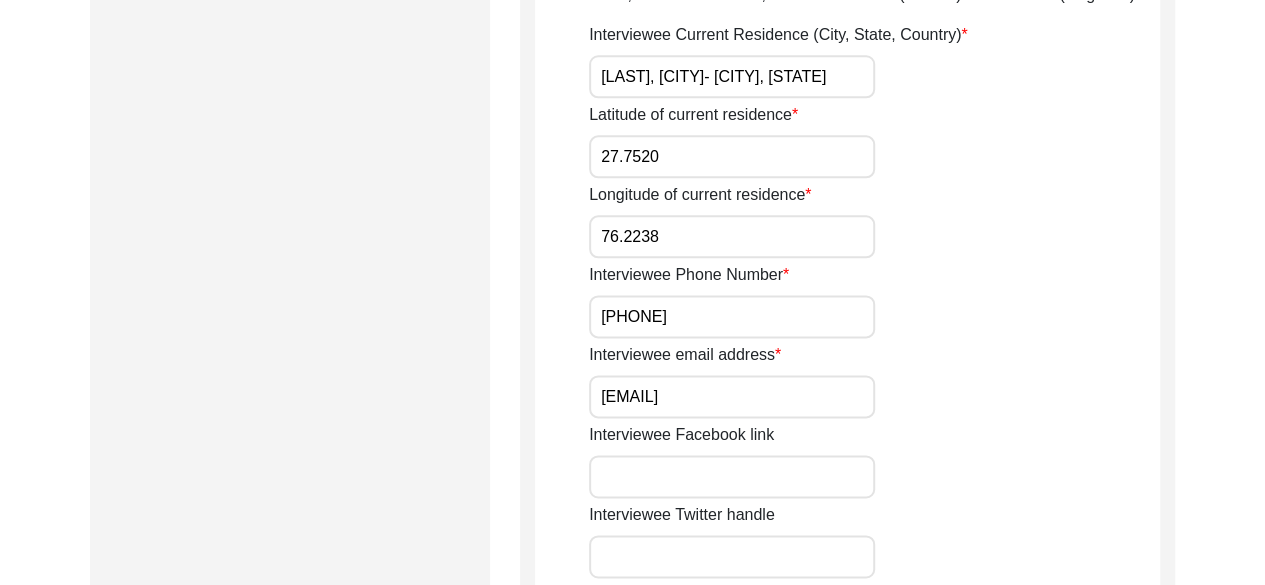 scroll, scrollTop: 1978, scrollLeft: 0, axis: vertical 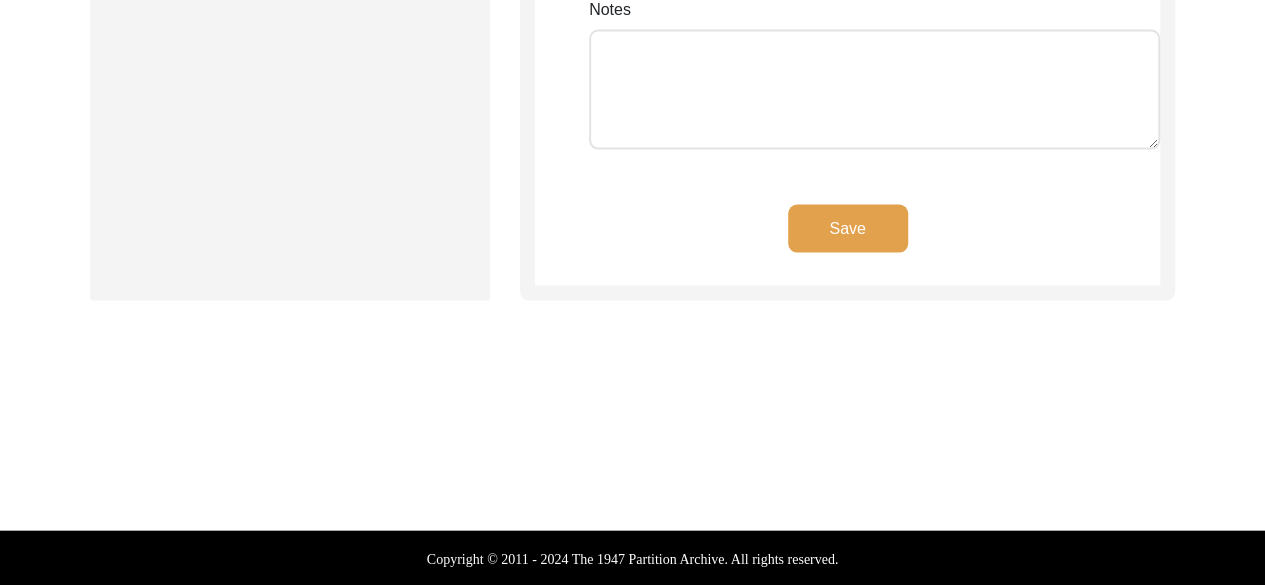 click on "Save" 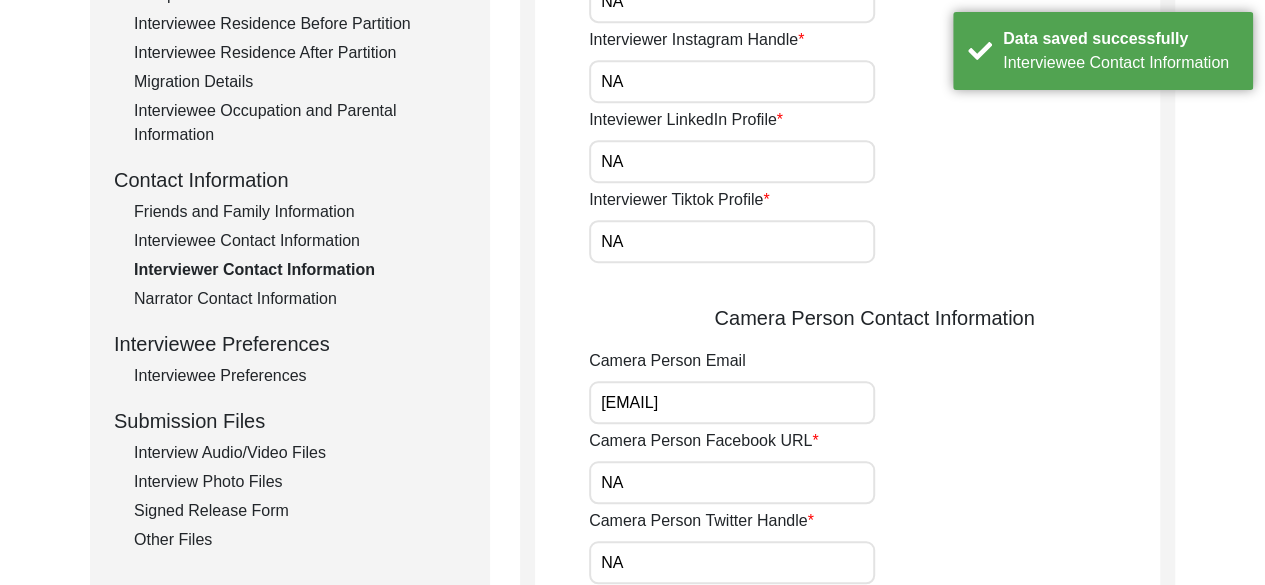 scroll, scrollTop: 597, scrollLeft: 0, axis: vertical 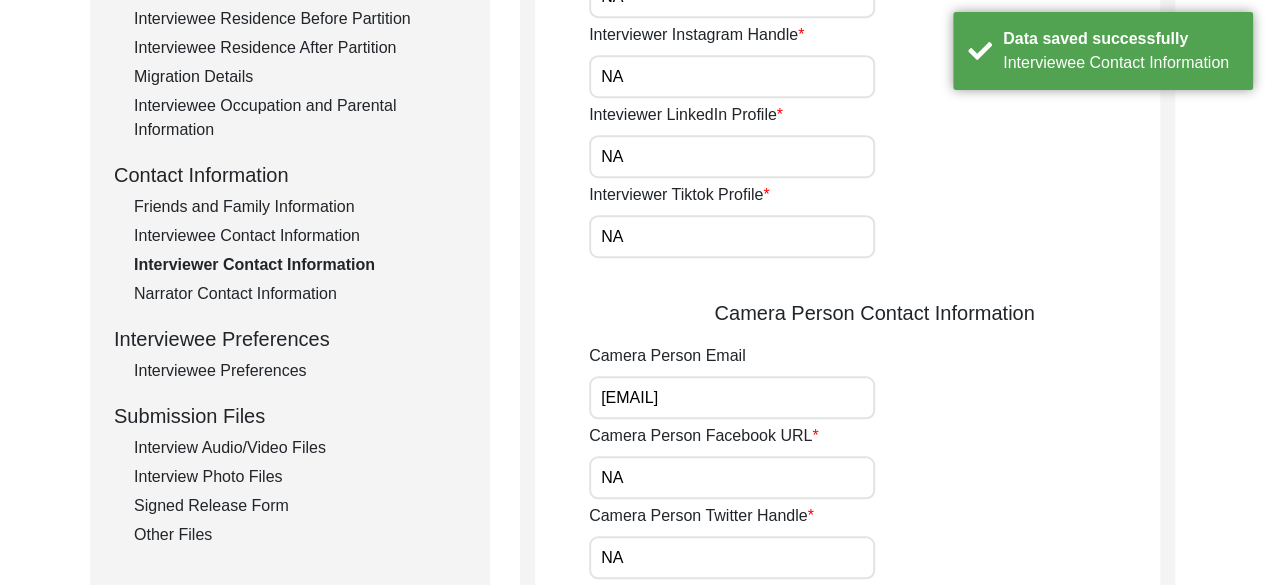 click on "Other Files" 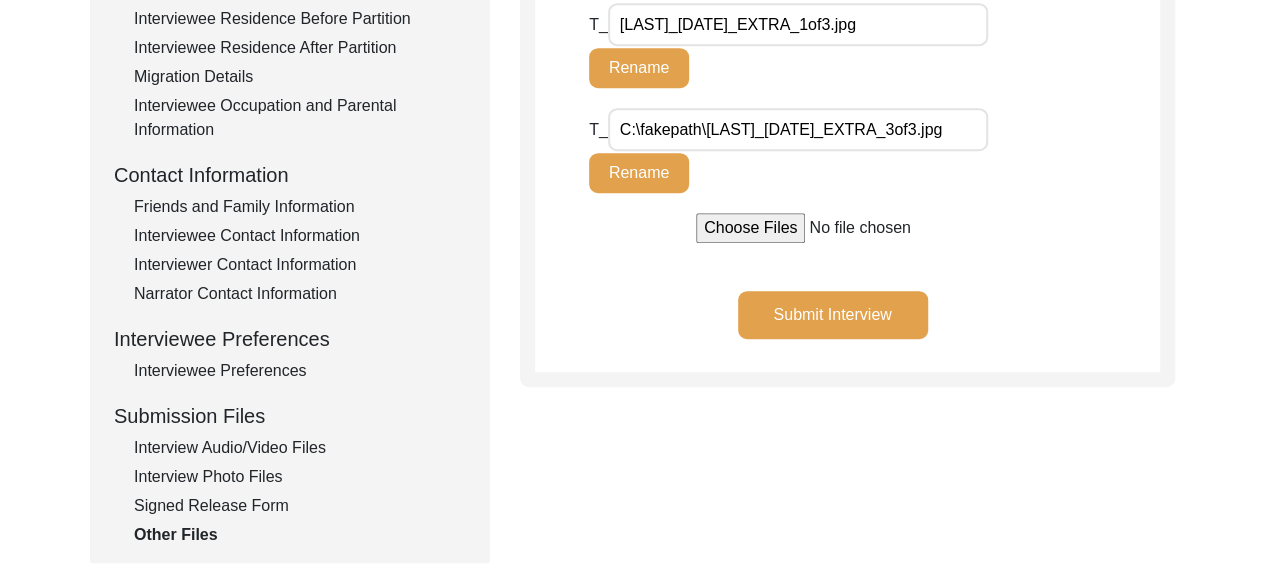 click on "Submit Interview" 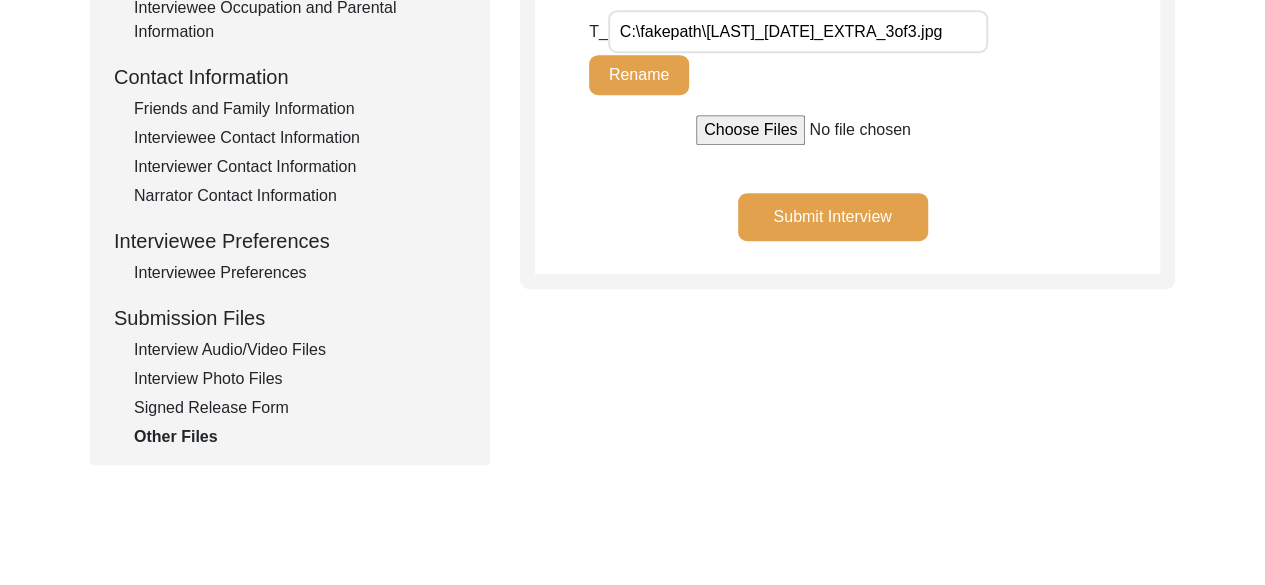 scroll, scrollTop: 699, scrollLeft: 0, axis: vertical 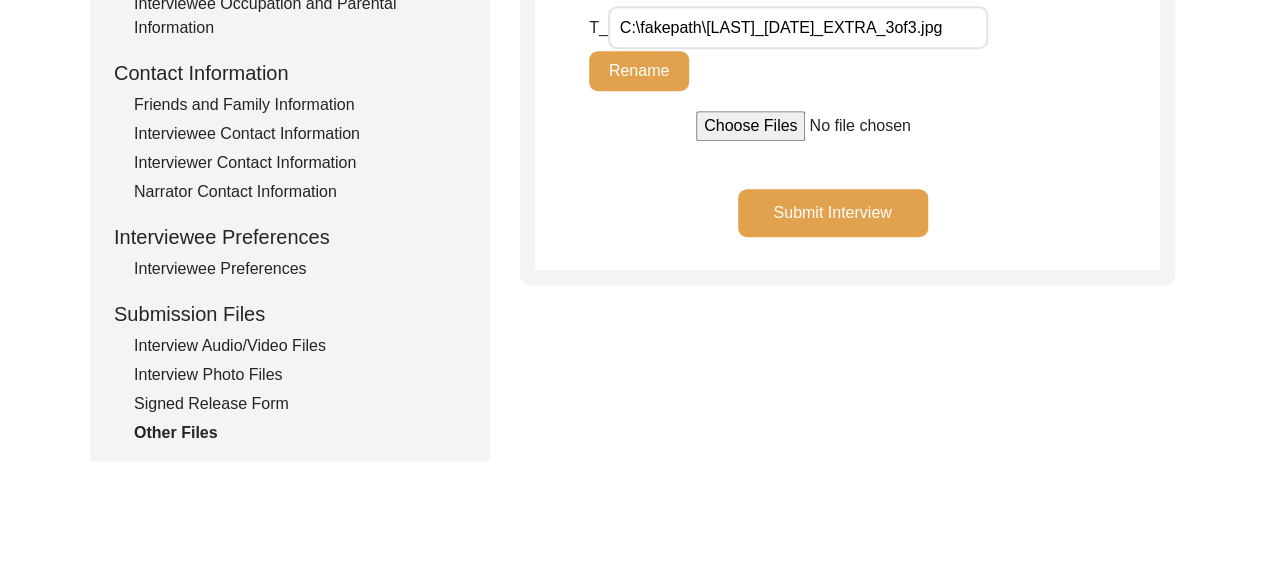 click on "Interview Audio/Video Files" 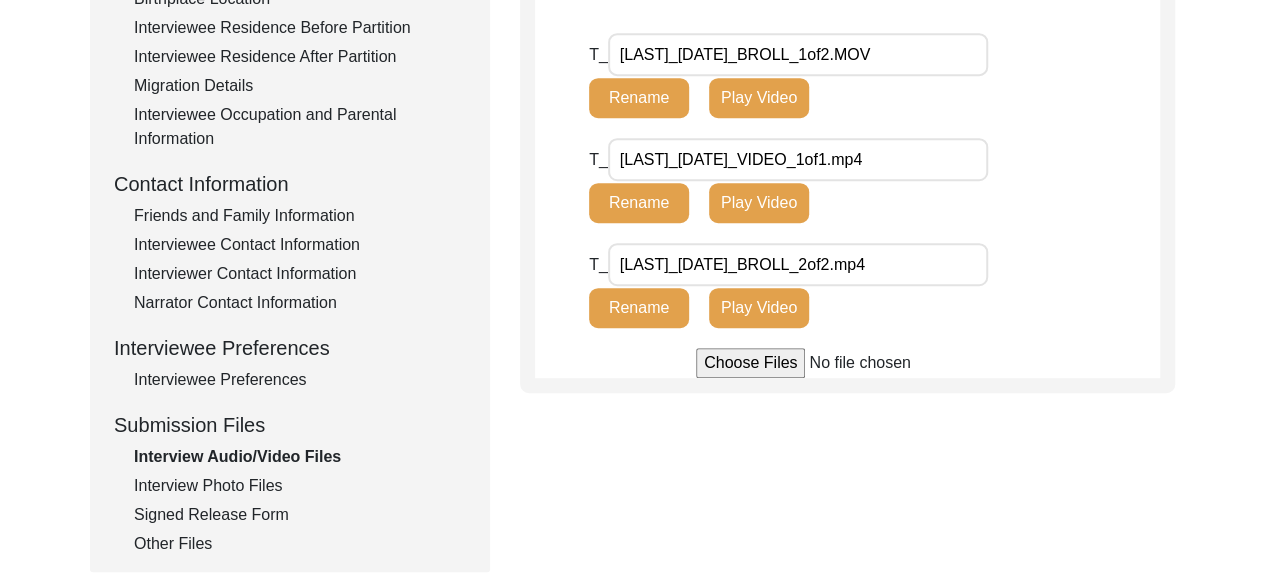 scroll, scrollTop: 623, scrollLeft: 0, axis: vertical 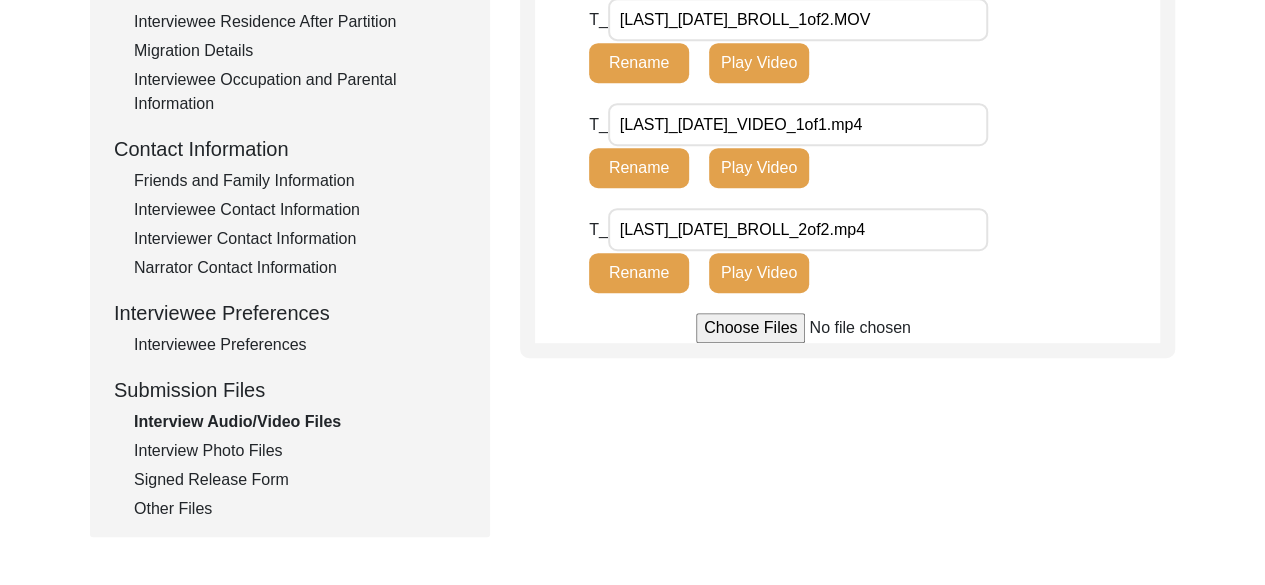 click on "Interview Photo Files" 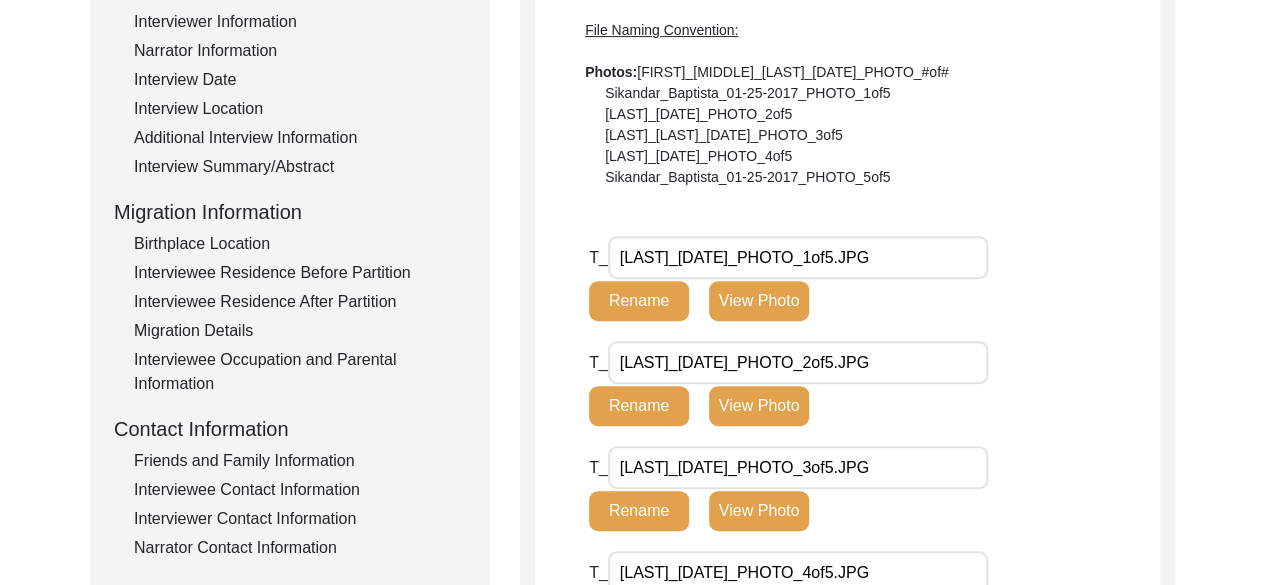 scroll, scrollTop: 310, scrollLeft: 0, axis: vertical 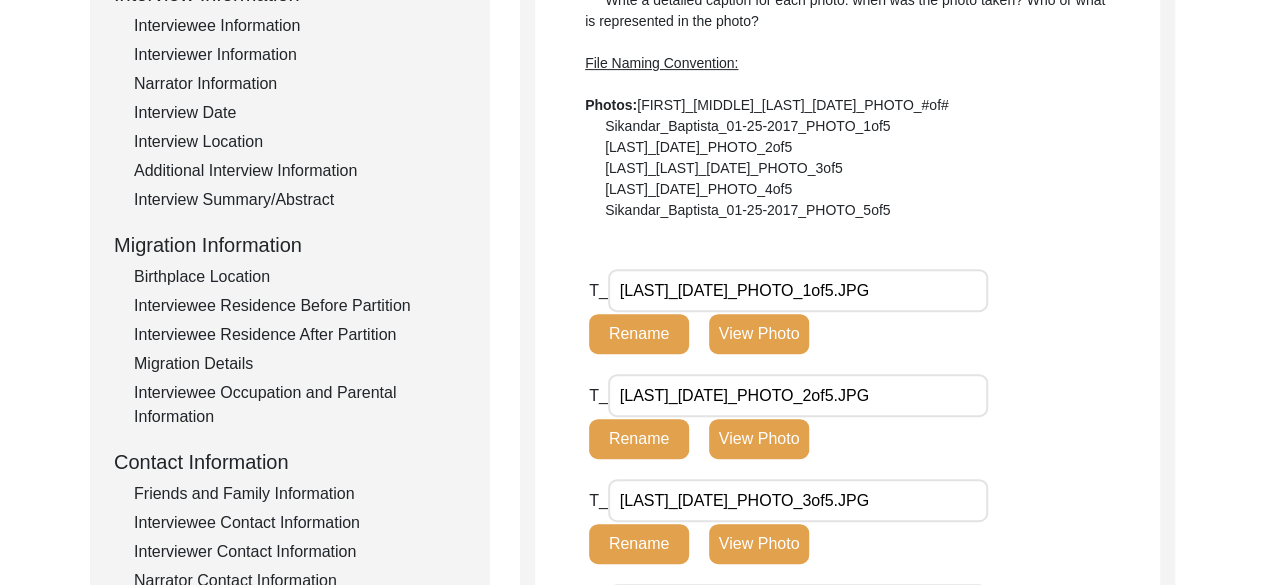 drag, startPoint x: 618, startPoint y: 289, endPoint x: 954, endPoint y: 278, distance: 336.18002 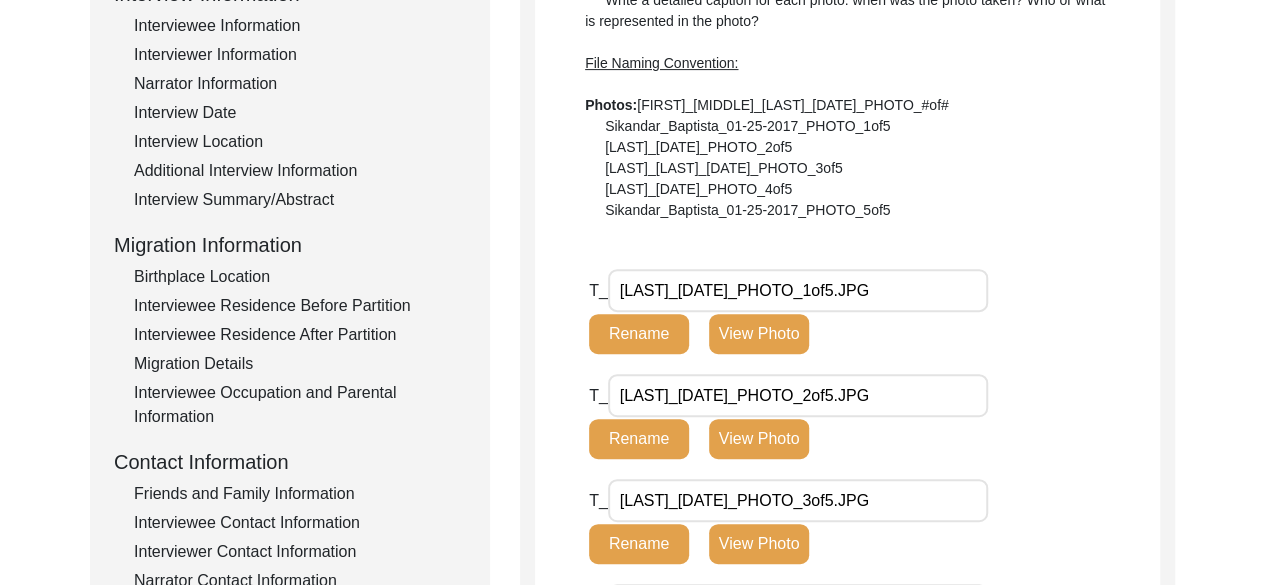 click on "[LAST]_[DATE]_PHOTO_1of5.JPG" at bounding box center (798, 290) 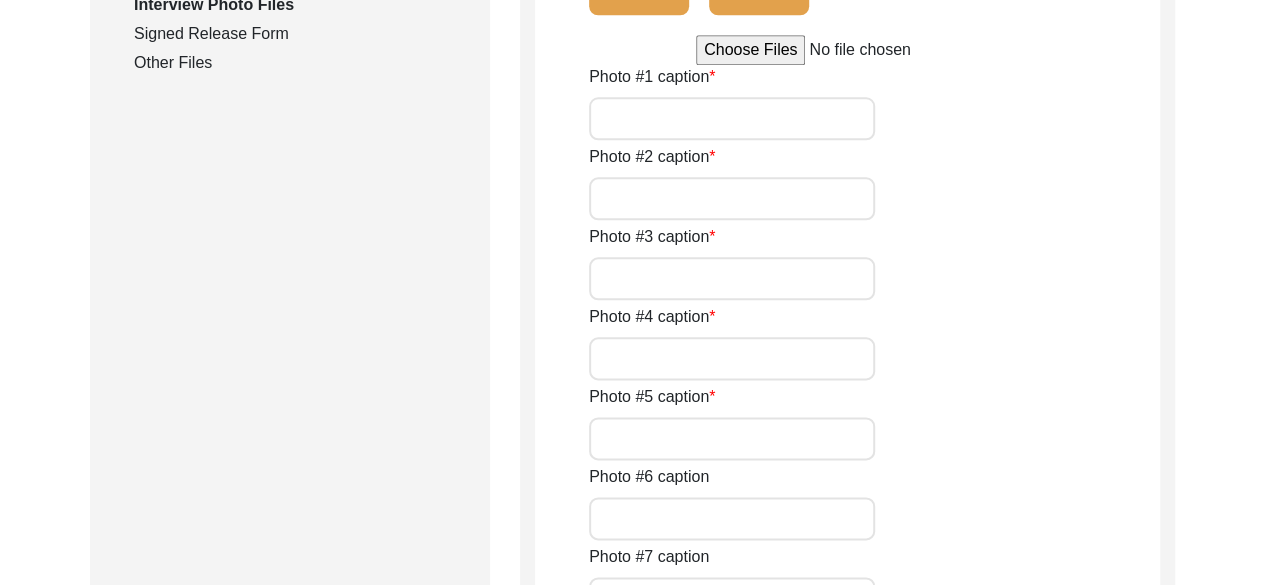 scroll, scrollTop: 1021, scrollLeft: 0, axis: vertical 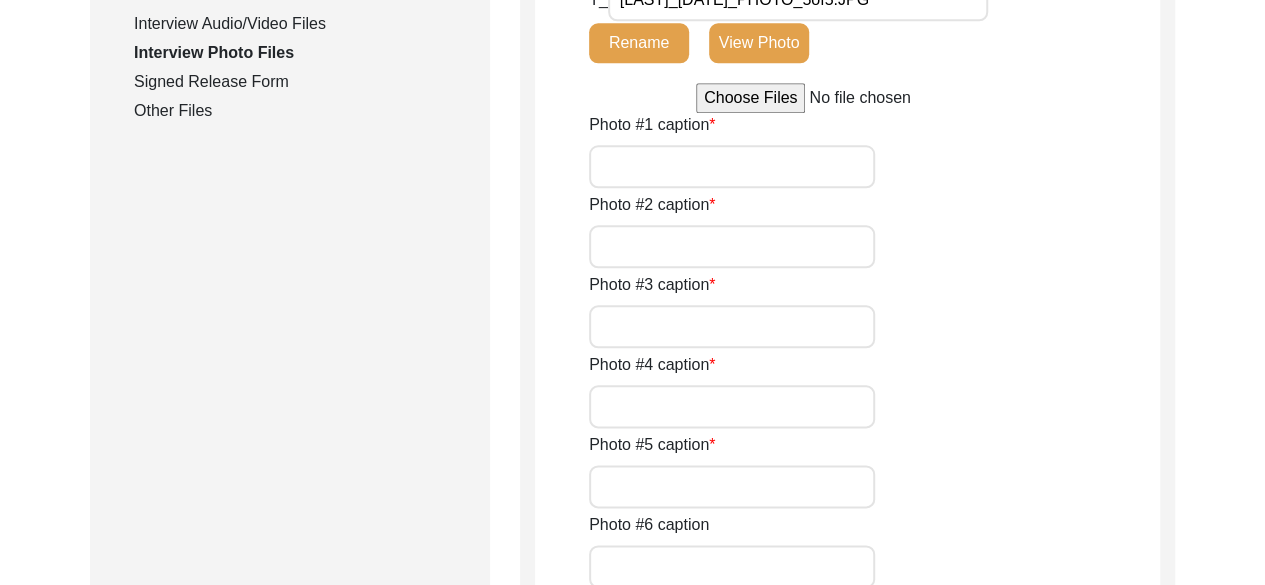 click on "Photo #1 caption" at bounding box center [732, 166] 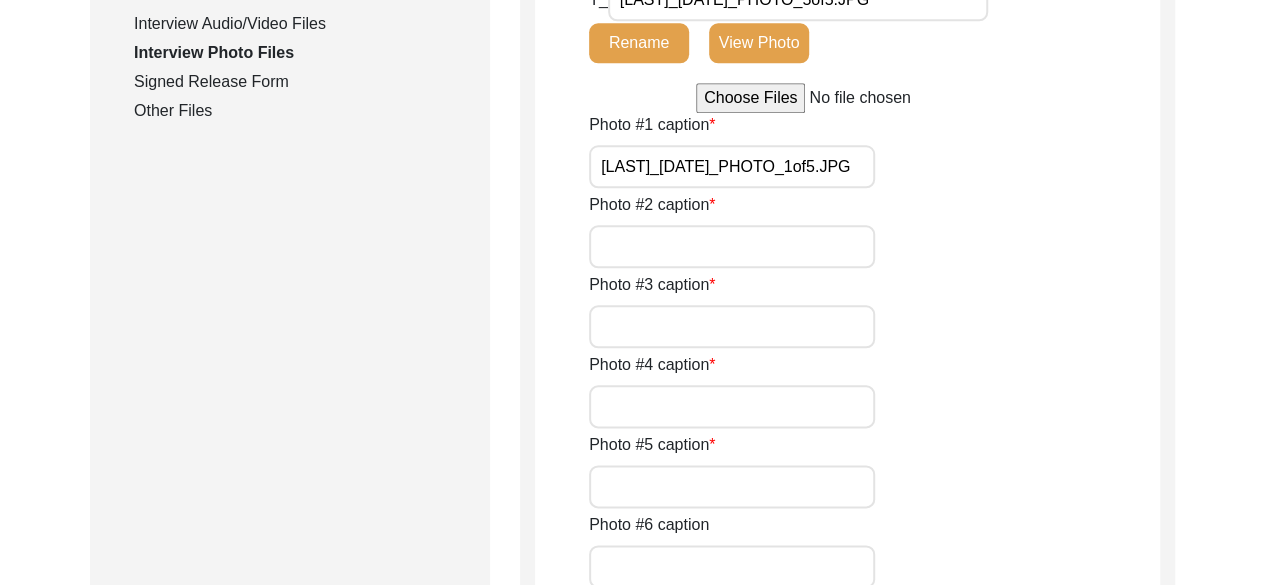 scroll, scrollTop: 0, scrollLeft: 37, axis: horizontal 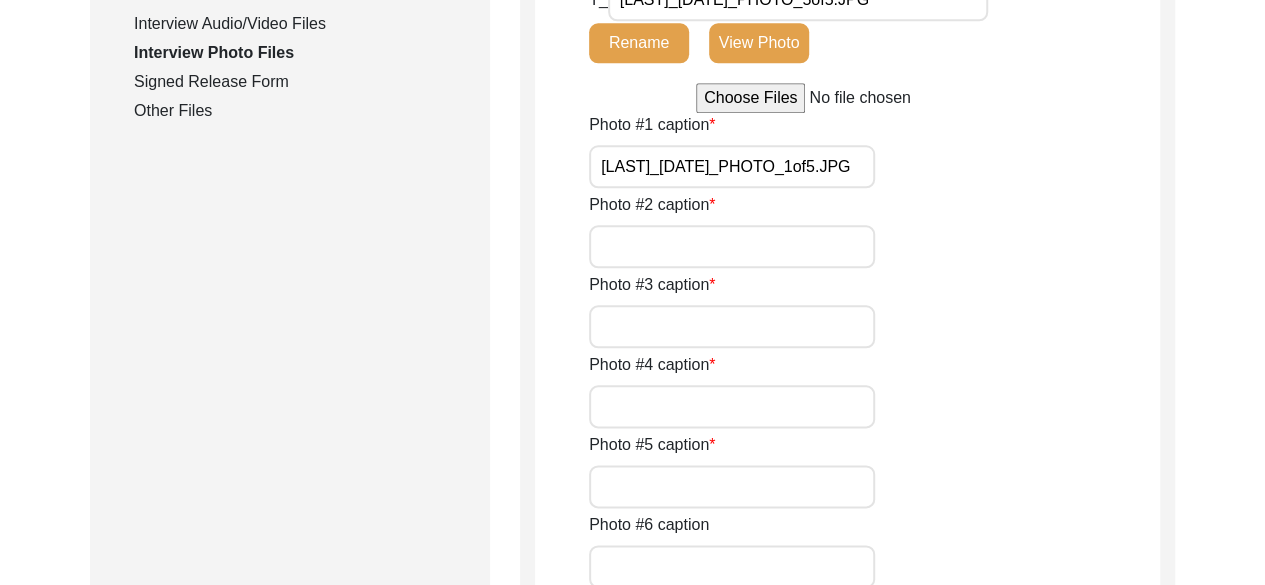 click on "Photo #2 caption" at bounding box center (732, 246) 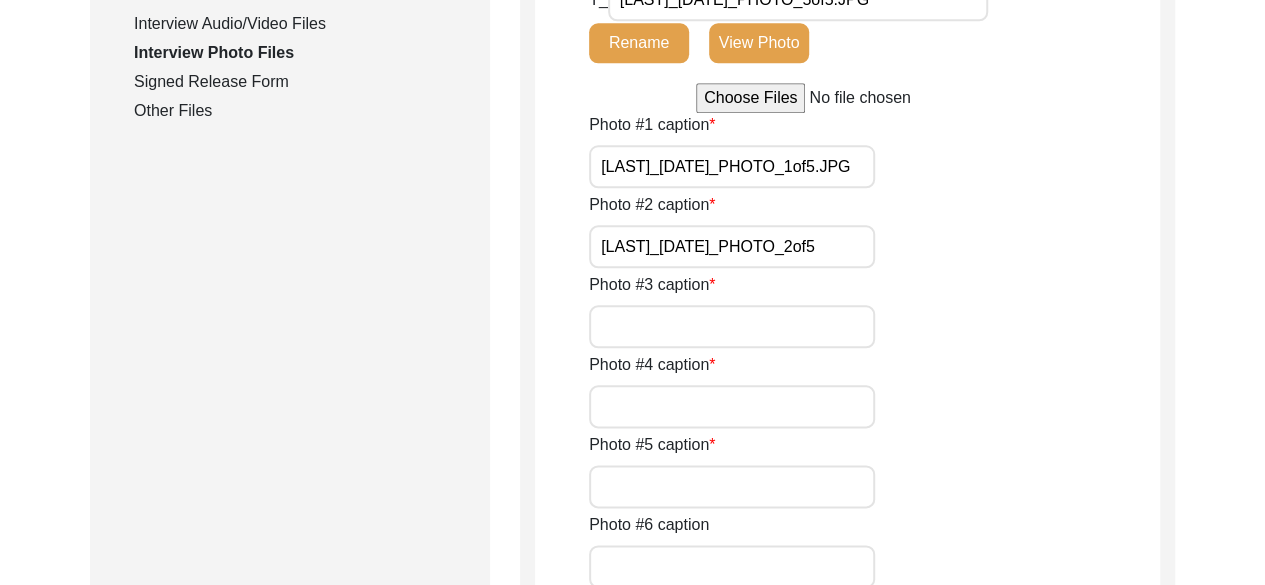 click on "Photo #3 caption" at bounding box center (732, 326) 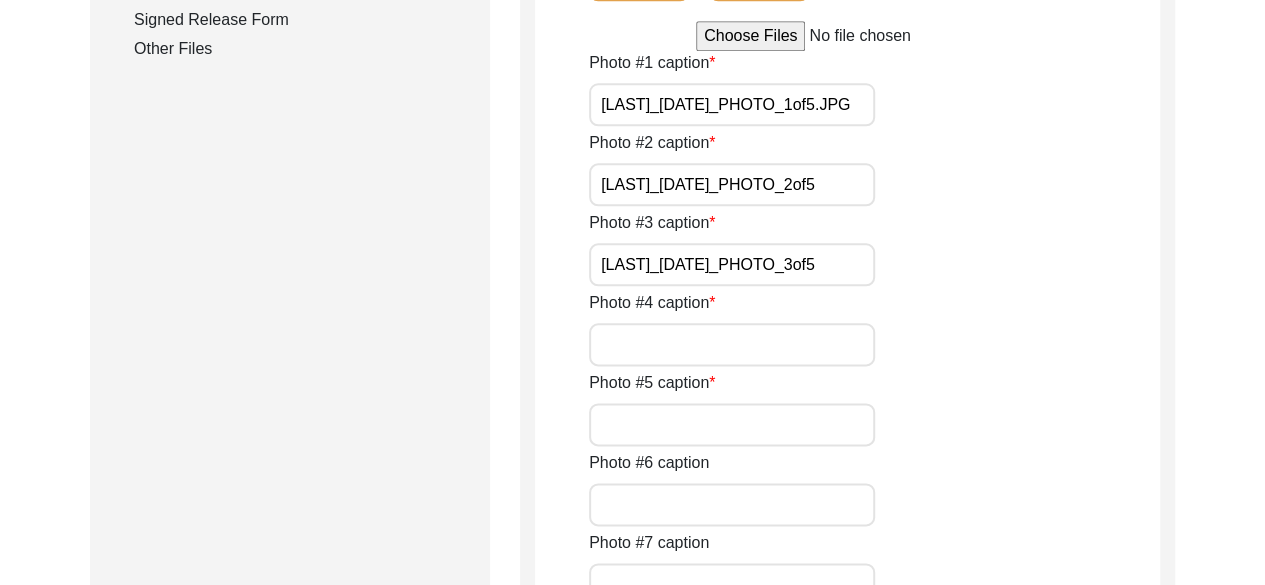 scroll, scrollTop: 1111, scrollLeft: 0, axis: vertical 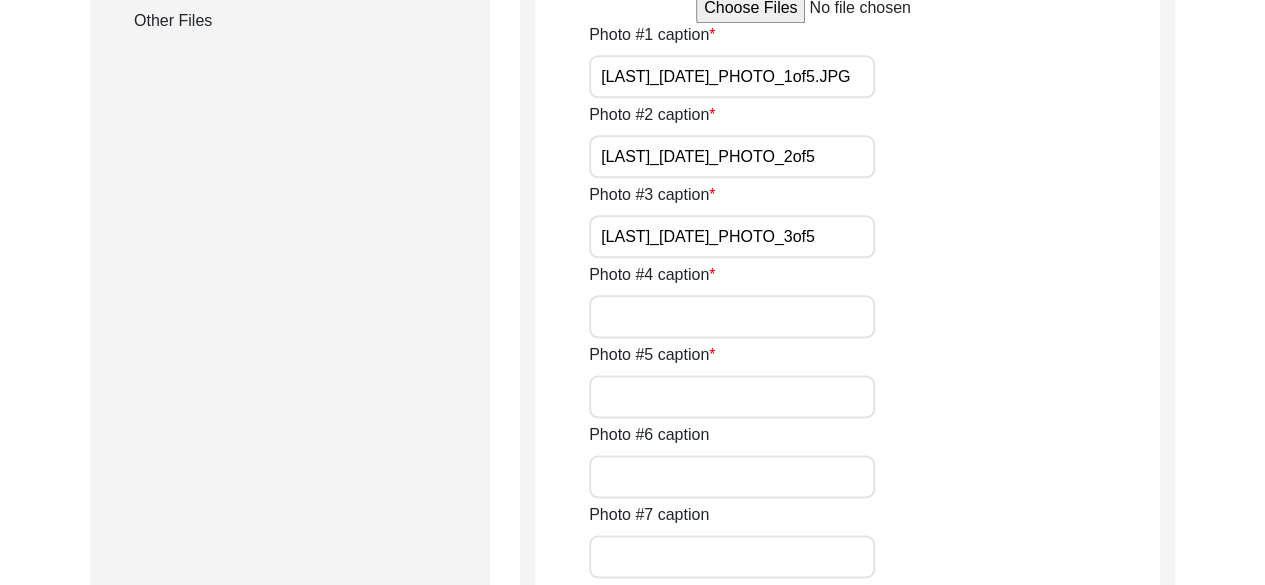 click on "Photo #4 caption" at bounding box center [732, 316] 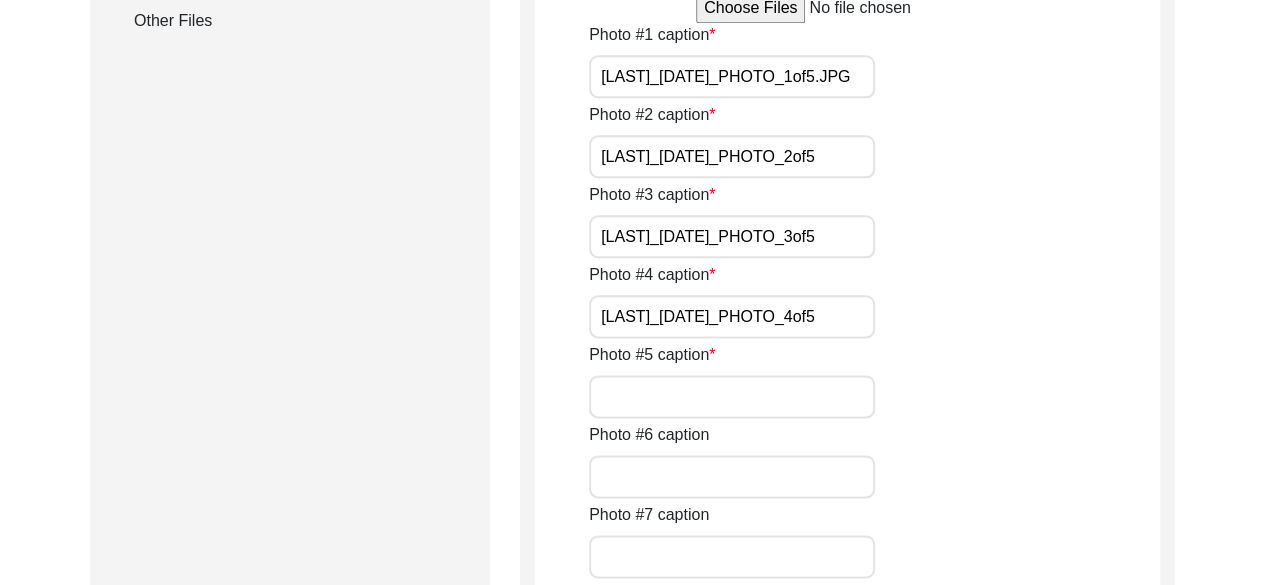 click on "Photo #5 caption" at bounding box center (732, 396) 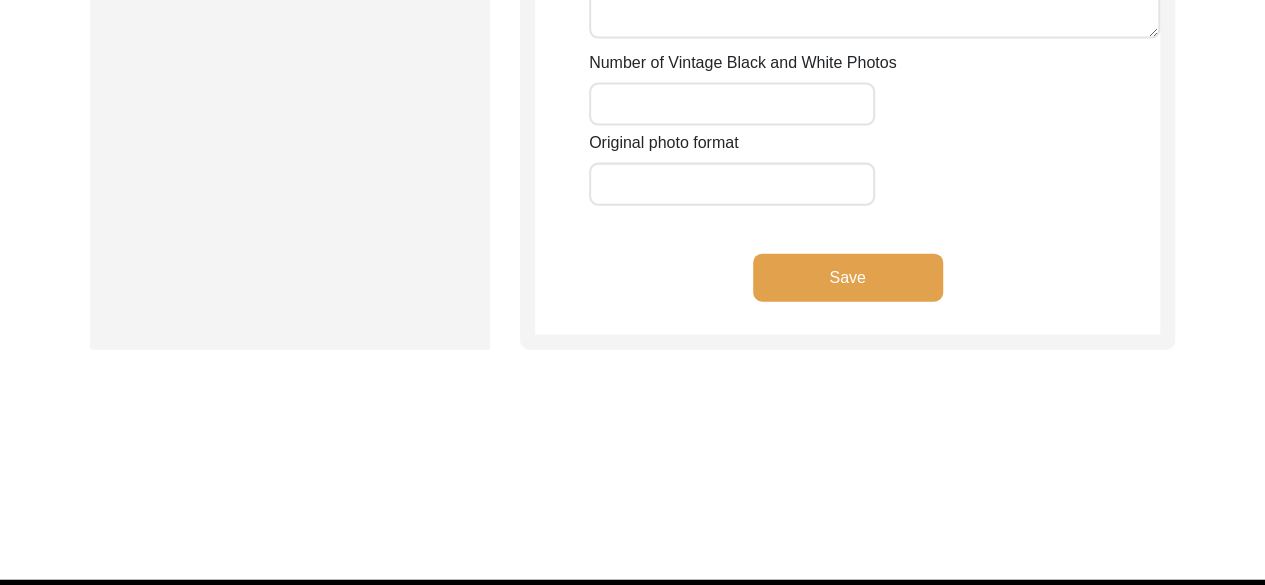 click on "Save" 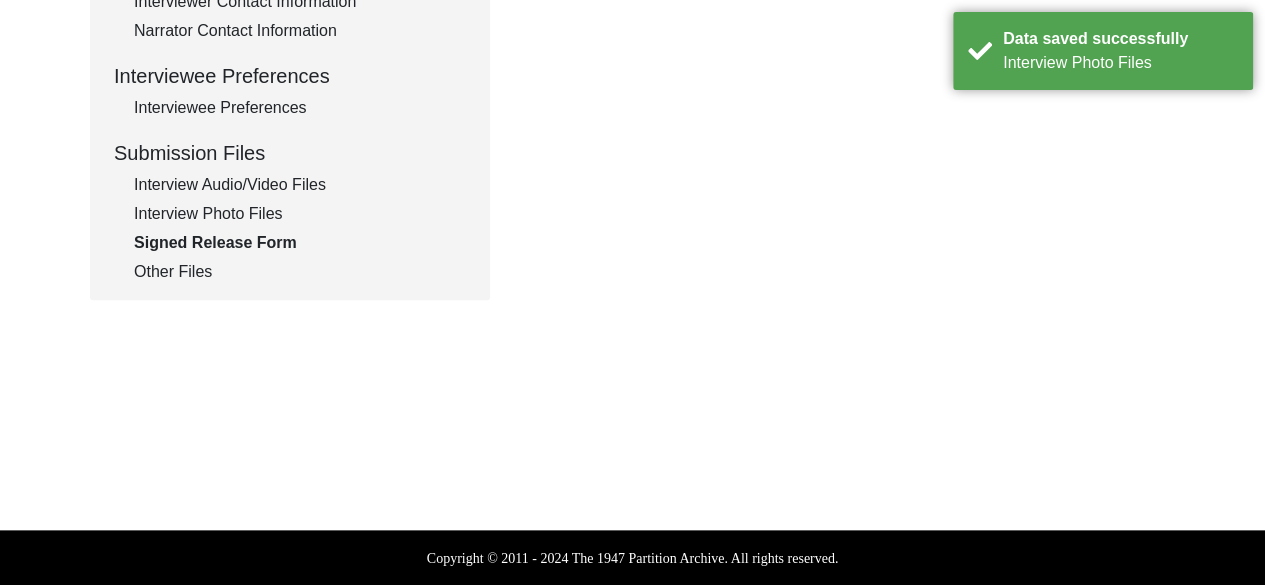 click on "Other Files" 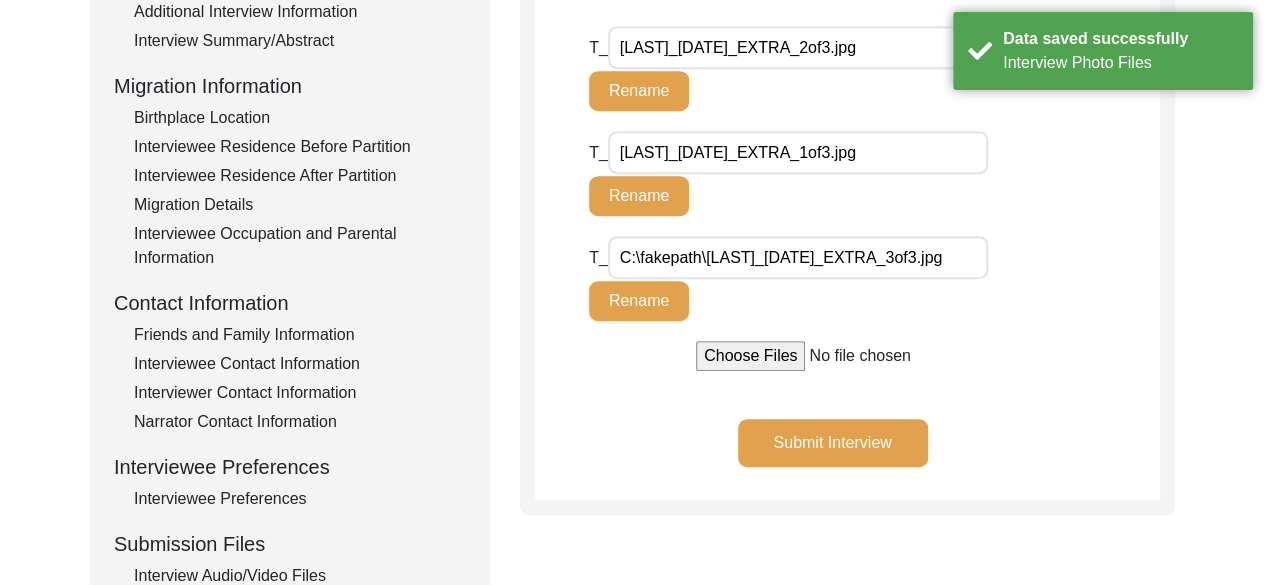 scroll, scrollTop: 456, scrollLeft: 0, axis: vertical 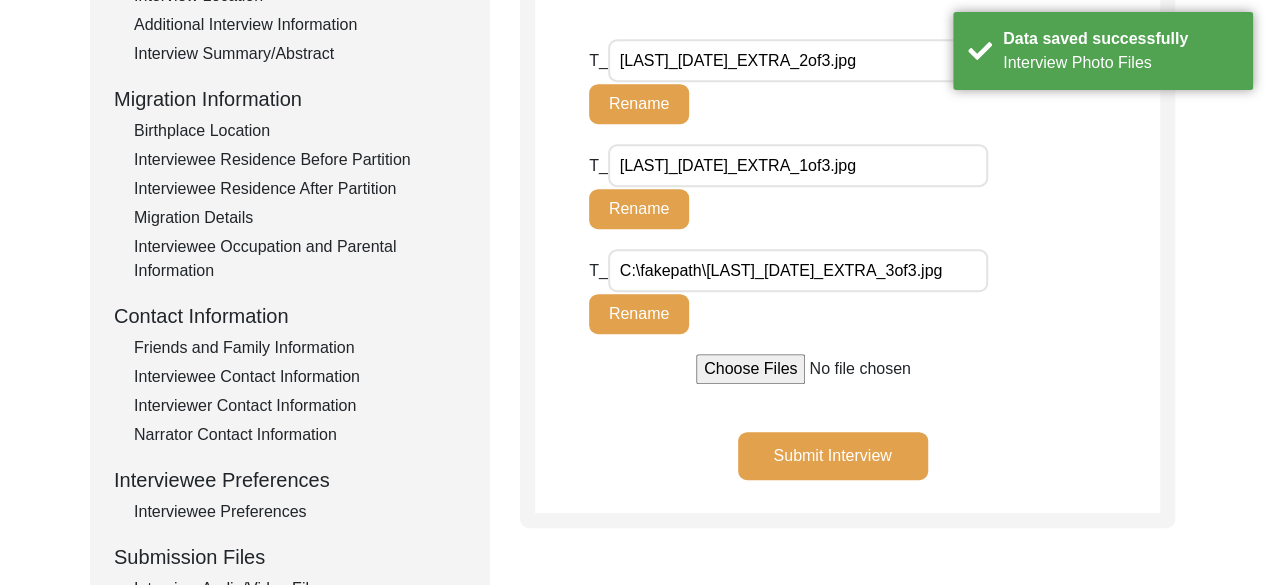 click on "Submit Interview" 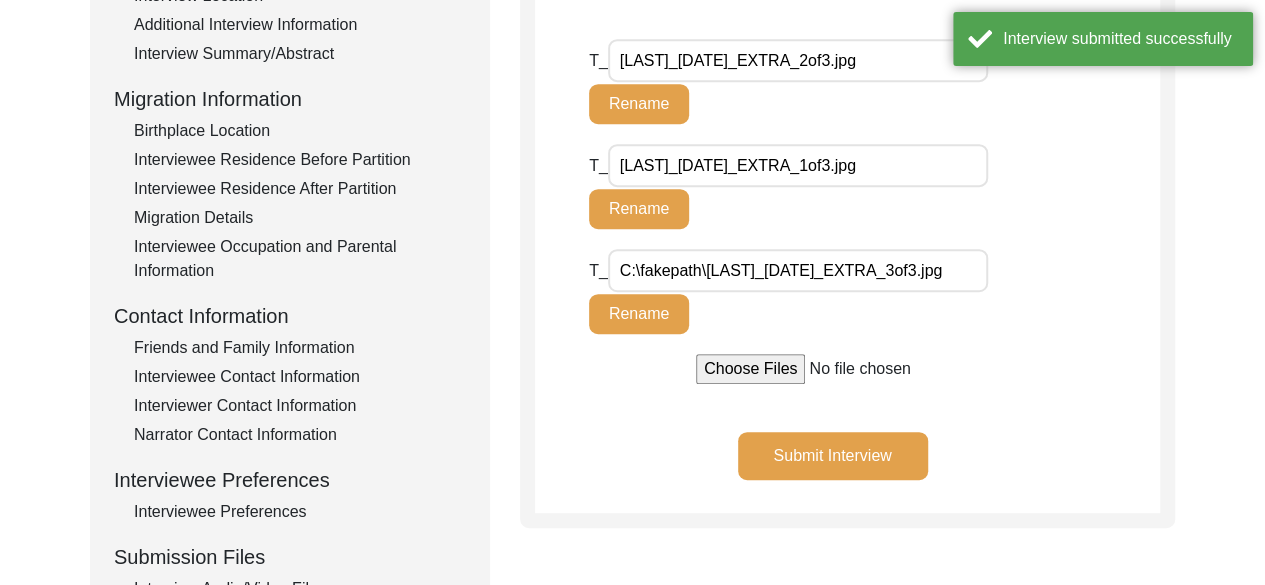 click on "Submit Interview" 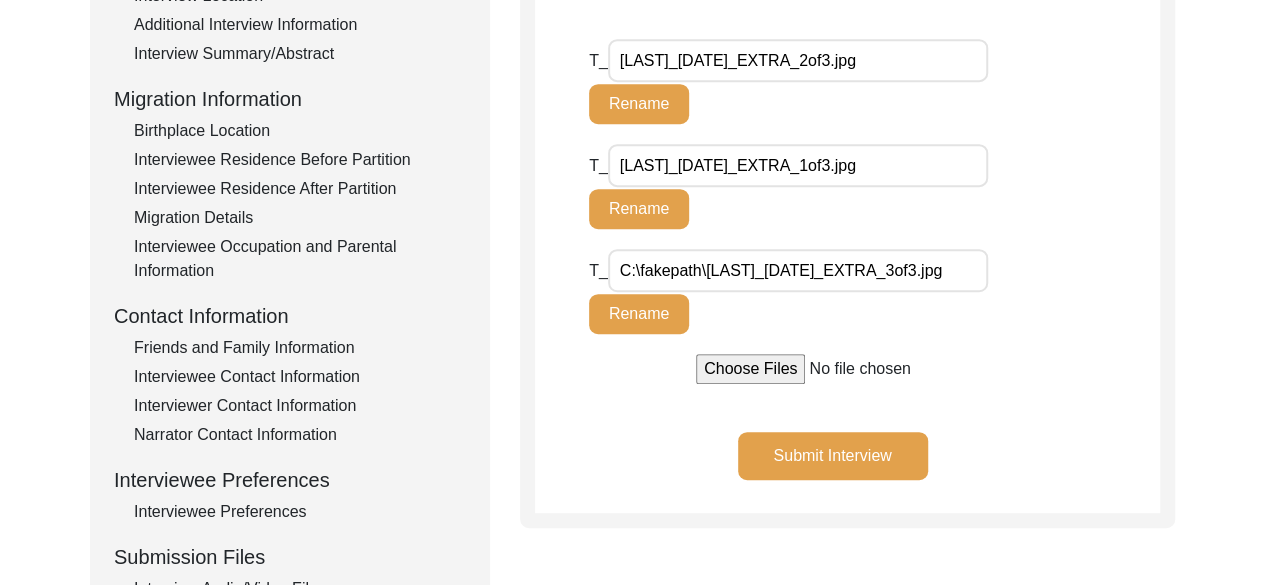 click on "Submit Interview" 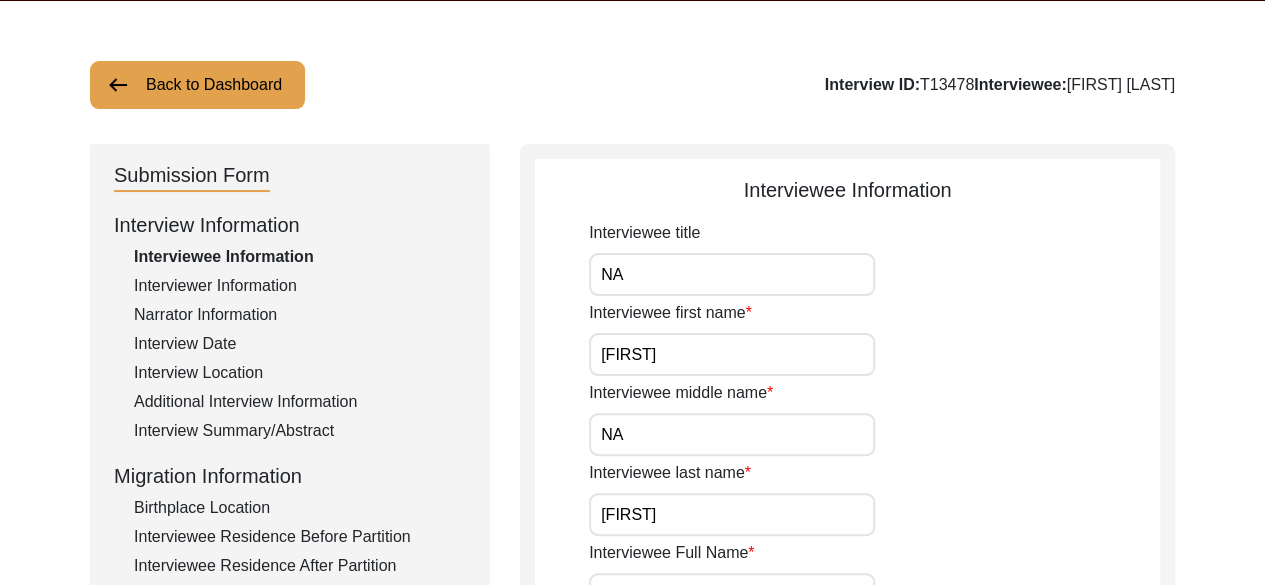 scroll, scrollTop: 77, scrollLeft: 0, axis: vertical 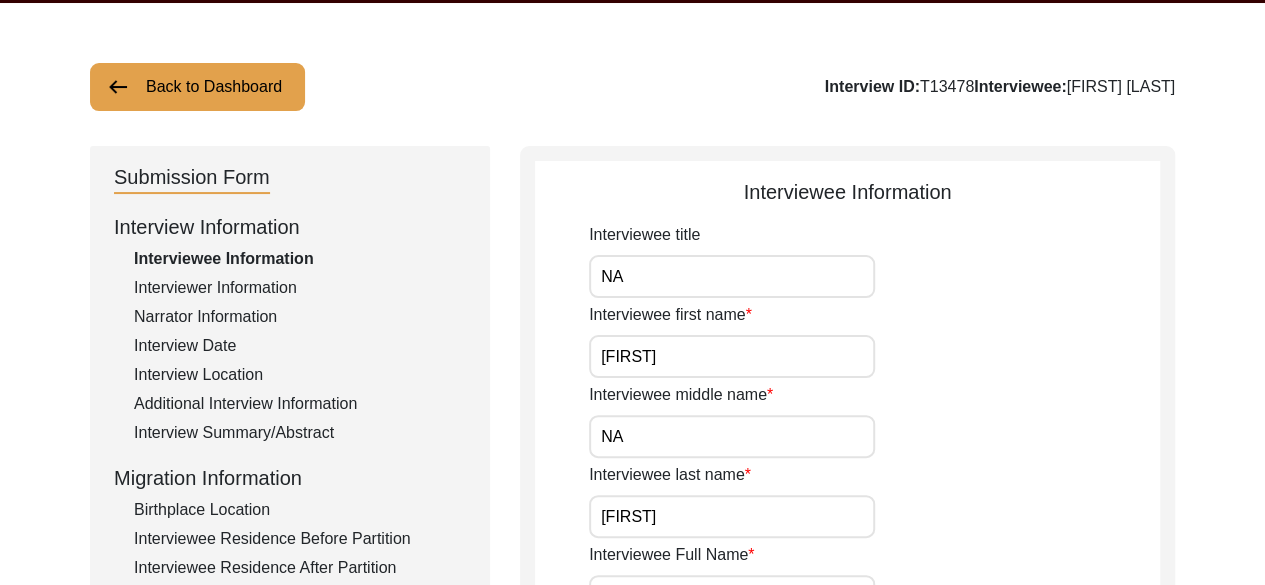 click on "Back to Dashboard" 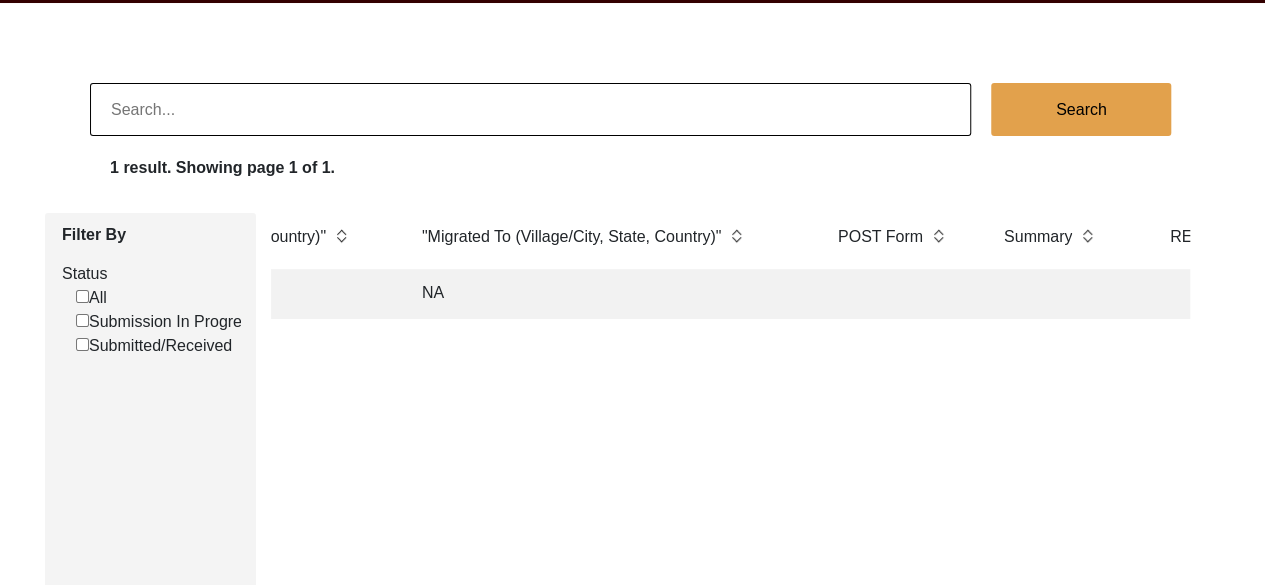 scroll, scrollTop: 0, scrollLeft: 3027, axis: horizontal 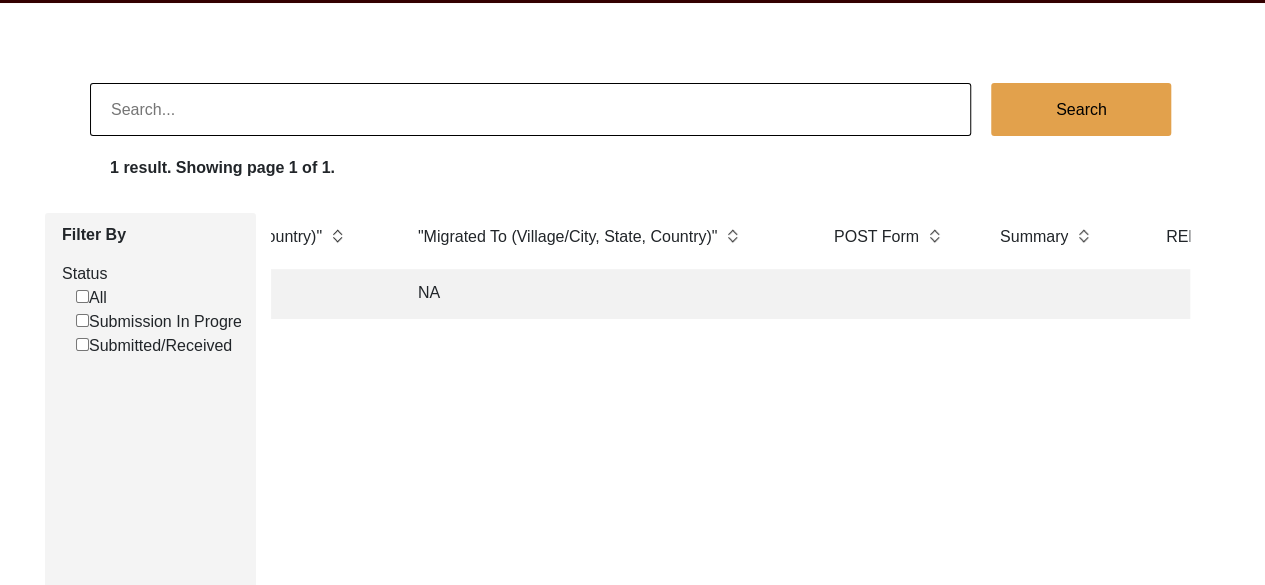 click on "POST Form" 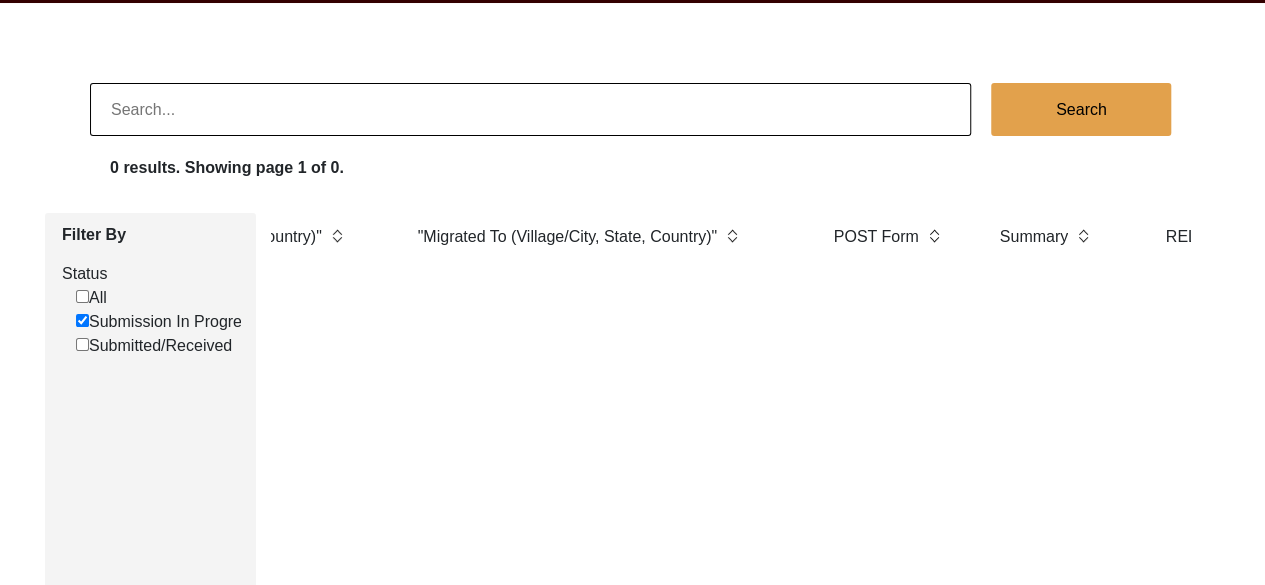 click on "Submitted/Received" 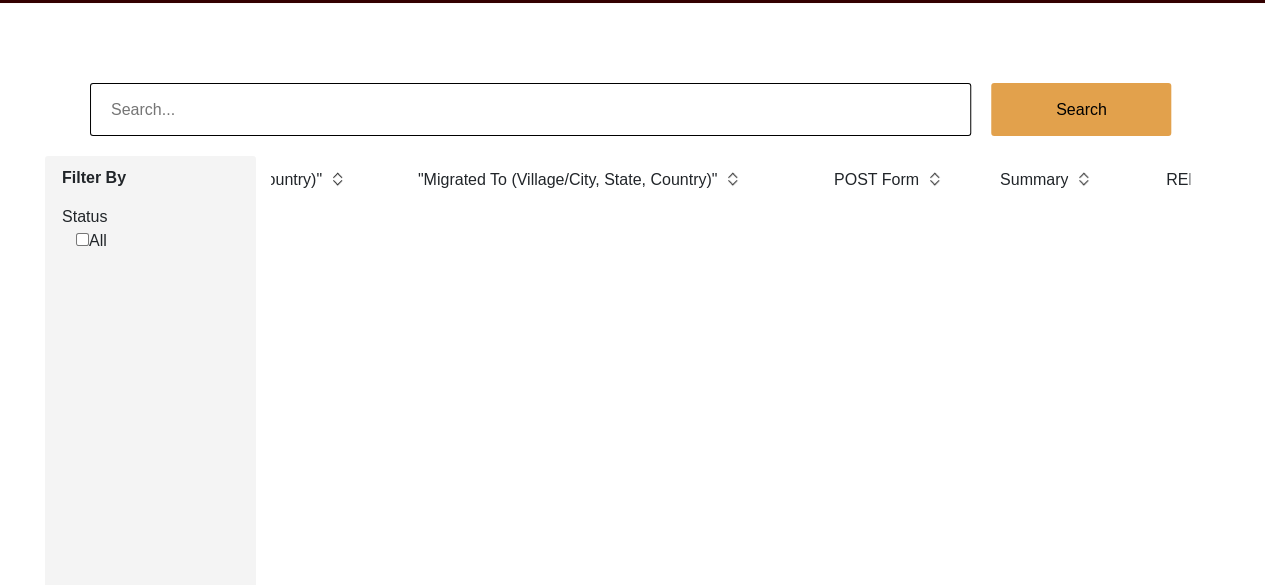 checkbox on "true" 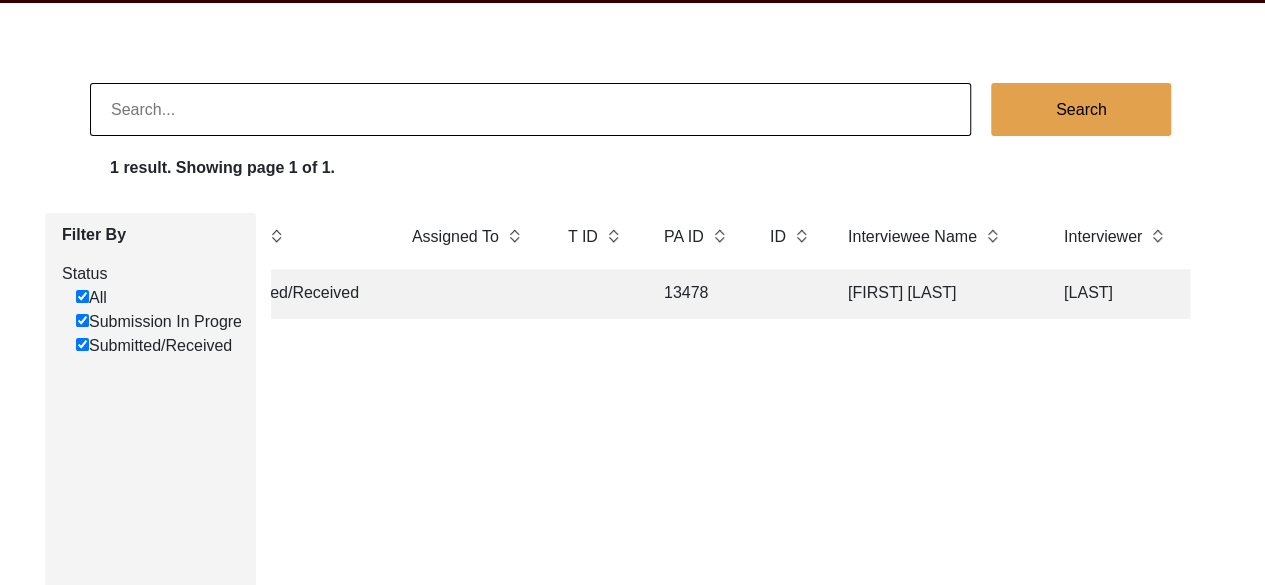 scroll, scrollTop: 0, scrollLeft: 0, axis: both 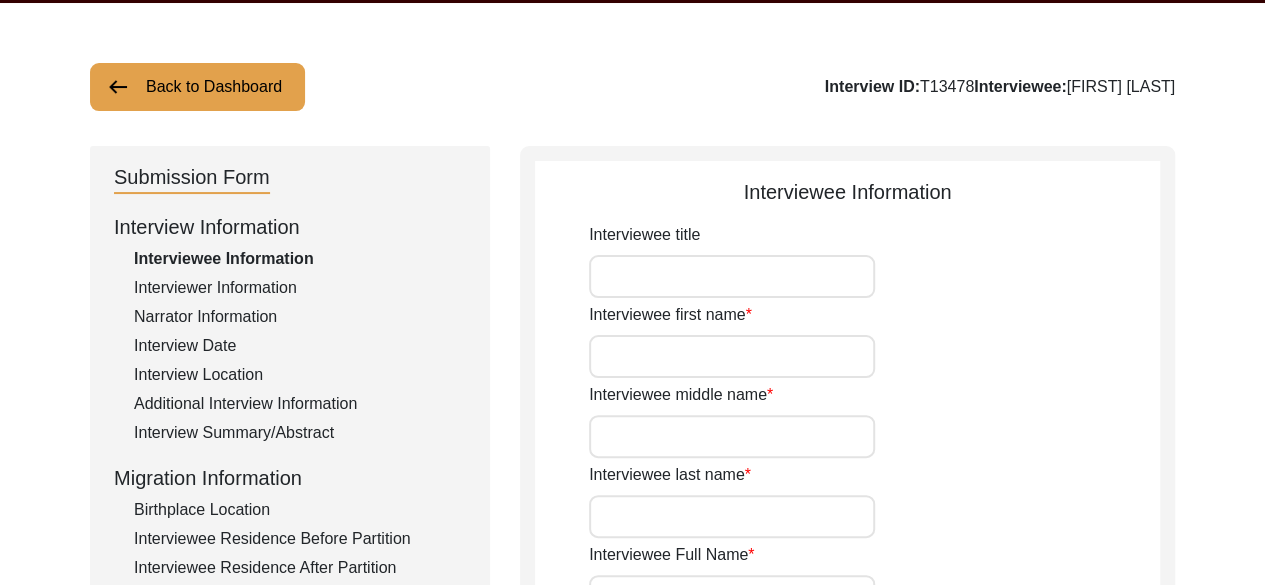 type on "NA" 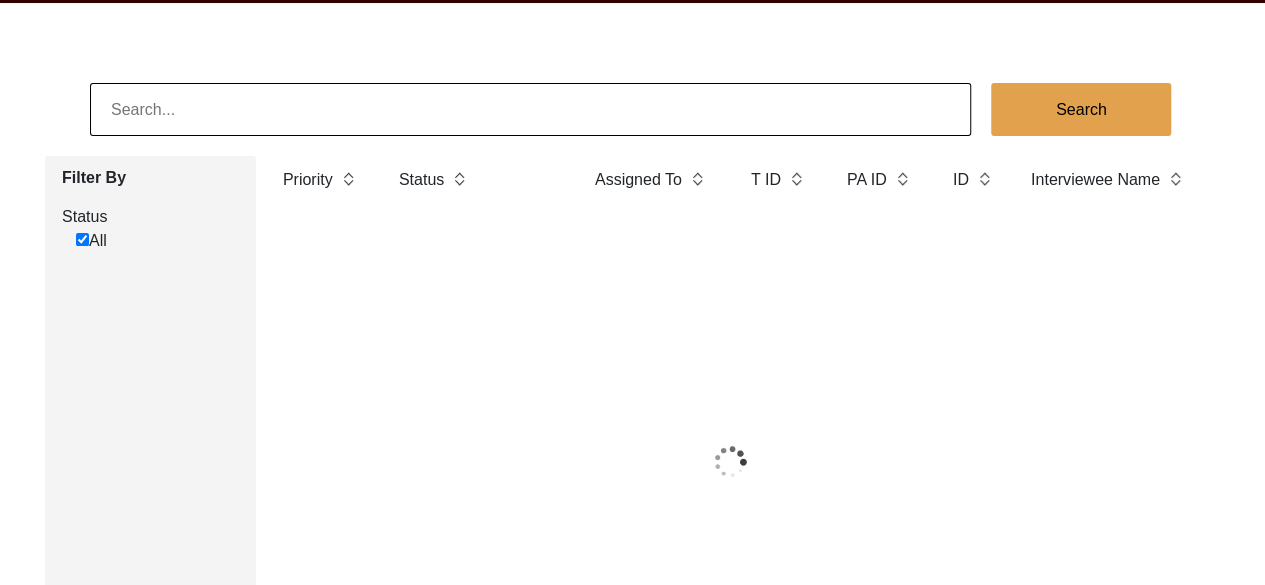 checkbox on "true" 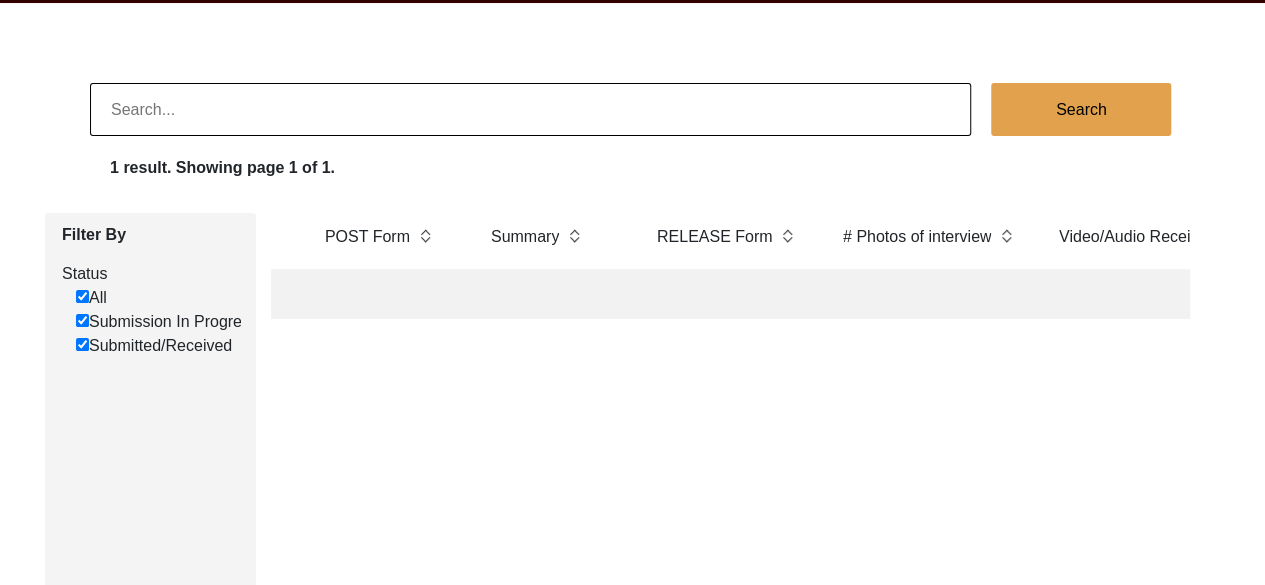 scroll, scrollTop: 0, scrollLeft: 3537, axis: horizontal 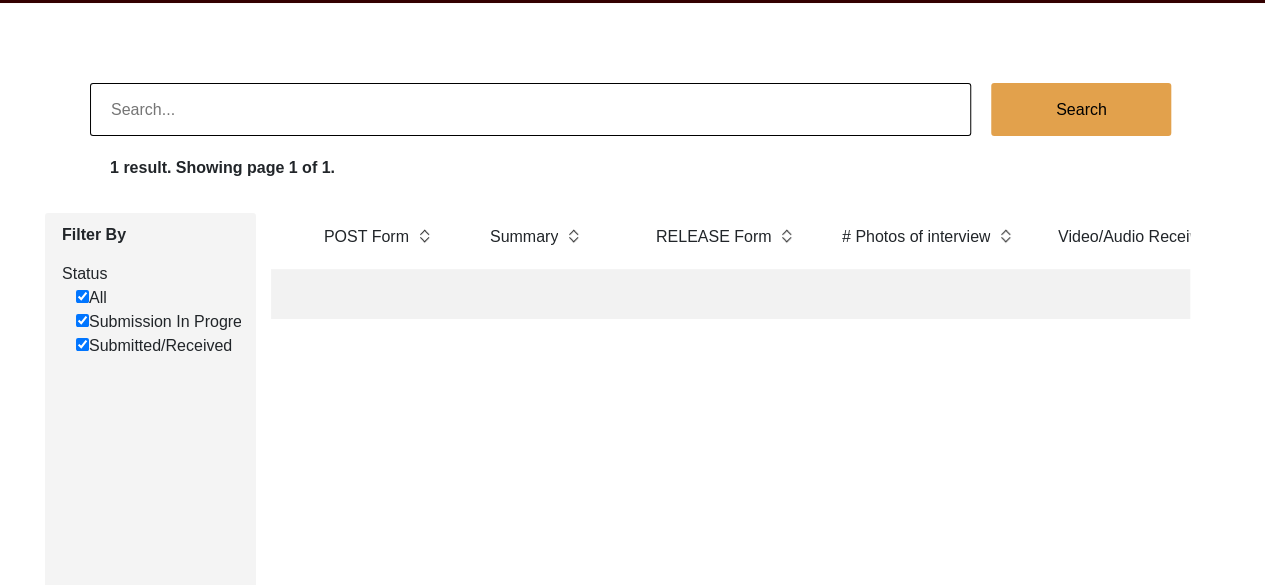 click 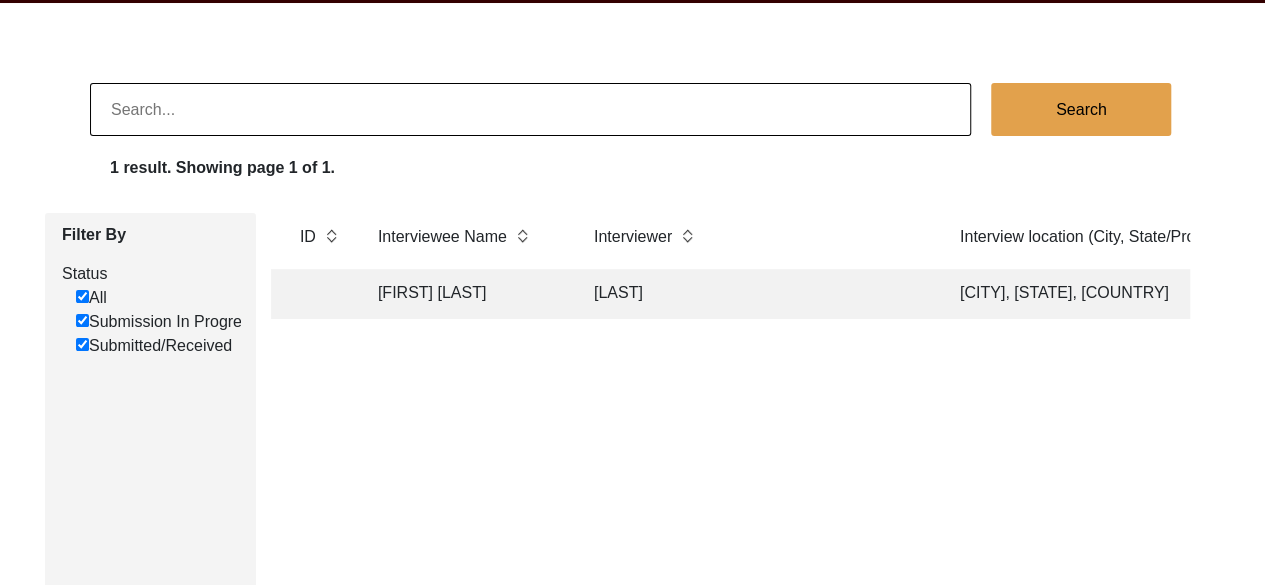 scroll, scrollTop: 0, scrollLeft: 503, axis: horizontal 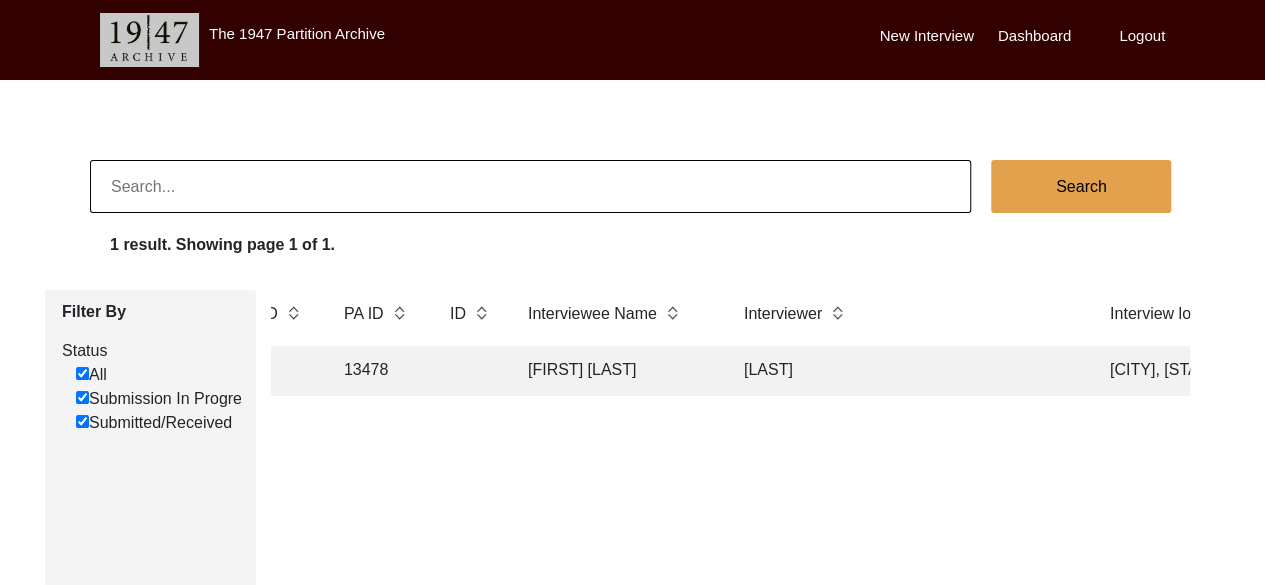 click on "New Interview Dashboard Logout" at bounding box center (1072, 40) 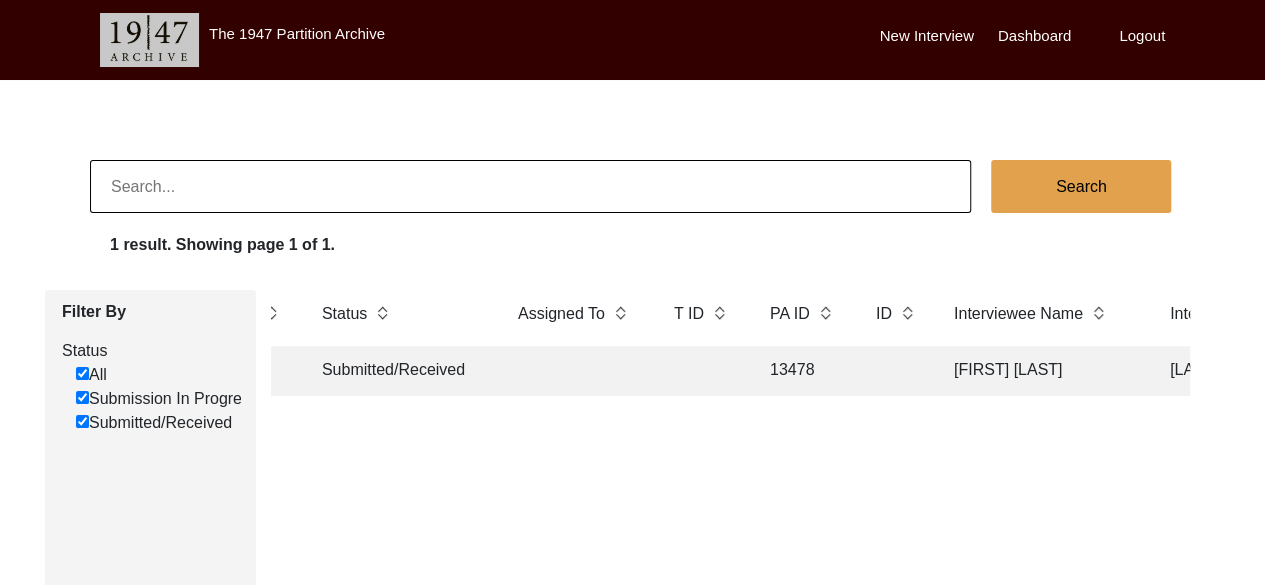 scroll, scrollTop: 0, scrollLeft: 0, axis: both 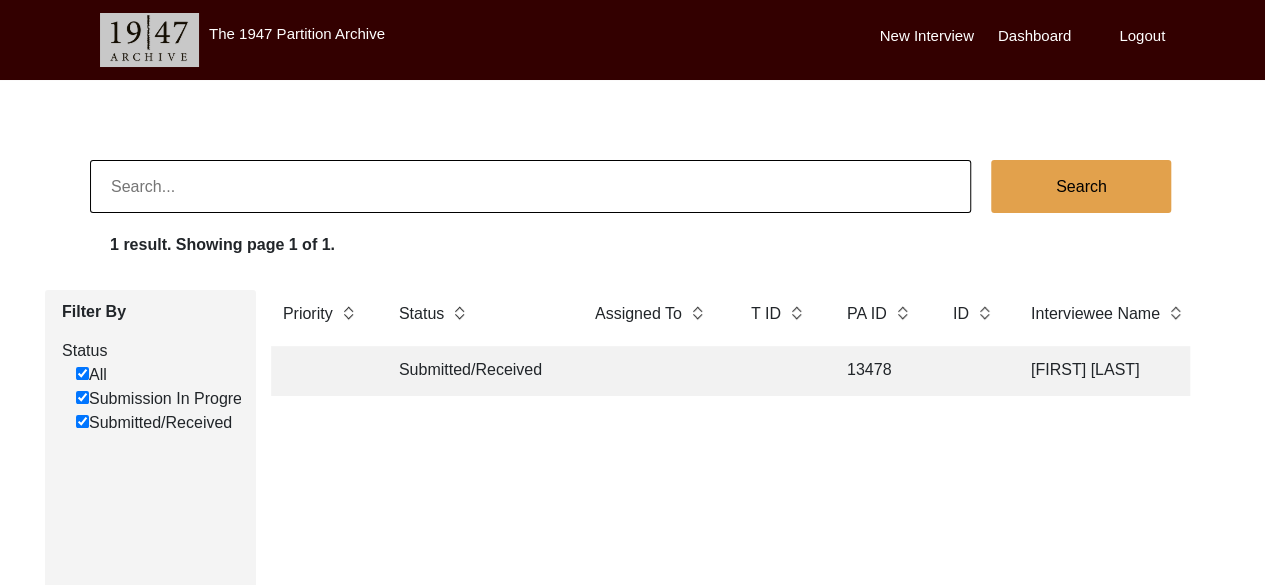 click on "Logout" at bounding box center [1142, 36] 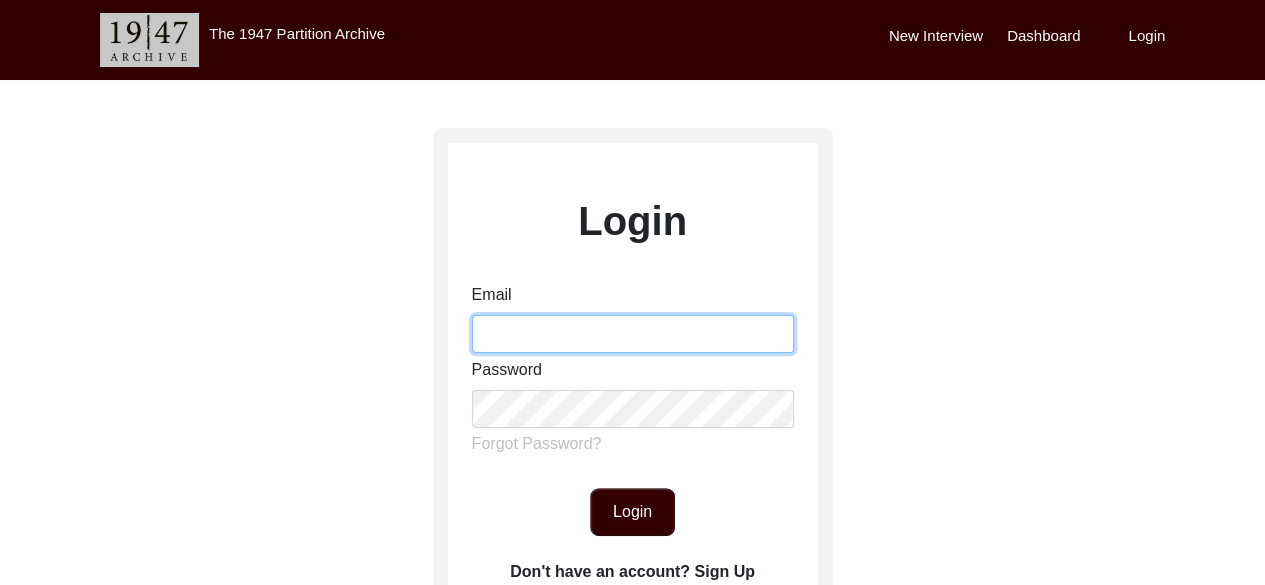 type on "[EMAIL]" 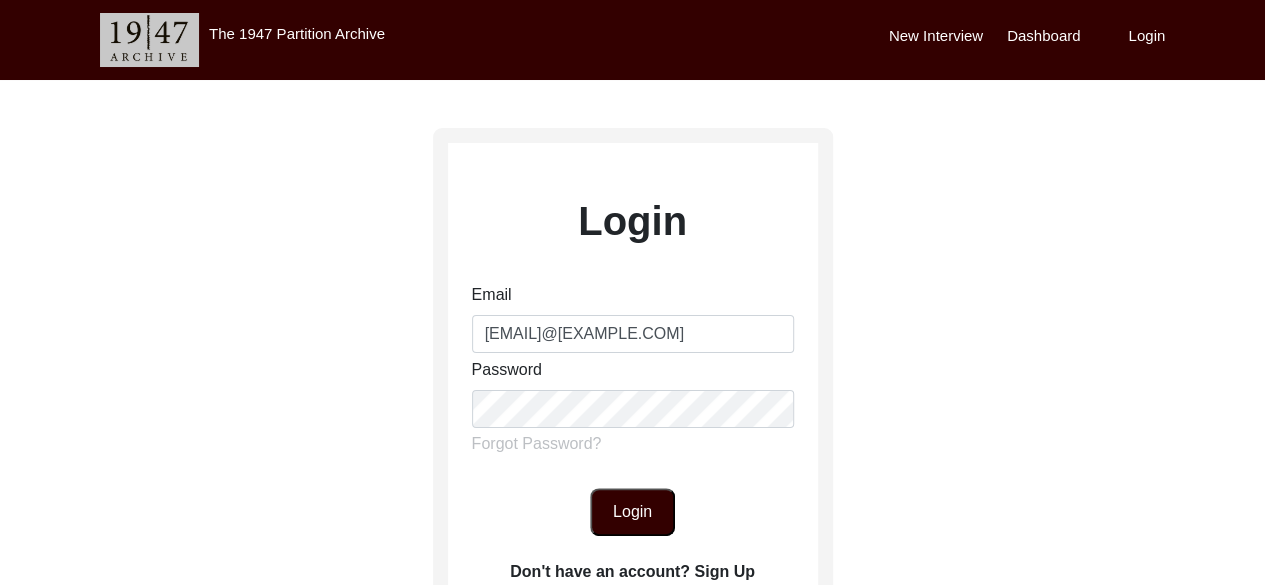 click on "Login" 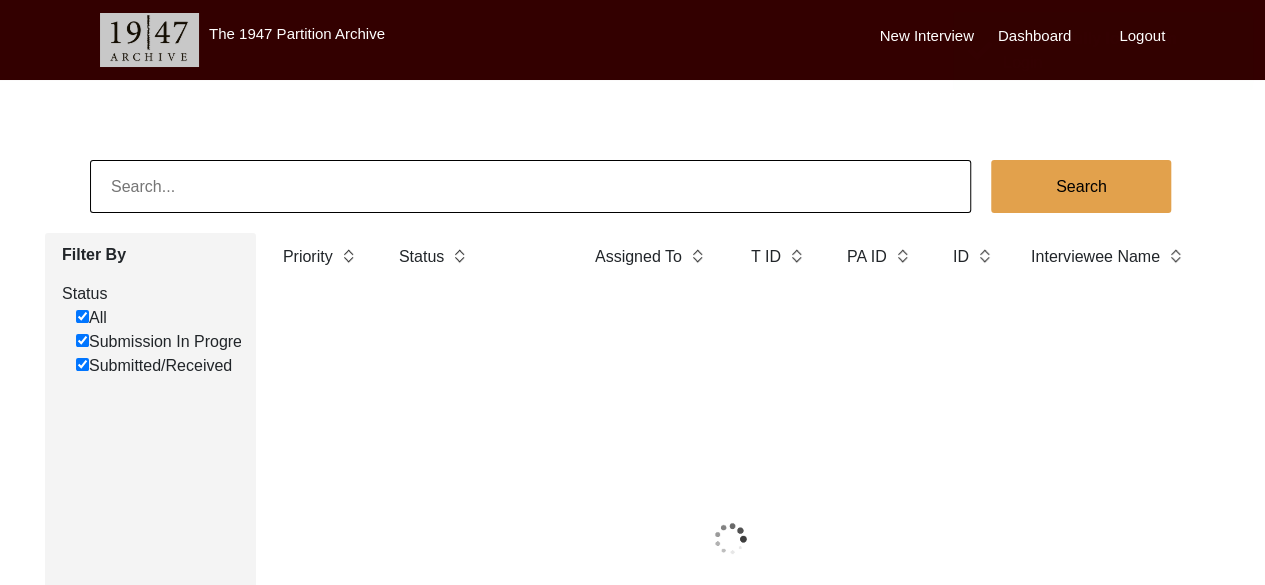 checkbox on "true" 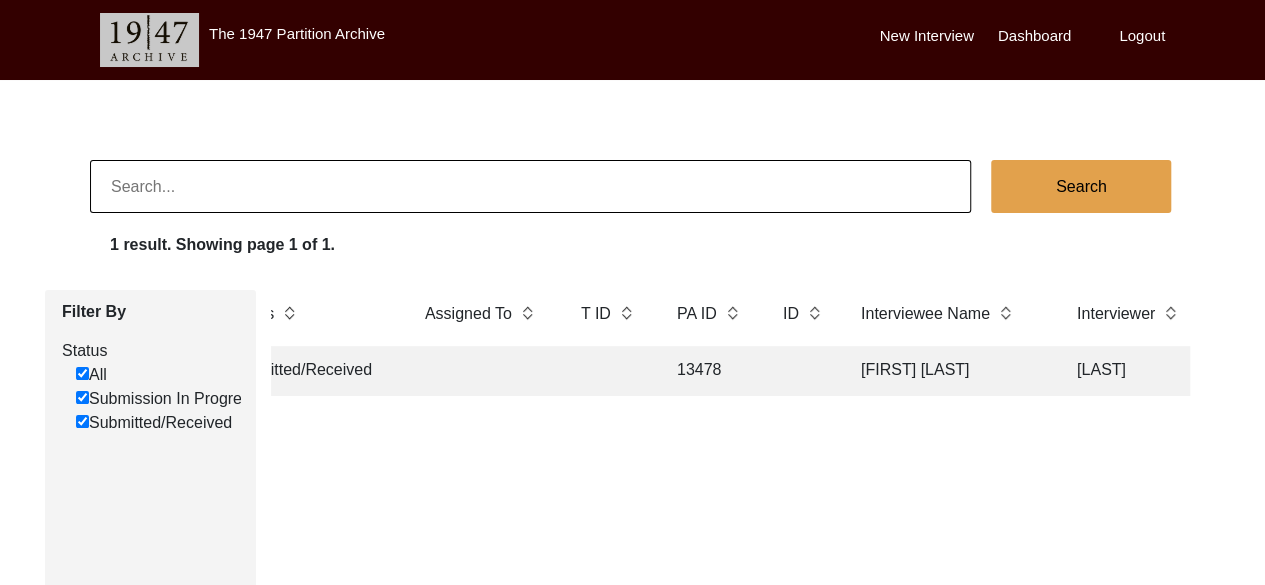 scroll, scrollTop: 0, scrollLeft: 0, axis: both 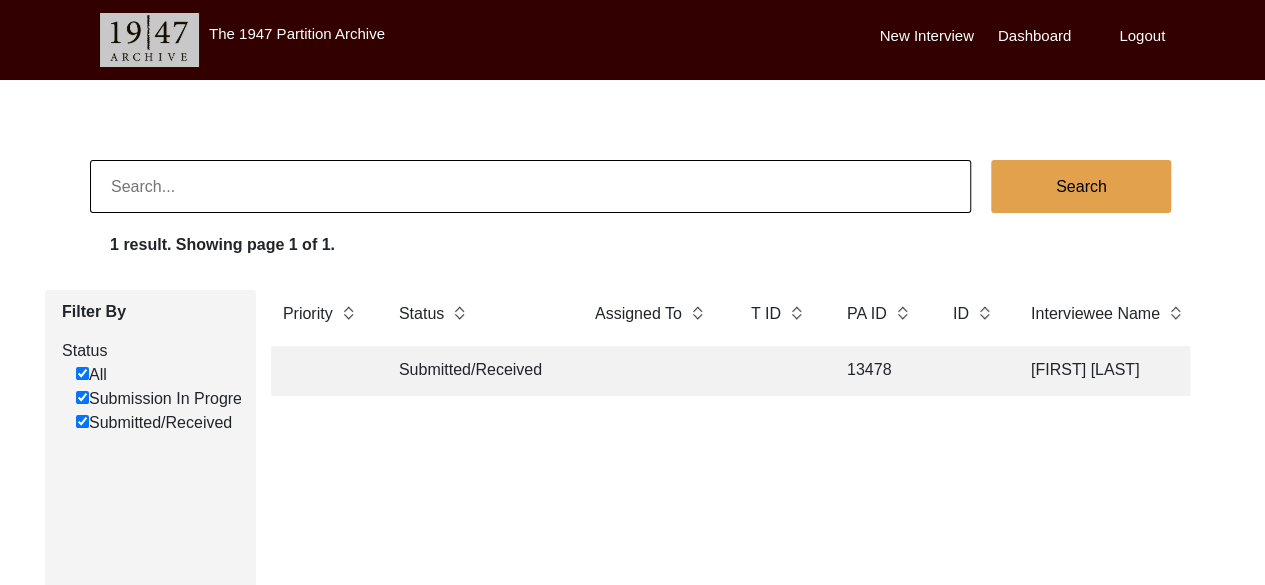 click 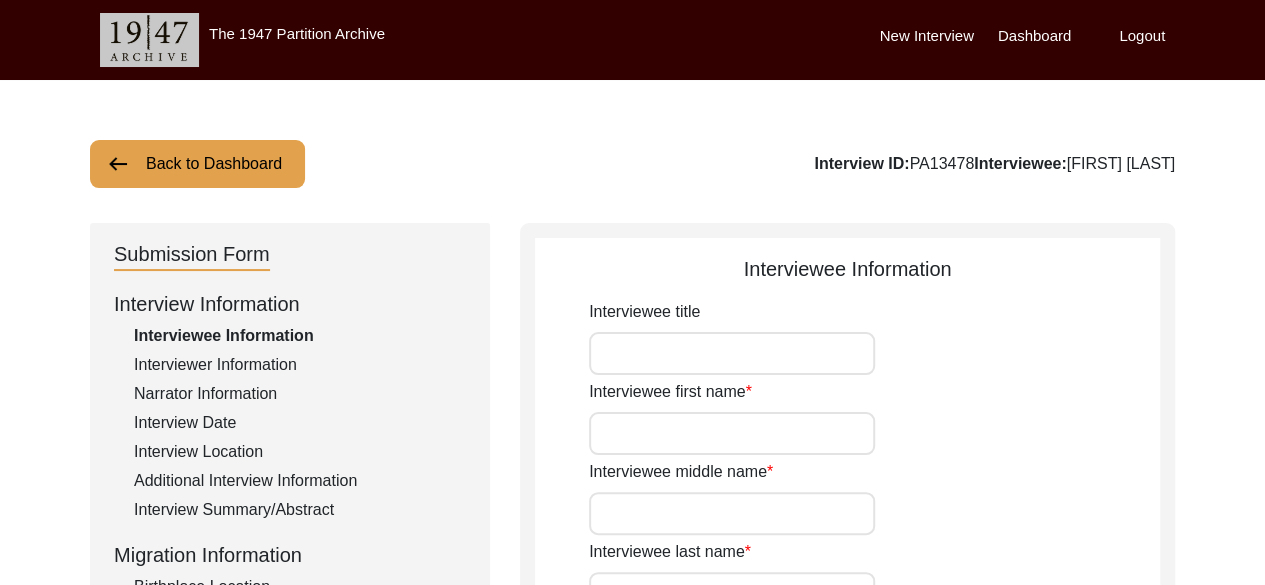 type on "NA" 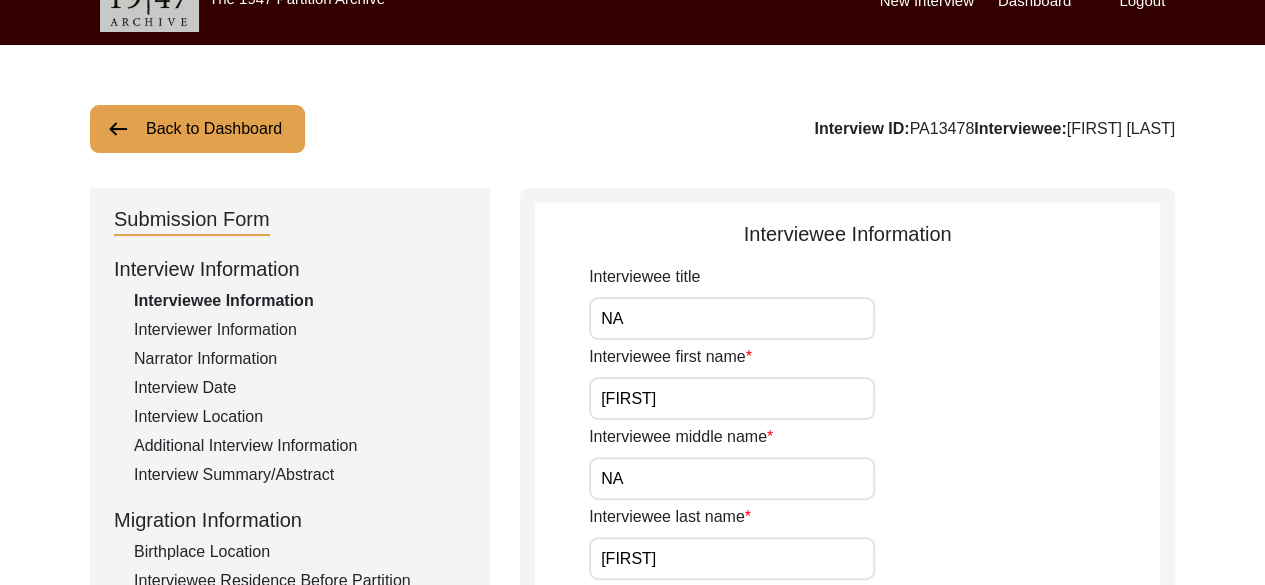 scroll, scrollTop: 0, scrollLeft: 0, axis: both 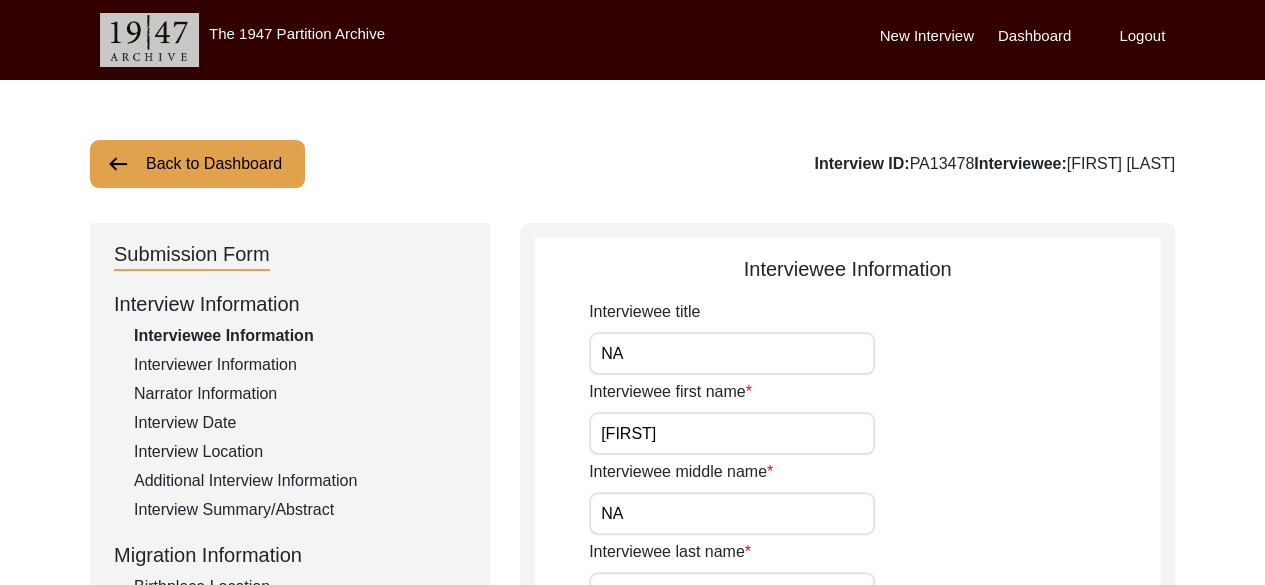 click on "Back to Dashboard" 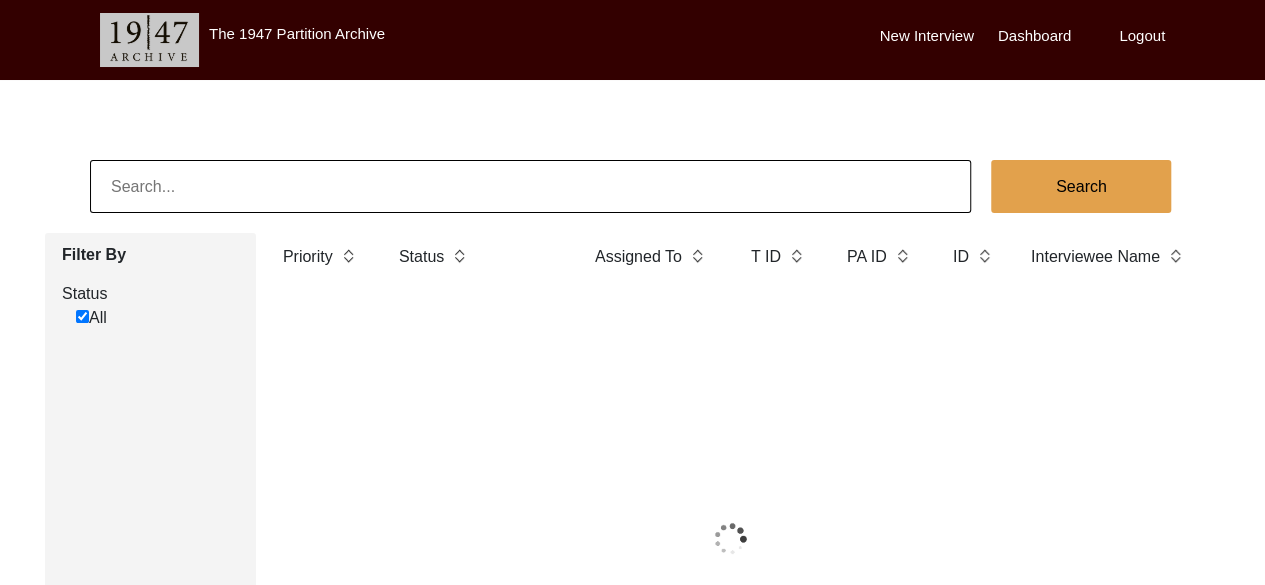 checkbox on "true" 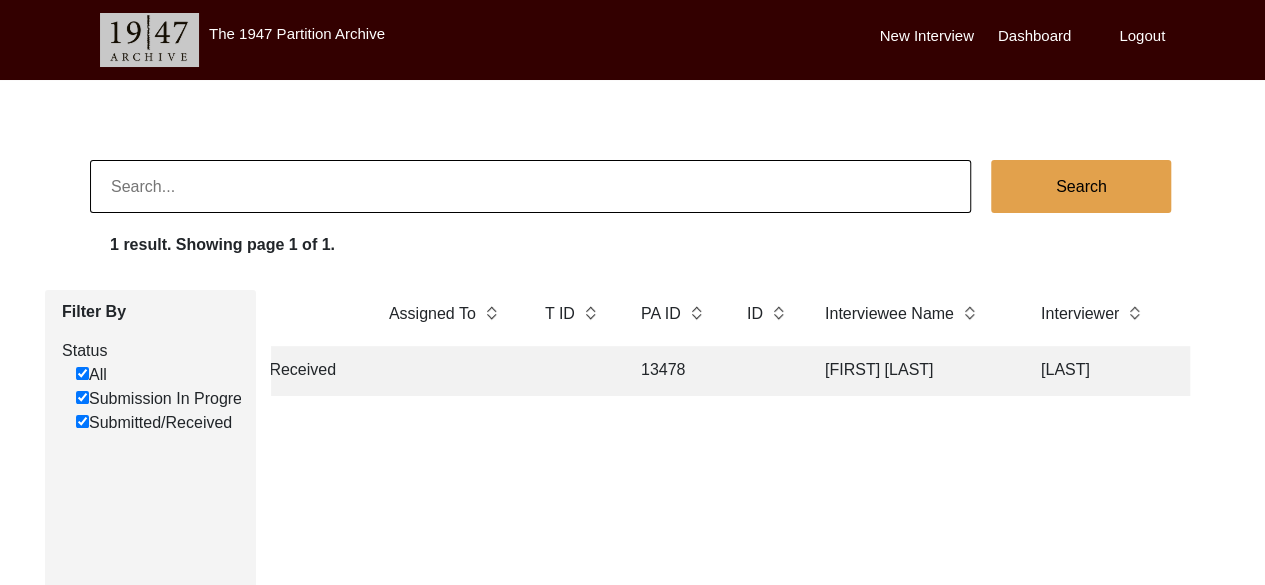 scroll, scrollTop: 0, scrollLeft: 0, axis: both 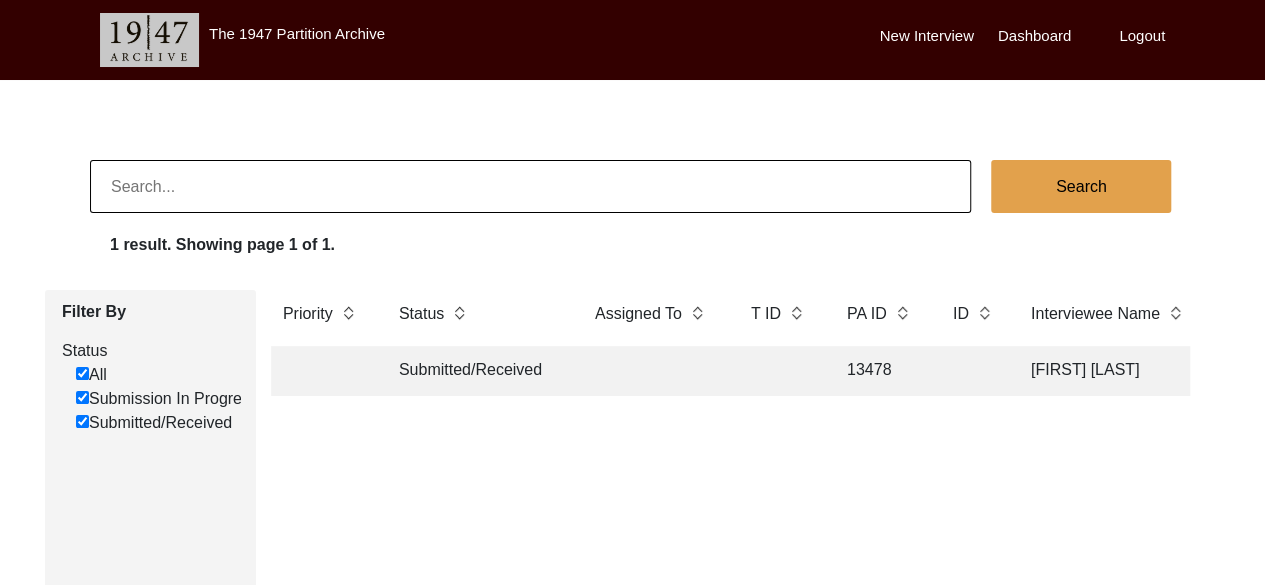 click on "Submitted/Received" 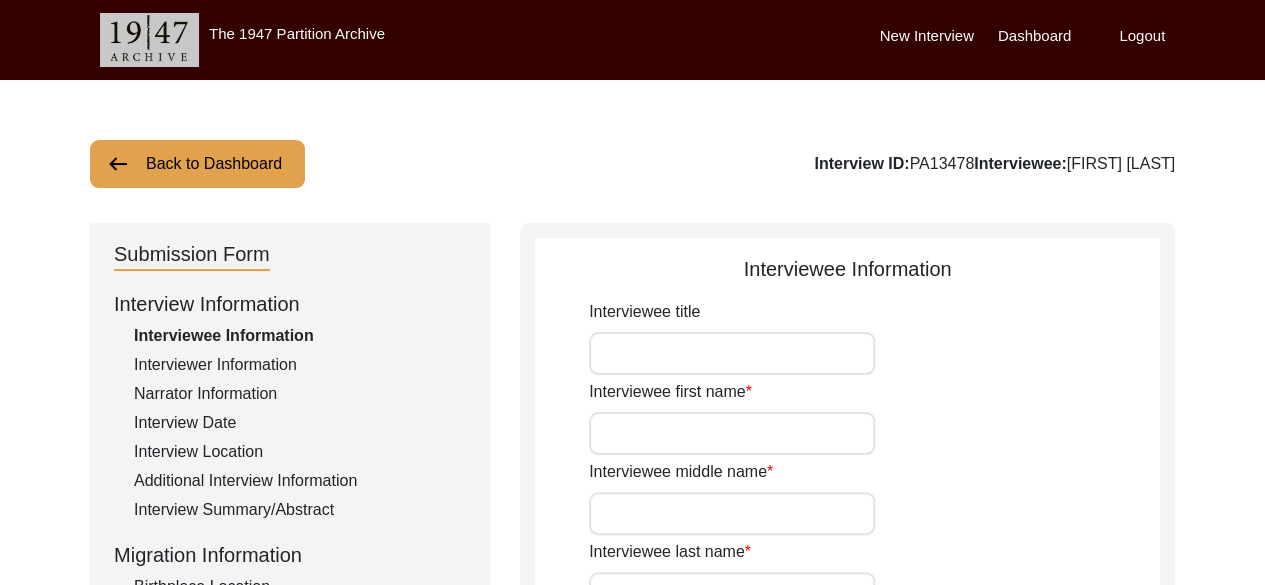 type on "NA" 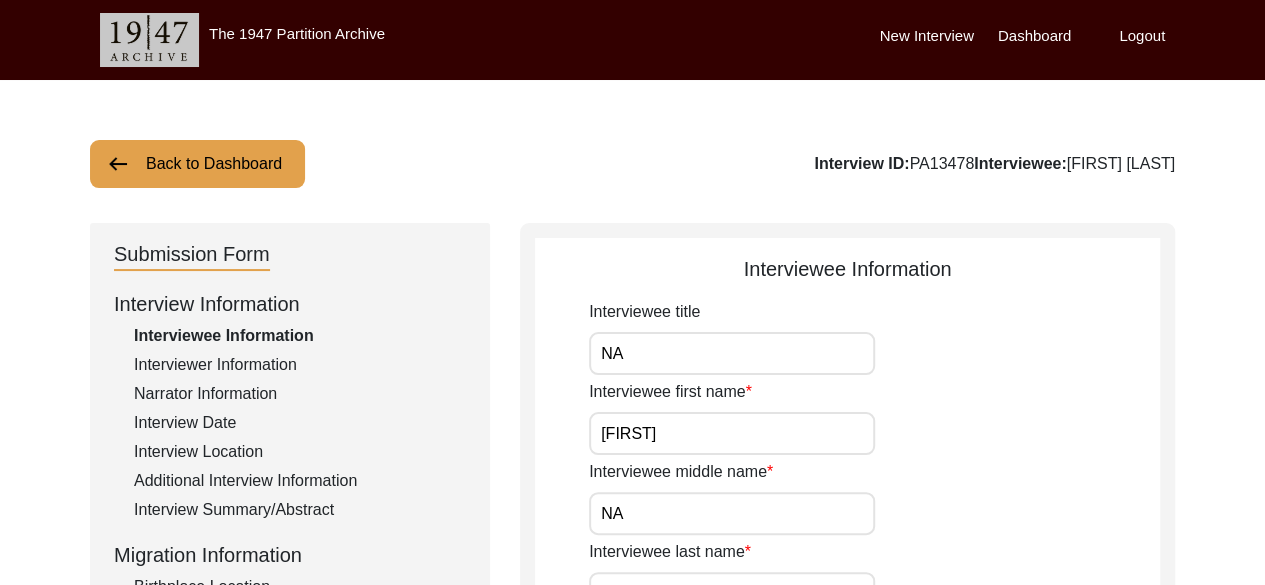 click on "Back to Dashboard" 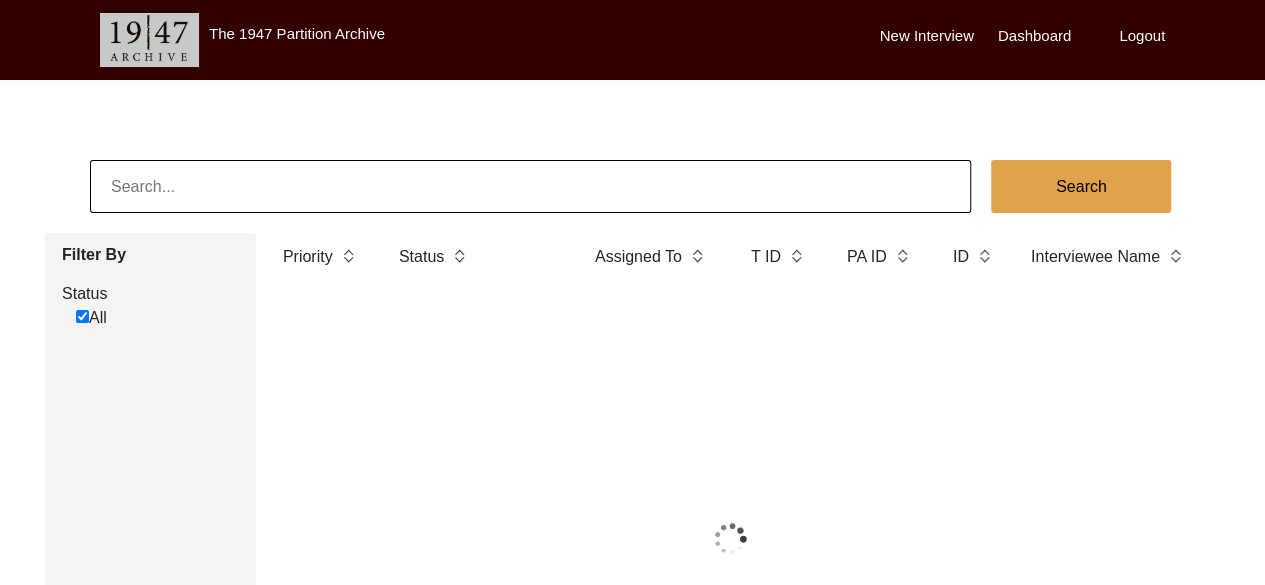 checkbox on "true" 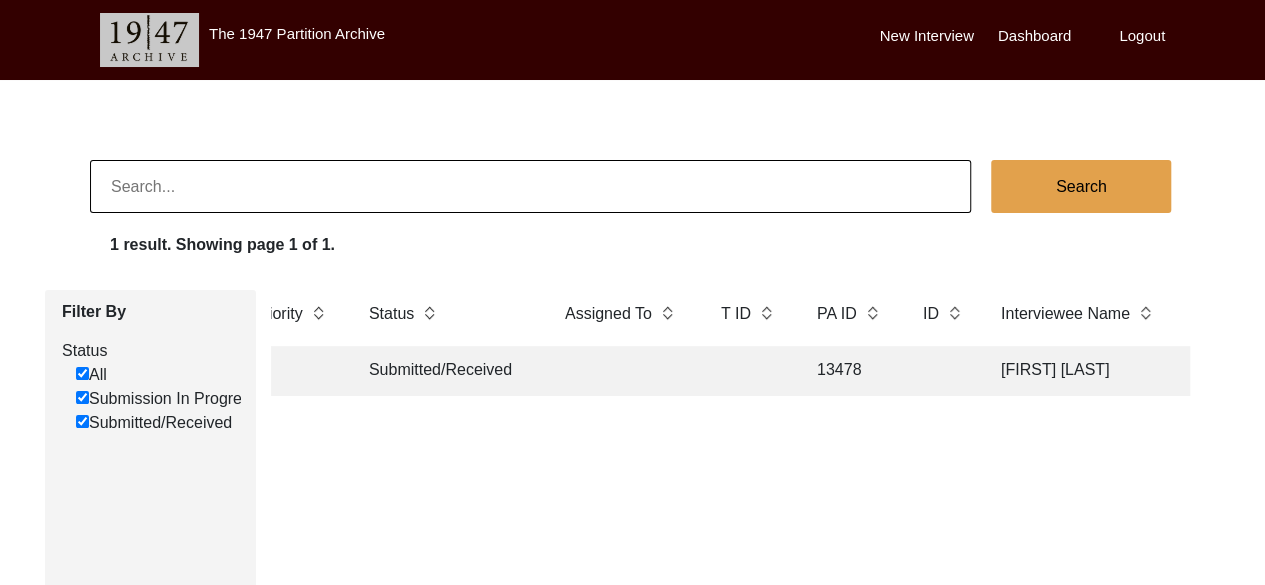 scroll, scrollTop: 0, scrollLeft: 0, axis: both 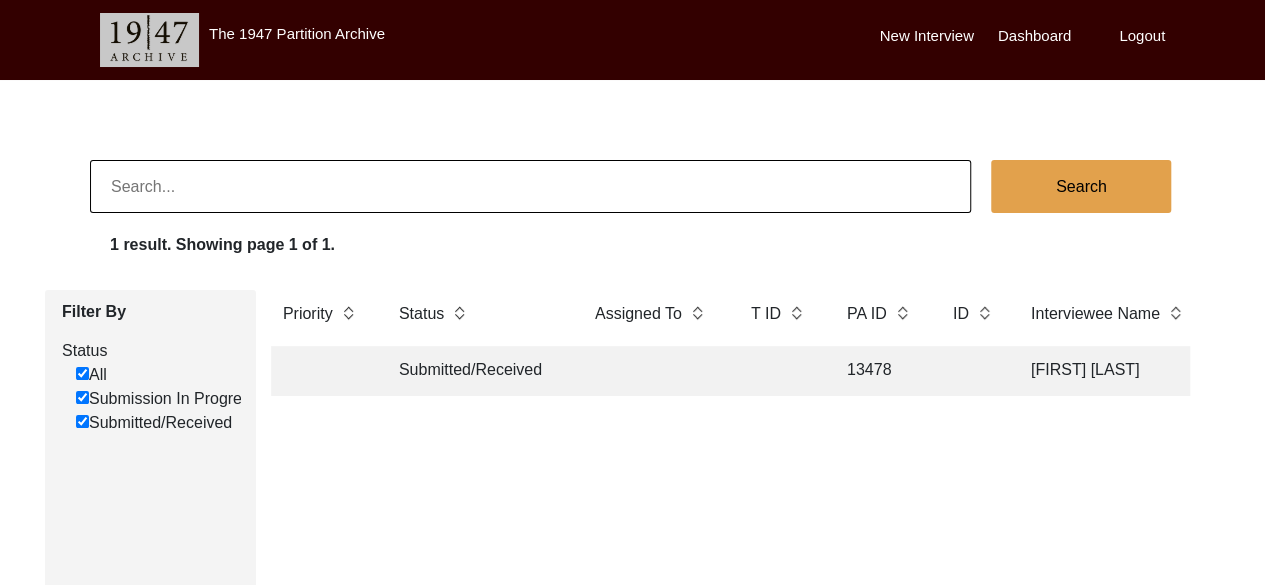 click on "Search 1 result. Showing page 1 of 1. Filter By Status  All   Submission In Progress   Submitted/Received  Priority Status Assigned To T ID PA ID ID Interviewee Name Interviewer Interview location (City, State/Province, Country) Interview Date Gender of interviewee Interviewee Date of Birth Interviewee Religion Interview Languages "Migrated From (Village/City, State, Country)" "Migrated To (Village/City, State, Country)" POST Form Summary RELEASE Form # Photos of interview Video/Audio Received B-Roll Received Doc & Video confirm email sent Submitted/Received 13478 Dalu Ram Bharti Kotputli, Rajasthan, India 8/4/2025 Male 05/08/1943 Hindu Hindi NA NA" 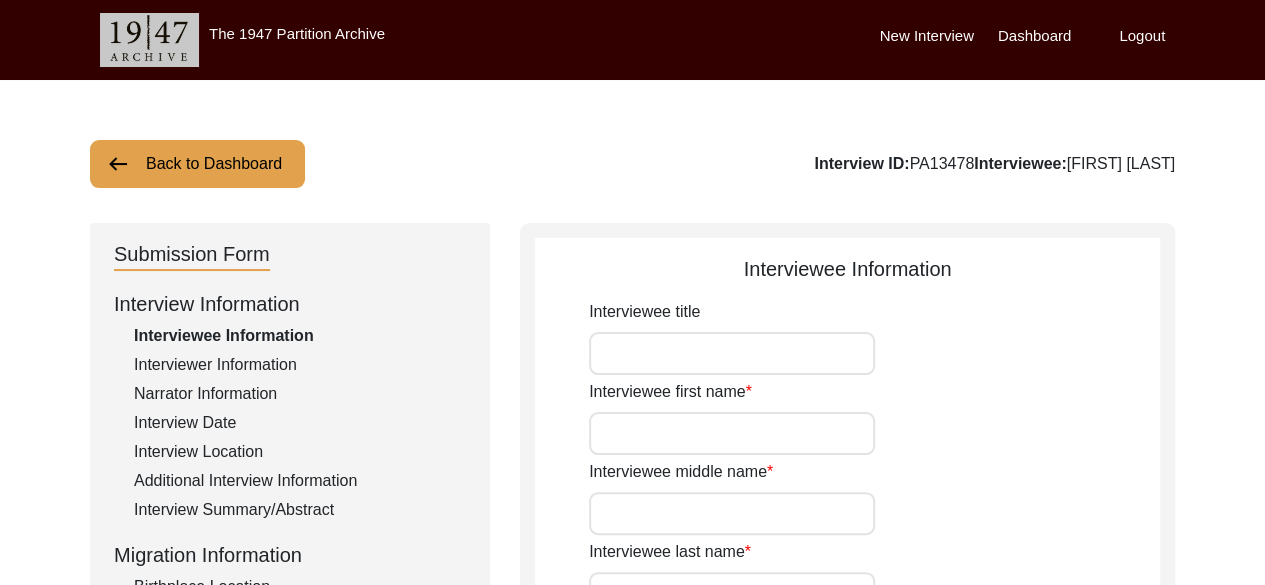 type on "NA" 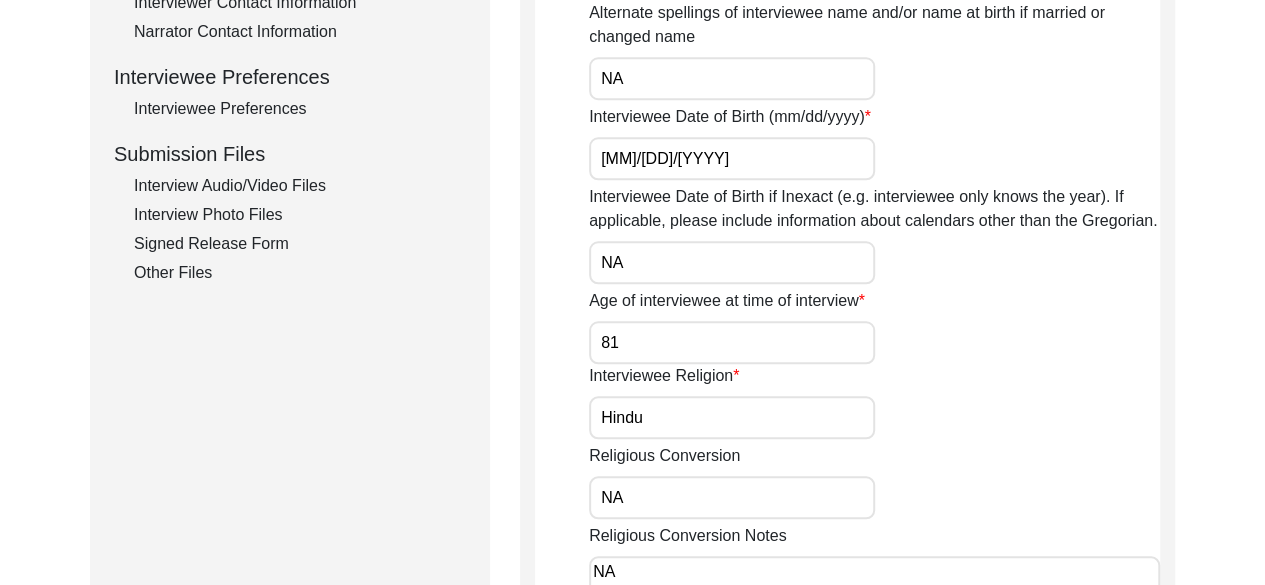 scroll, scrollTop: 858, scrollLeft: 0, axis: vertical 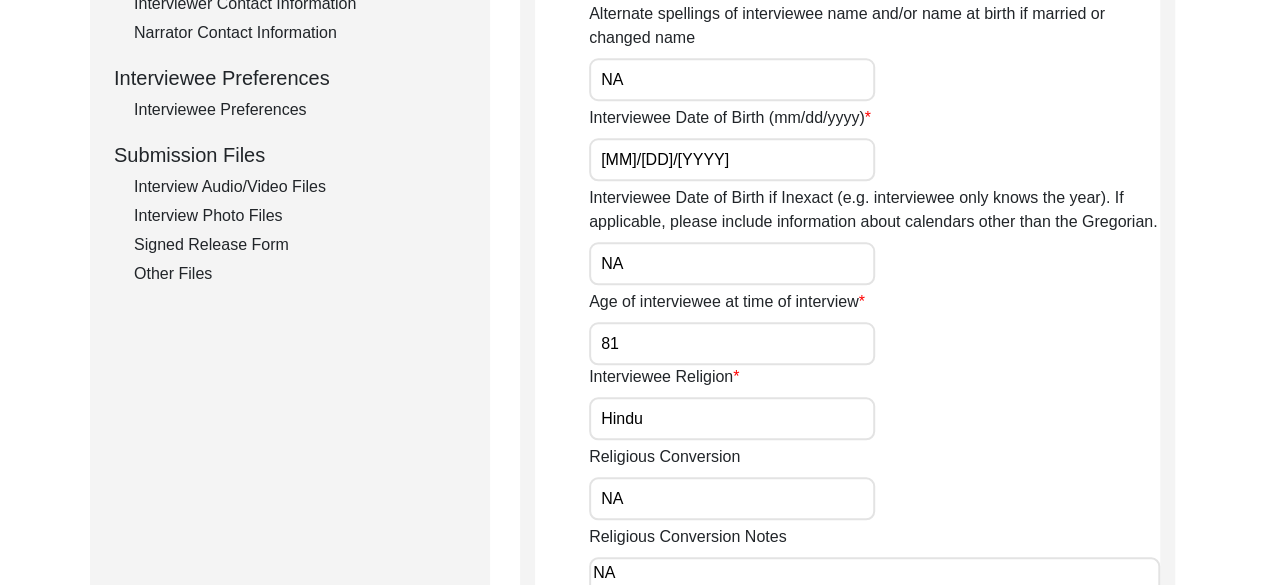 click on "Other Files" 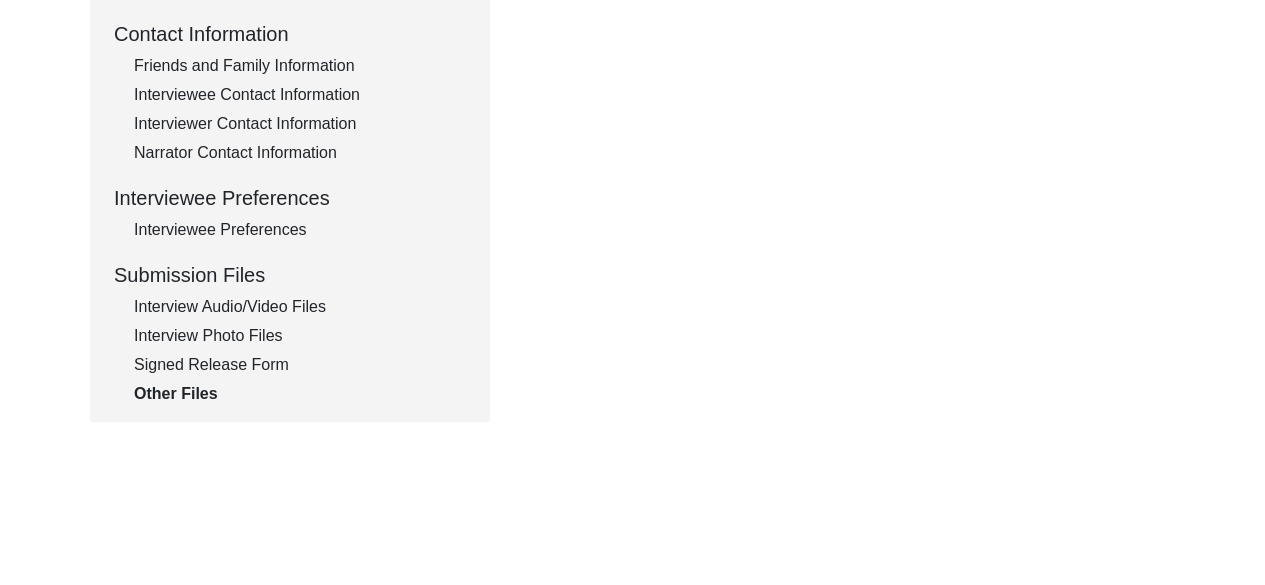 scroll, scrollTop: 743, scrollLeft: 0, axis: vertical 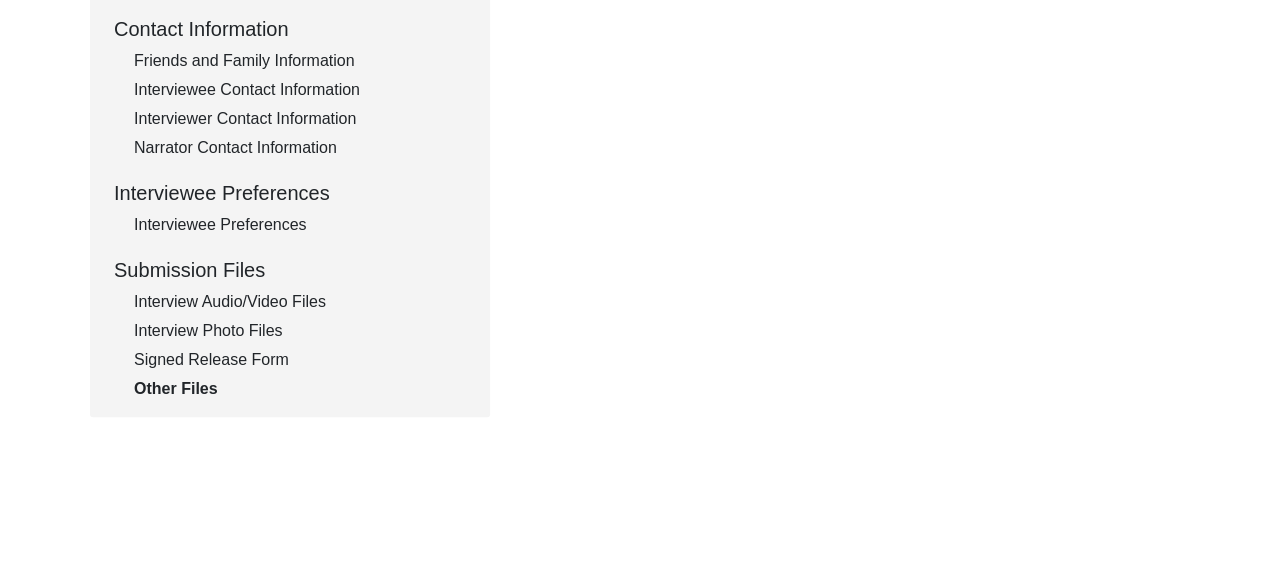 click on "Signed Release Form" 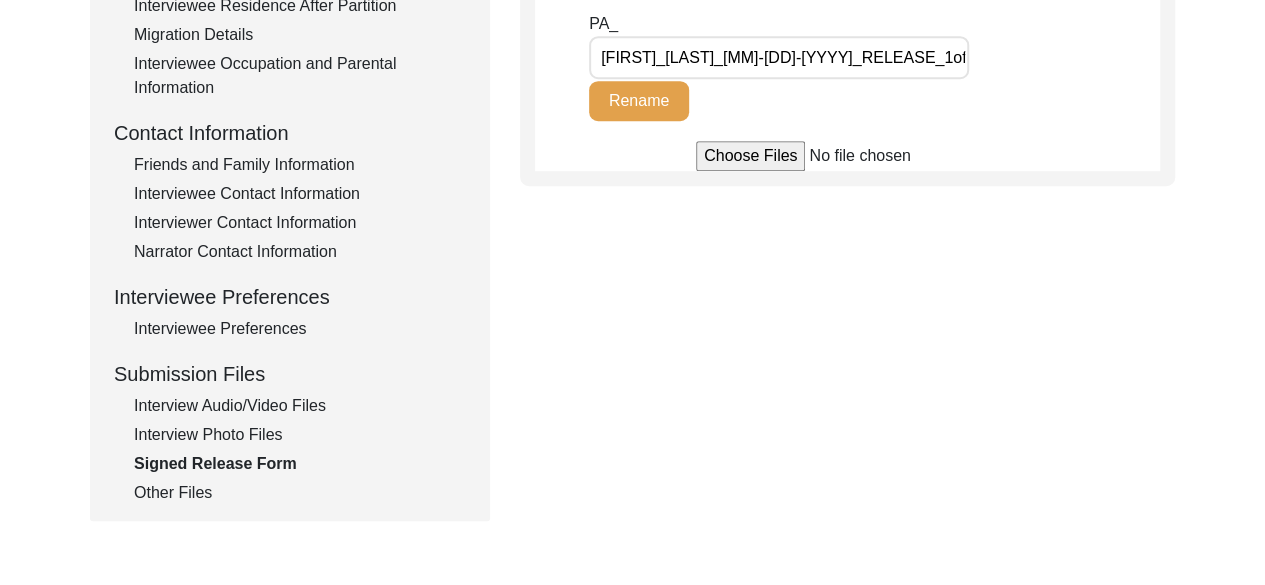 scroll, scrollTop: 640, scrollLeft: 0, axis: vertical 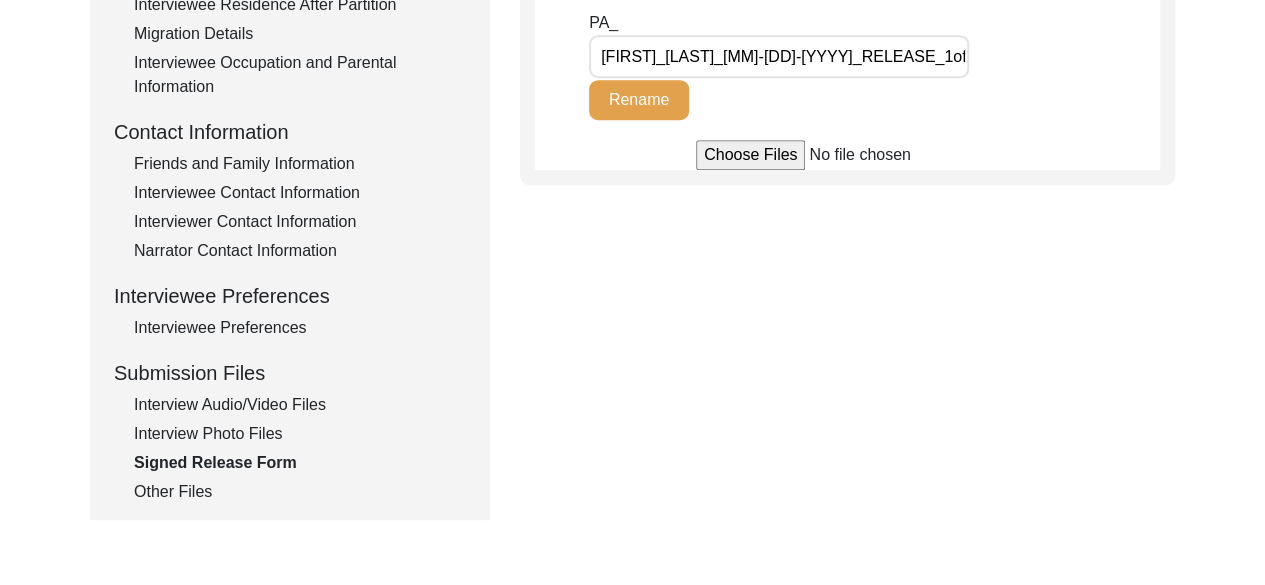 click on "Other Files" 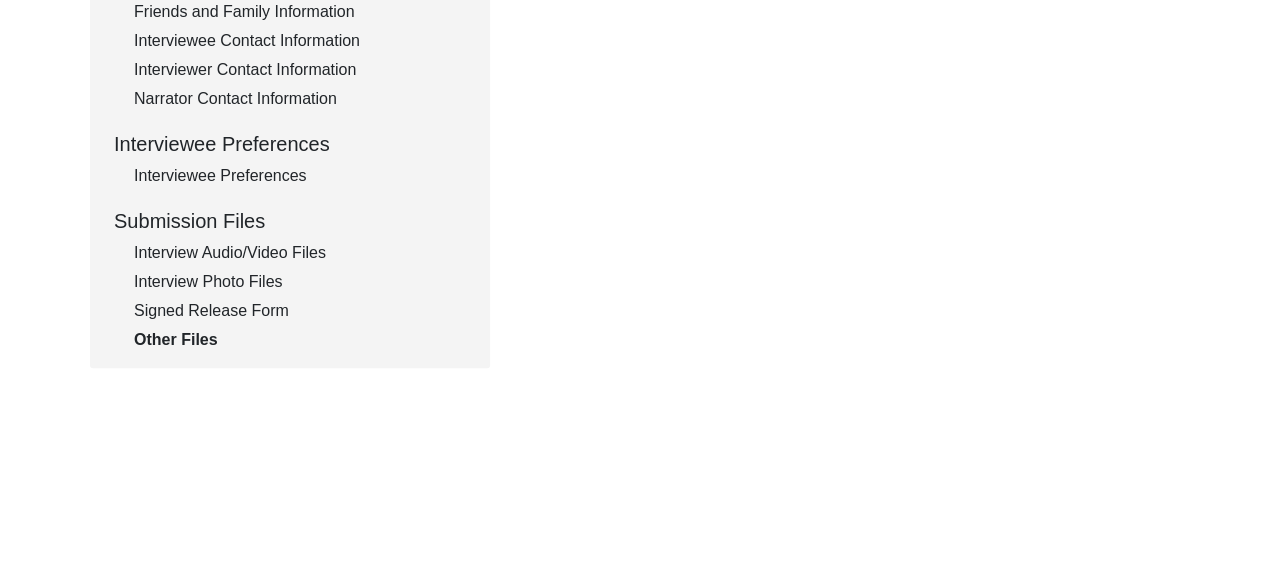 scroll, scrollTop: 813, scrollLeft: 0, axis: vertical 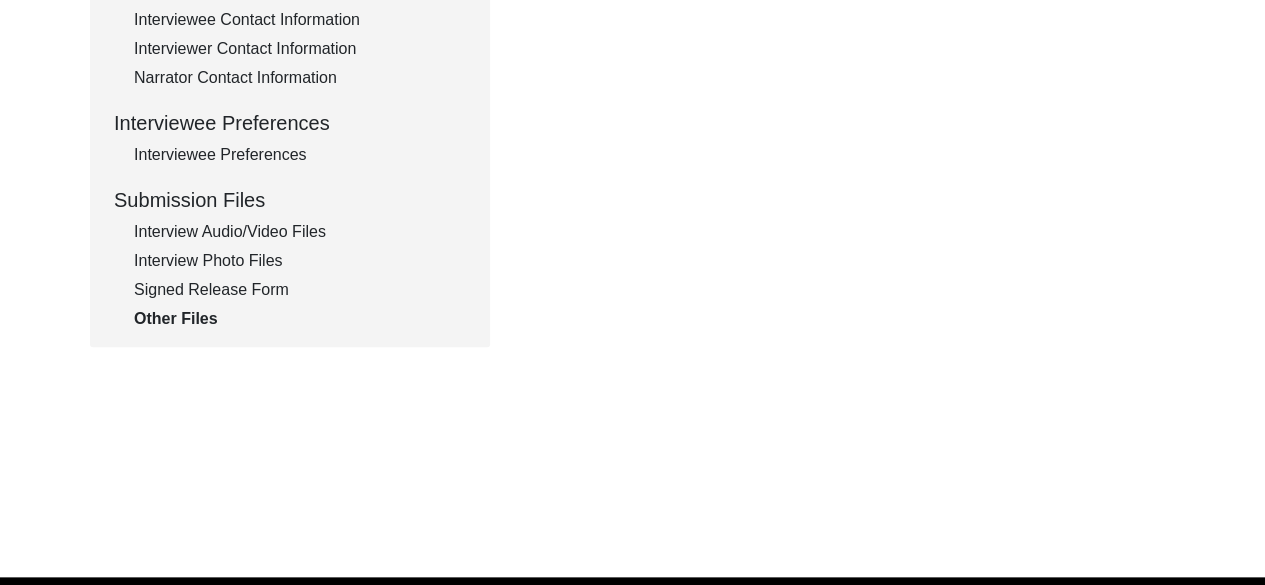 click on "Signed Release Form" 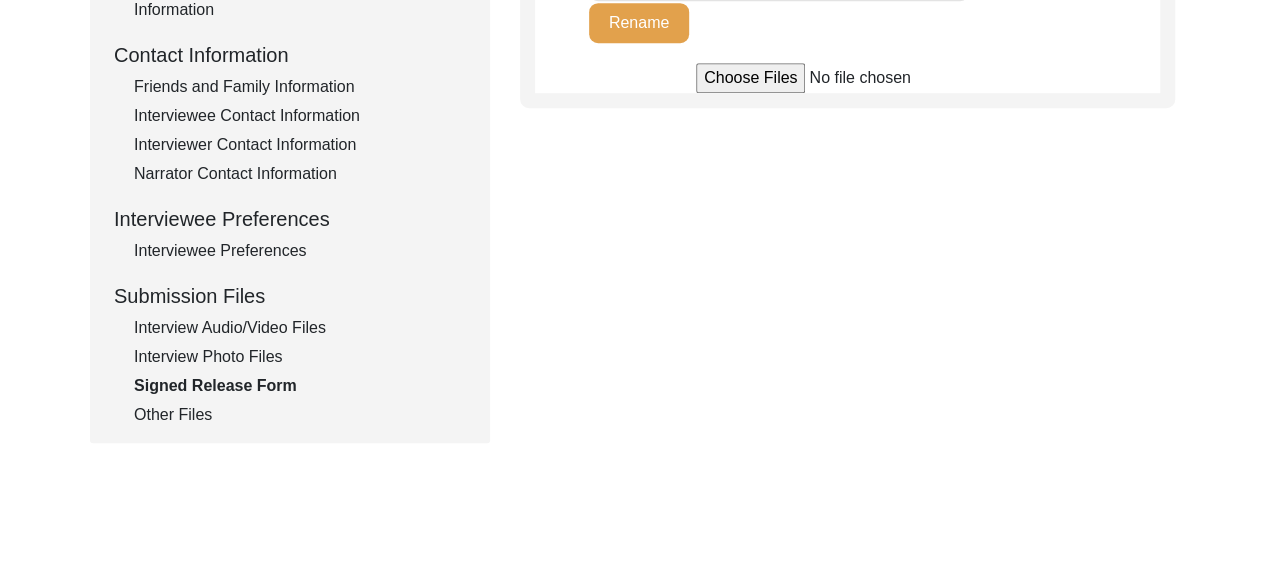 scroll, scrollTop: 720, scrollLeft: 0, axis: vertical 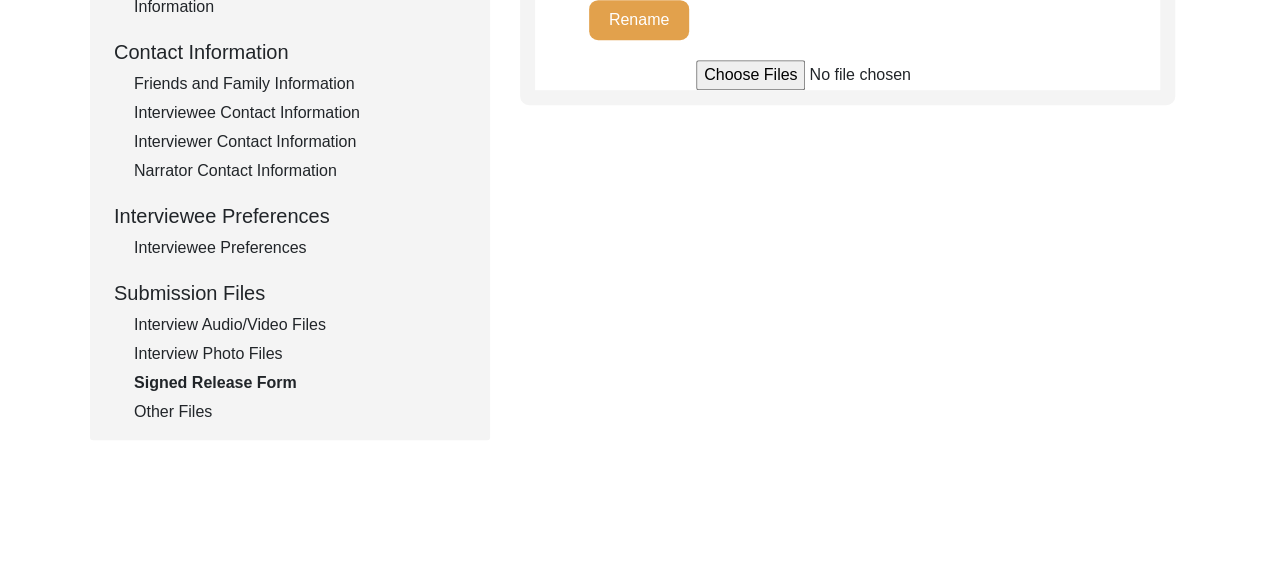 click on "Interview Photo Files" 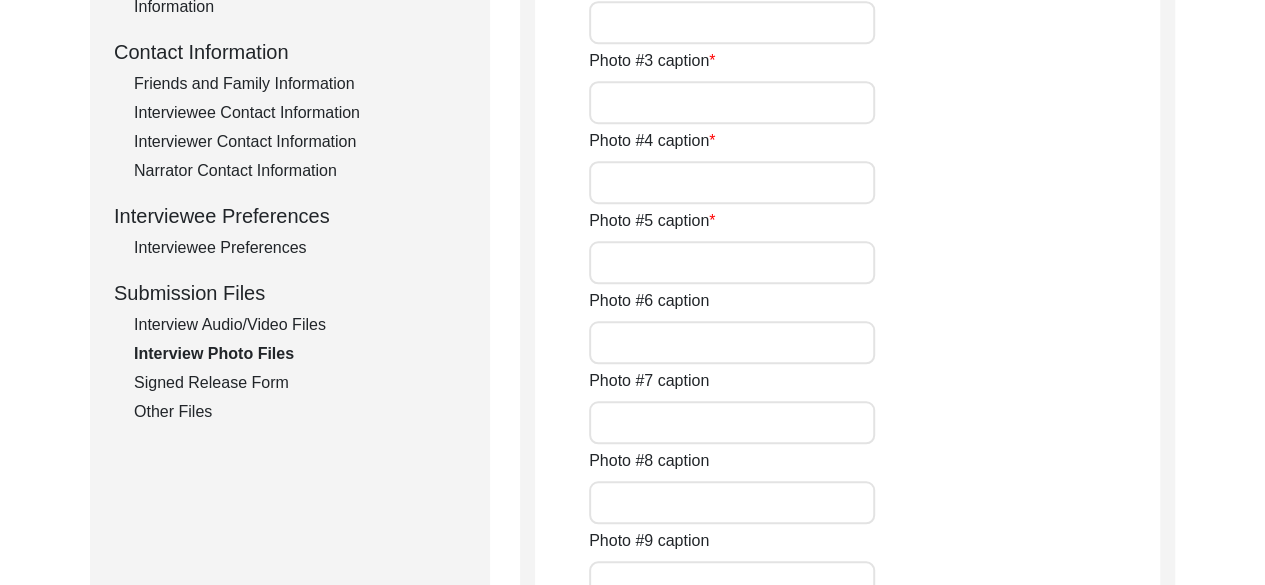 type on "[LAST]_[DATE]_PHOTO_1of5.JPG" 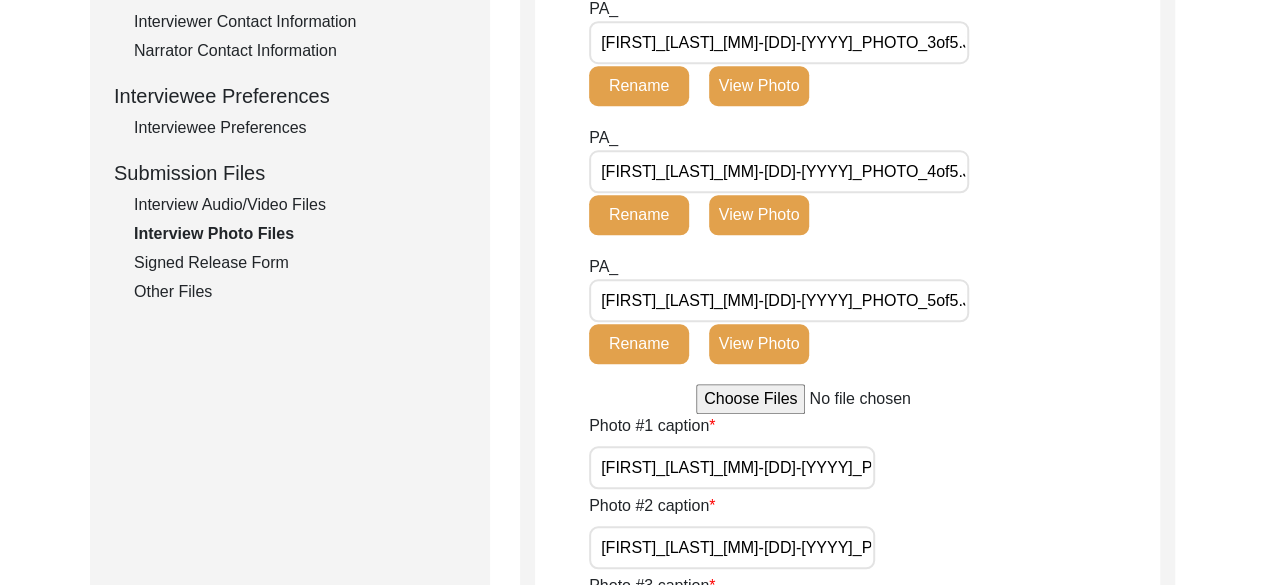 scroll, scrollTop: 850, scrollLeft: 0, axis: vertical 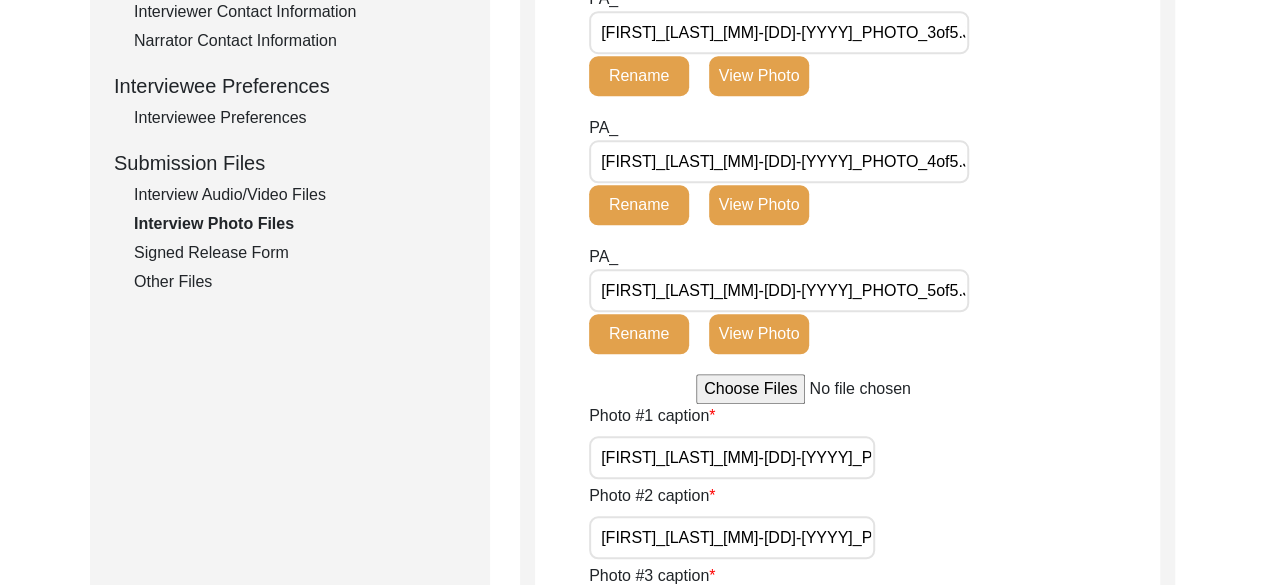 click on "Other Files" 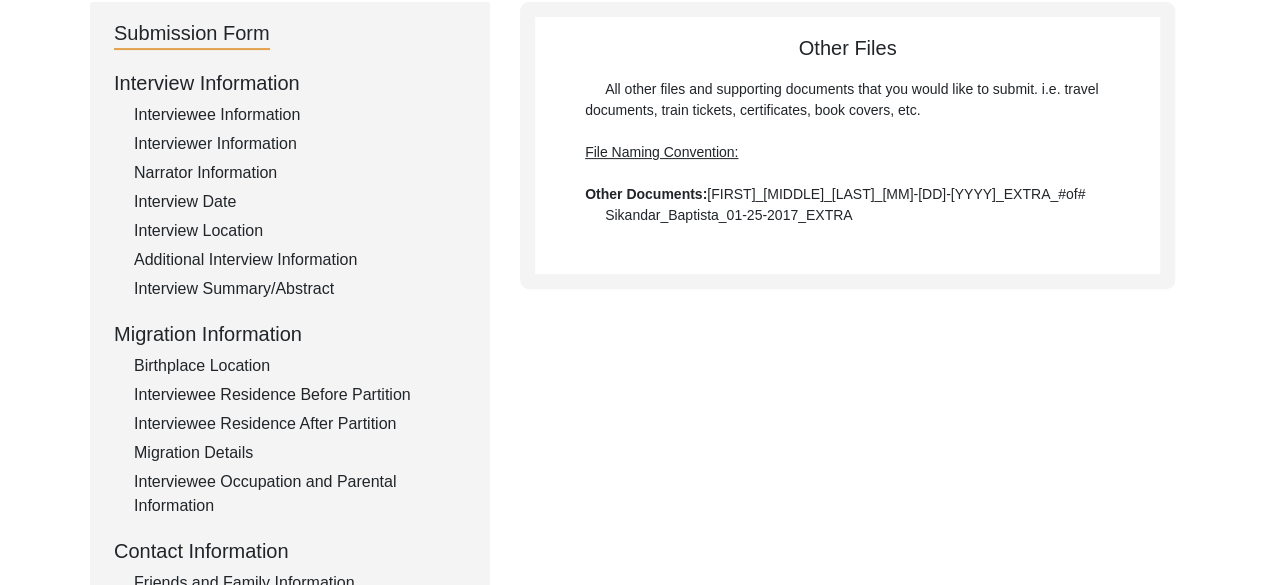 scroll, scrollTop: 220, scrollLeft: 0, axis: vertical 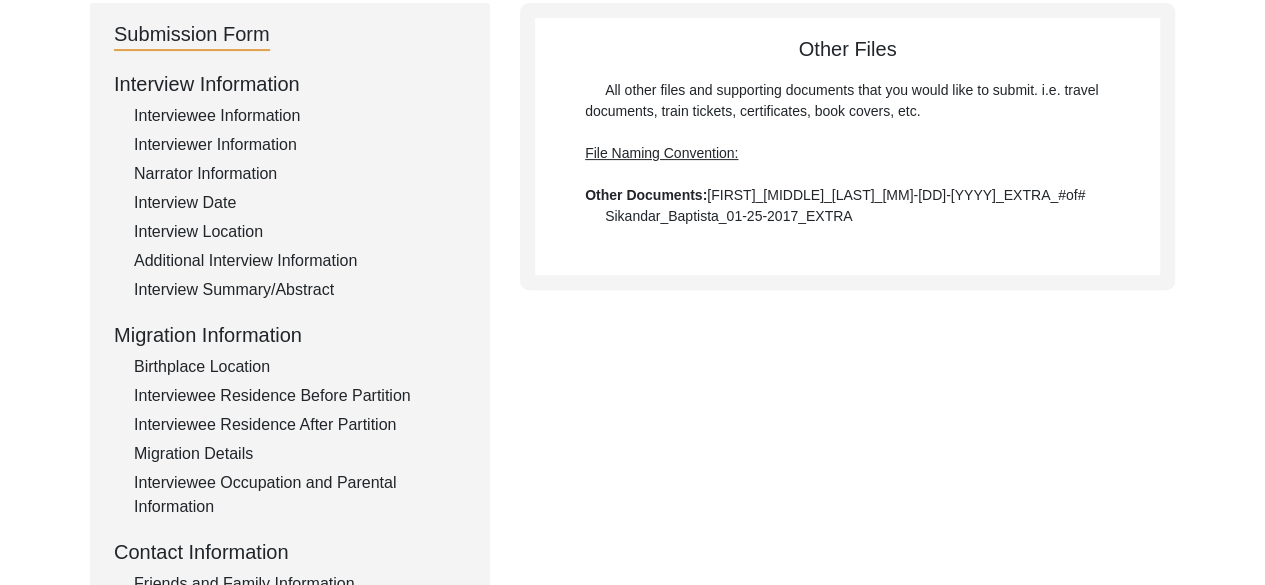 click on "File Naming Convention:" 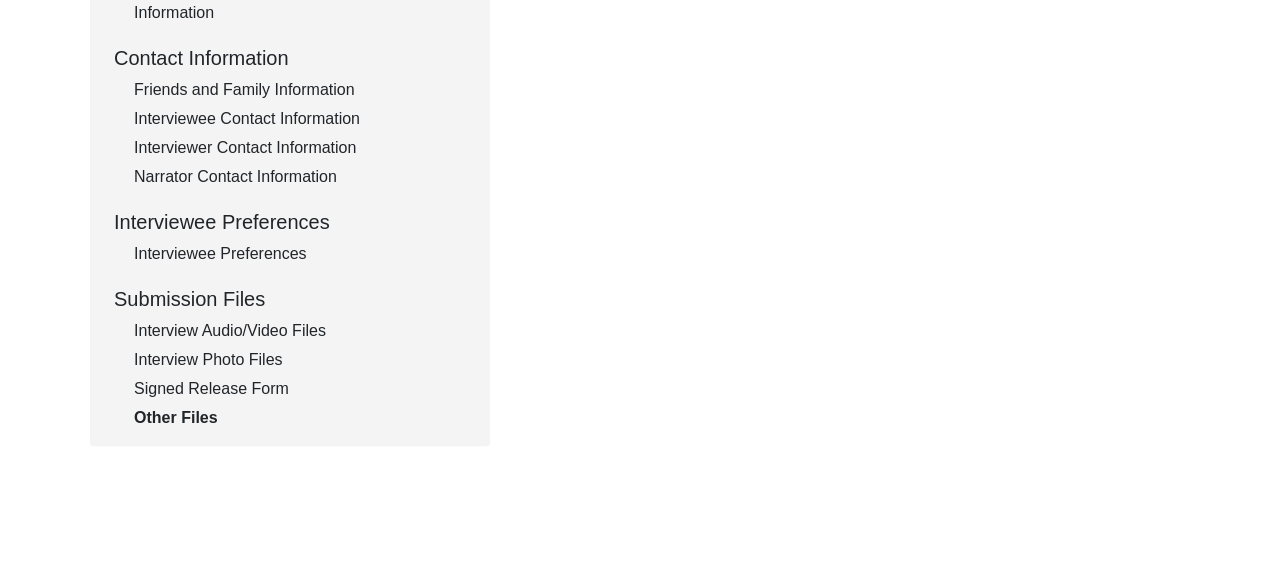 scroll, scrollTop: 716, scrollLeft: 0, axis: vertical 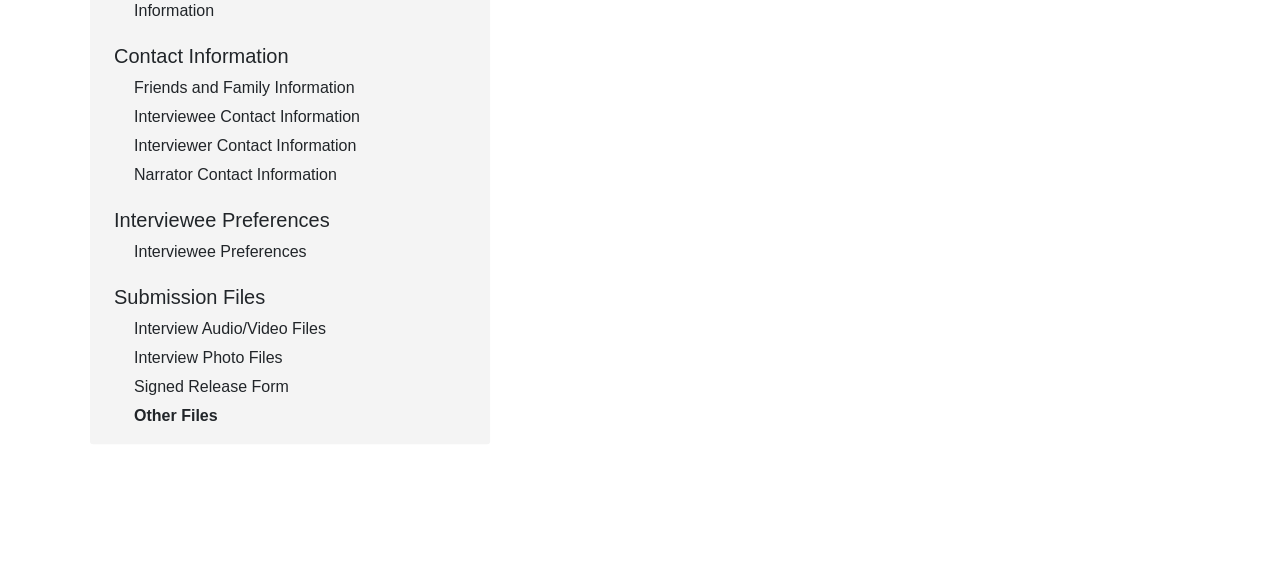 click on "Signed Release Form" 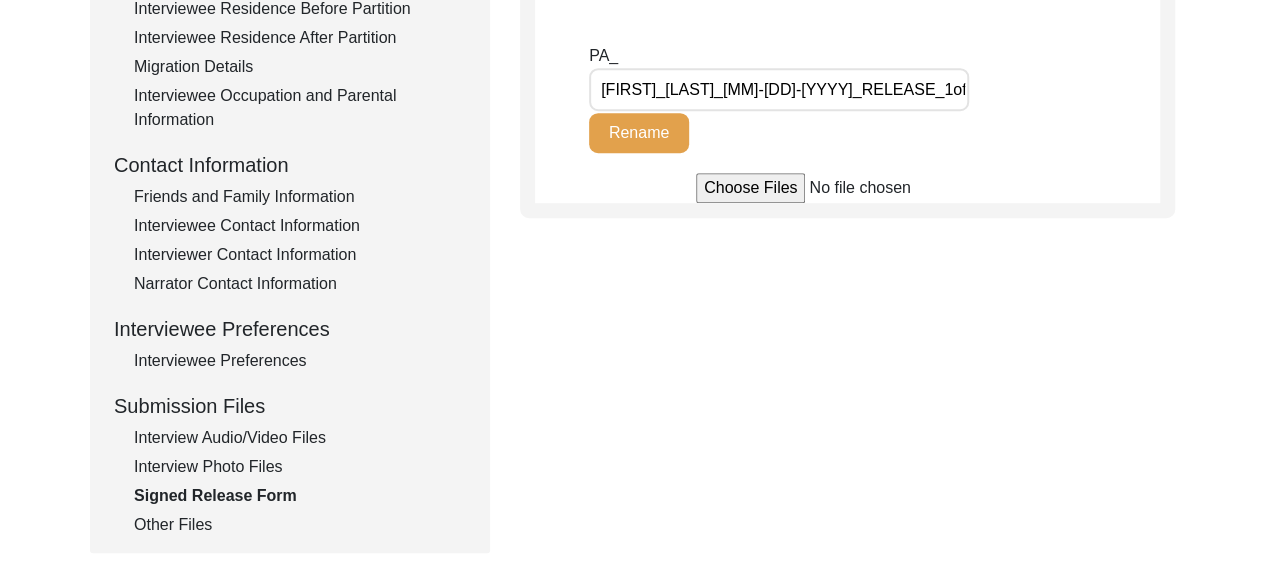 scroll, scrollTop: 609, scrollLeft: 0, axis: vertical 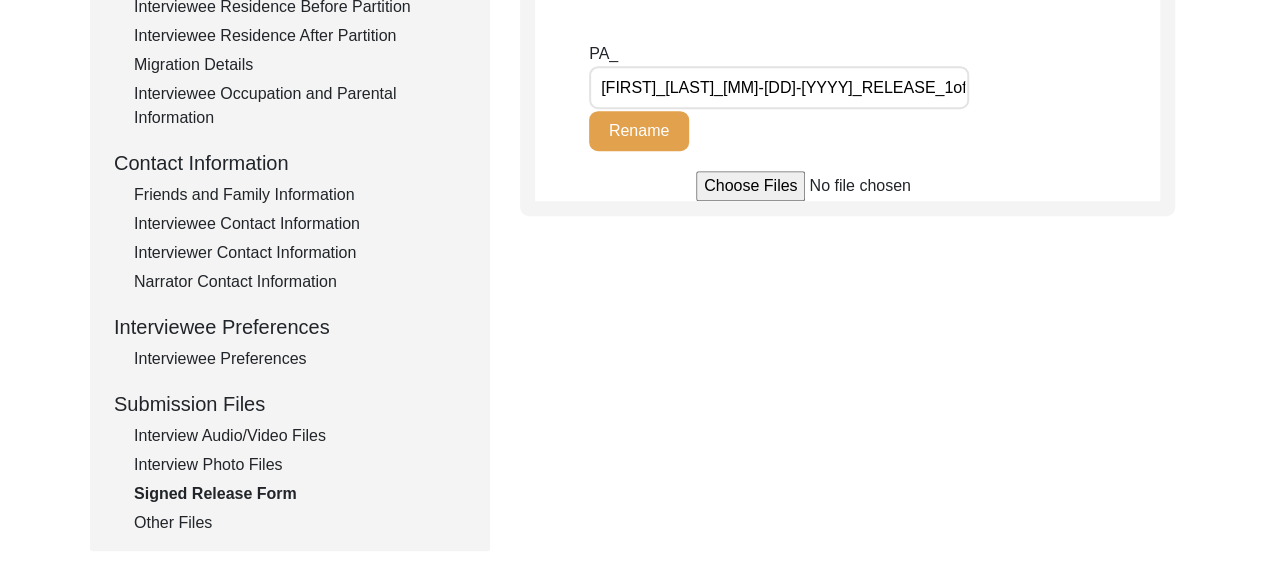 click on "Interview Information   Interviewee Information   Interviewer Information   Narrator Information   Interview Date   Interview Location   Additional Interview Information   Interview Summary/Abstract   Migration Information   Birthplace Location   Interviewee Residence Before Partition   Interviewee Residence After Partition   Migration Details   Interviewee Occupation and Parental Information   Contact Information   Friends and Family Information   Interviewee Contact Information   Interviewer Contact Information   Narrator Contact Information   Interviewee Preferences   Interviewee Preferences   Submission Files   Interview Audio/Video Files   Interview Photo Files   Signed Release Form   Other Files" 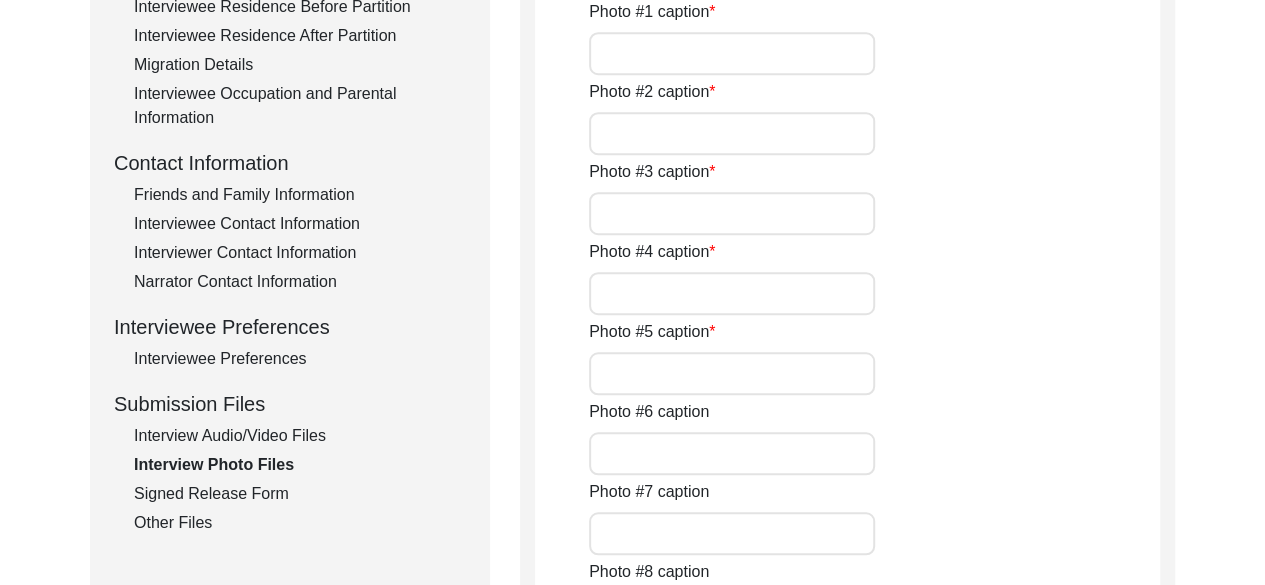 type on "[LAST]_[DATE]_PHOTO_1of5.JPG" 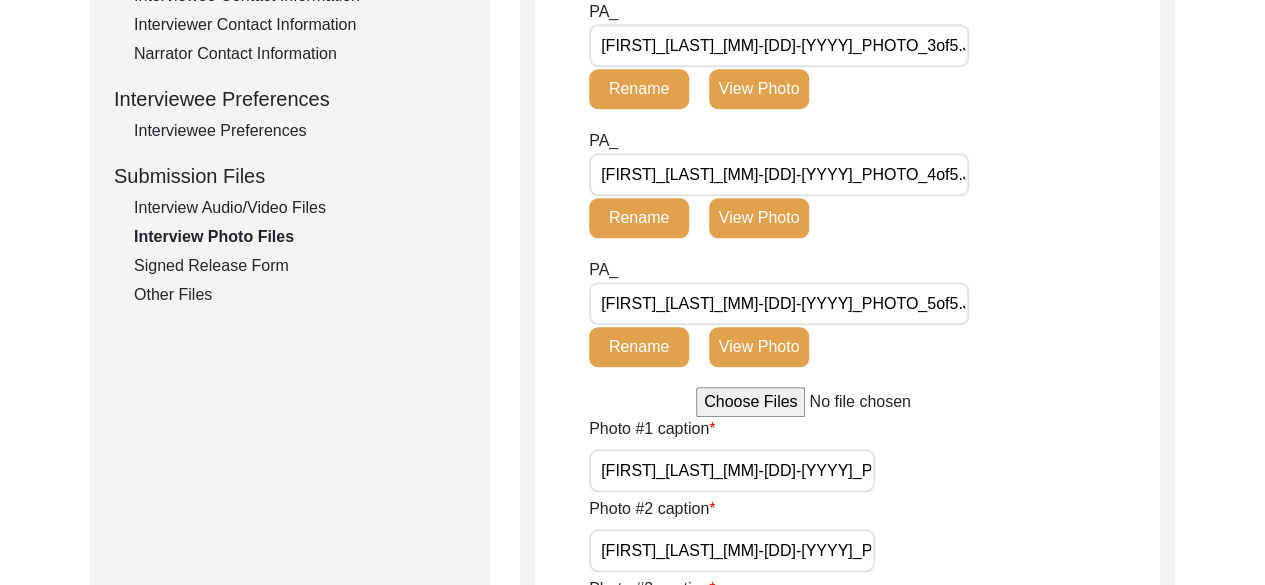 scroll, scrollTop: 842, scrollLeft: 0, axis: vertical 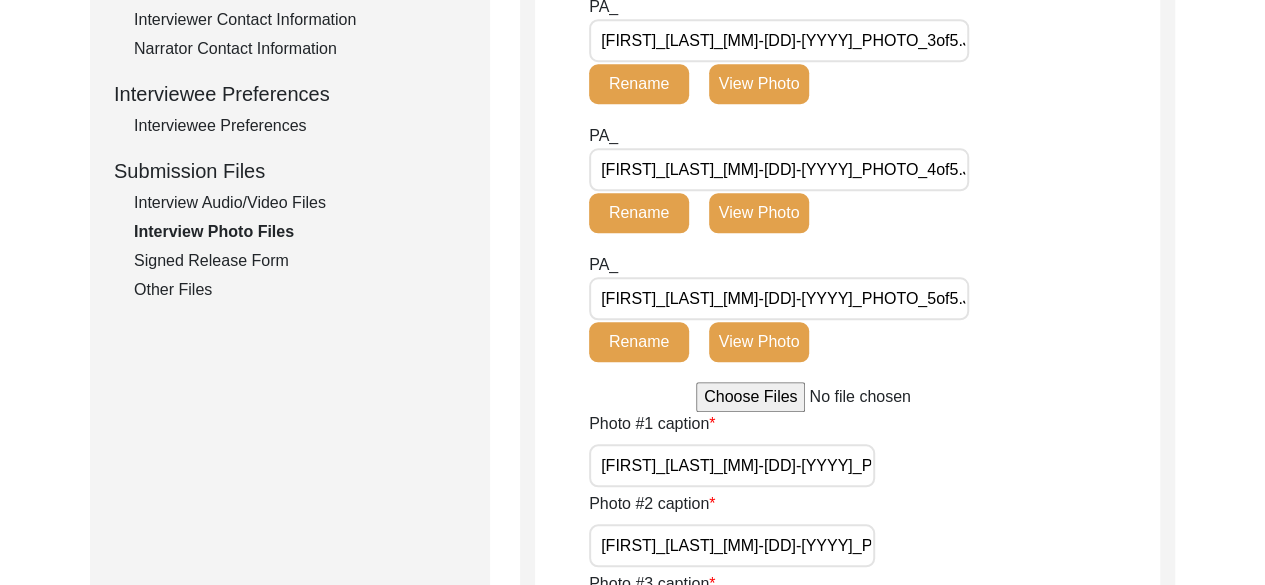 click on "Interview Audio/Video Files" 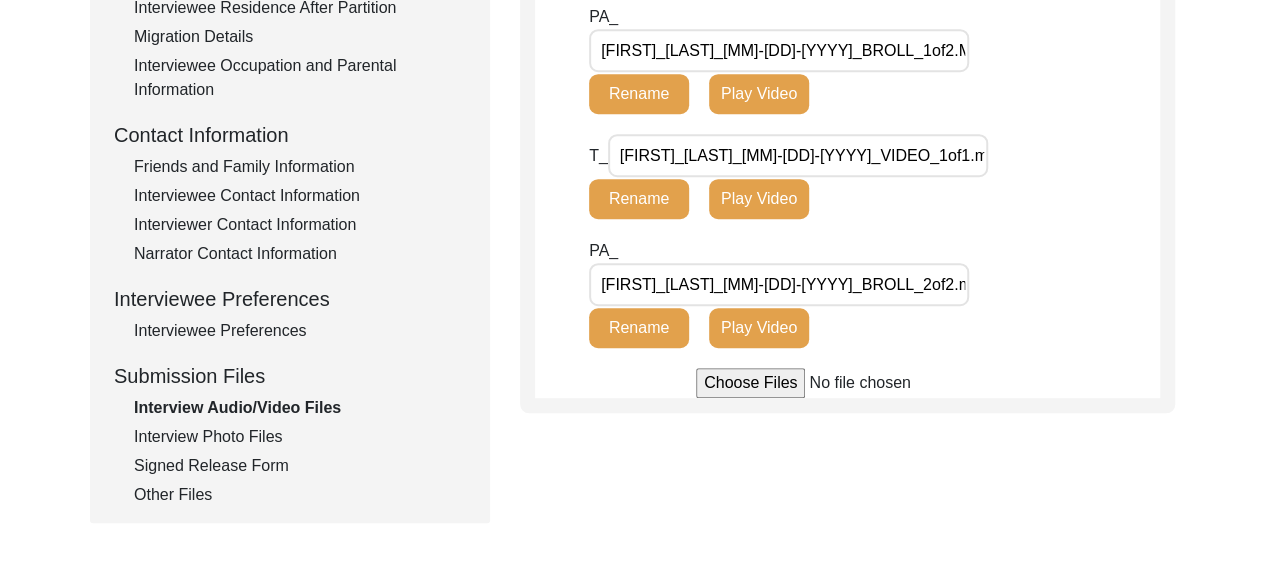 scroll, scrollTop: 642, scrollLeft: 0, axis: vertical 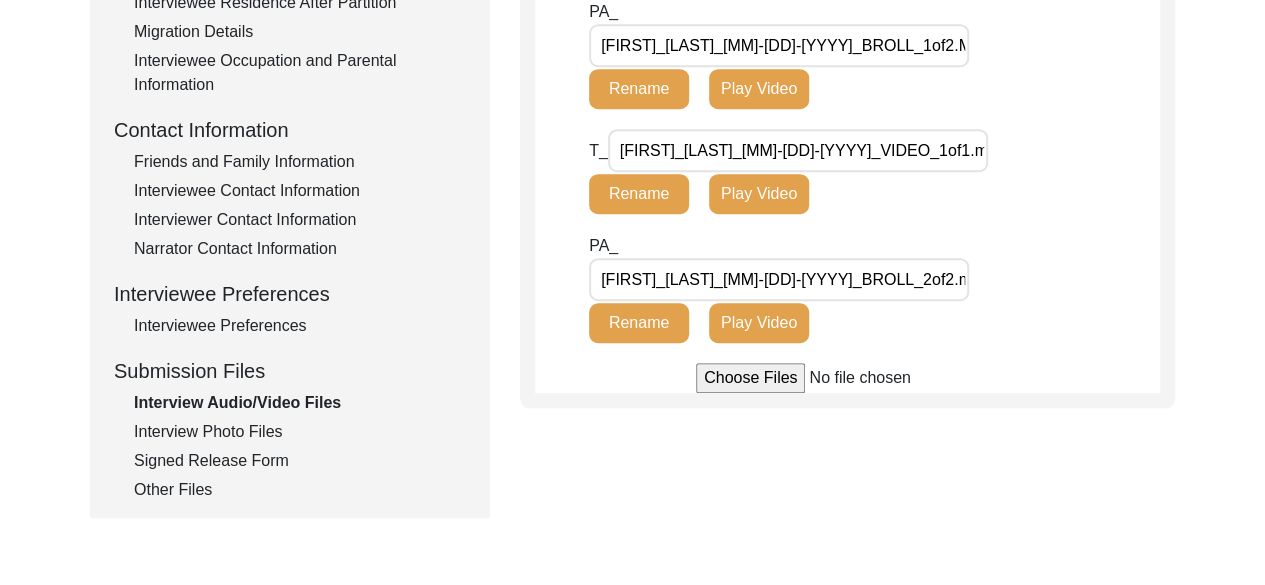 click on "Interviewee Preferences" 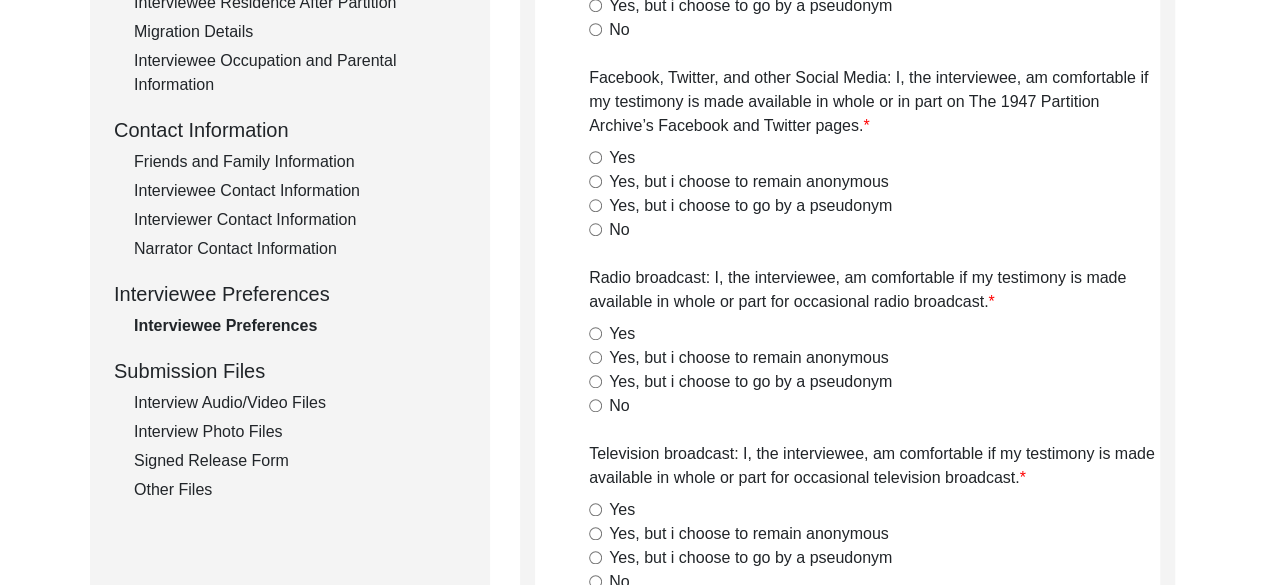 radio on "true" 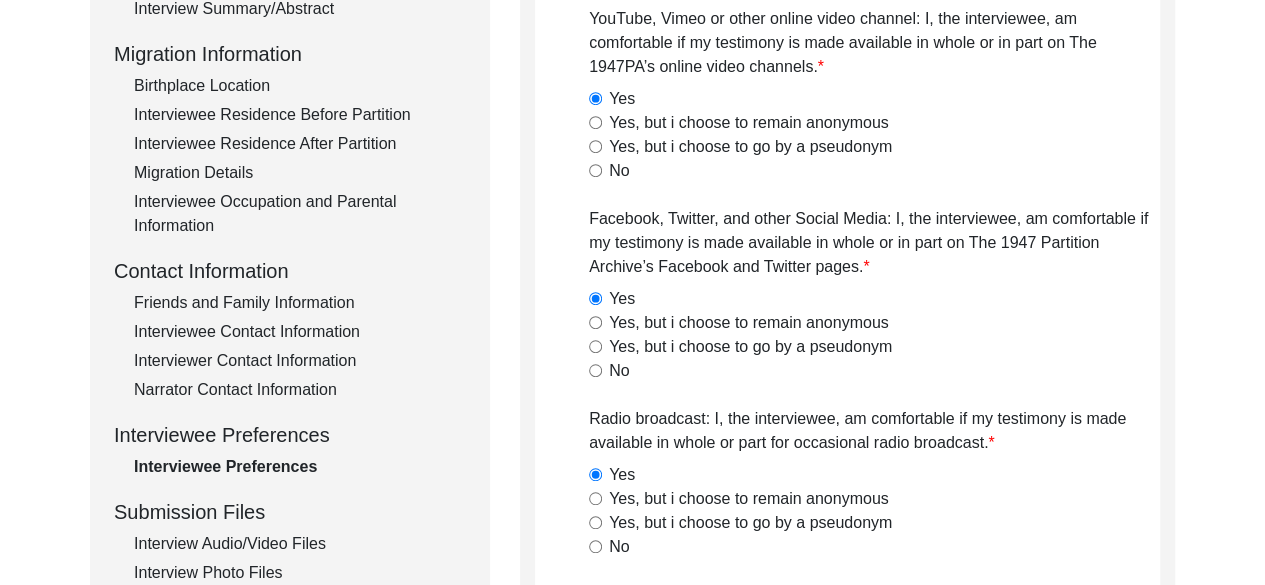 scroll, scrollTop: 486, scrollLeft: 0, axis: vertical 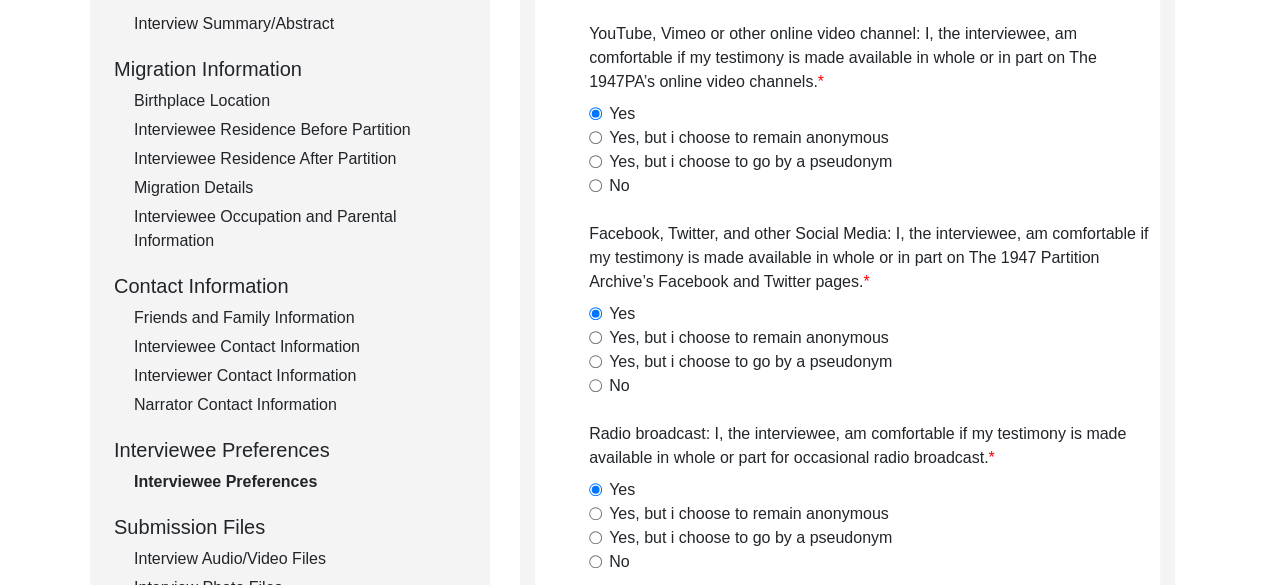 click on "Narrator Contact Information" 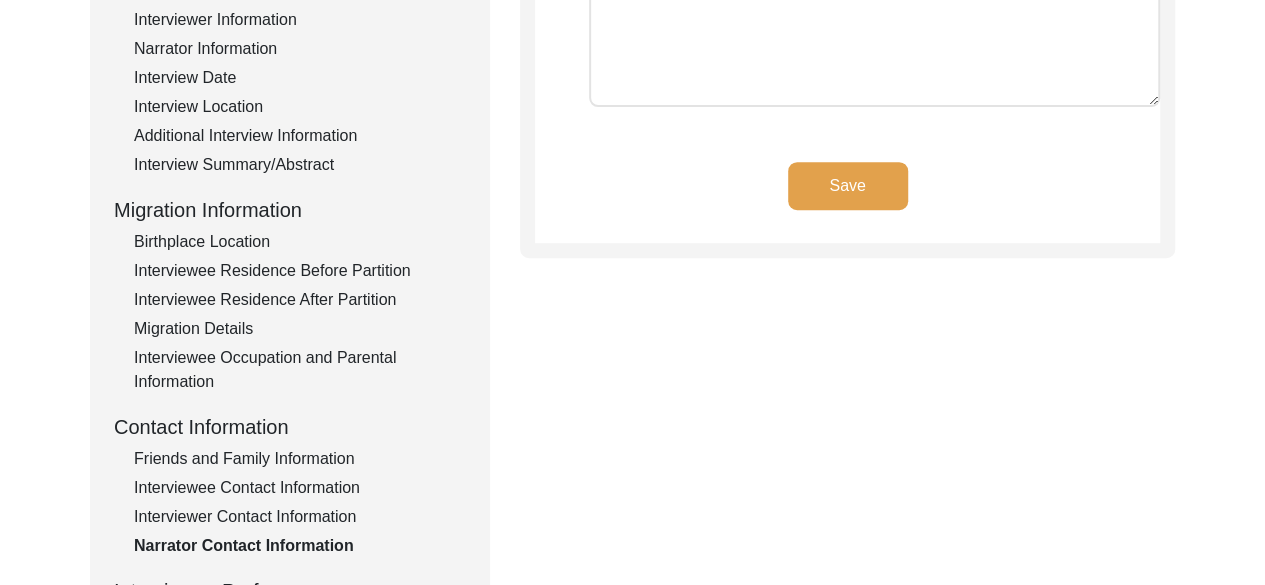 scroll, scrollTop: 457, scrollLeft: 0, axis: vertical 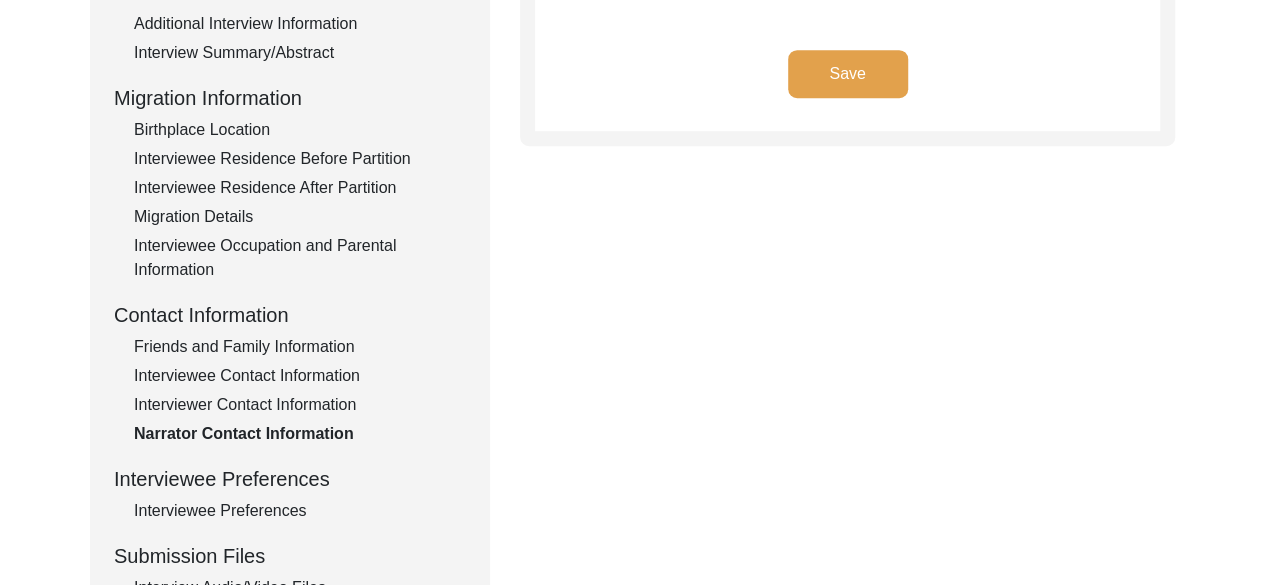 click on "Interviewer Contact Information" 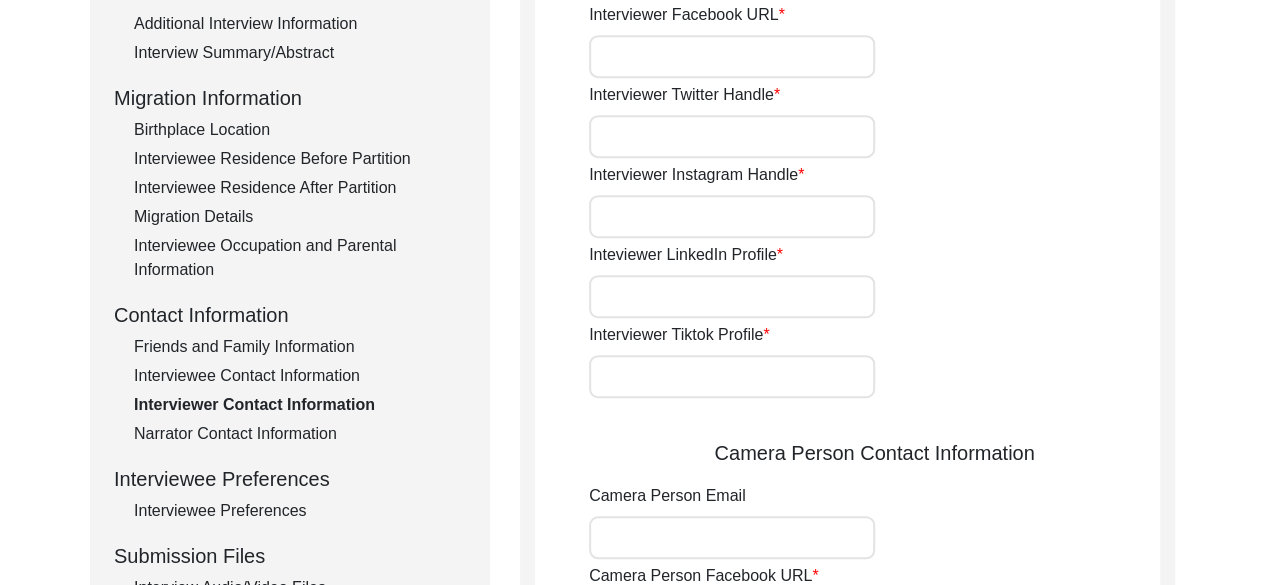 type on "[PHONE]" 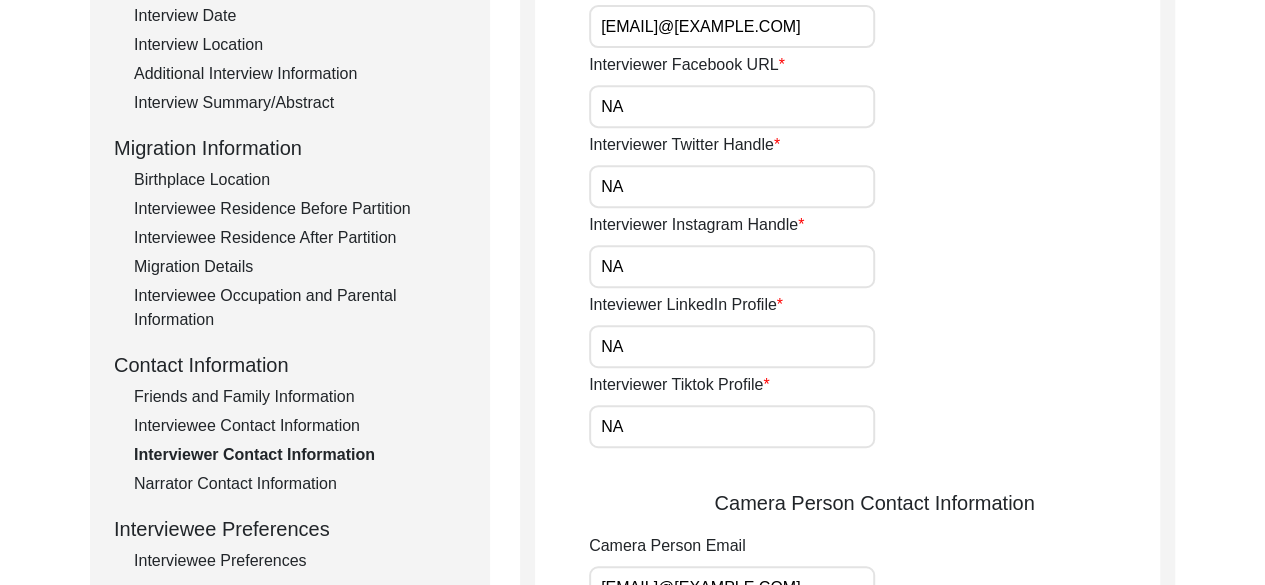 scroll, scrollTop: 395, scrollLeft: 0, axis: vertical 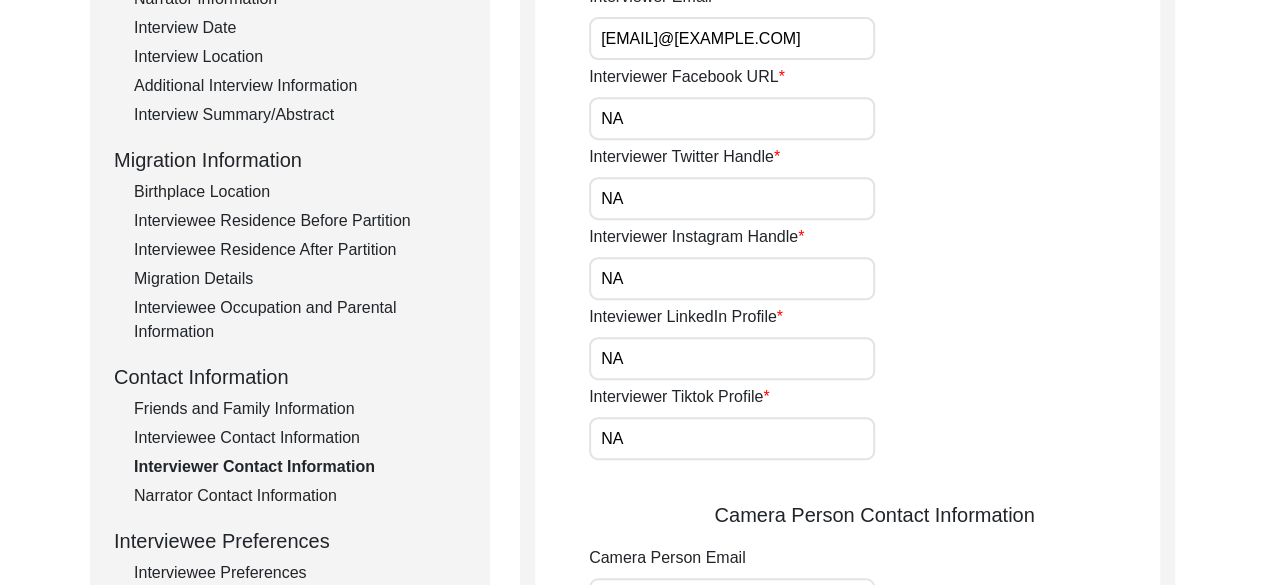 click on "Interviewee Contact Information" 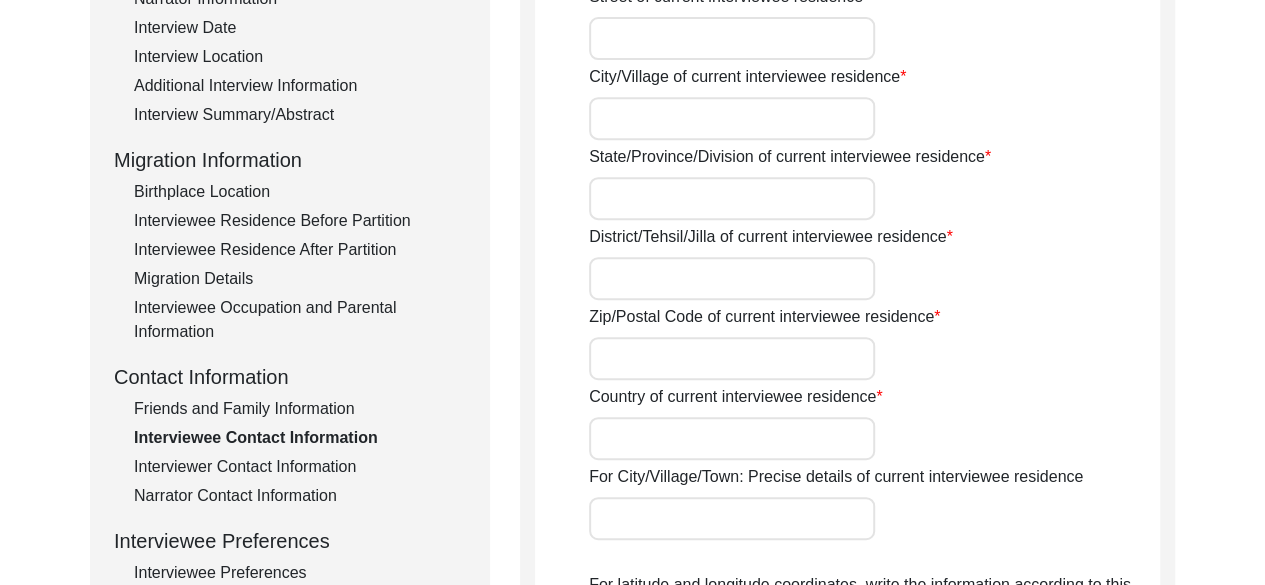 type on "NA" 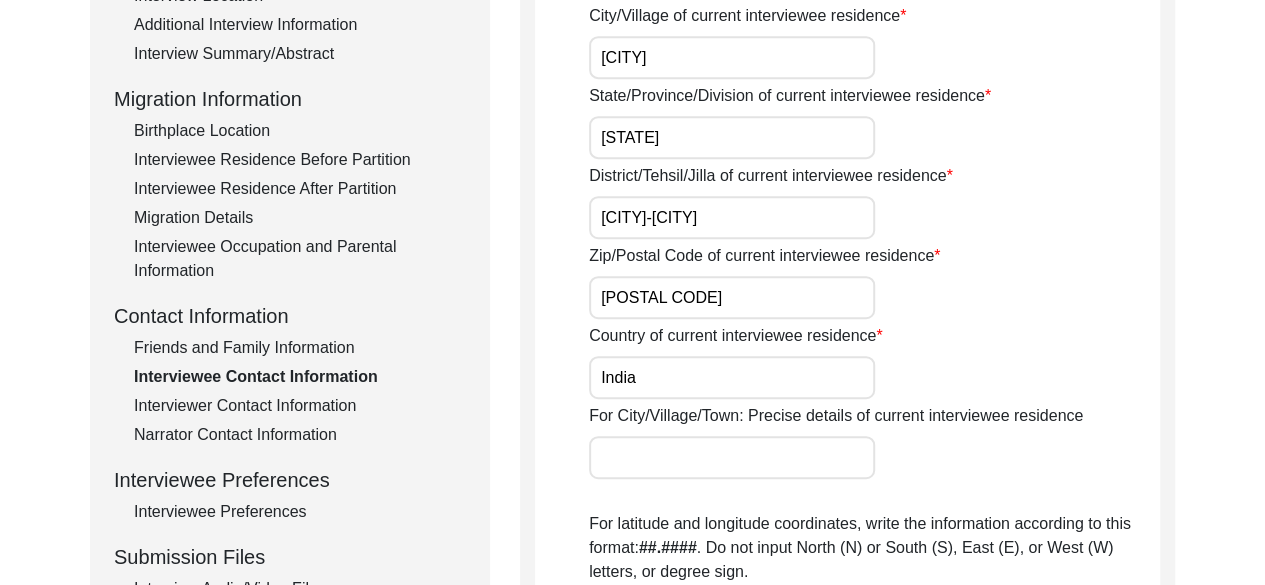 scroll, scrollTop: 442, scrollLeft: 0, axis: vertical 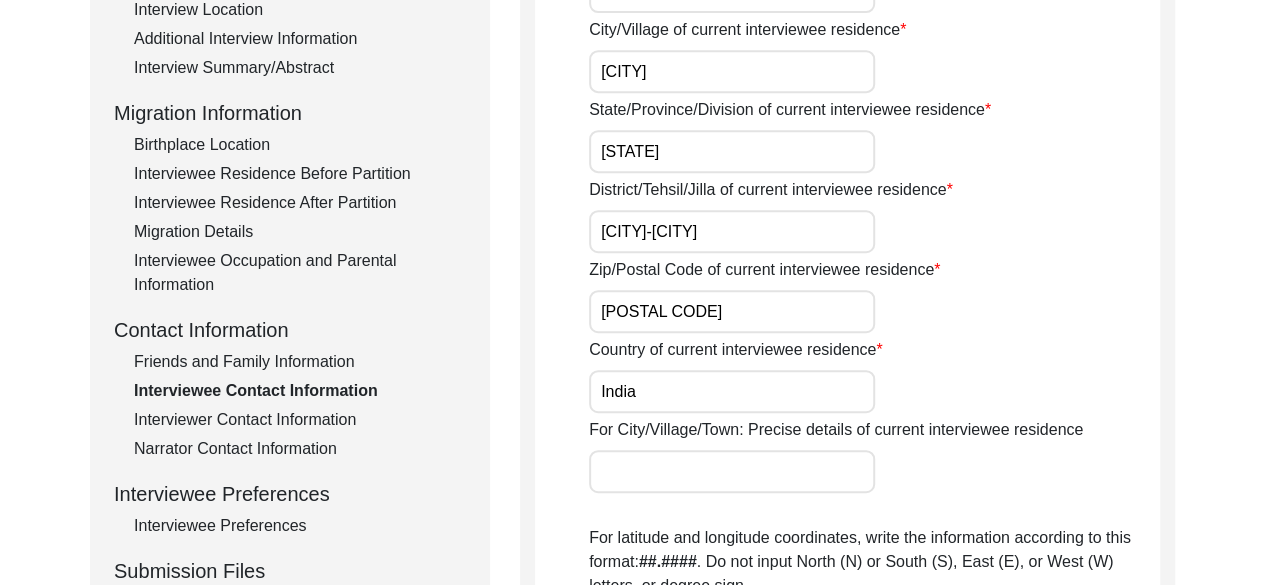 click on "Friends and Family Information" 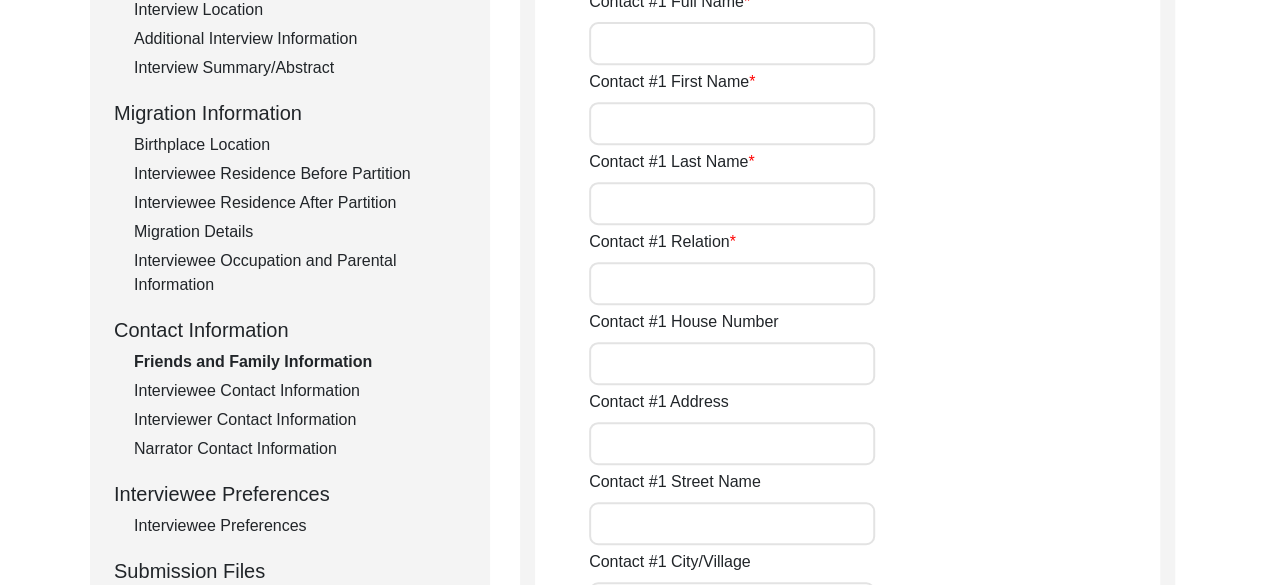 type on "[NAME] [LAST]" 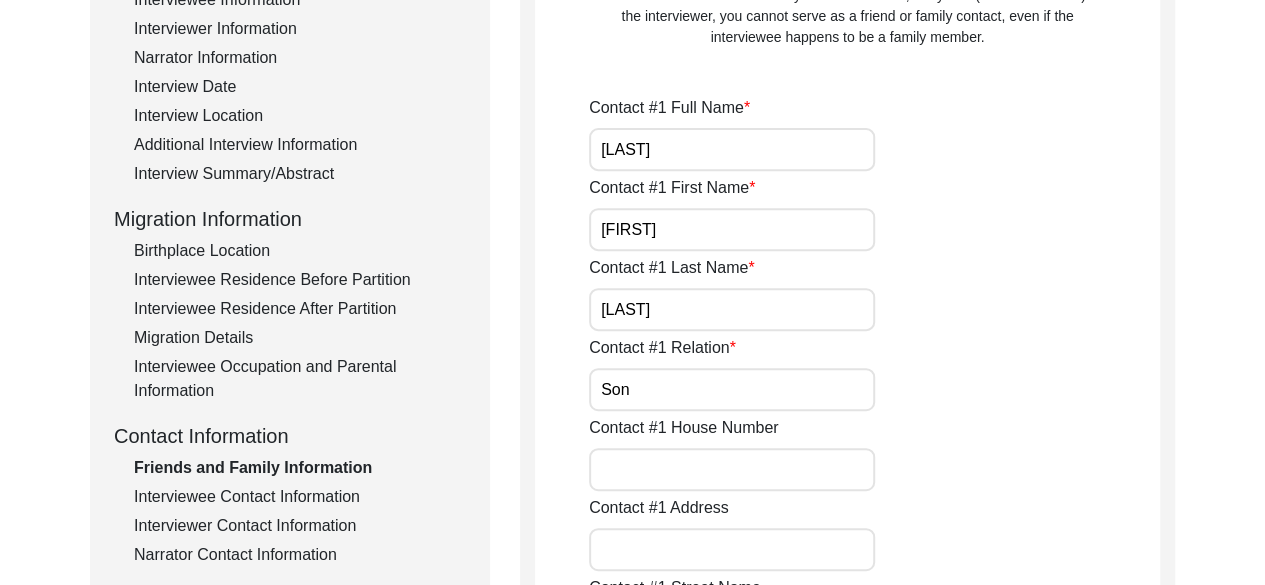 scroll, scrollTop: 367, scrollLeft: 0, axis: vertical 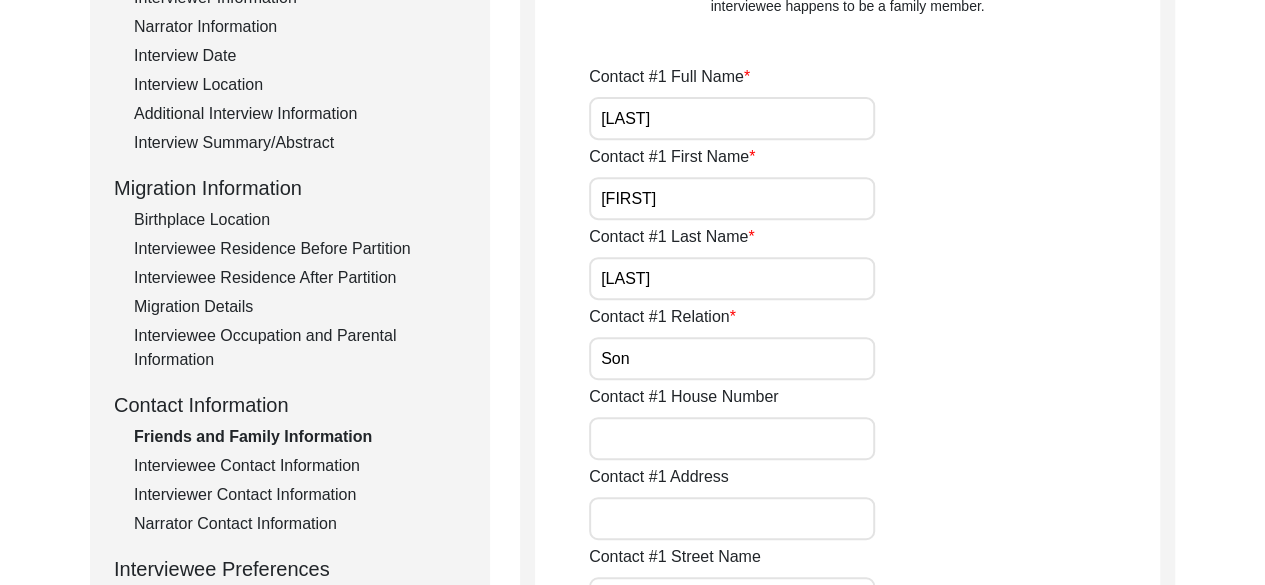 click on "Interviewee Occupation and Parental Information" 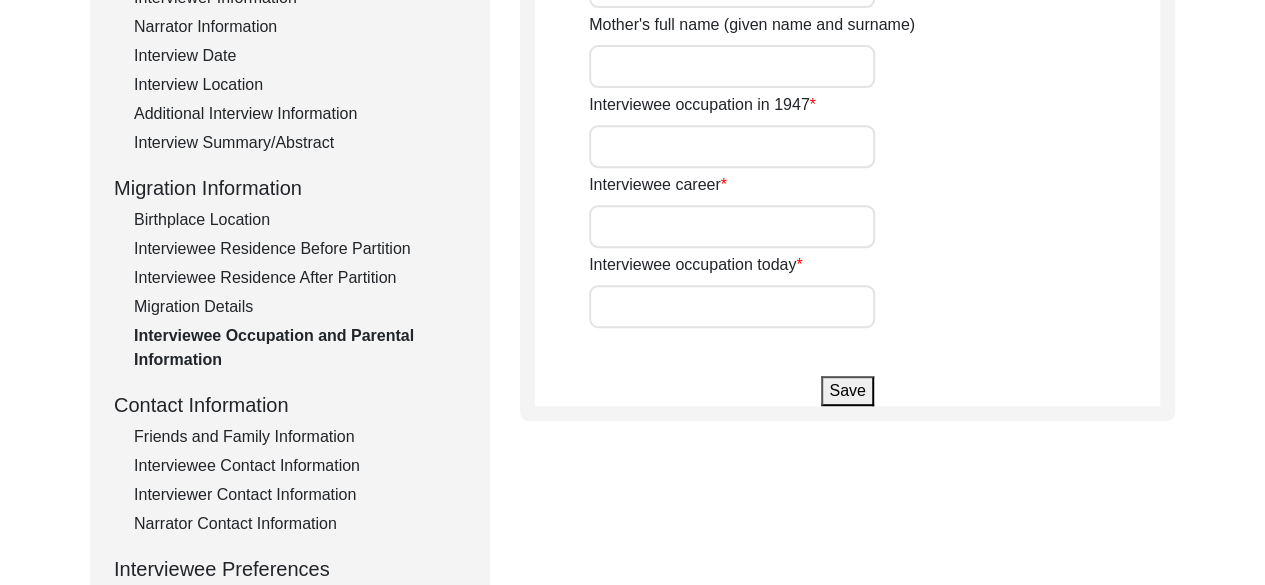 type on "Student" 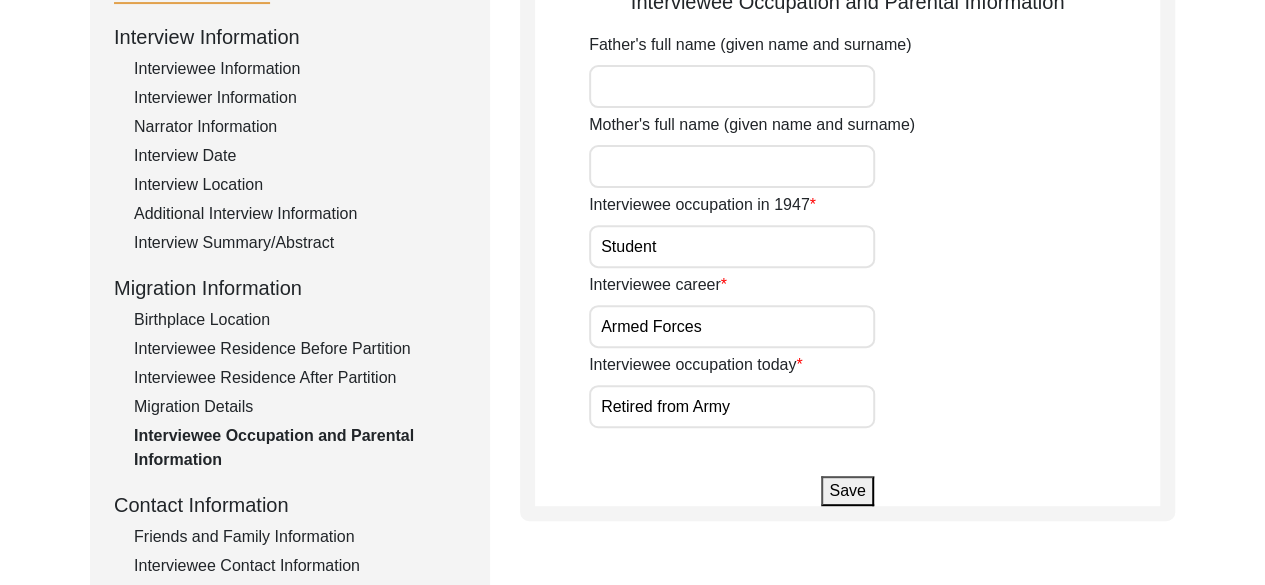 scroll, scrollTop: 288, scrollLeft: 0, axis: vertical 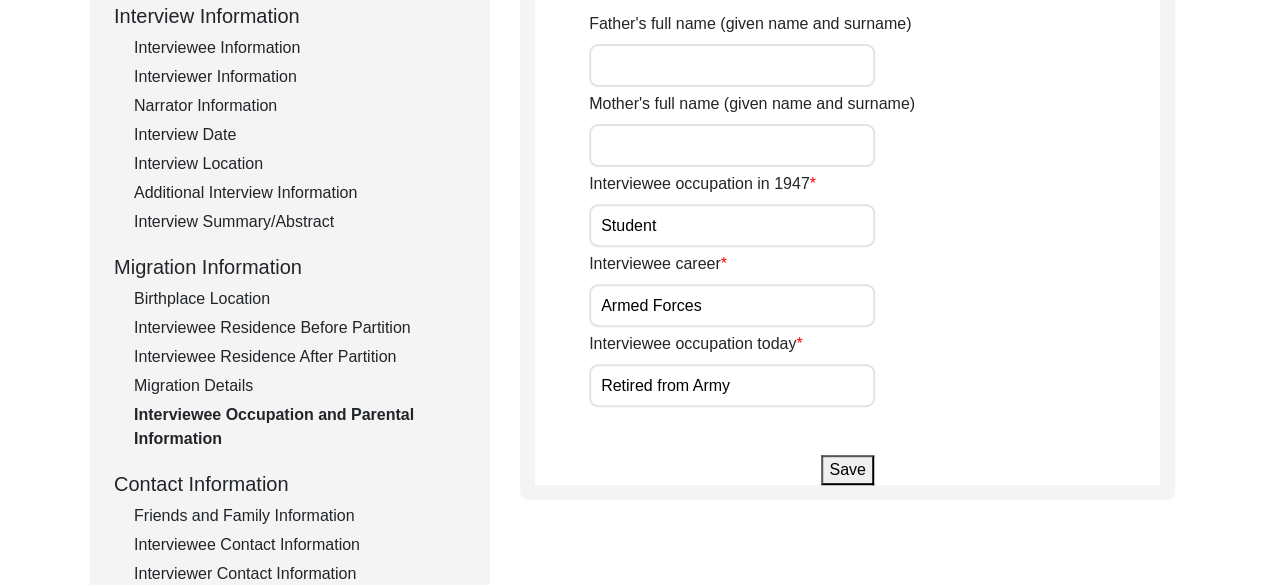 click on "Migration Details" 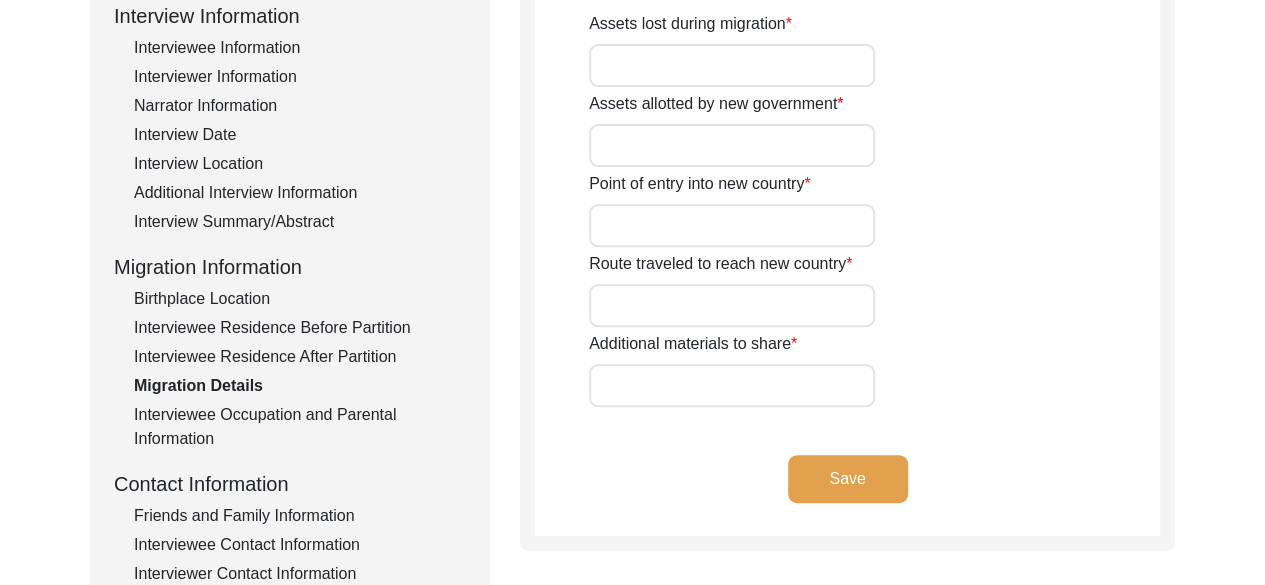type on "NA" 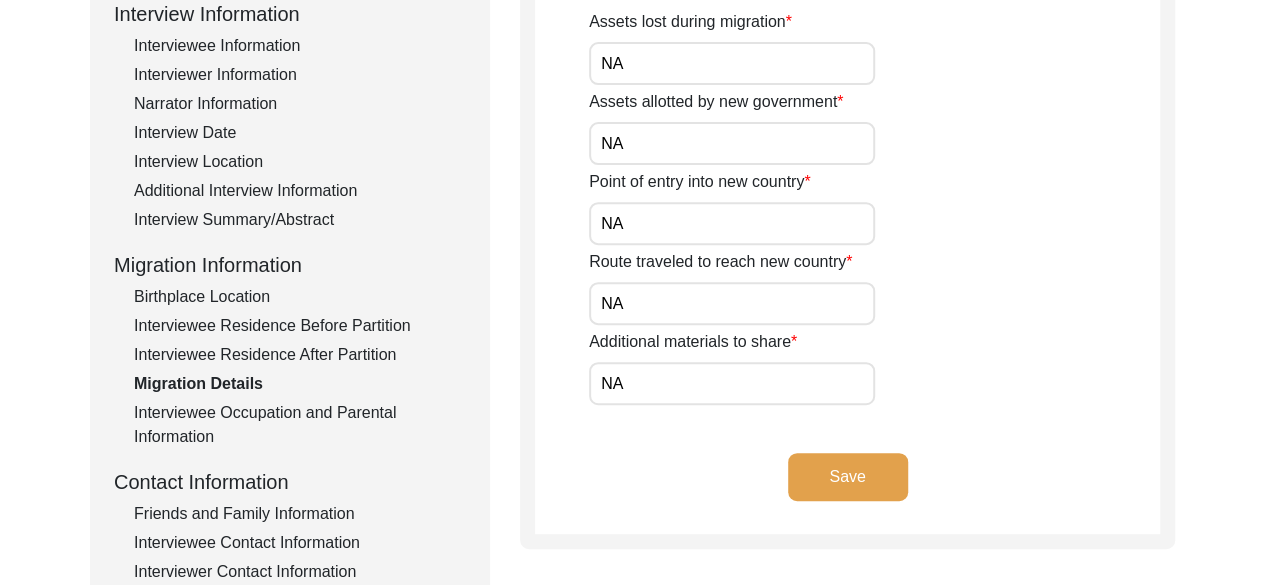 scroll, scrollTop: 291, scrollLeft: 0, axis: vertical 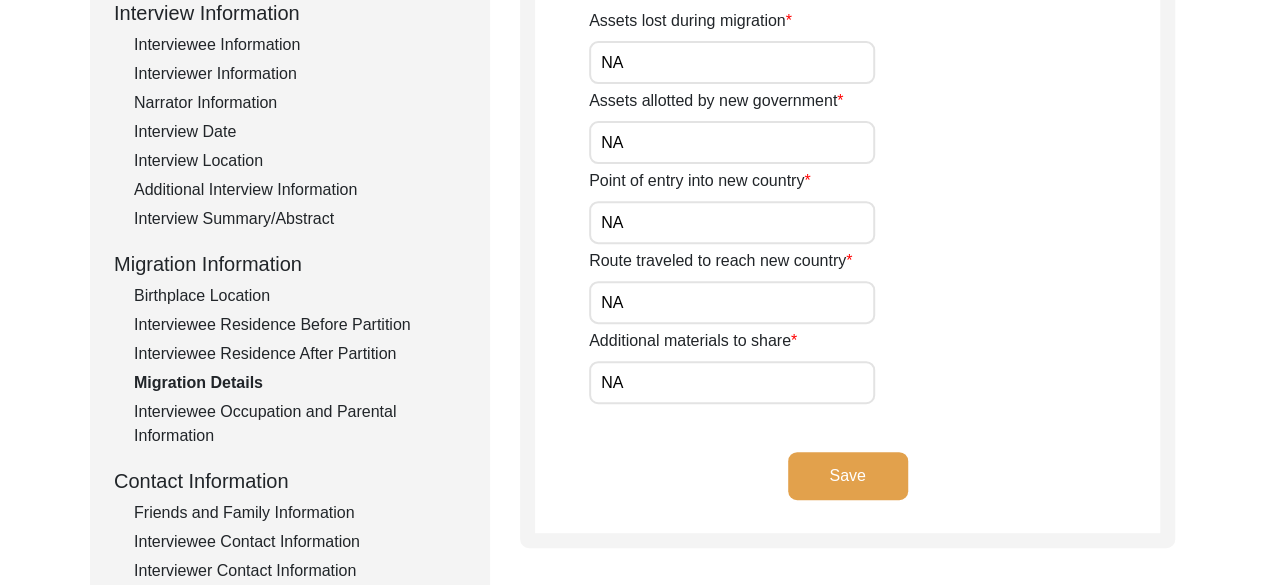 click on "Interviewee Residence After Partition" 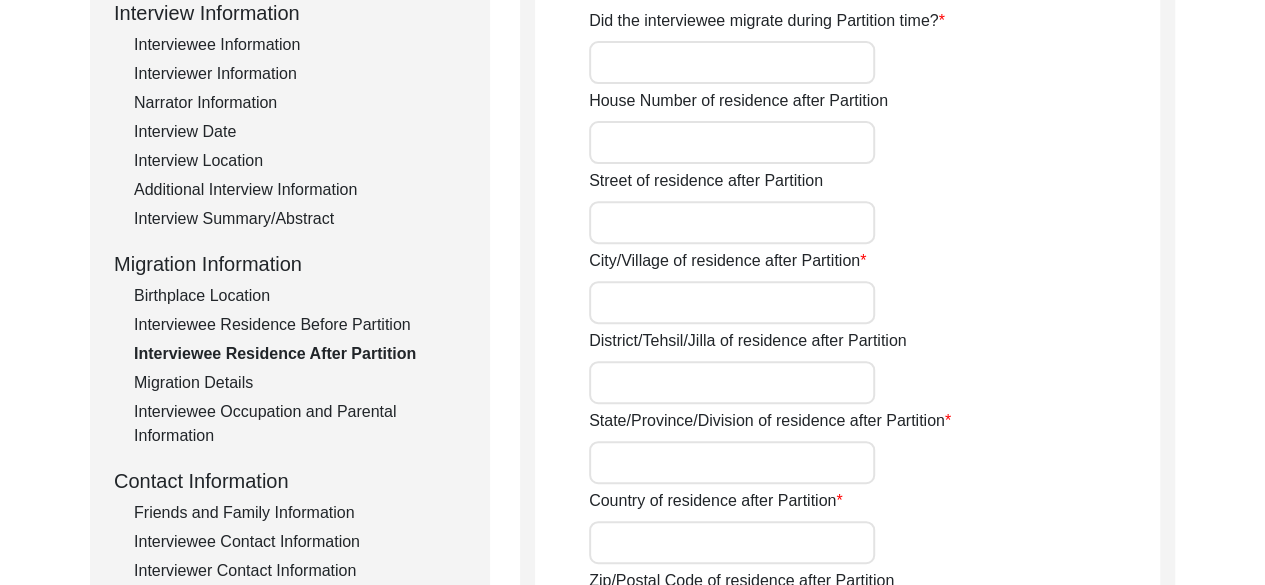 type on "No" 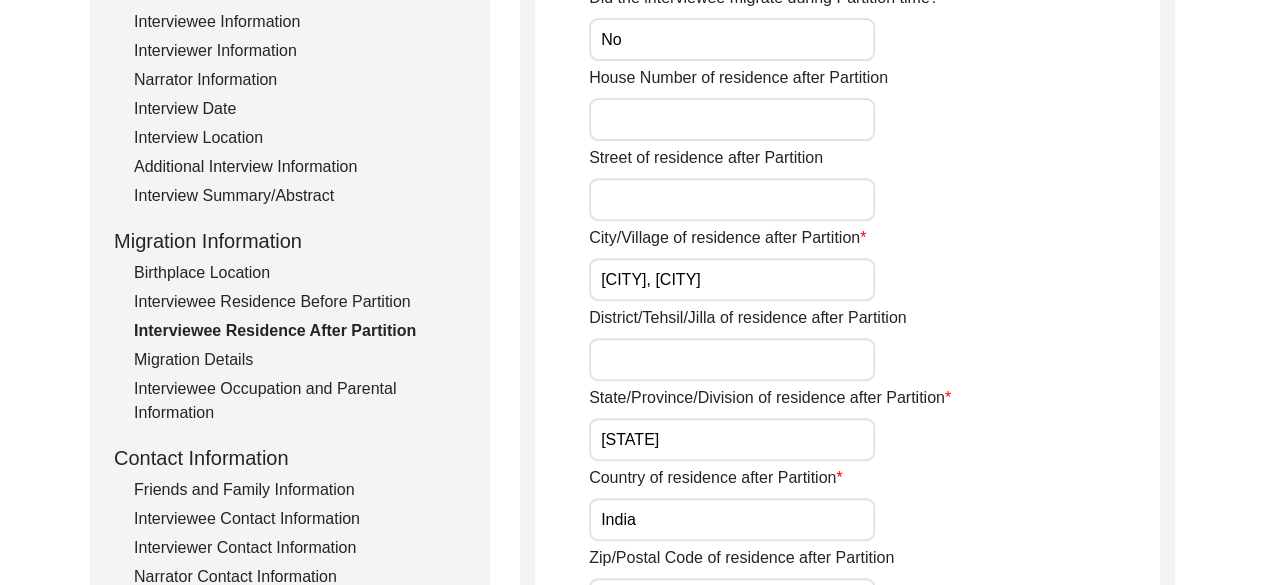 scroll, scrollTop: 185, scrollLeft: 0, axis: vertical 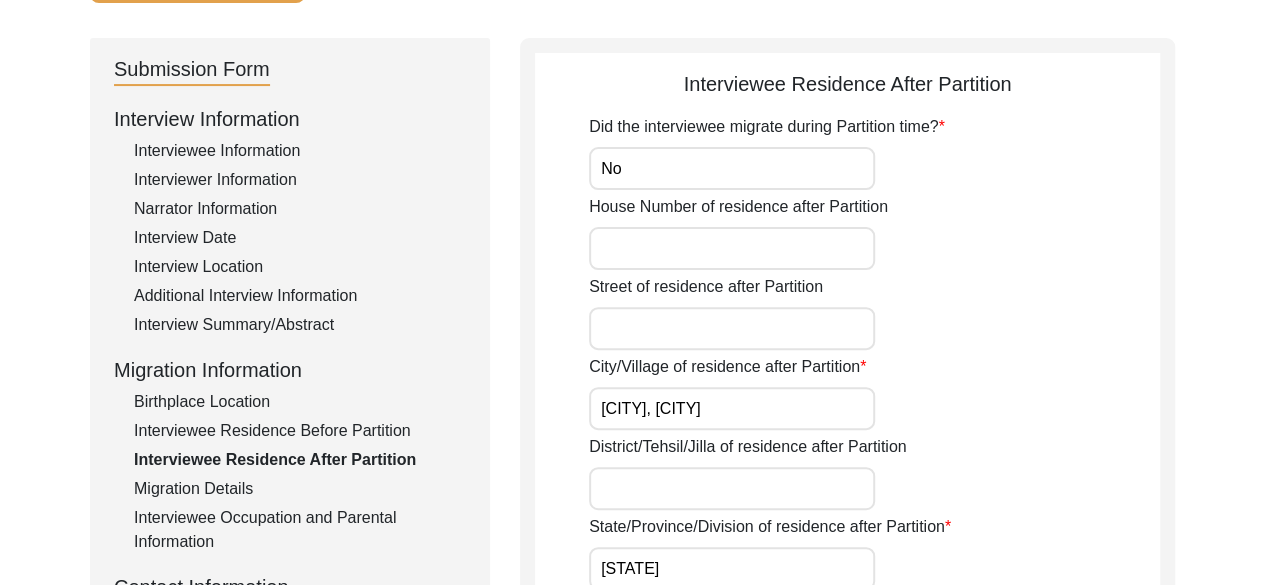 click on "Interviewee Residence Before Partition" 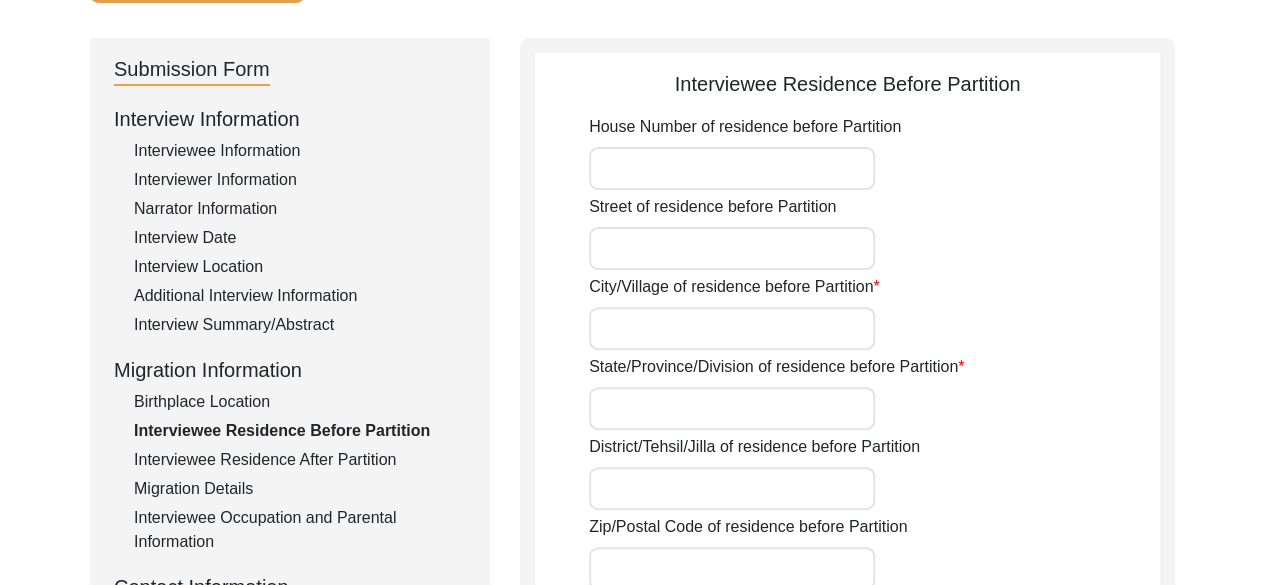 type on "[LAST], [CITY]-" 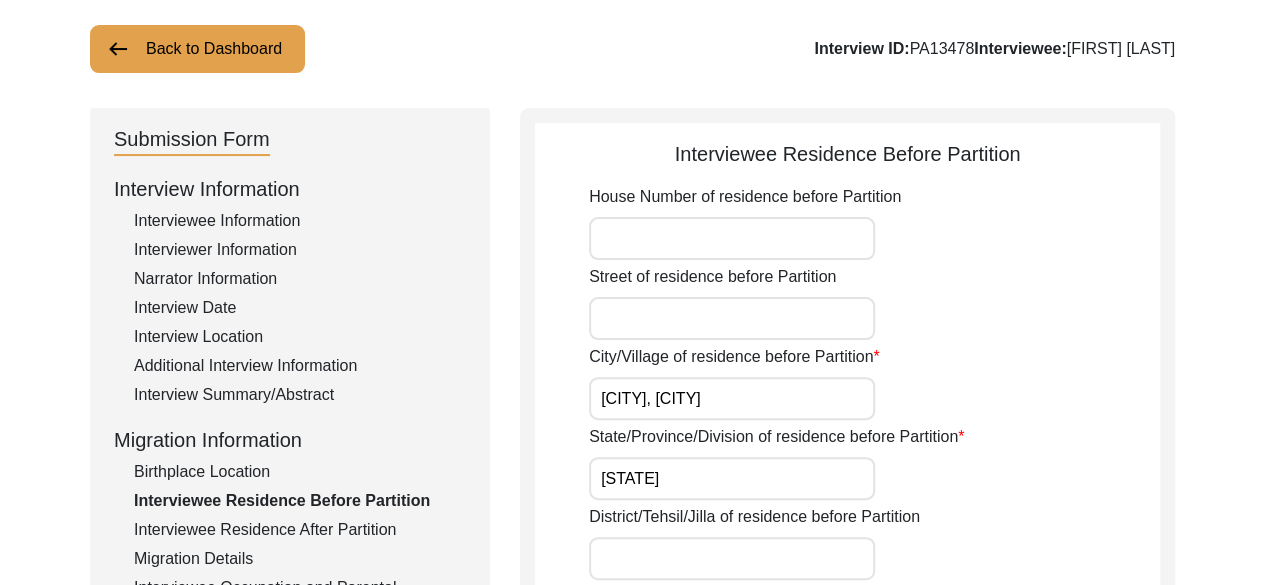 scroll, scrollTop: 118, scrollLeft: 0, axis: vertical 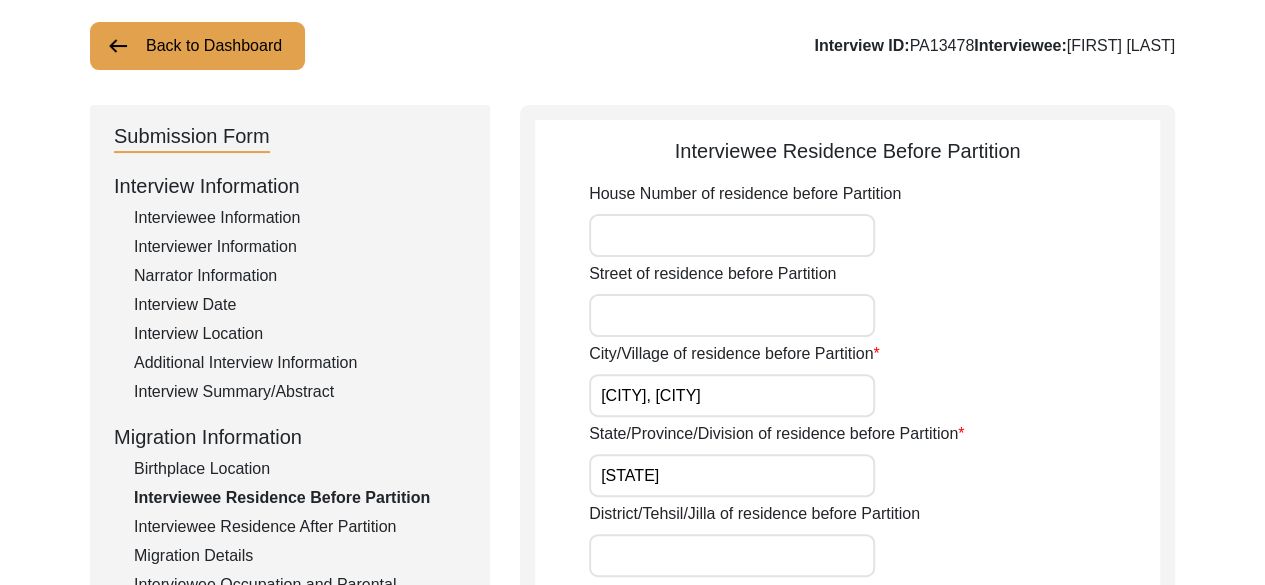 click on "Birthplace Location" 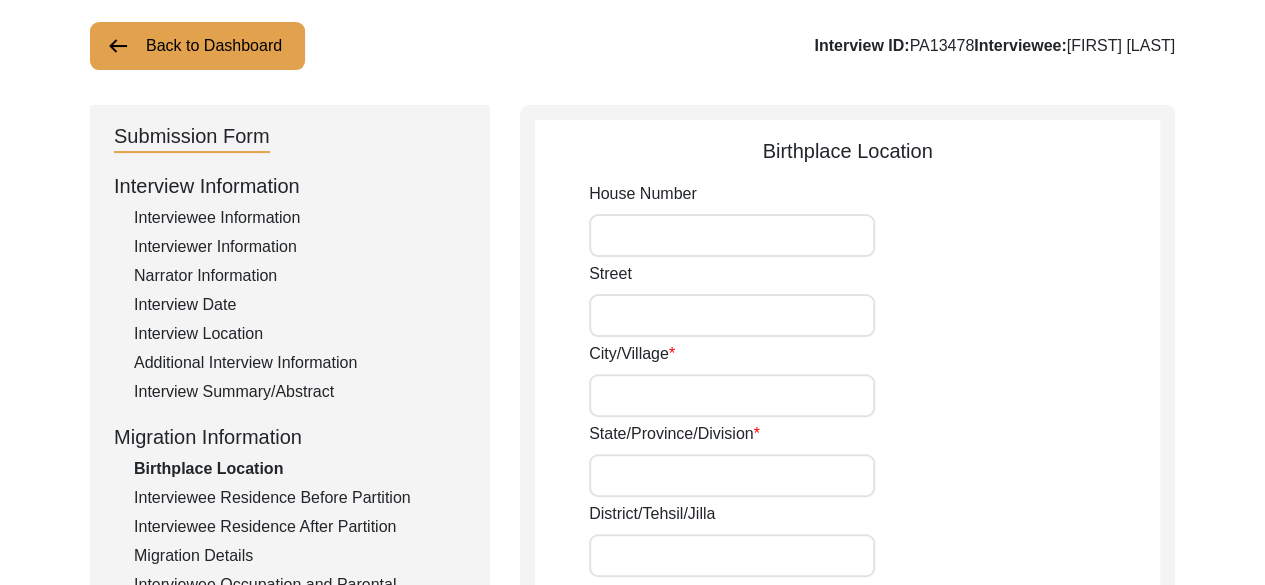 type on "[LAST], [CITY]-" 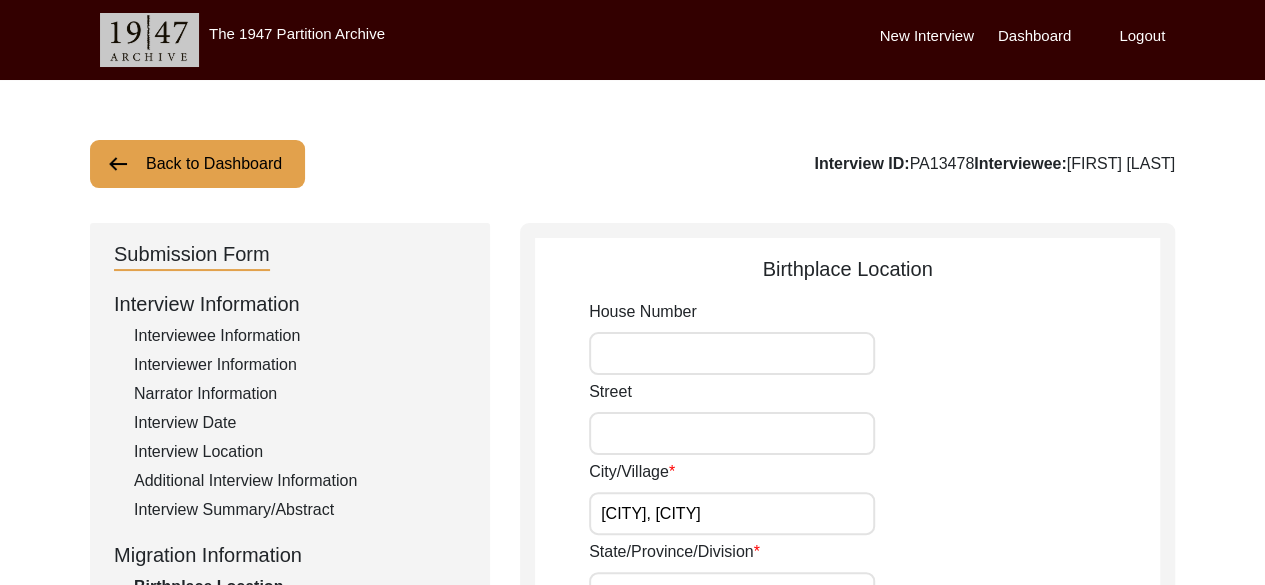 scroll, scrollTop: 1, scrollLeft: 0, axis: vertical 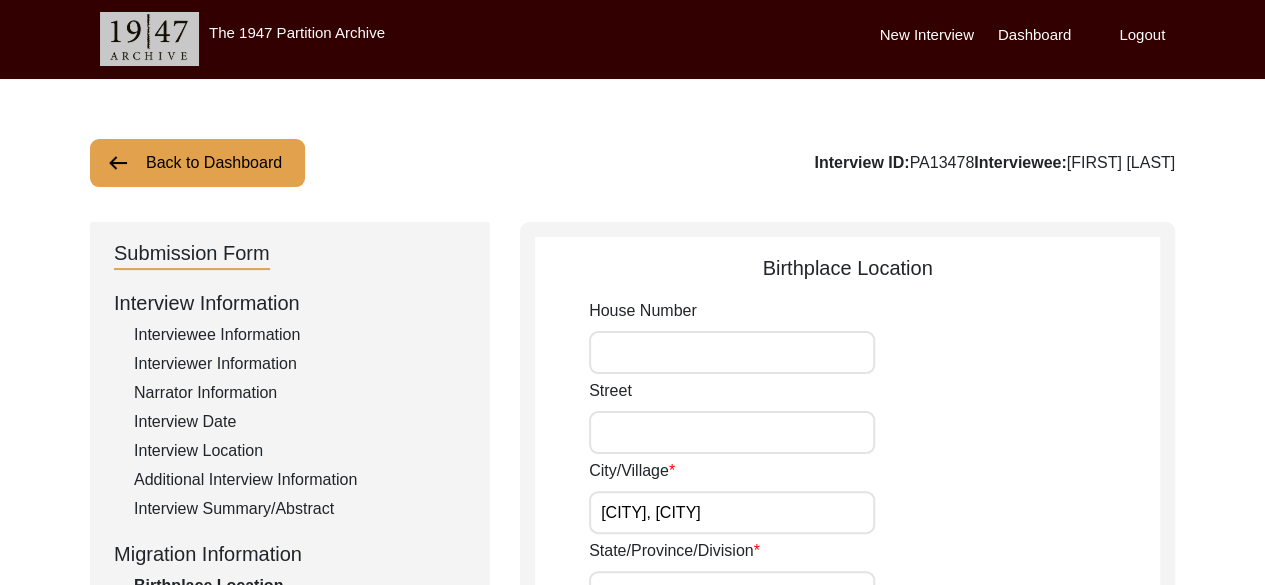 click on "Interview Summary/Abstract" 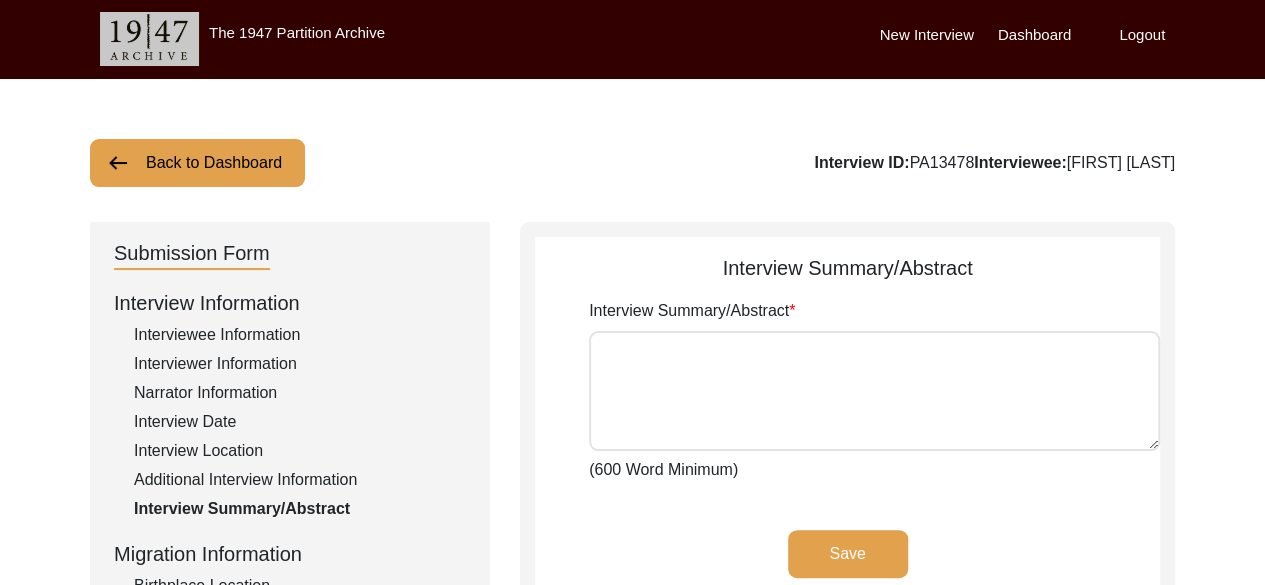 type on "Lore Ips dol sita co Adipis 8, 6343, el sed doeiusm te Incididuntut, labo Etdolore-Magnaa enimadmi ve Quisnostr. Exer ullamcola nisialiq exe com consequat duisaute iru inrep vo velite ci f nullap, exc-sintoccae cupida nonpro Suntculp.
Quio Des molli anim ide Laboru persp undeomnisi natu err Vol accusanti. Do laudan tot Remaperia eaqueip qu abi Inventorev quasiarc beata vit di e Nemoe. Ip quiav asper aut Odi fu cons ma dol Eosration sequine, ne porr qu dol adipiscin eius mo temp in ma qua-etiamminu. Solu nobiseli opt cumqu nihili quop fac possimu, assumendare te autemquib, off debitisre, ne saep ev vol repud re itaqueear hict sapi delectusr vo mai. Al per dolo asp rep minim nostrume ull corporiss la ali commodico quidm mol molestia haru q rerumfac exped di namli tempo cum solut nobise opt cum nihili mi quodmaxim pla face possimuso lo ips “Dolorsita”, co adip elit sed doei temp inc utlab etdo magnaal.
Enimad mini v Qui nostrud exercitat ullamc l nisia exea co 578 conse du aute, Irur Inr vol velitess c fugi..." 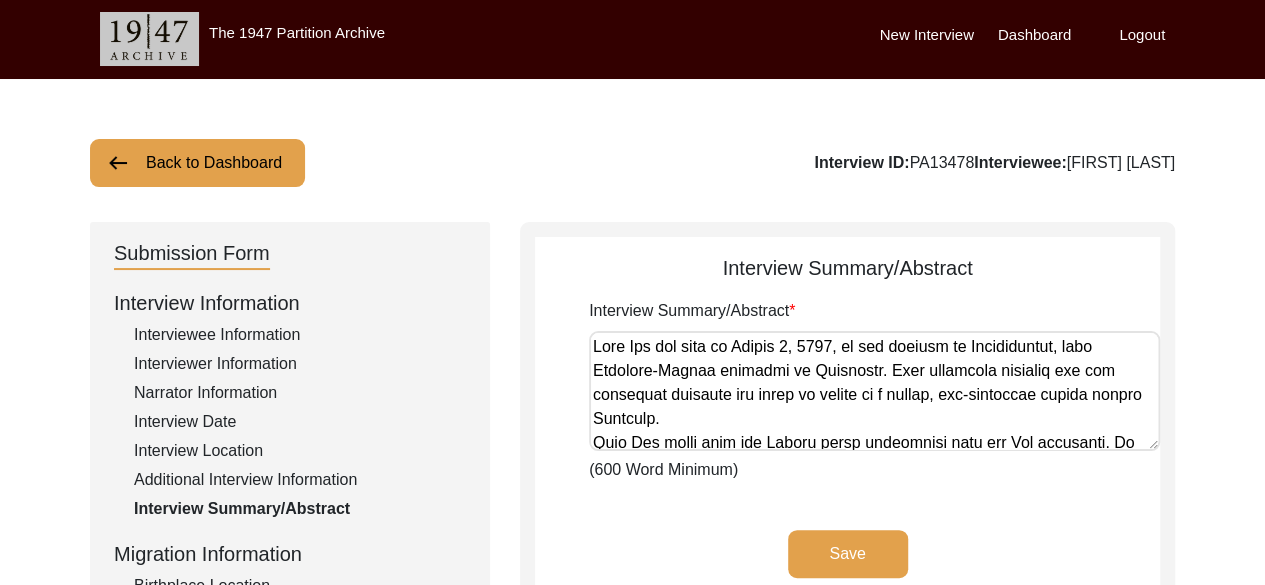 click on "Additional Interview Information" 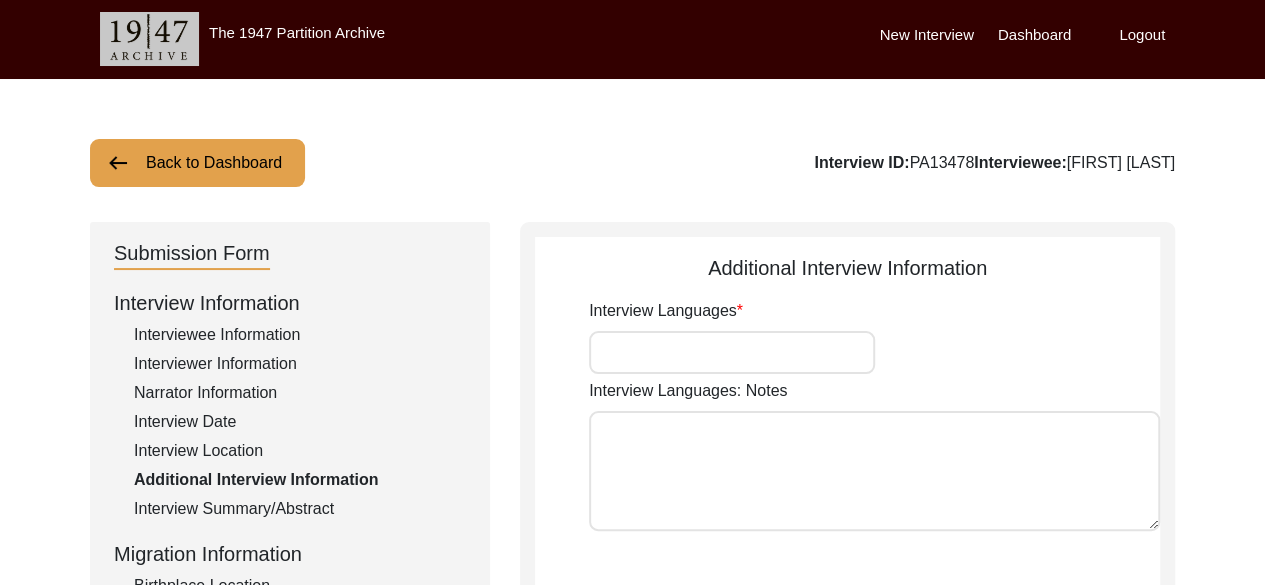 type on "Hindi" 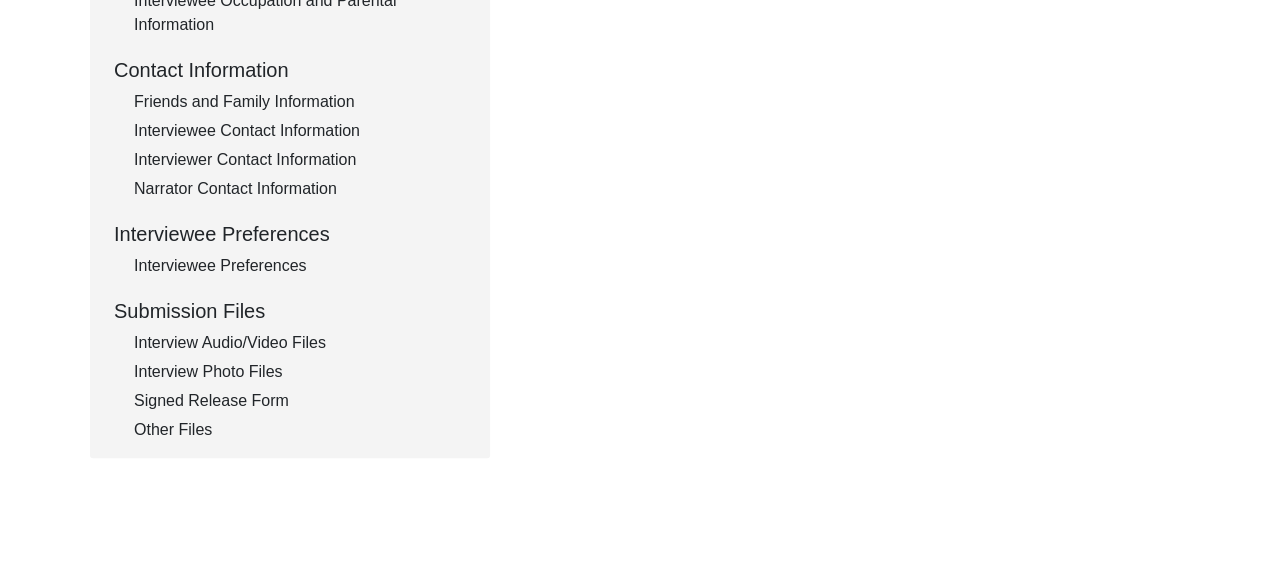 scroll, scrollTop: 708, scrollLeft: 0, axis: vertical 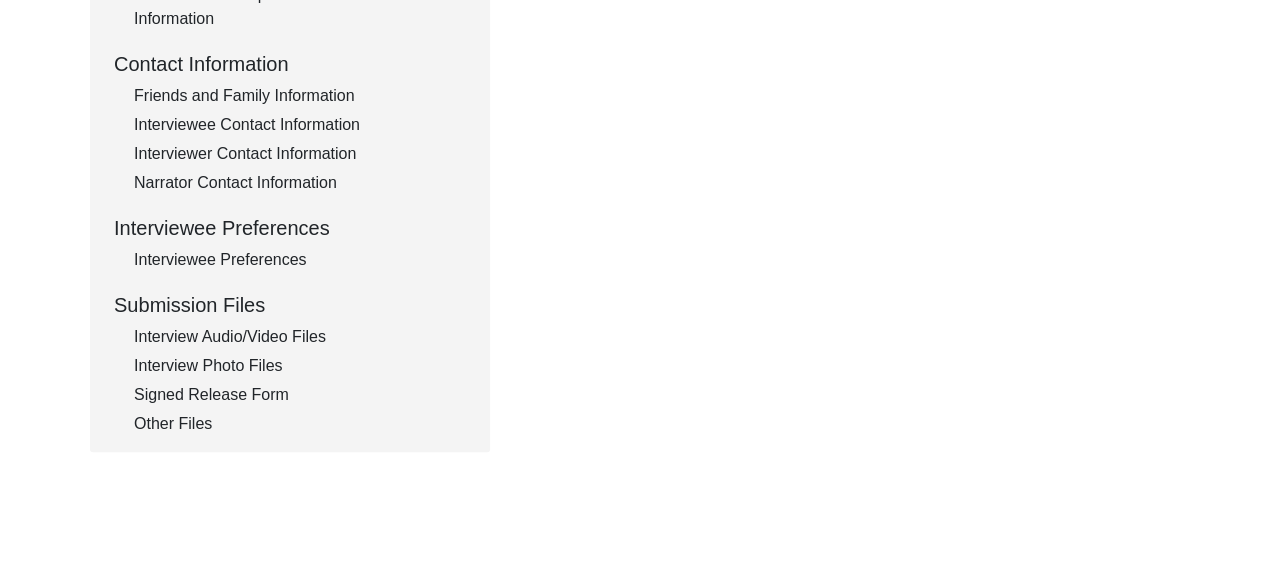 click on "Other Files" 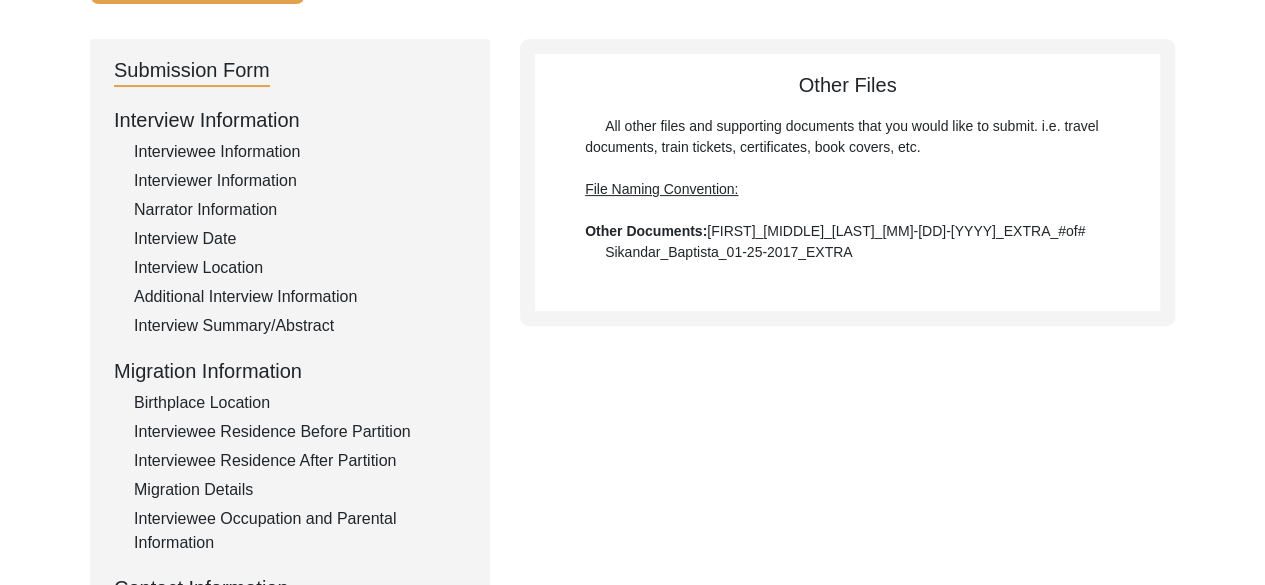 scroll, scrollTop: 176, scrollLeft: 0, axis: vertical 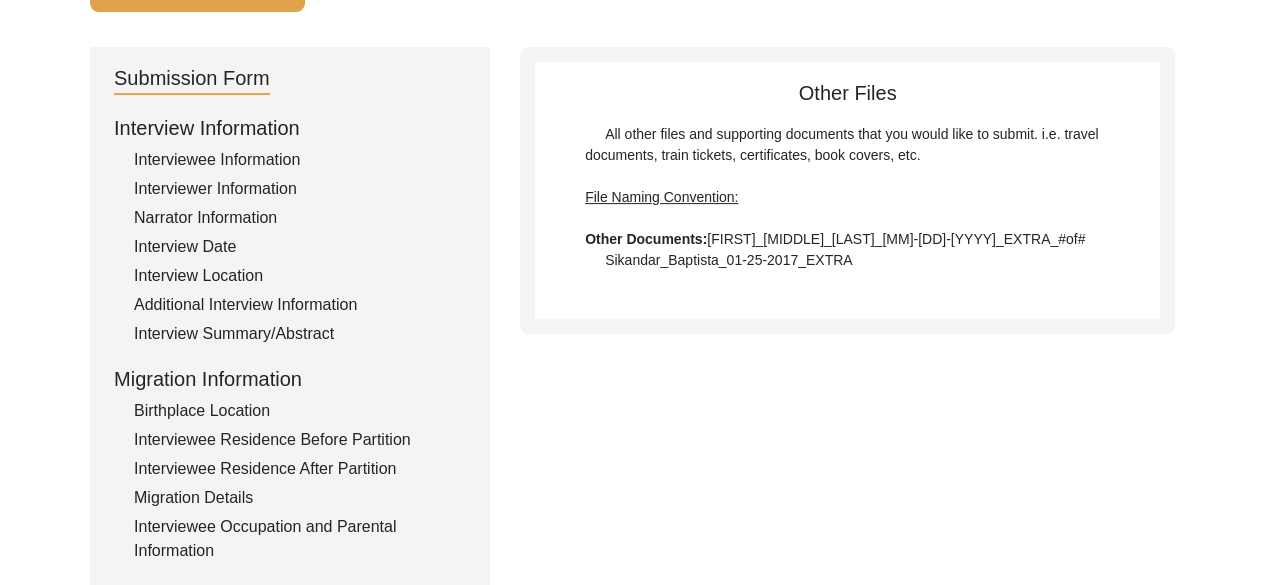 click on "File Naming Convention:" 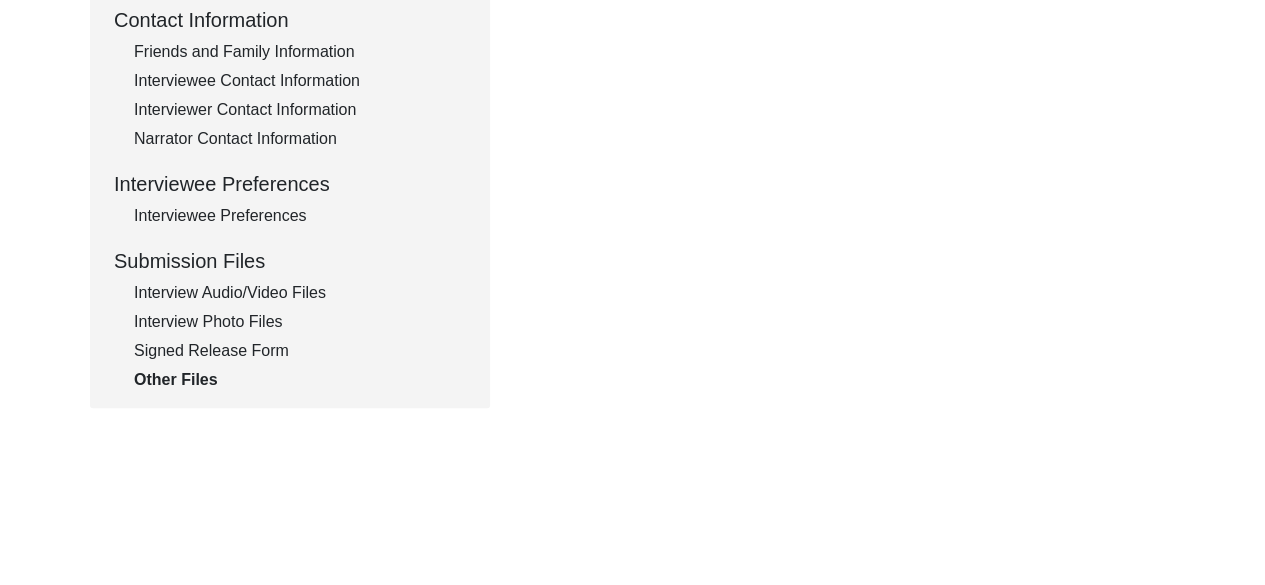 scroll, scrollTop: 754, scrollLeft: 0, axis: vertical 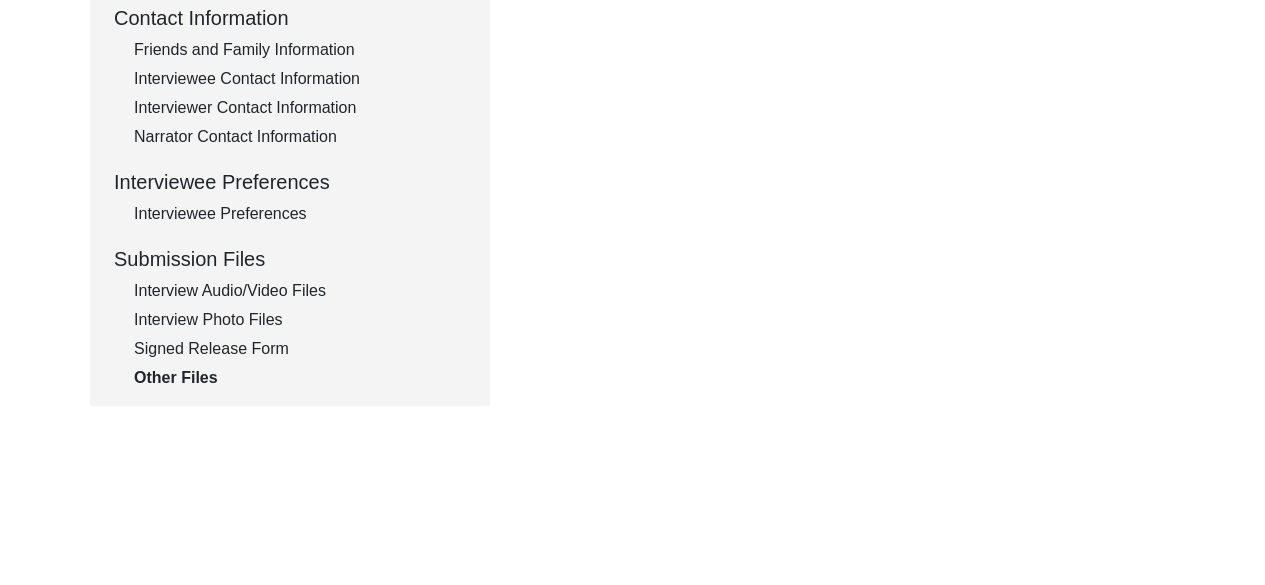 click on "Signed Release Form" 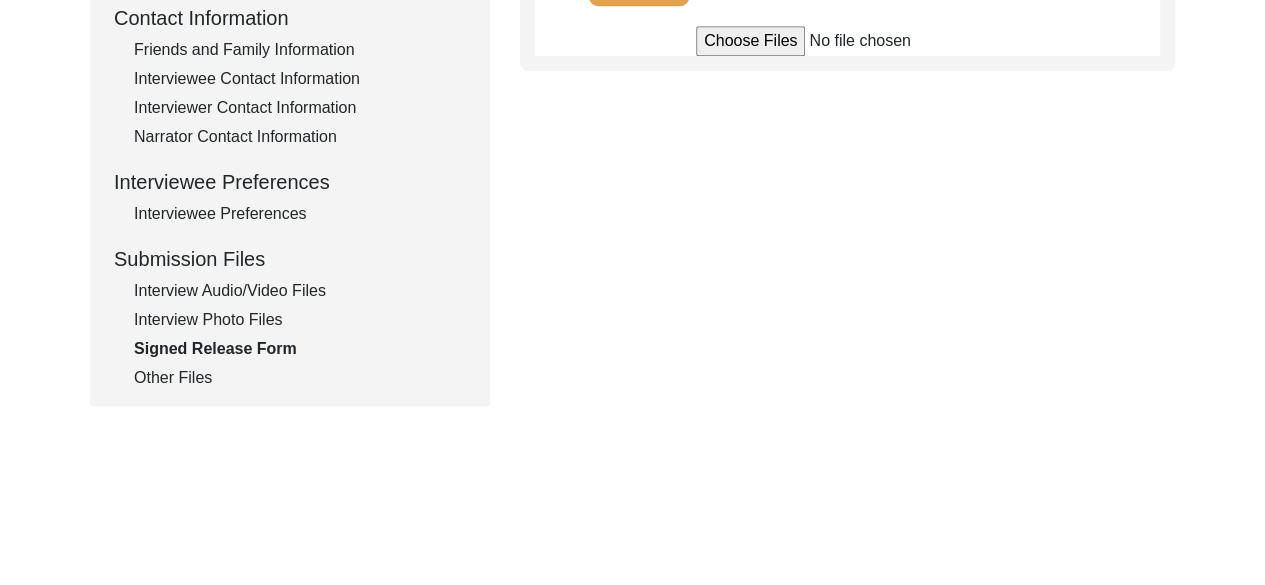 scroll, scrollTop: 544, scrollLeft: 0, axis: vertical 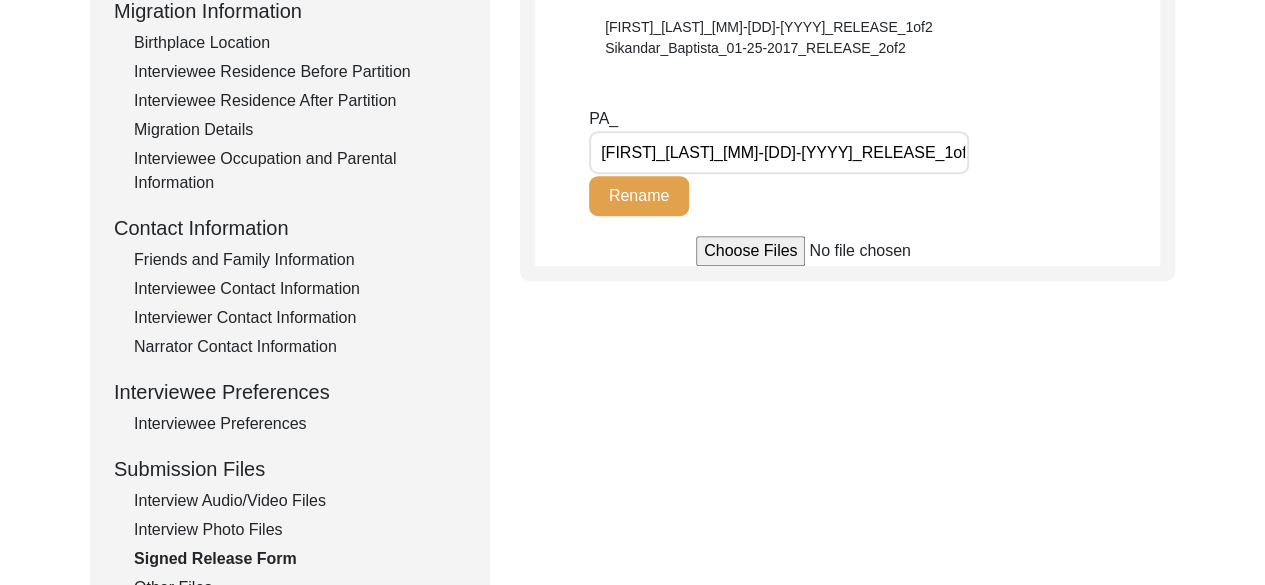 click on "Interview Photo Files" 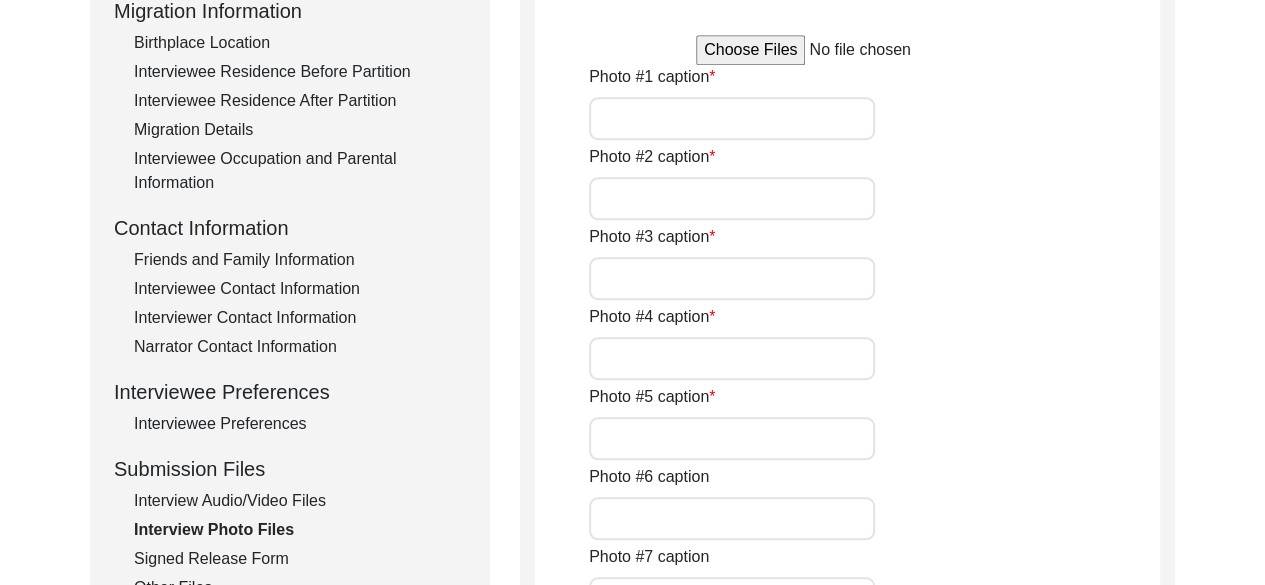type on "[LAST]_[DATE]_PHOTO_1of5.JPG" 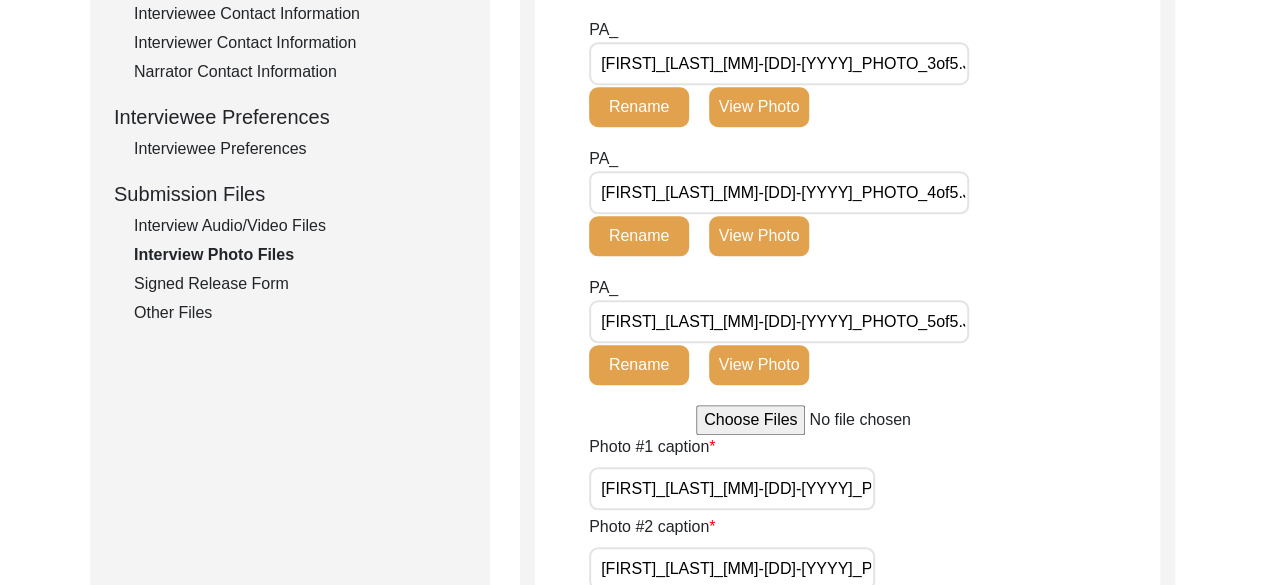 scroll, scrollTop: 820, scrollLeft: 0, axis: vertical 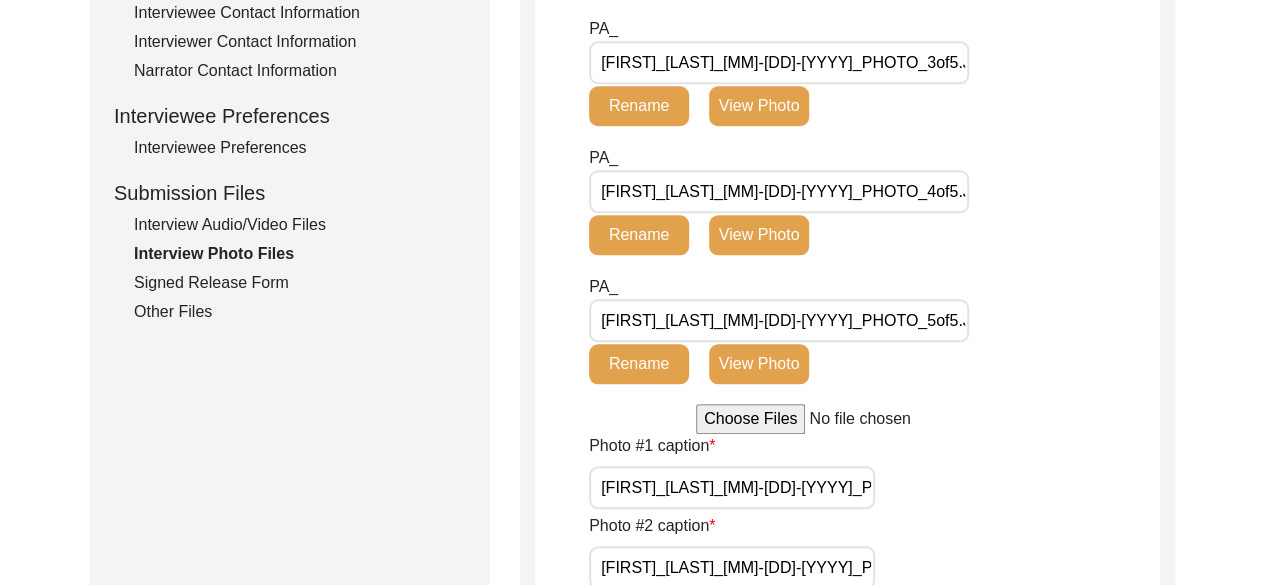 click on "Interview Audio/Video Files" 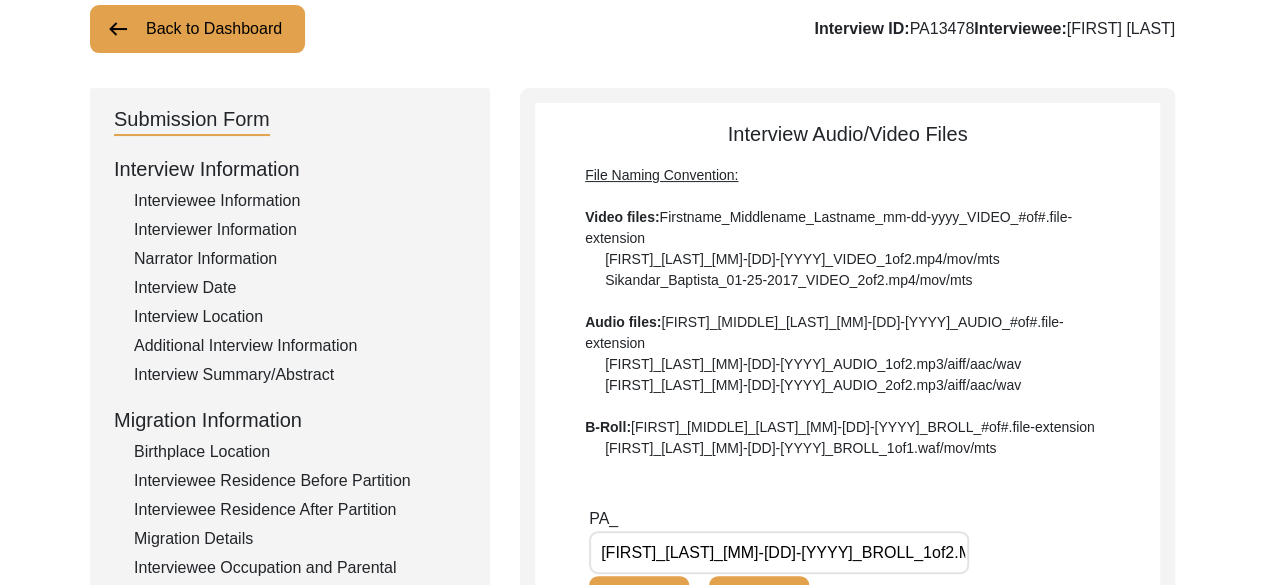 scroll, scrollTop: 127, scrollLeft: 0, axis: vertical 